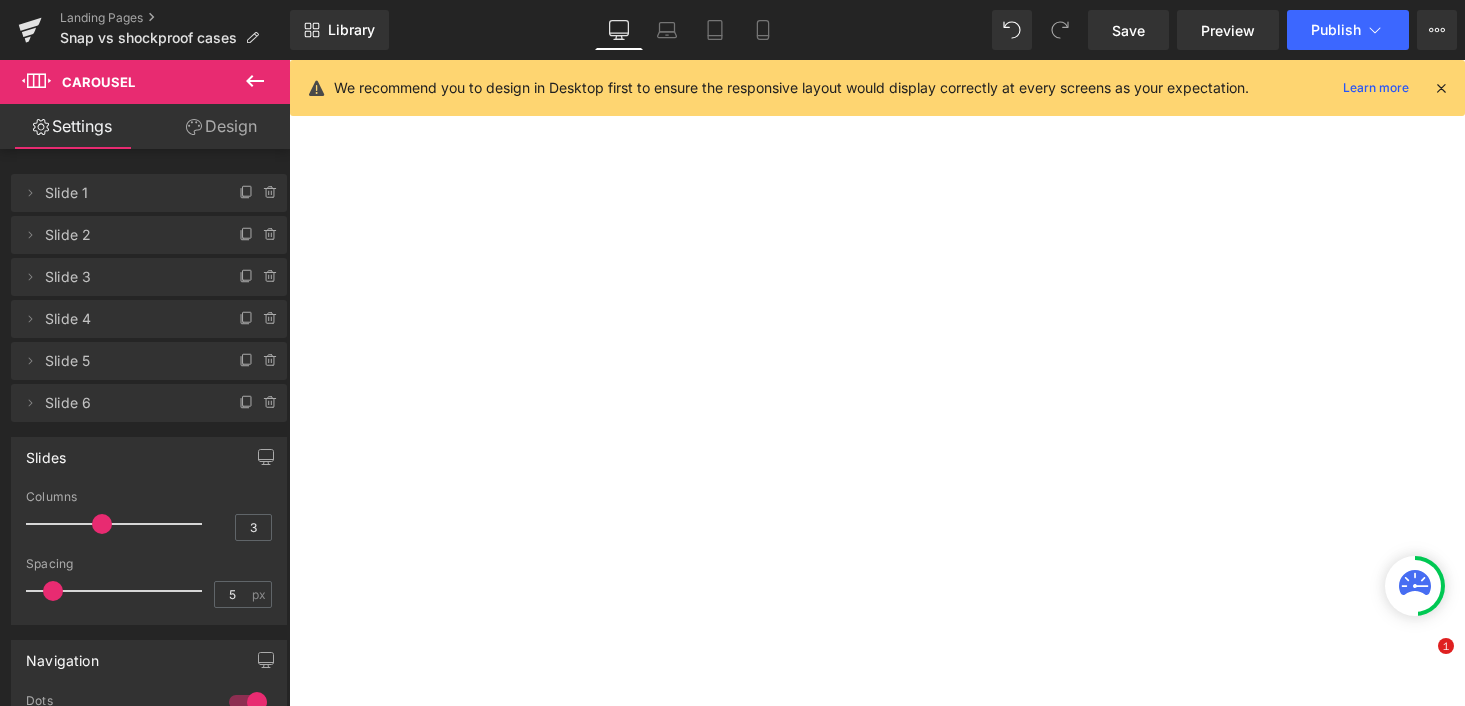 scroll, scrollTop: 0, scrollLeft: 0, axis: both 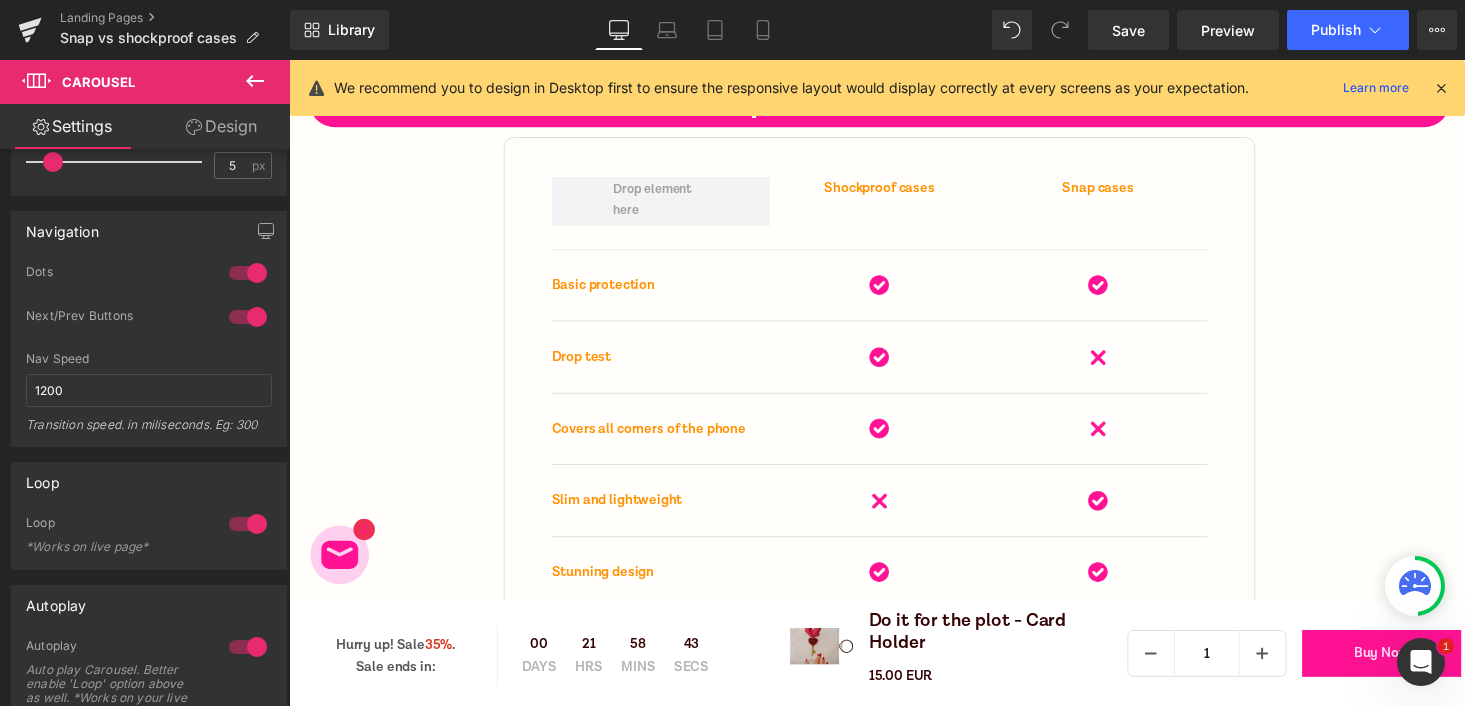 click on "Image" at bounding box center (894, 291) 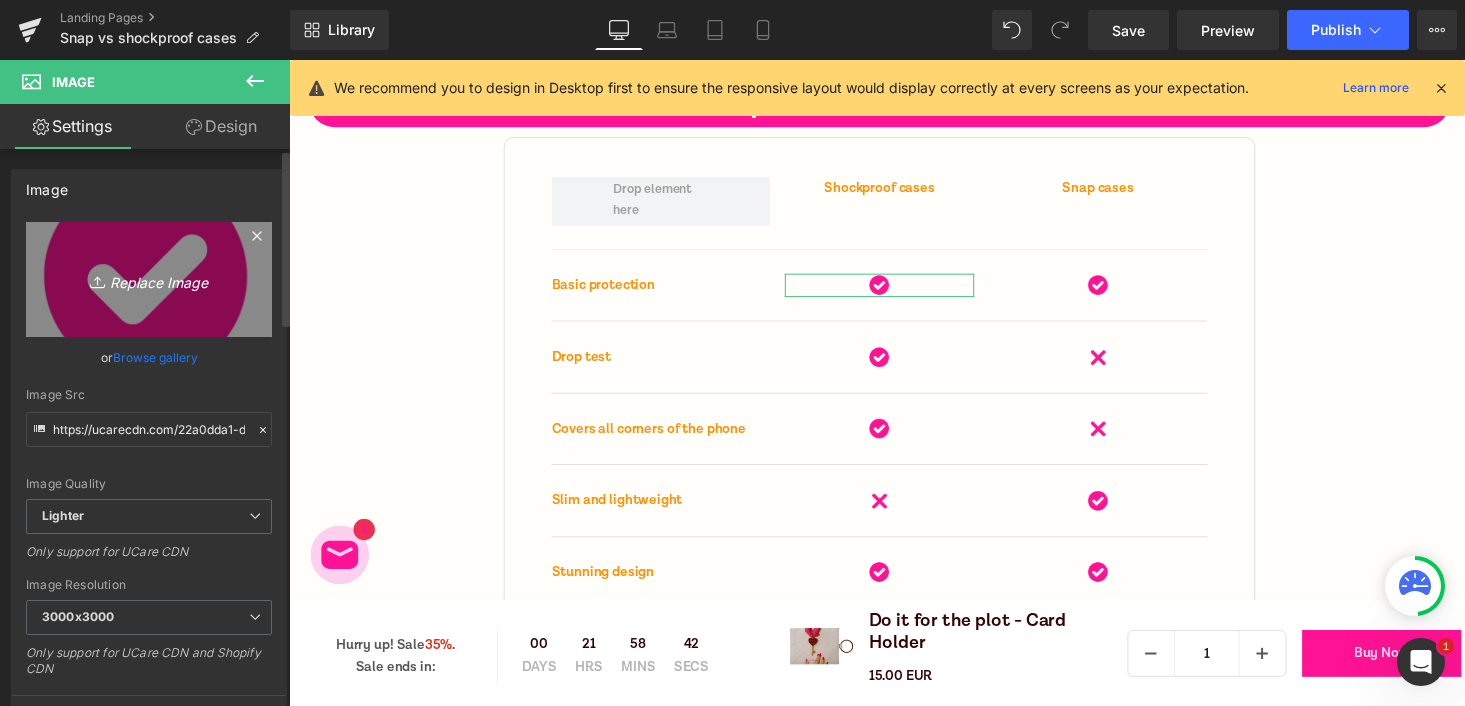 click on "Replace Image" at bounding box center [149, 279] 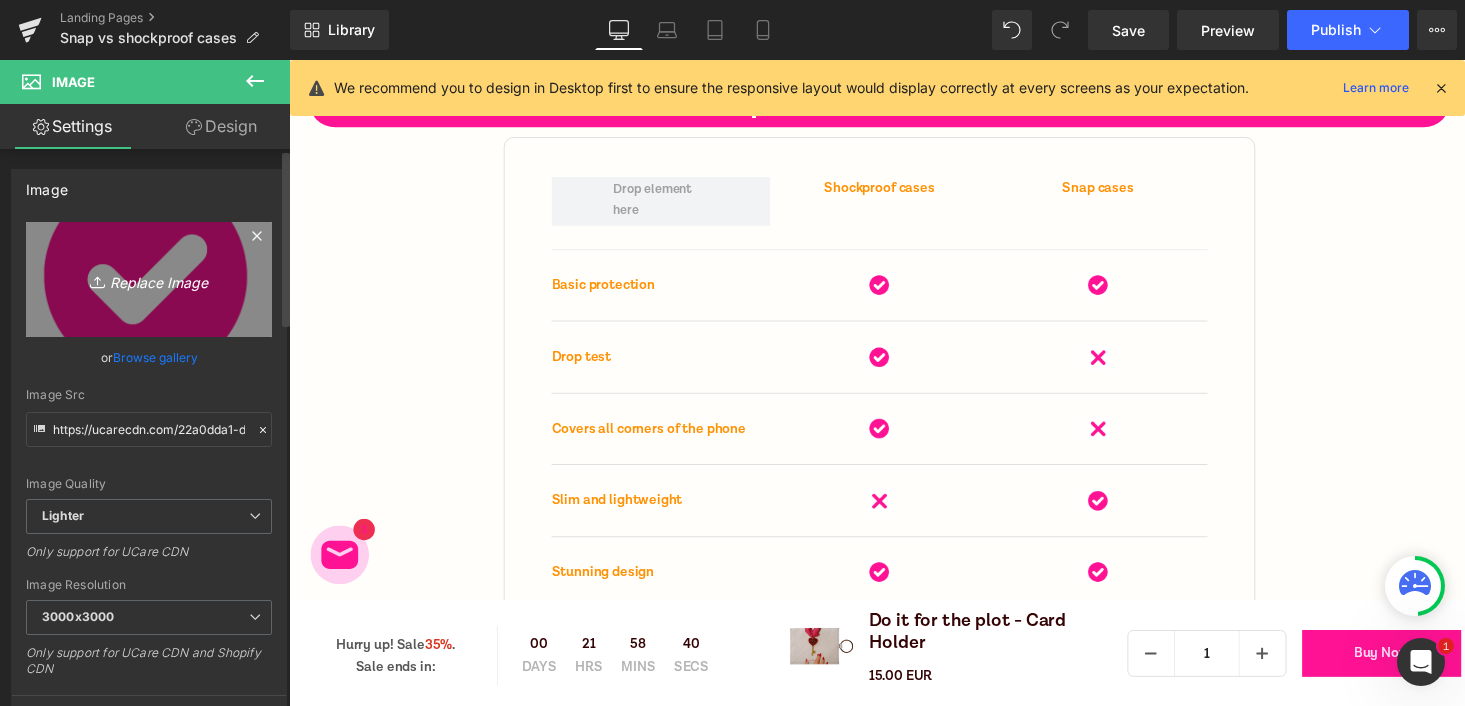 type on "C:\fakepath\checkmark.png" 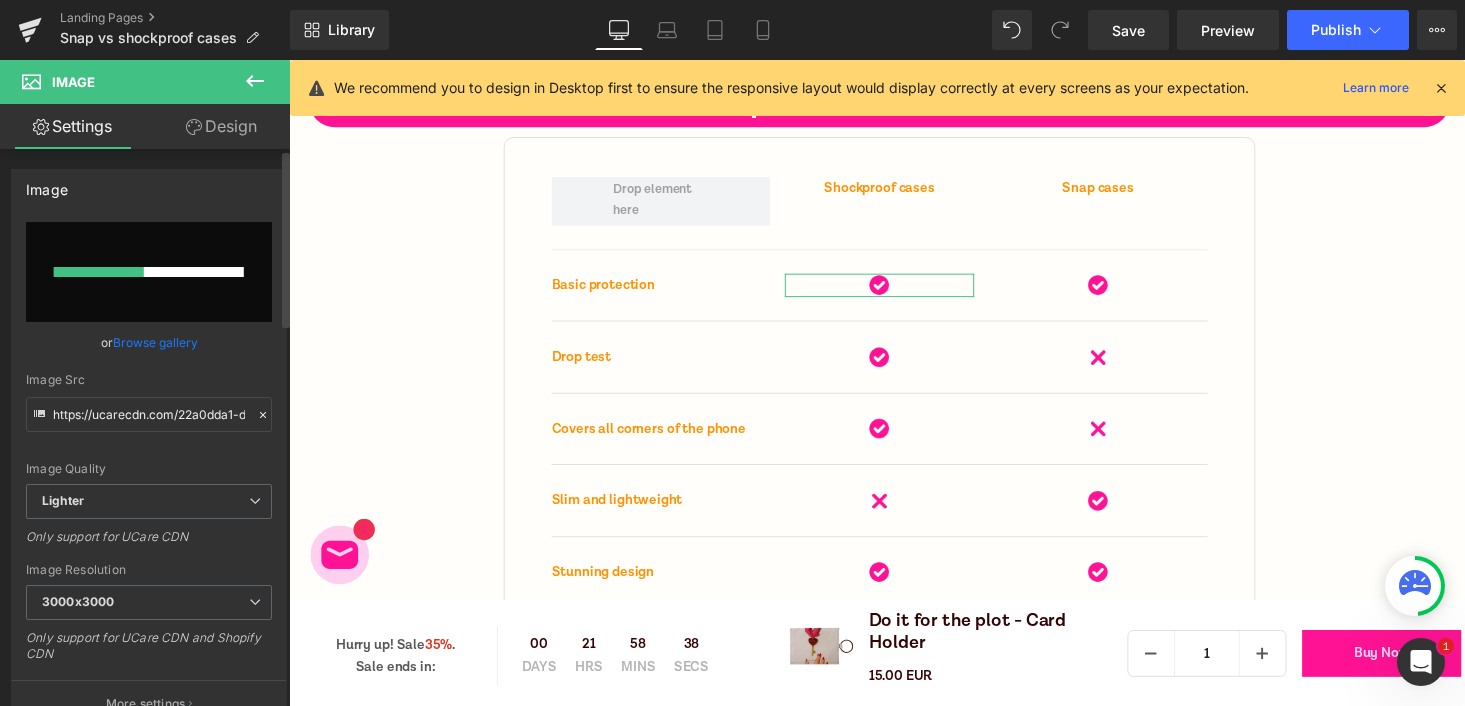 type 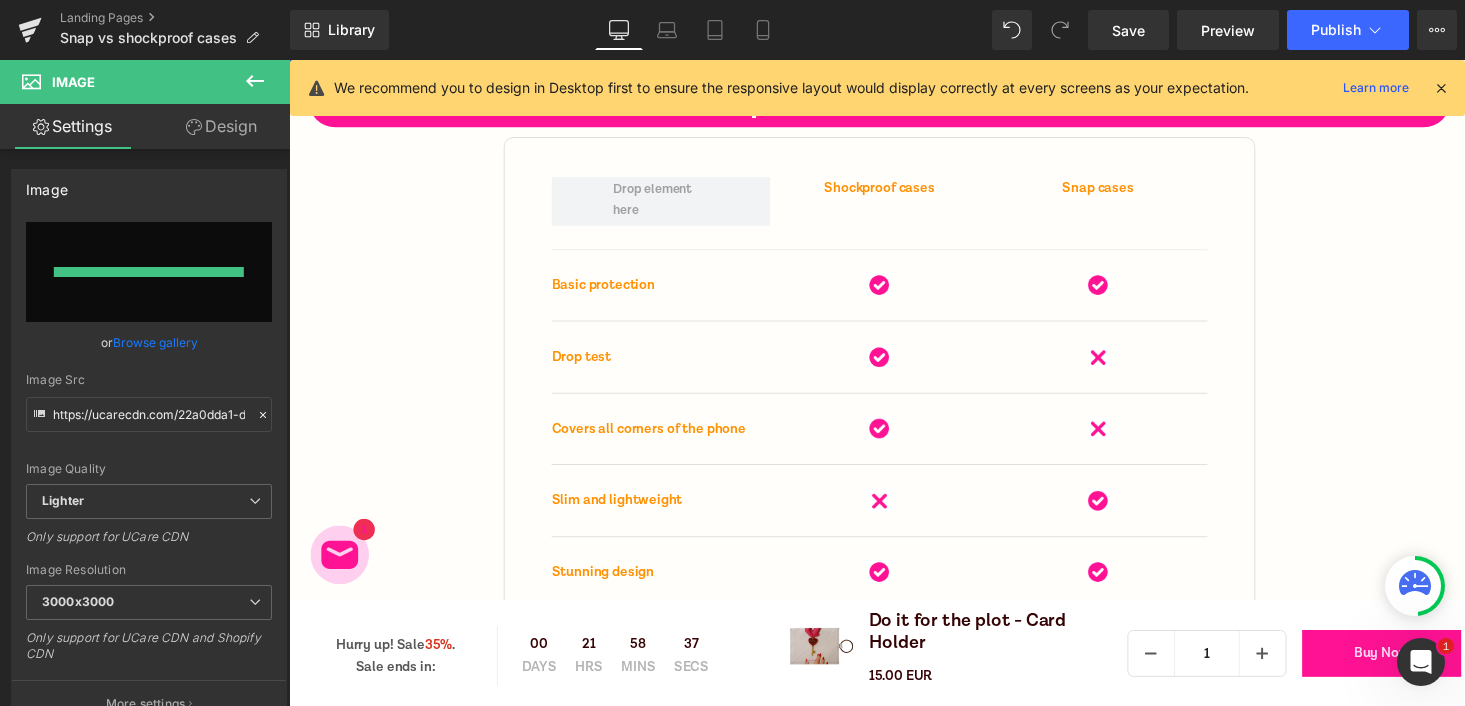 type on "https://ucarecdn.com/f1af6444-20db-440b-b00d-359aee4d6cc9/-/format/auto/-/preview/3000x3000/-/quality/lighter/checkmark.png" 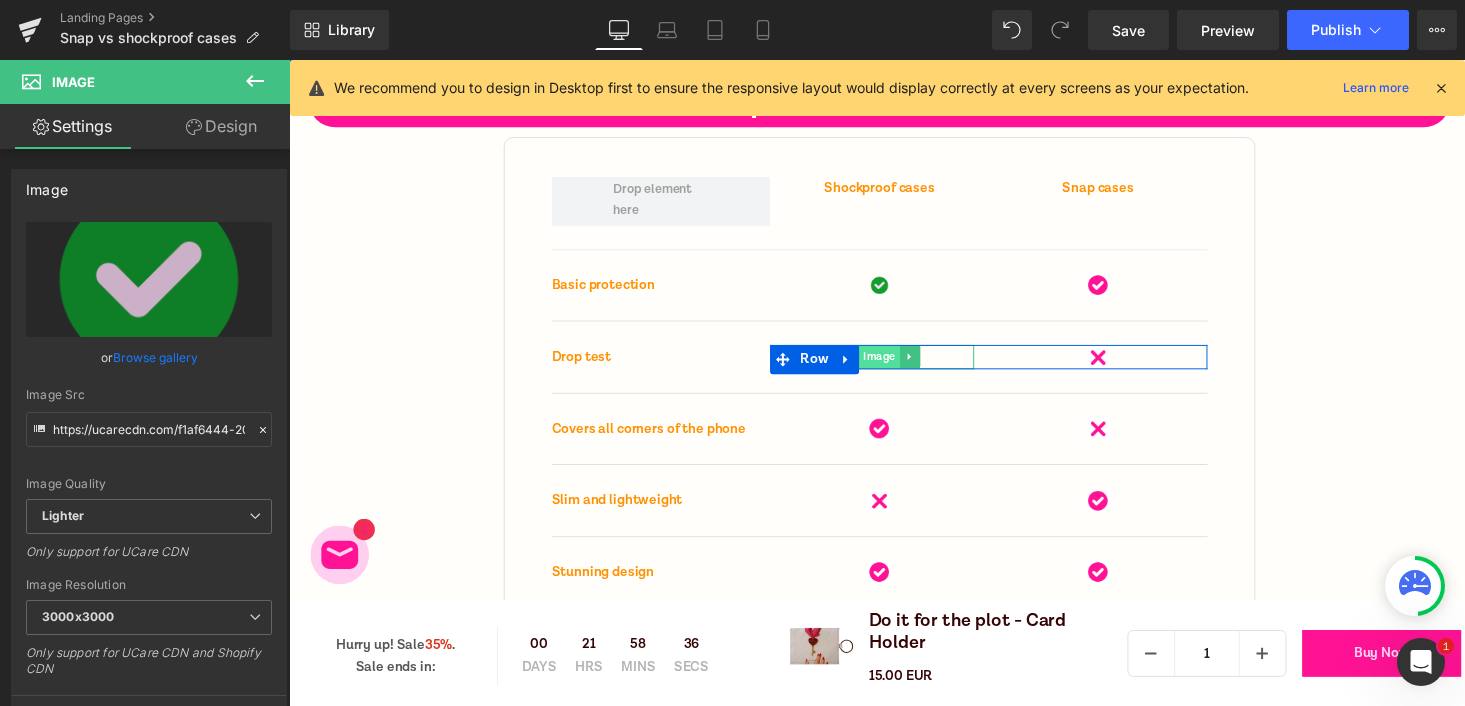 click on "Image" at bounding box center (893, 364) 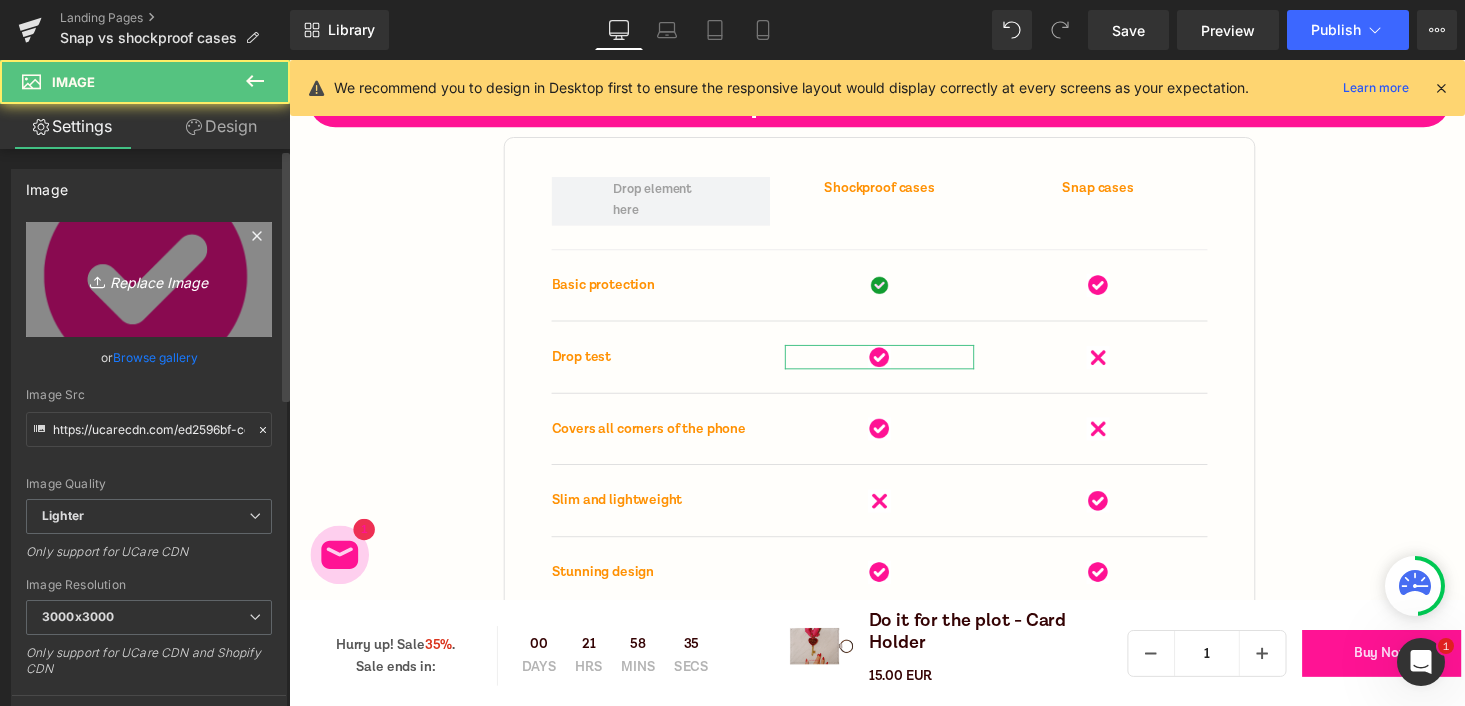 click on "Replace Image" at bounding box center [149, 279] 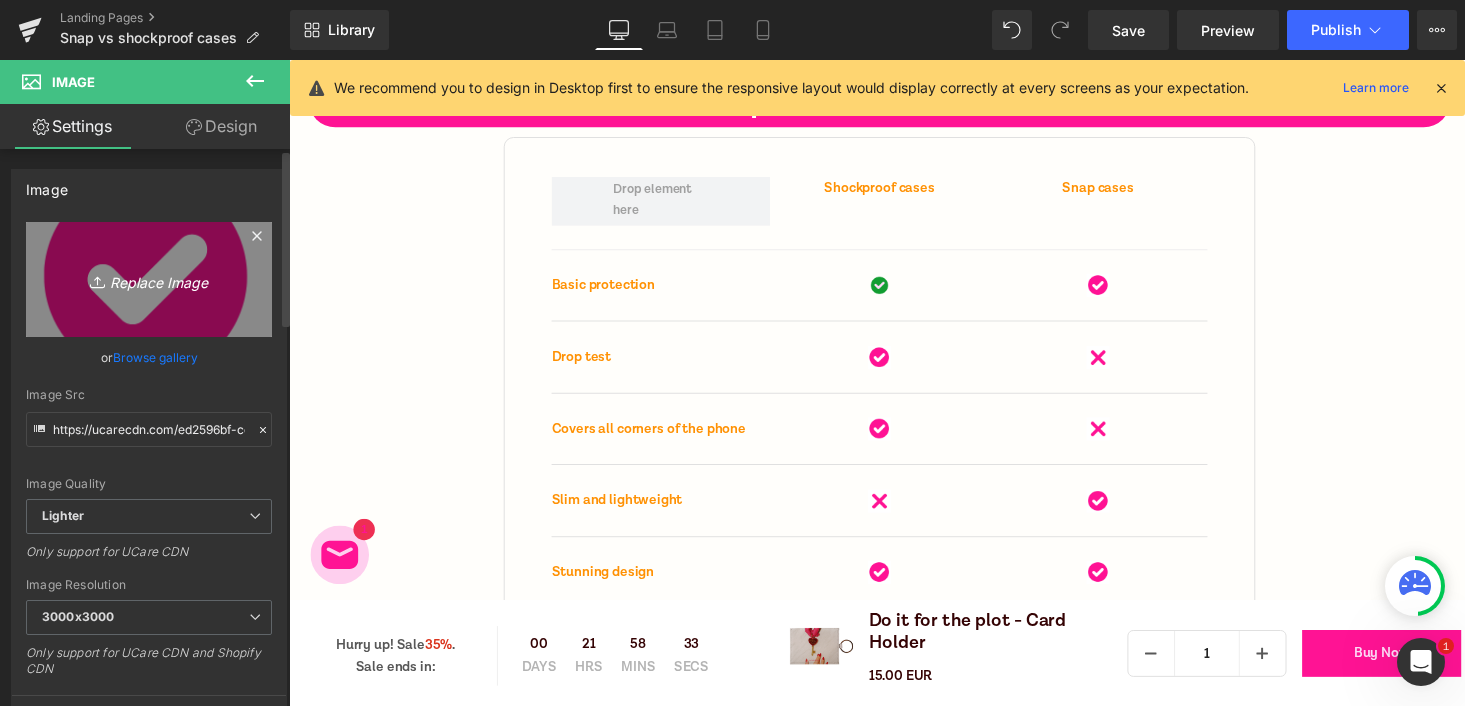type on "C:\fakepath\checkmark.png" 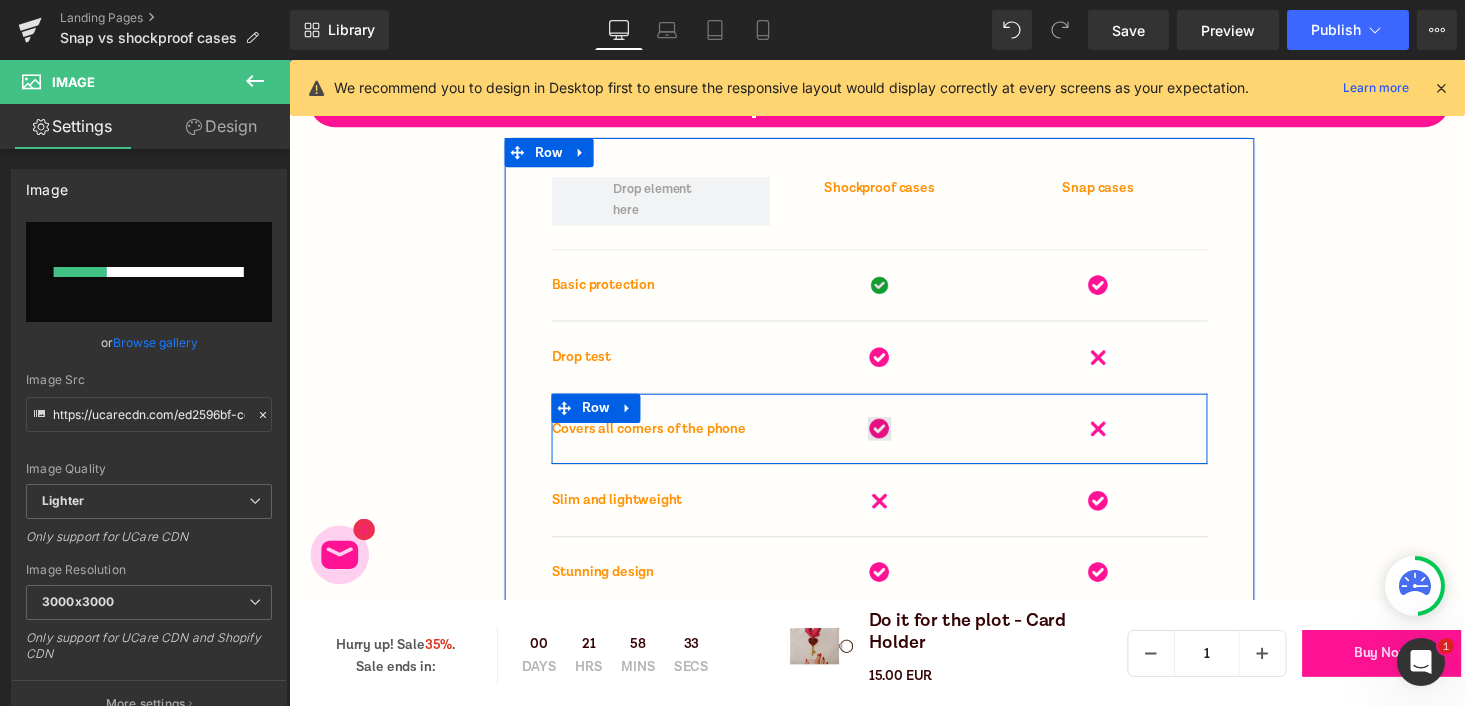 type 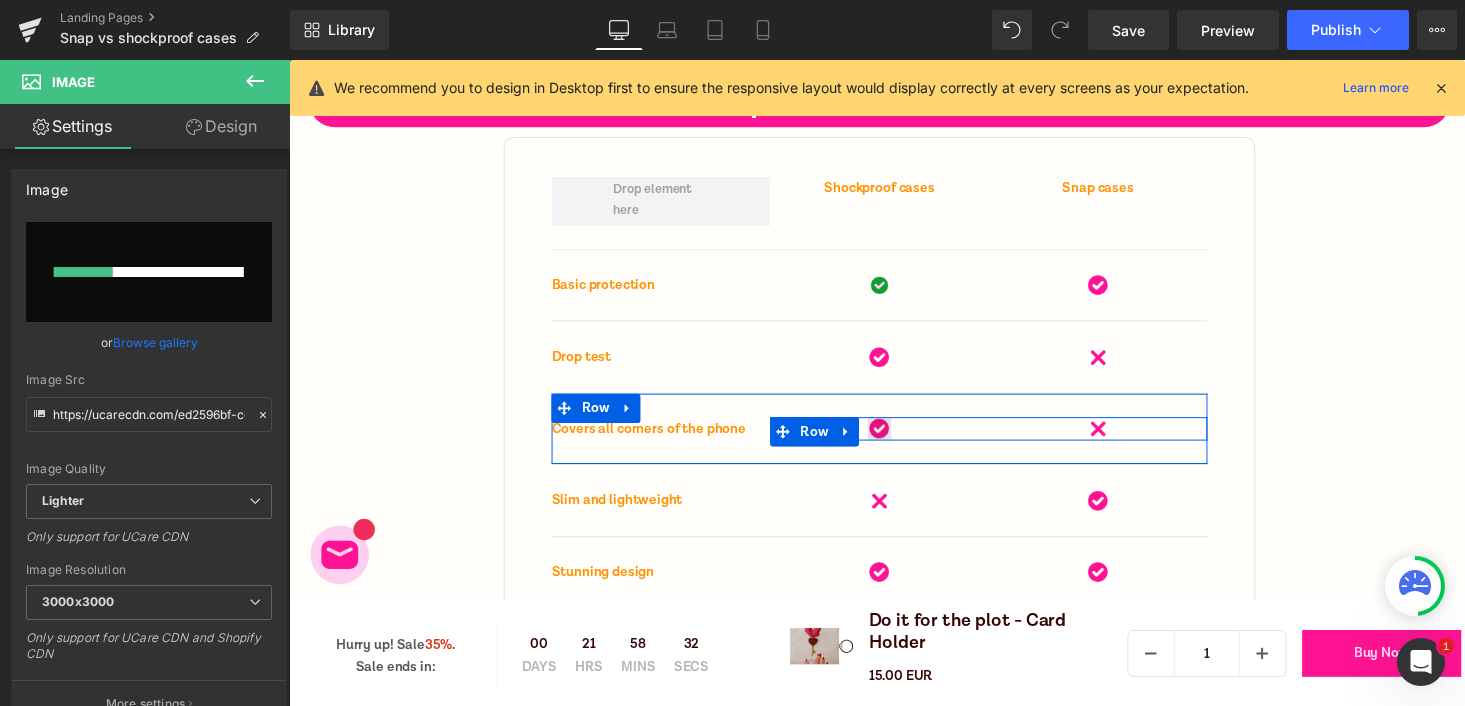 click on "Image" at bounding box center [894, 438] 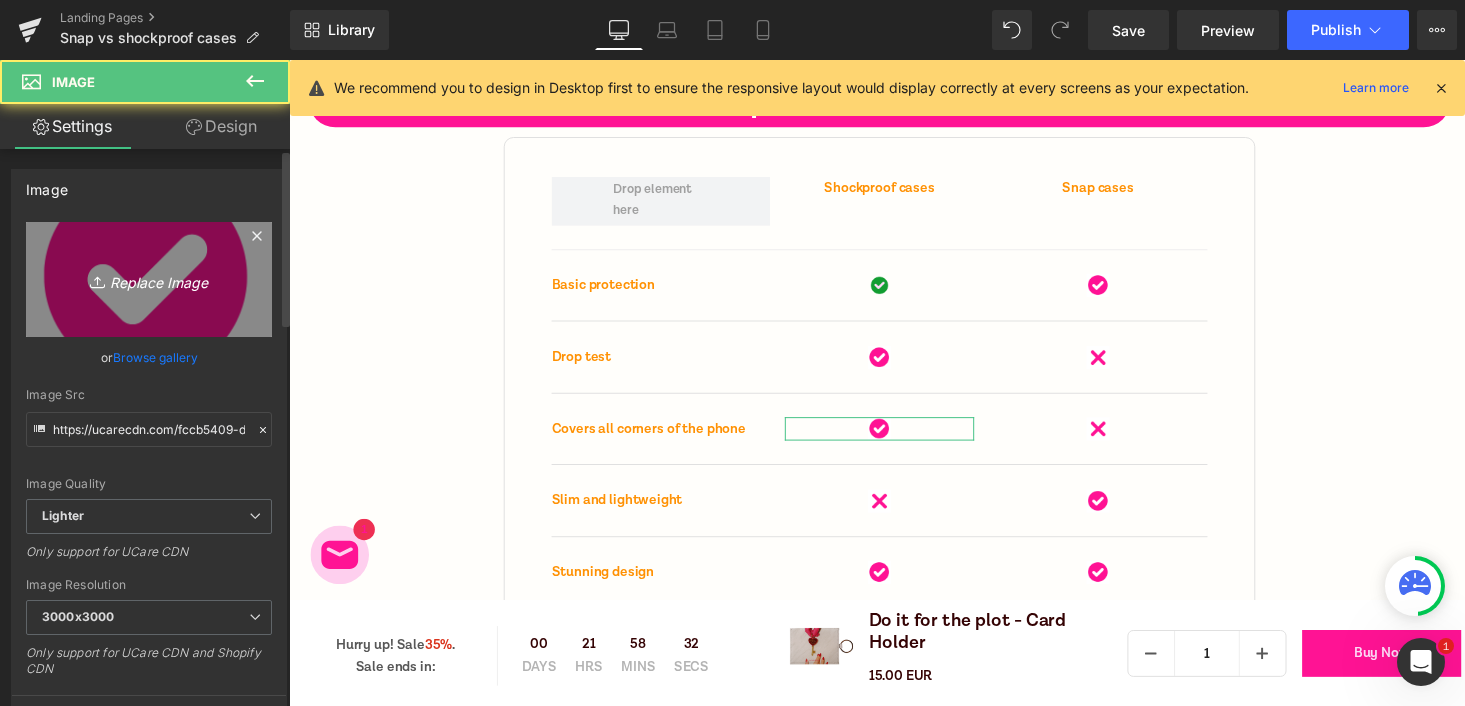 click on "Replace Image" at bounding box center (149, 279) 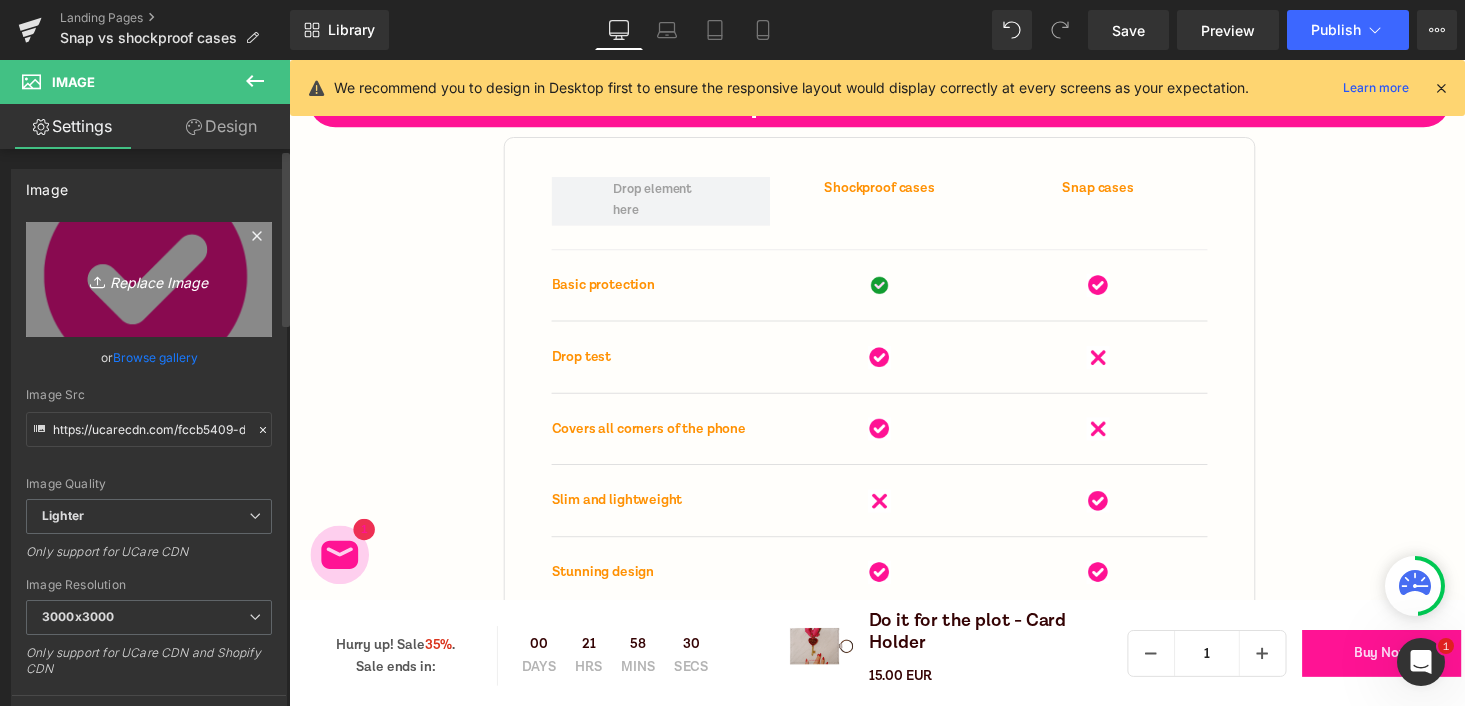 type on "C:\fakepath\checkmark.png" 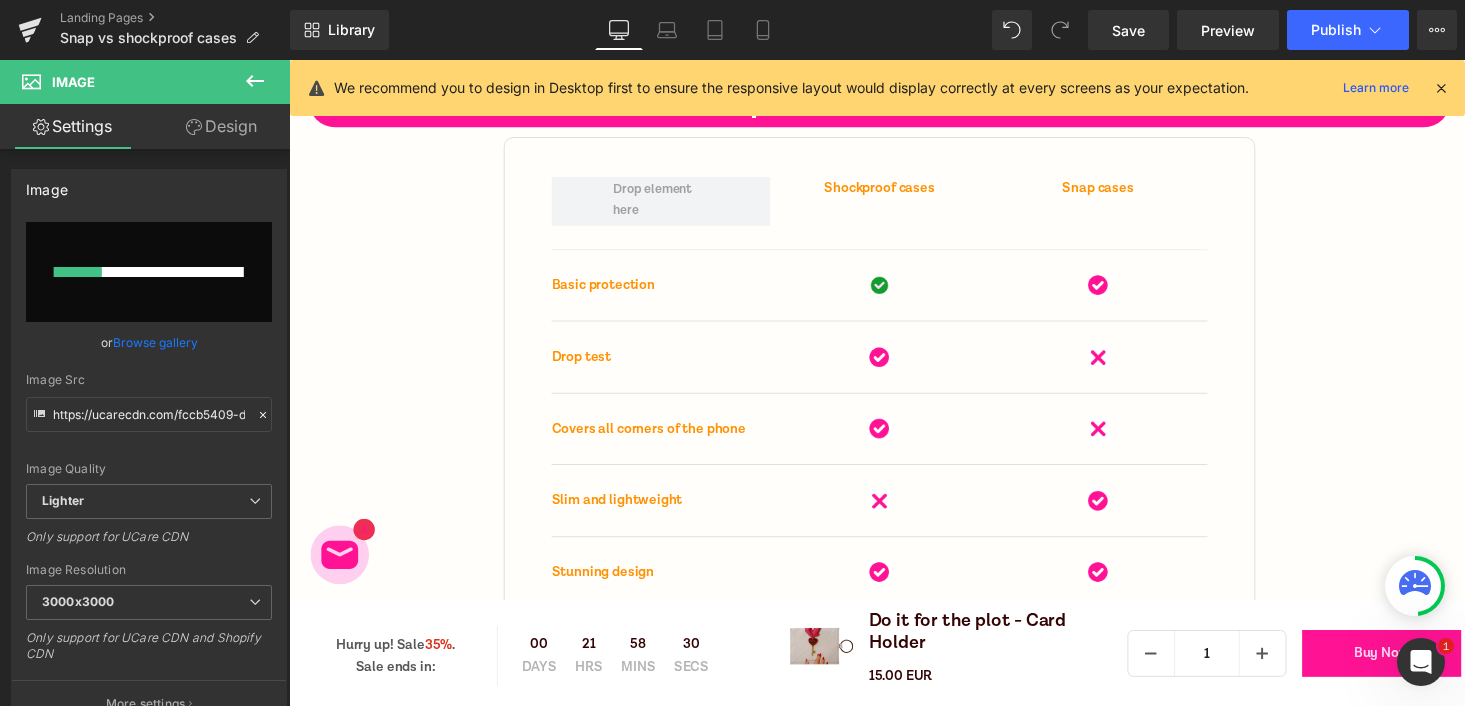 type 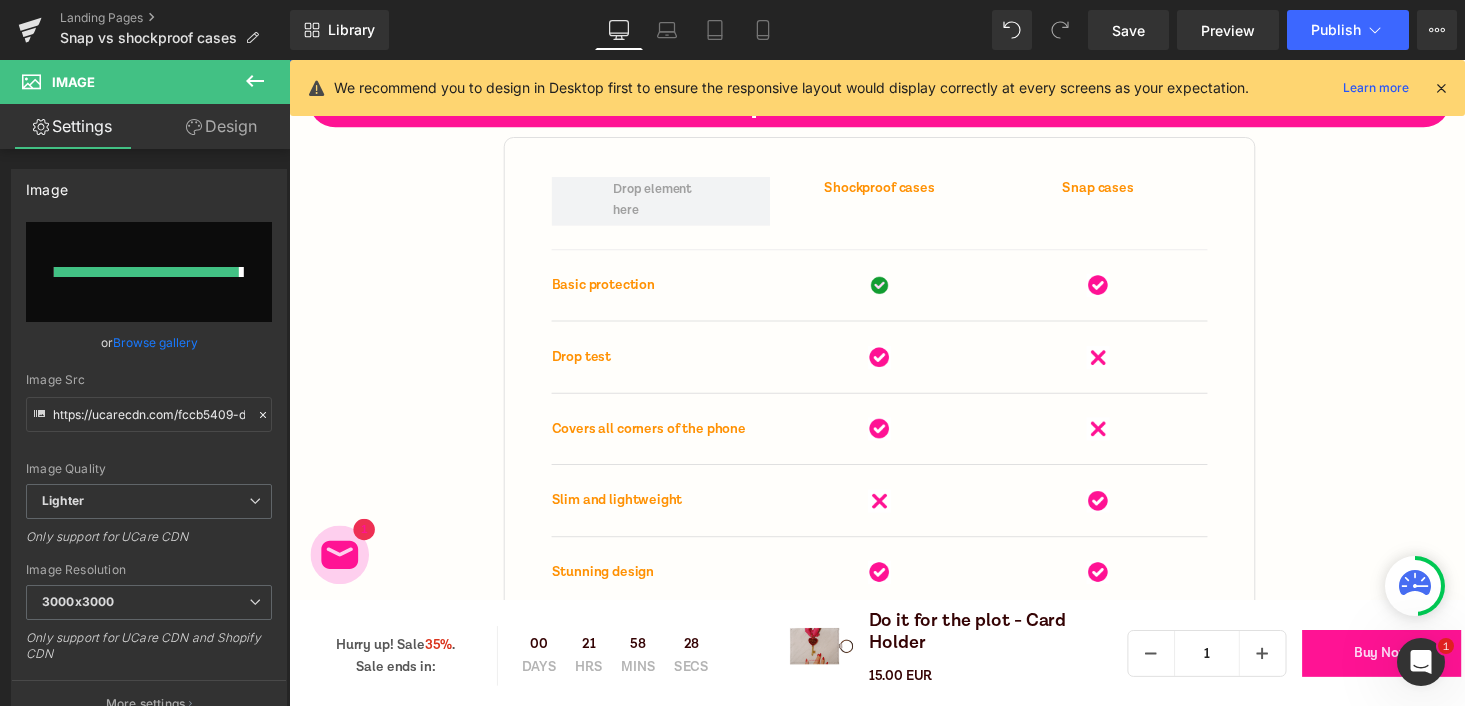 type on "https://ucarecdn.com/a2070704-3879-4ef0-8ec2-89b3748dc66a/-/format/auto/-/preview/3000x3000/-/quality/lighter/checkmark.png" 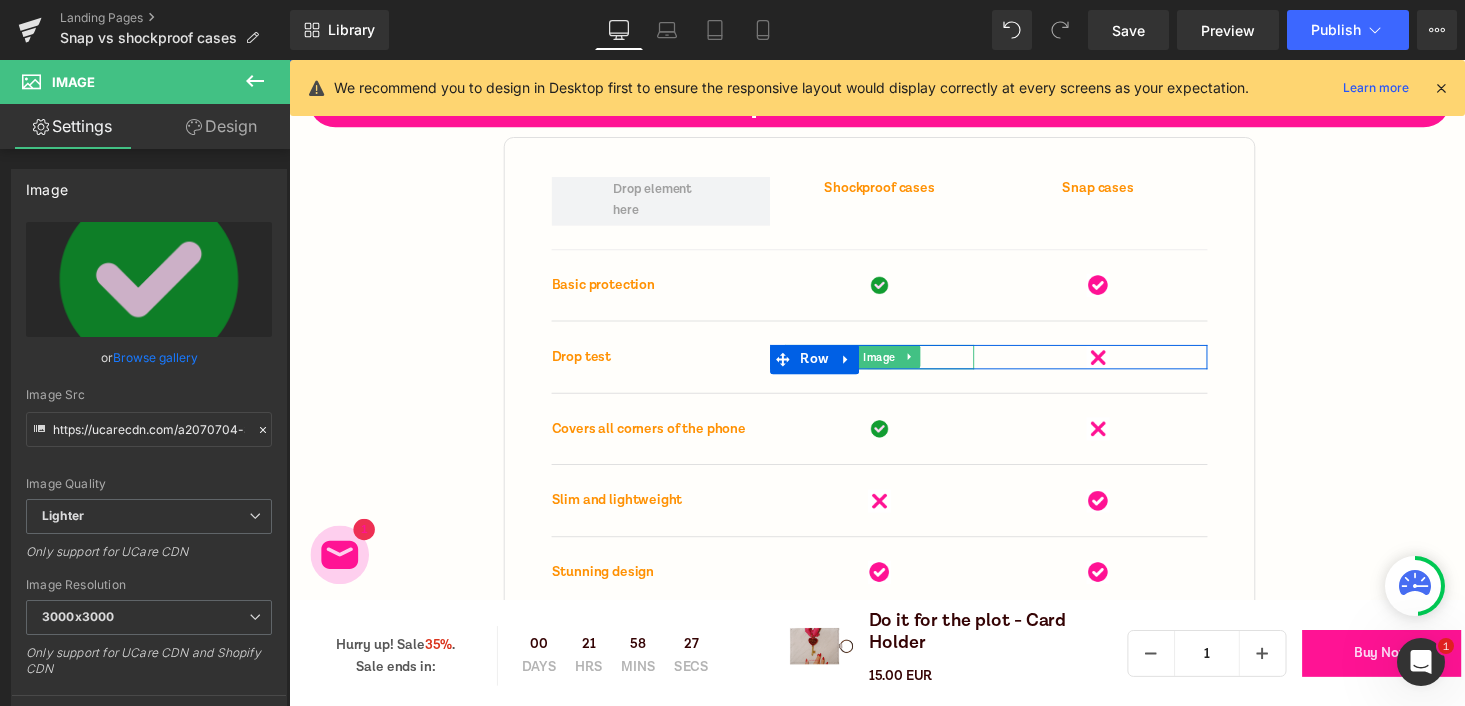 click on "Image" at bounding box center (893, 365) 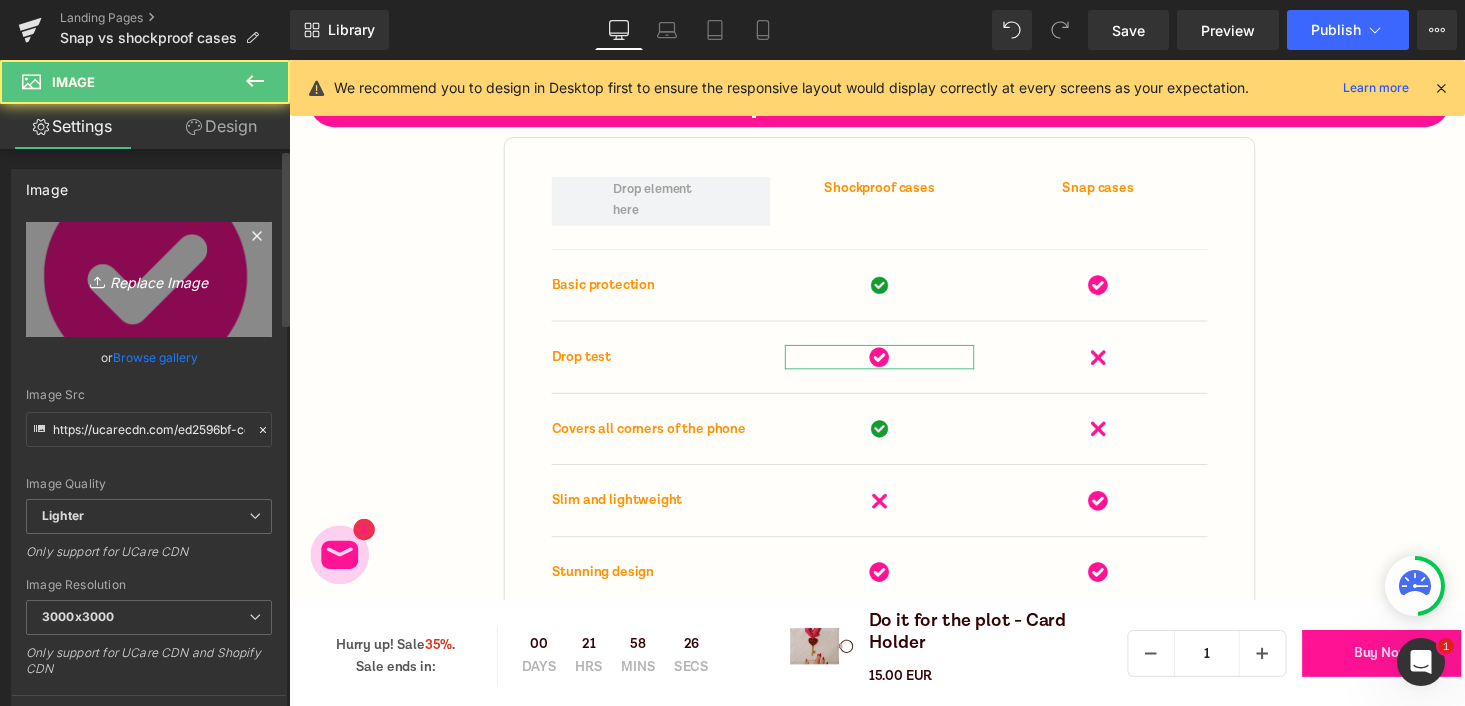 click on "Replace Image" at bounding box center [149, 279] 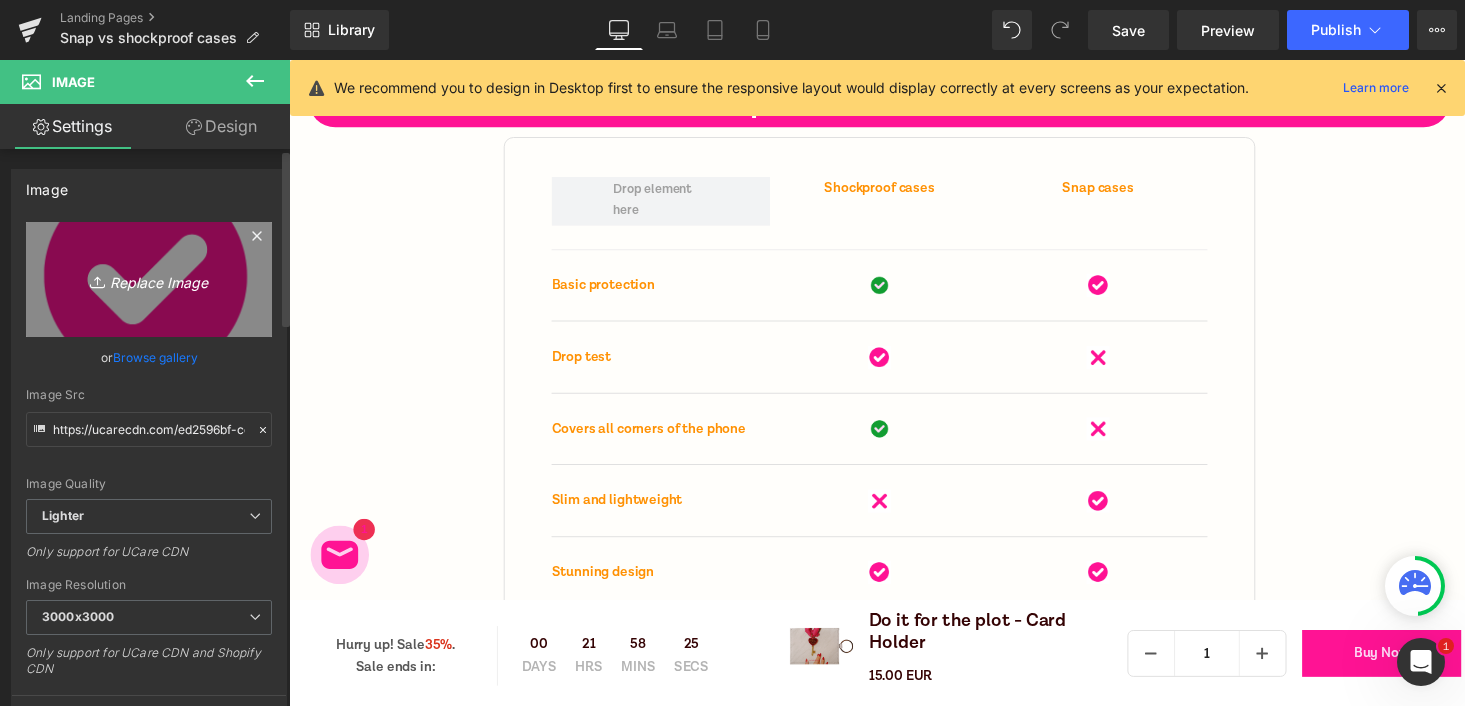type on "C:\fakepath\checkmark.png" 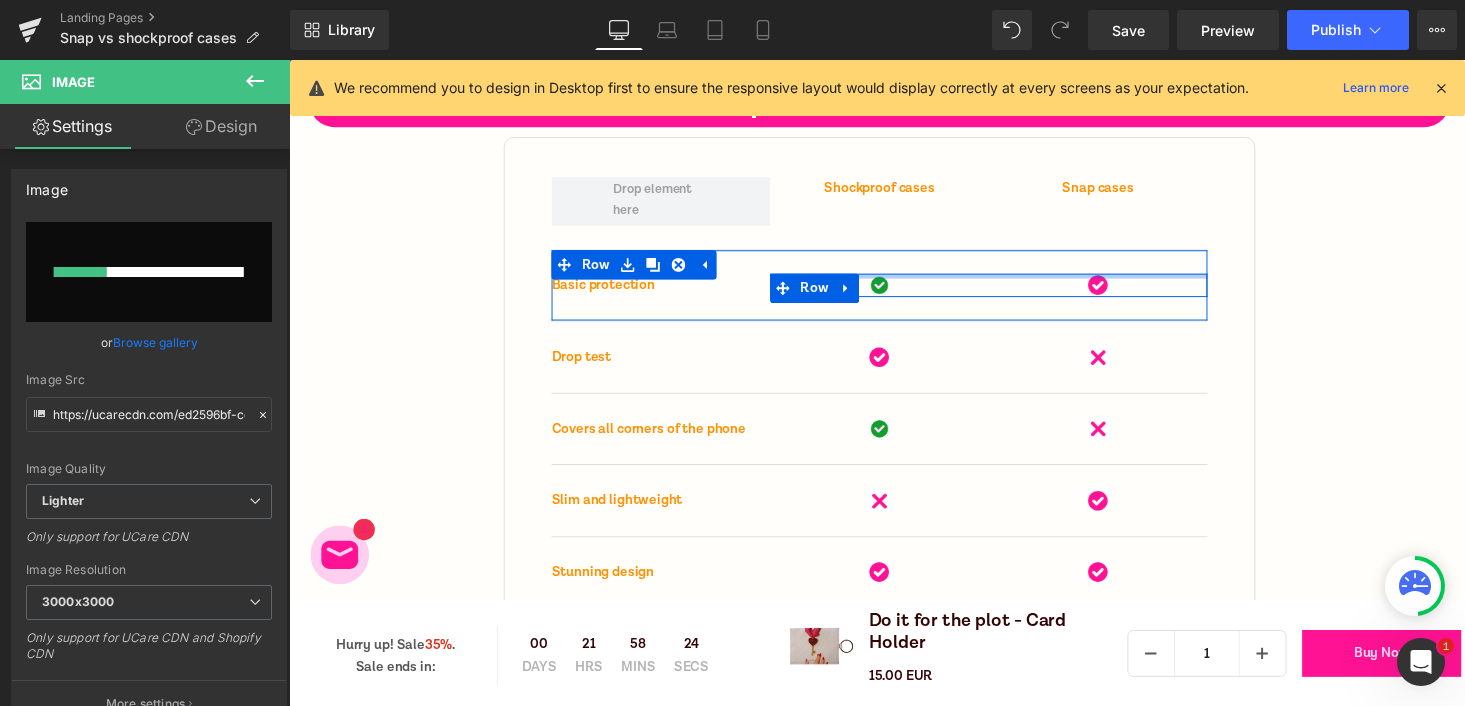 type 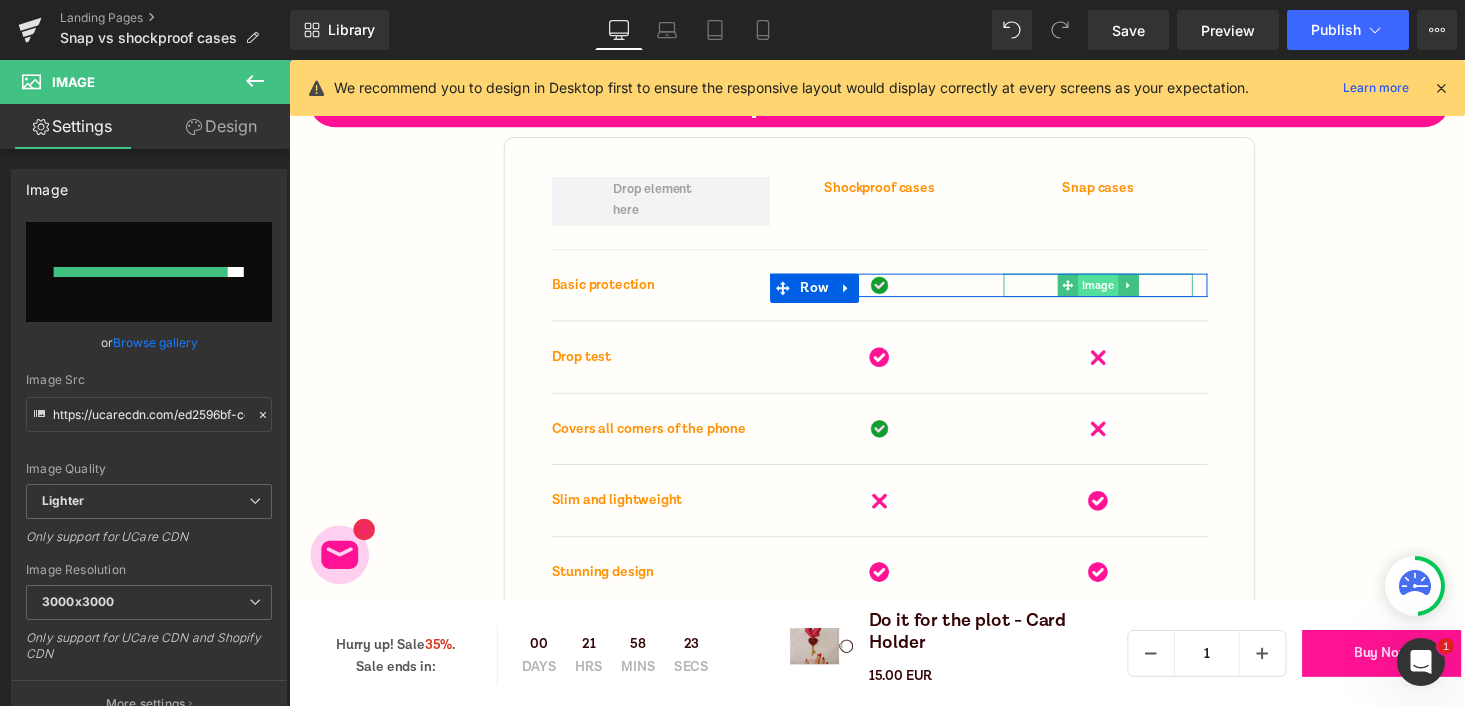 type on "https://ucarecdn.com/4b1fe47b-4373-41a9-a5f6-c5cf727ee6f7/-/format/auto/-/preview/3000x3000/-/quality/lighter/checkmark.png" 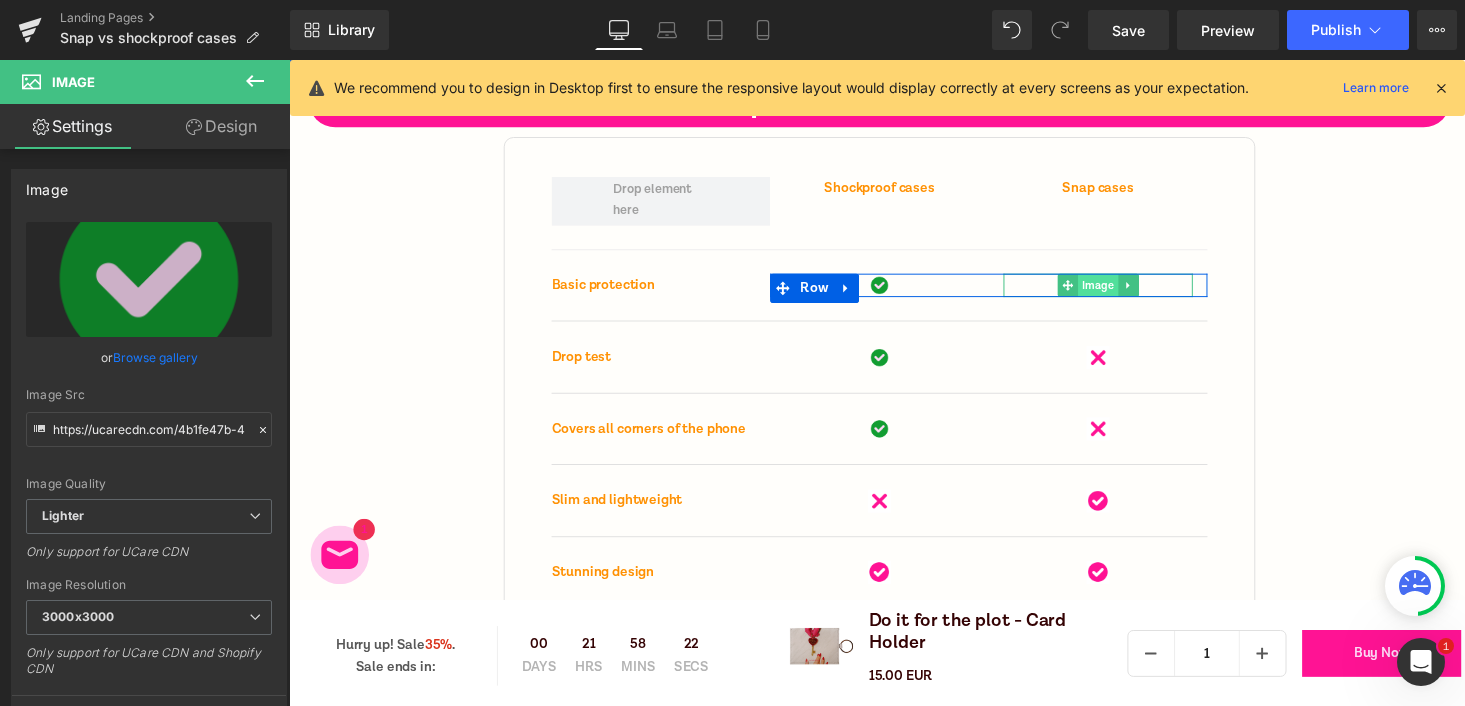 click on "Image" at bounding box center (1117, 292) 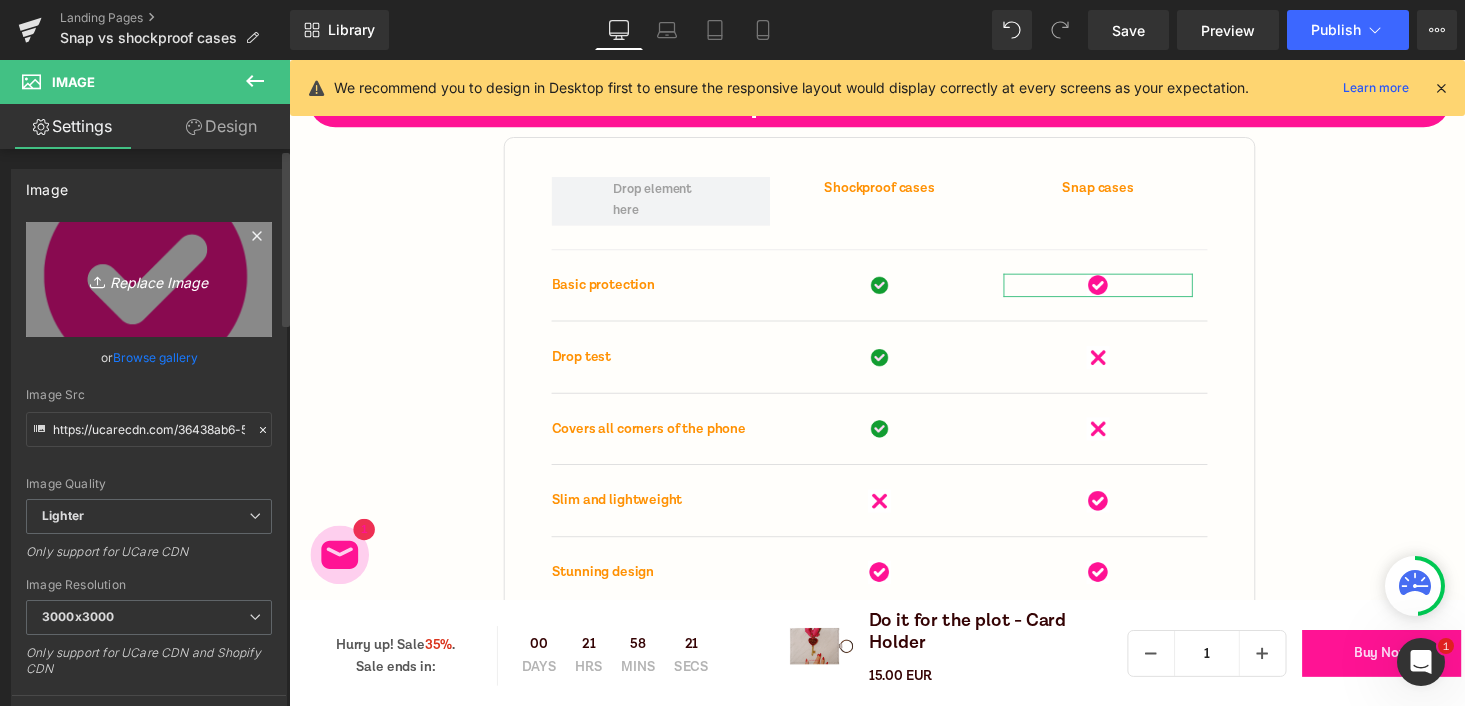 click on "Replace Image" at bounding box center (149, 279) 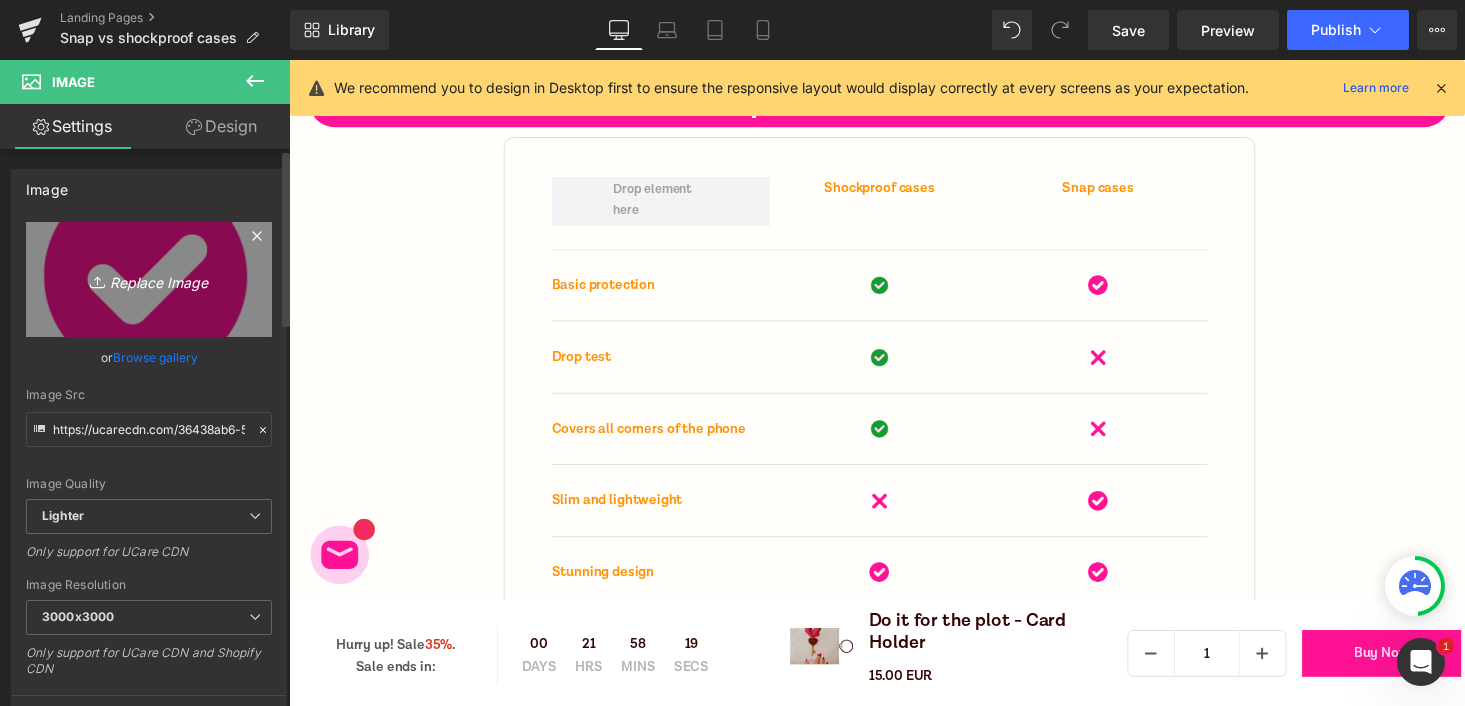 type on "C:\fakepath\checkmark.png" 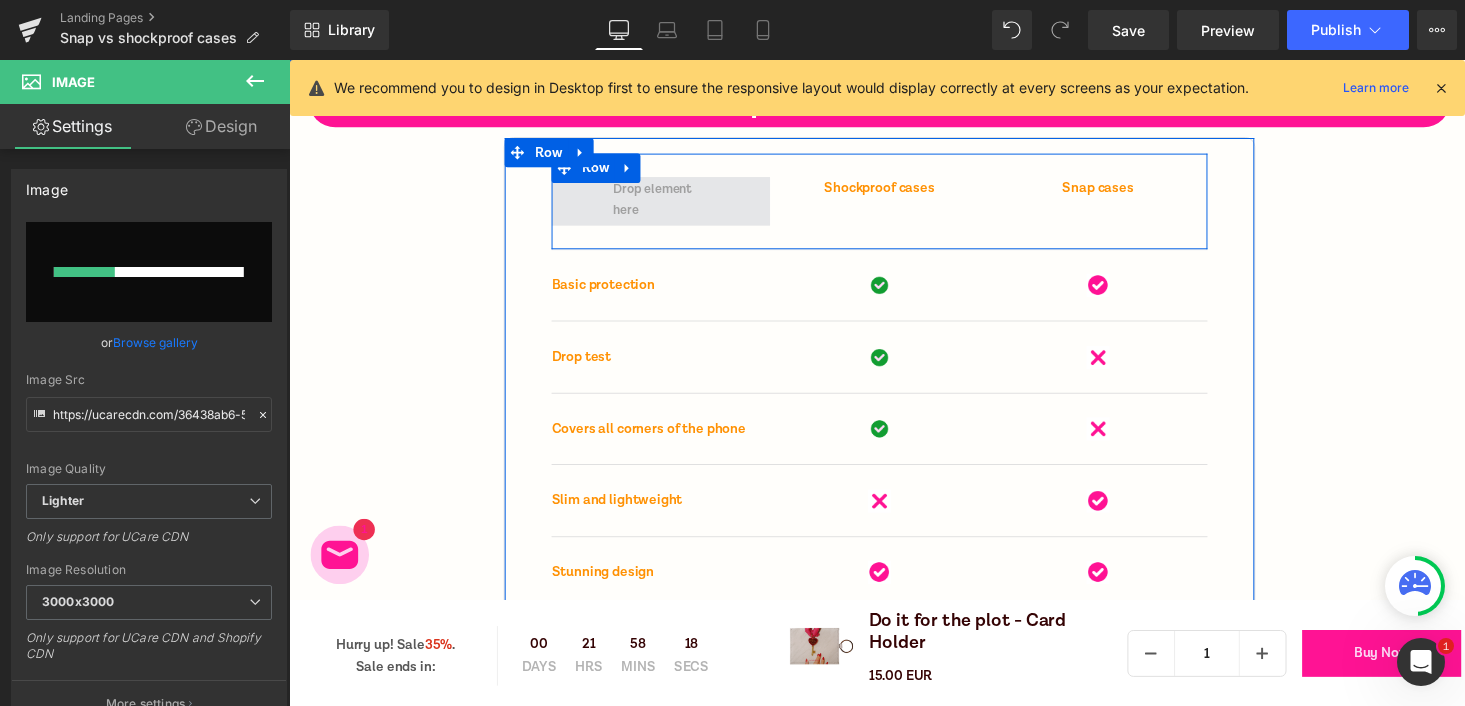 type 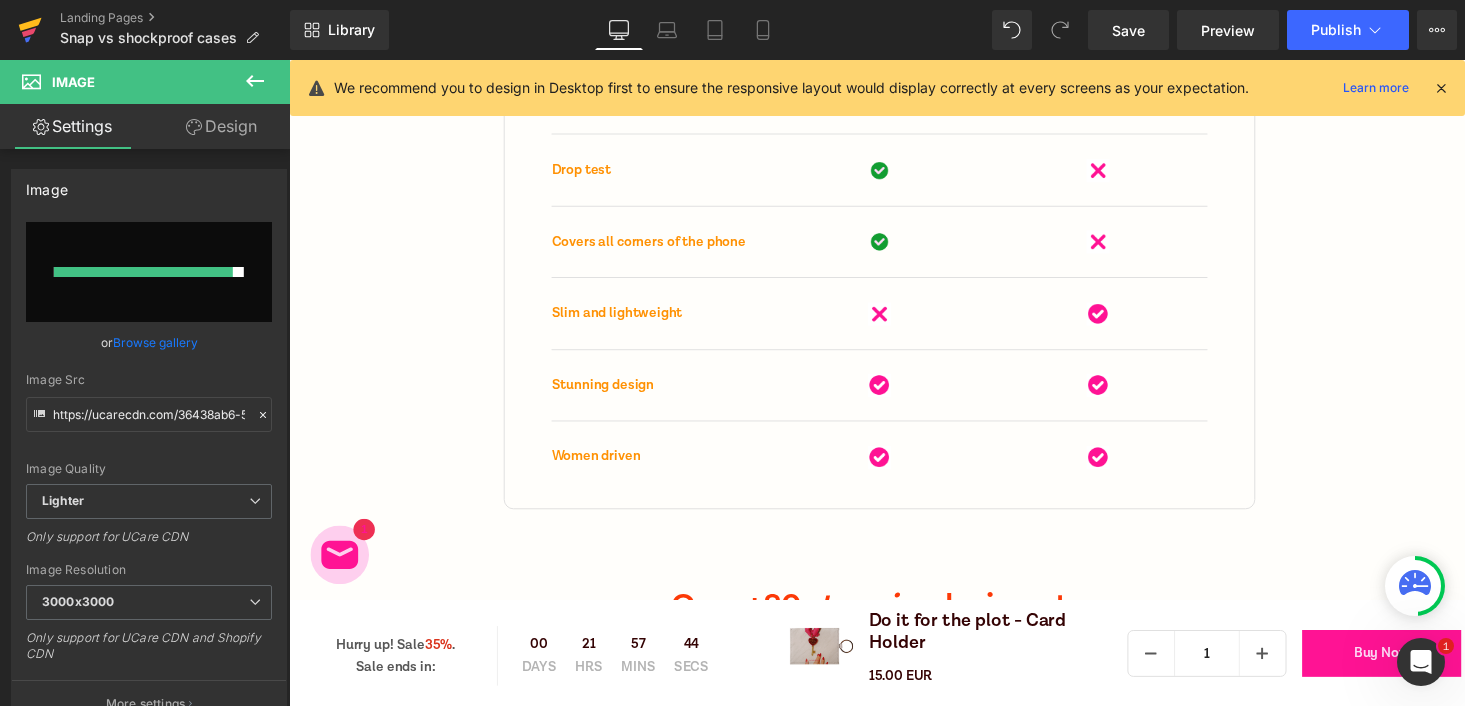 scroll, scrollTop: 7204, scrollLeft: 0, axis: vertical 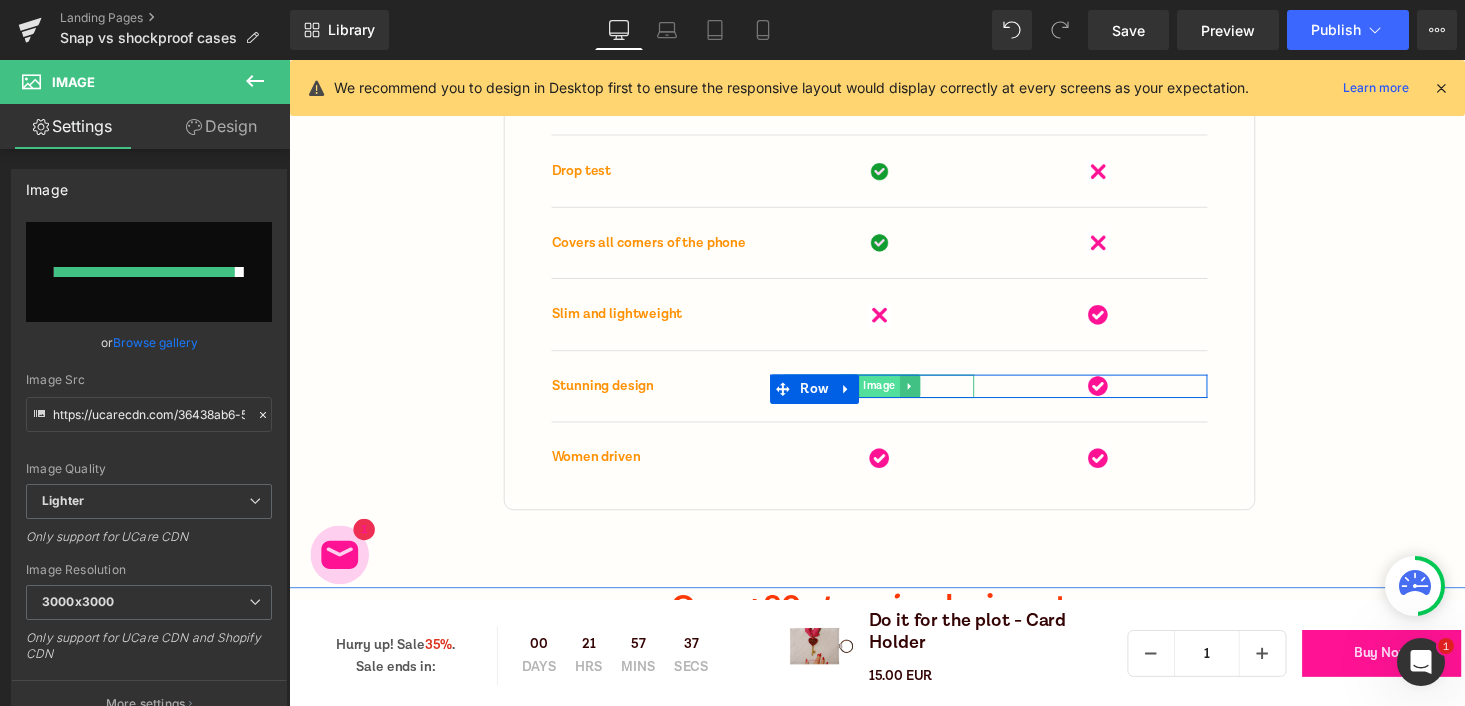click on "Image" at bounding box center (893, 394) 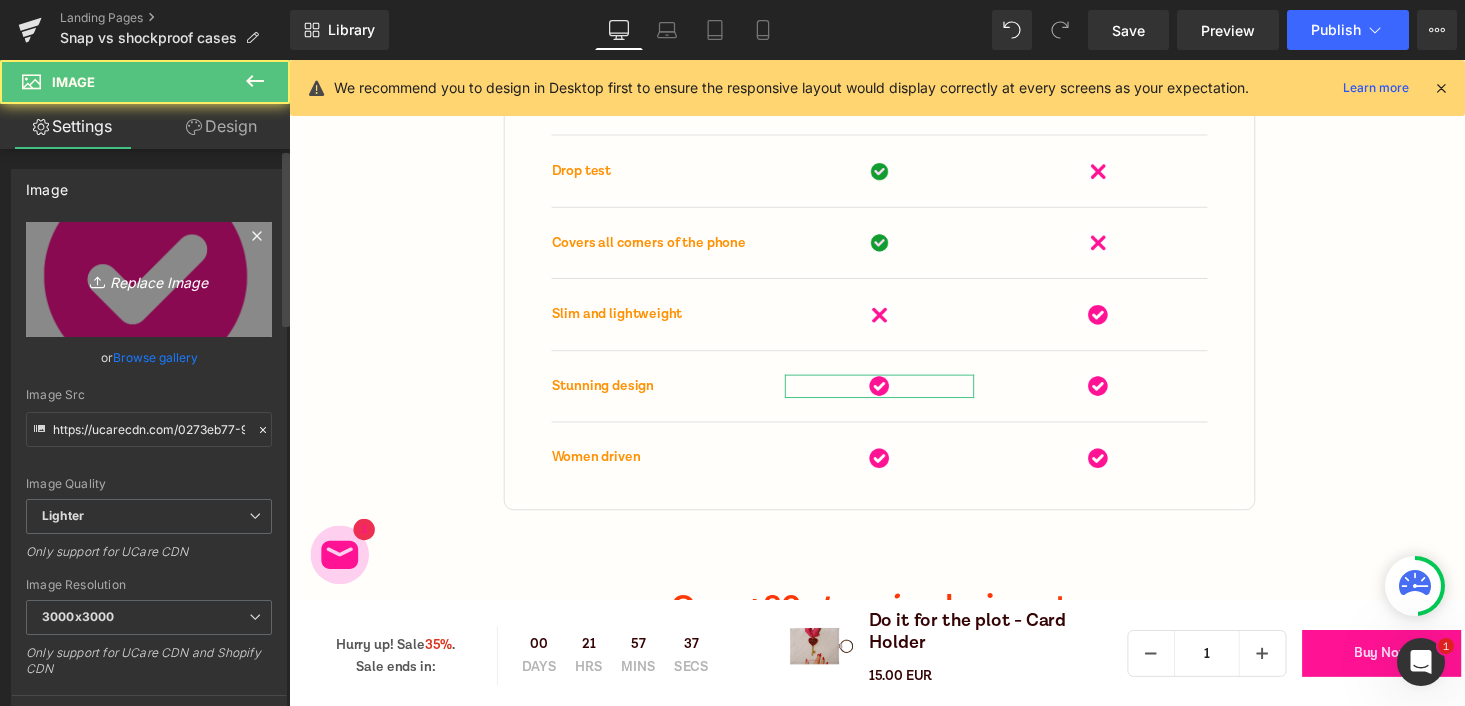 click on "Replace Image" at bounding box center [149, 279] 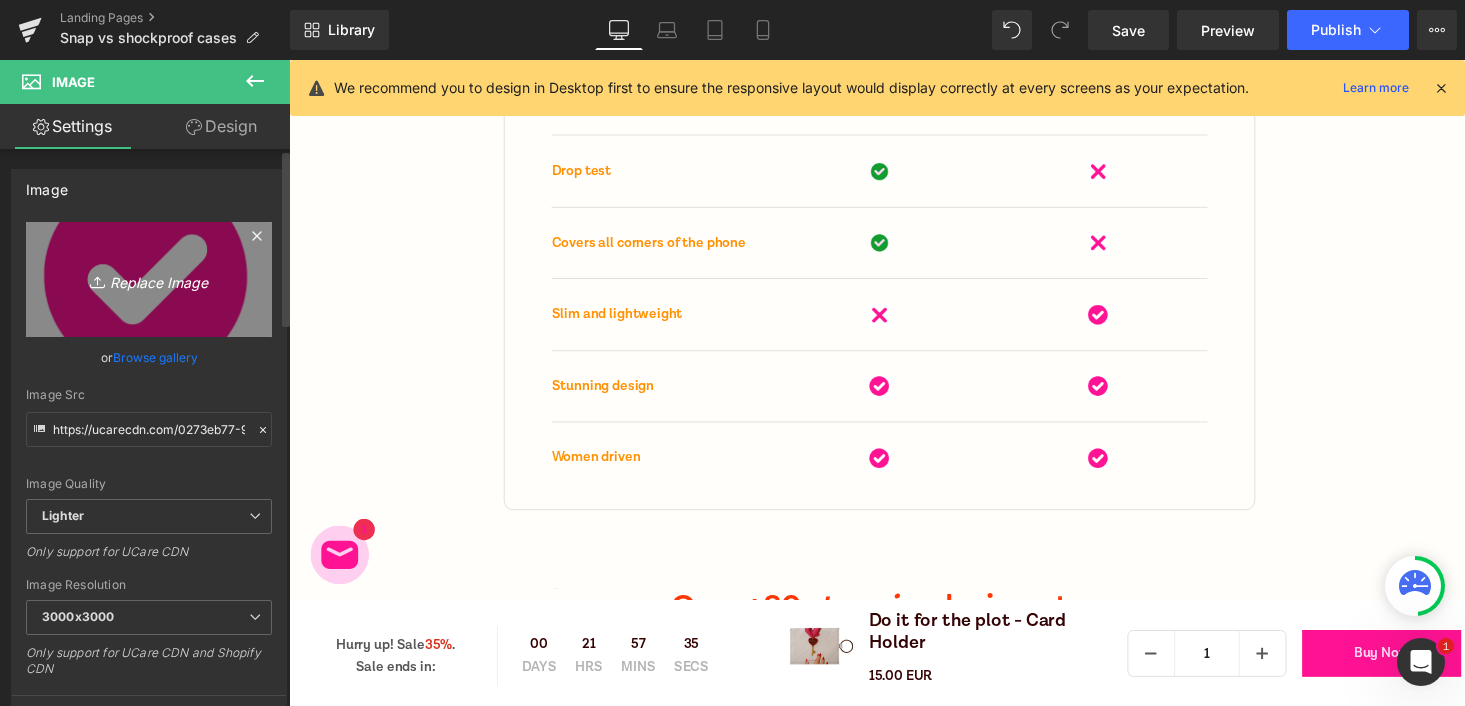 type on "C:\fakepath\checkmark.png" 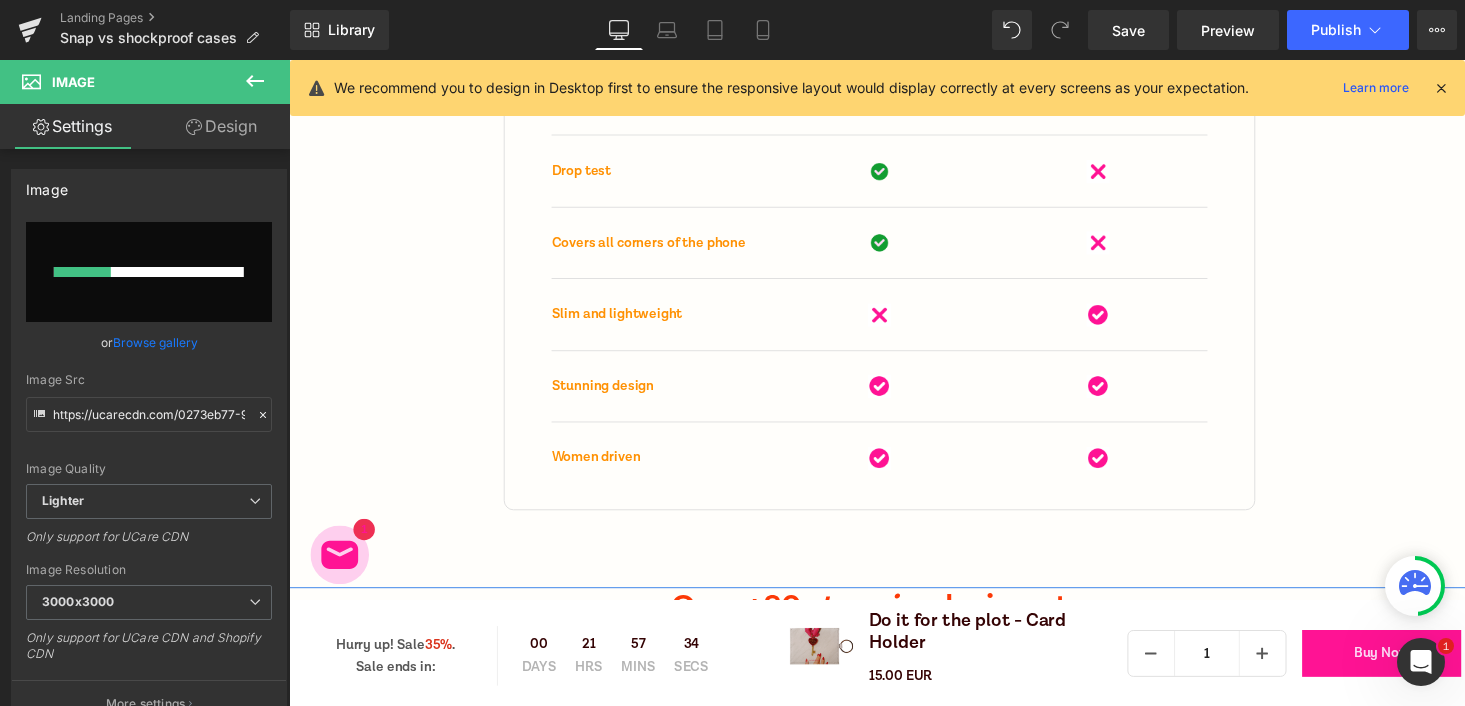 type 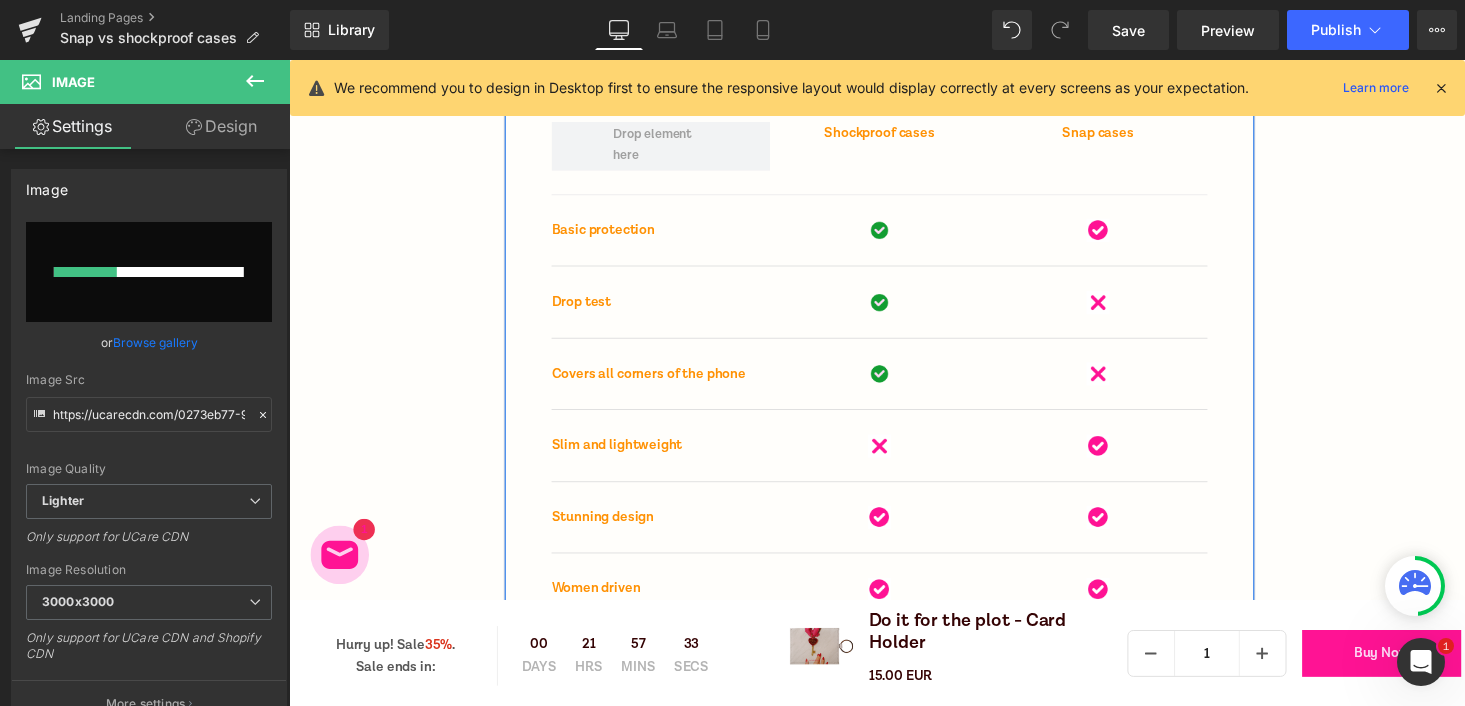 scroll, scrollTop: 7074, scrollLeft: 0, axis: vertical 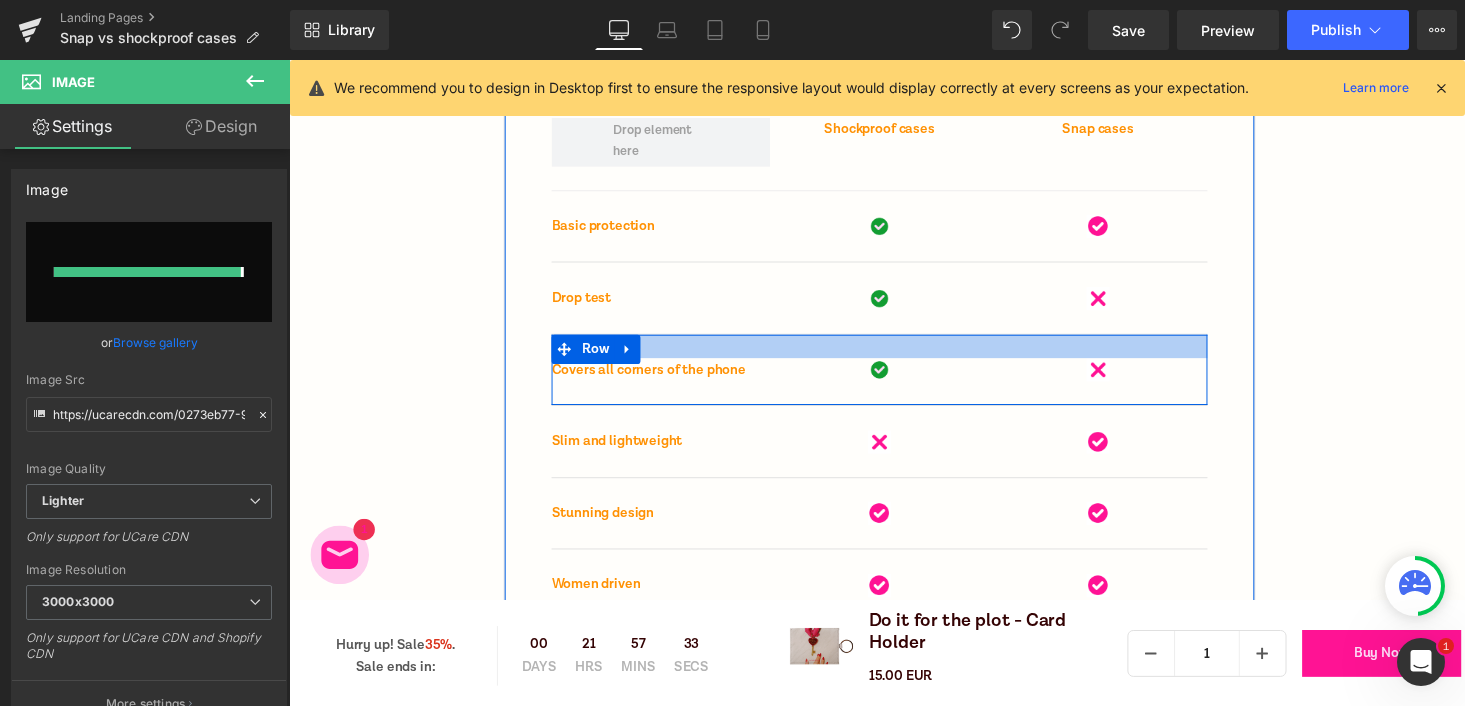 type on "https://ucarecdn.com/781bc1b3-877c-490e-9bfa-26b3fb442bde/-/format/auto/-/preview/3000x3000/-/quality/lighter/checkmark.png" 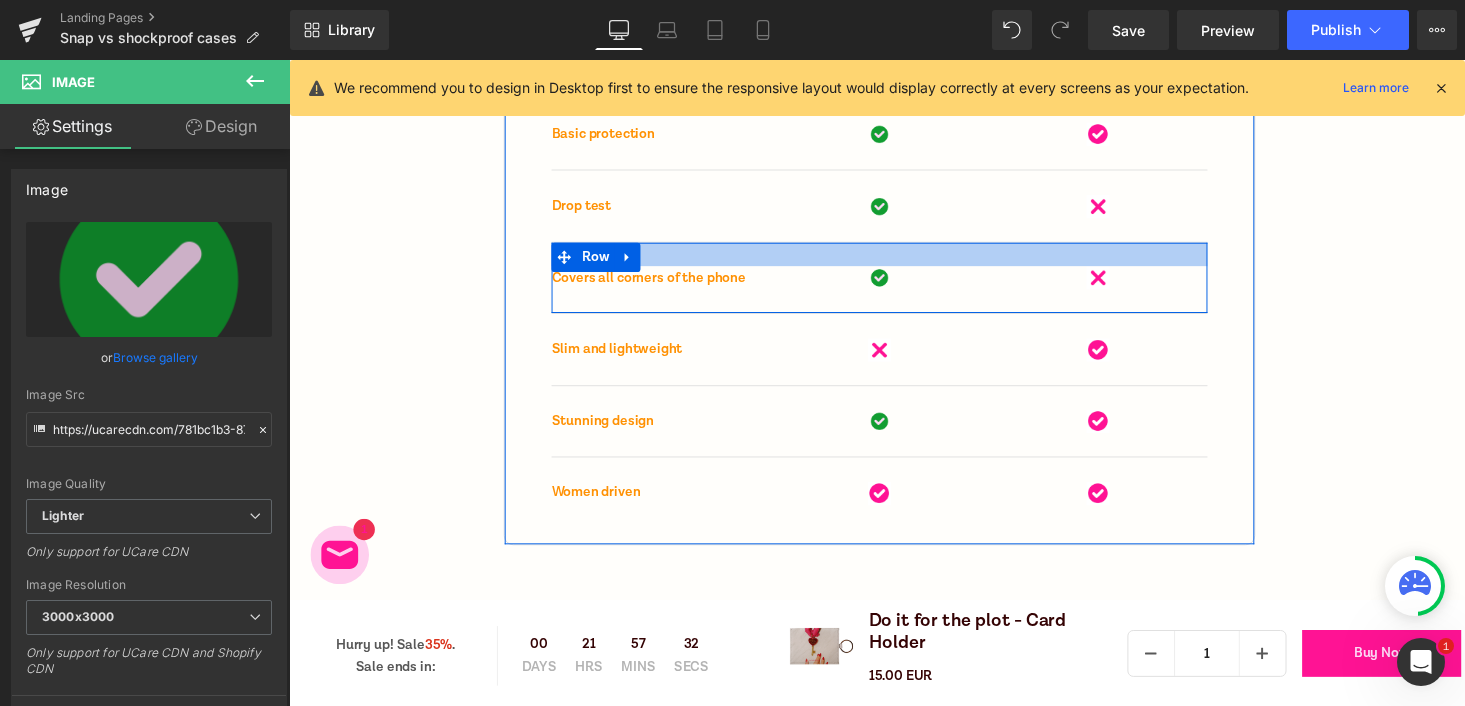 scroll, scrollTop: 7179, scrollLeft: 0, axis: vertical 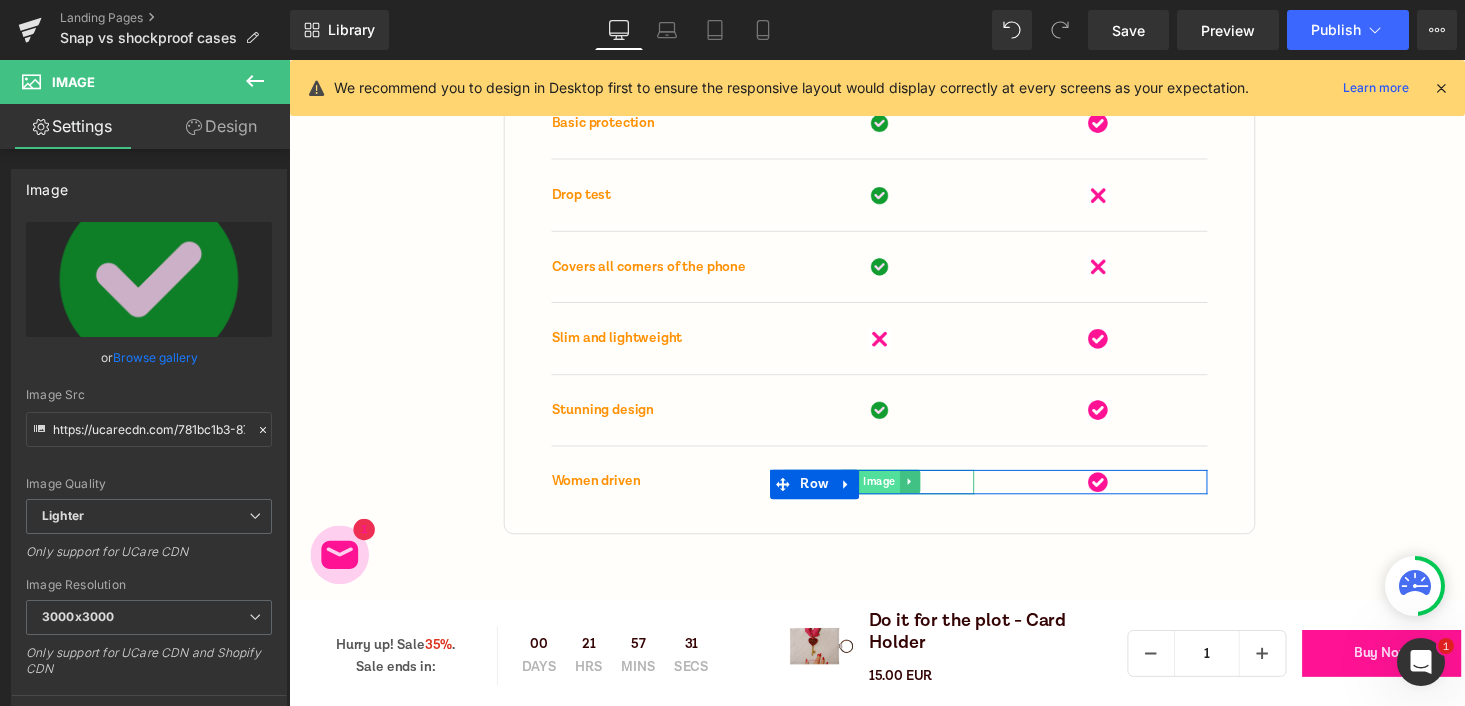 click on "Image" at bounding box center [893, 493] 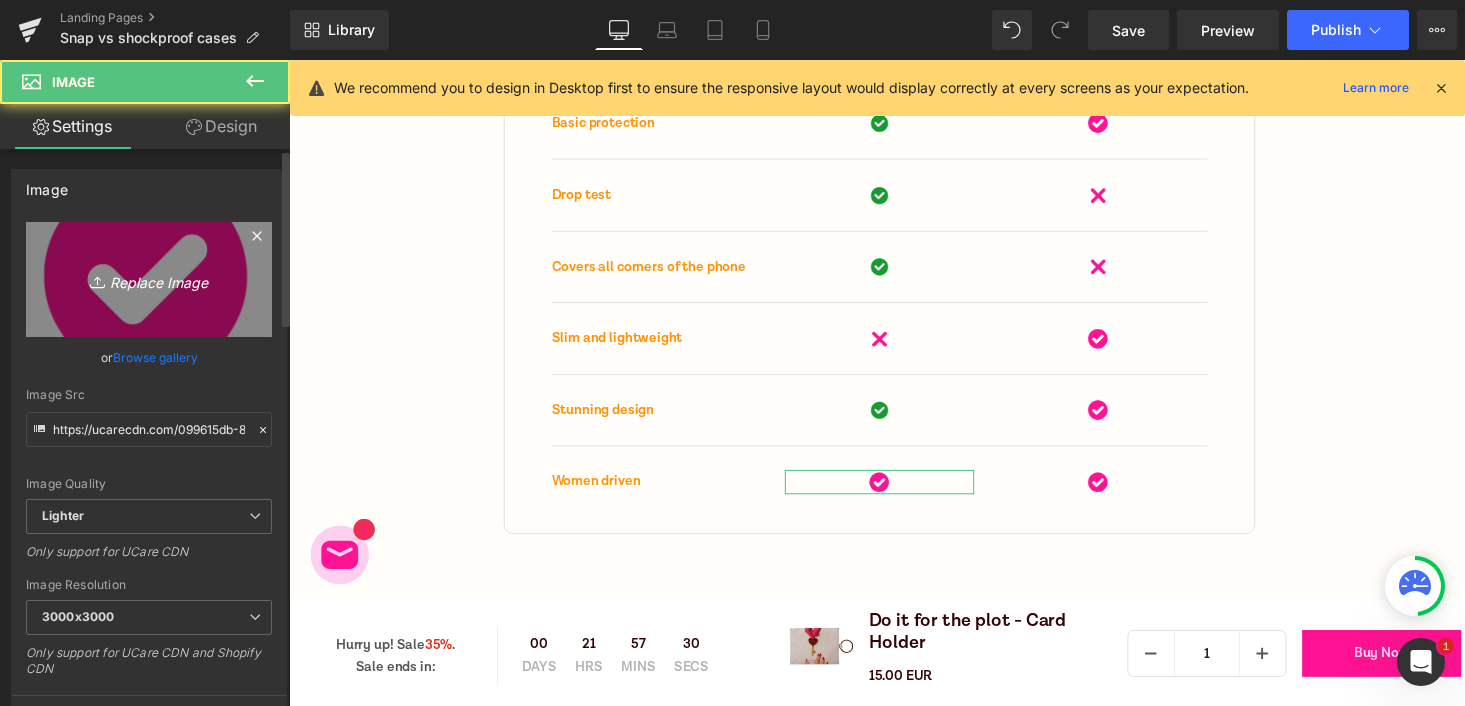 click on "Replace Image" at bounding box center (149, 279) 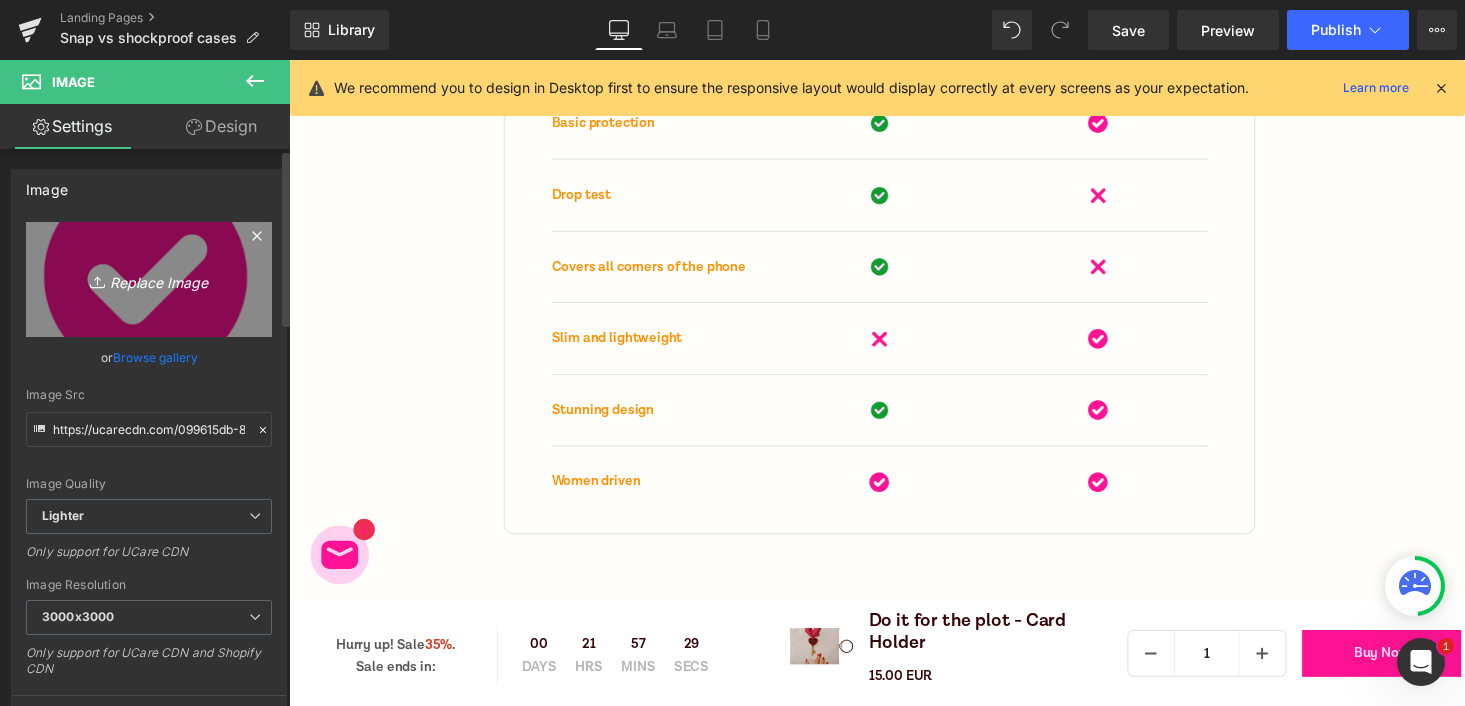 type on "C:\fakepath\checkmark.png" 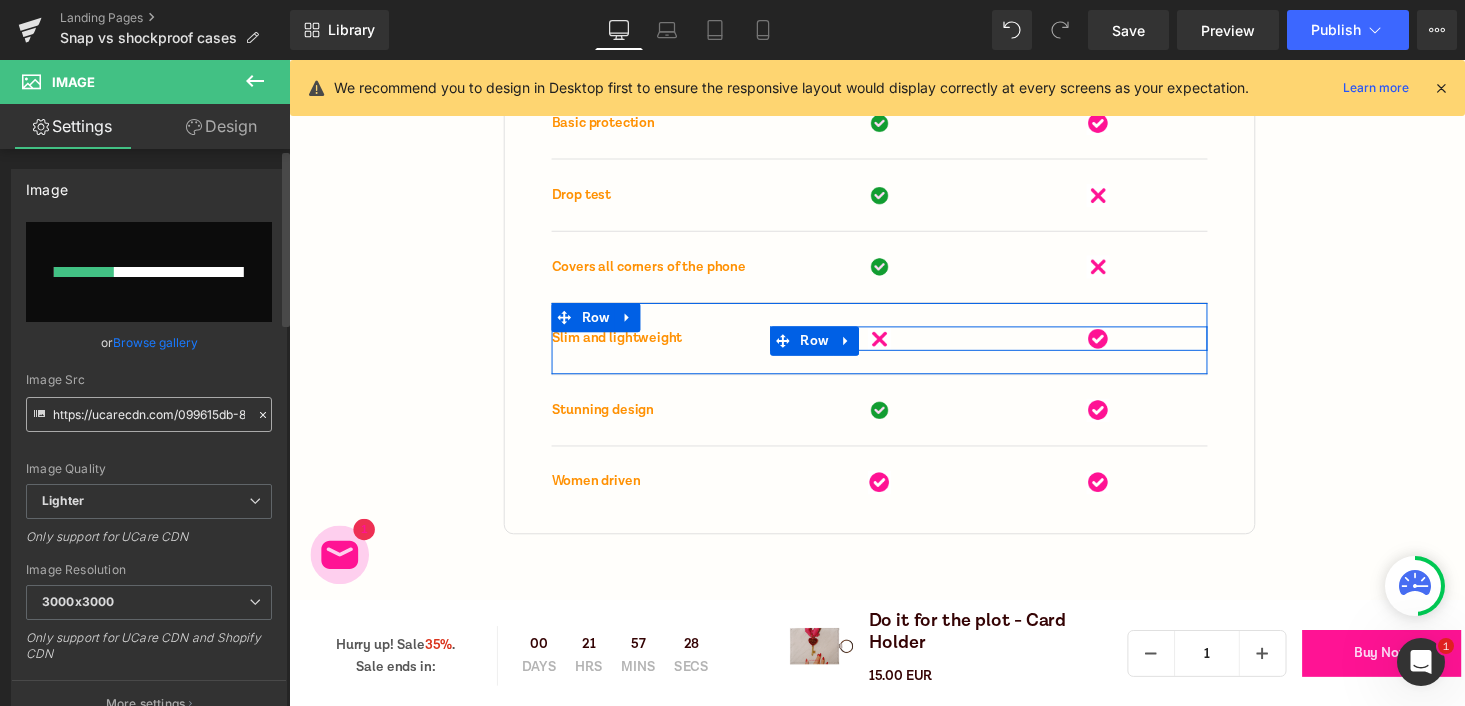 type 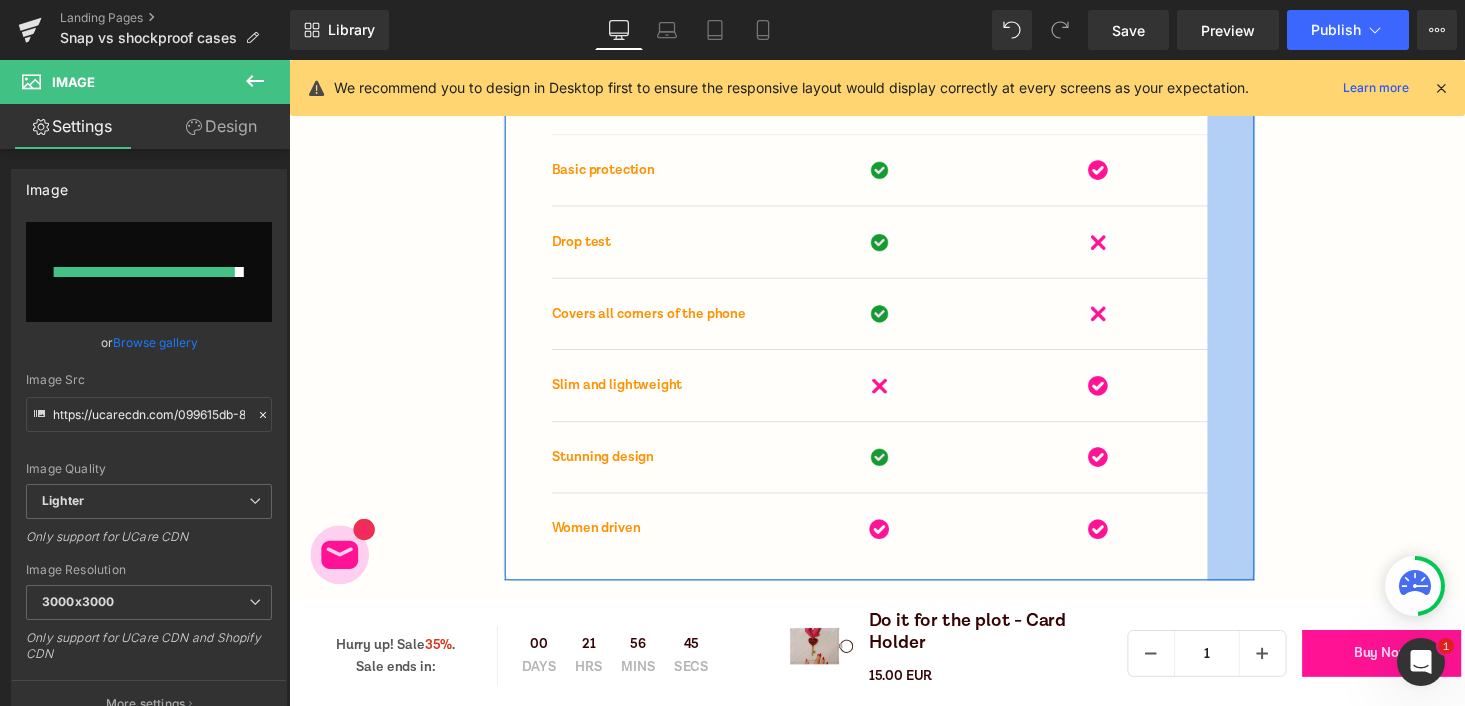 scroll, scrollTop: 7112, scrollLeft: 0, axis: vertical 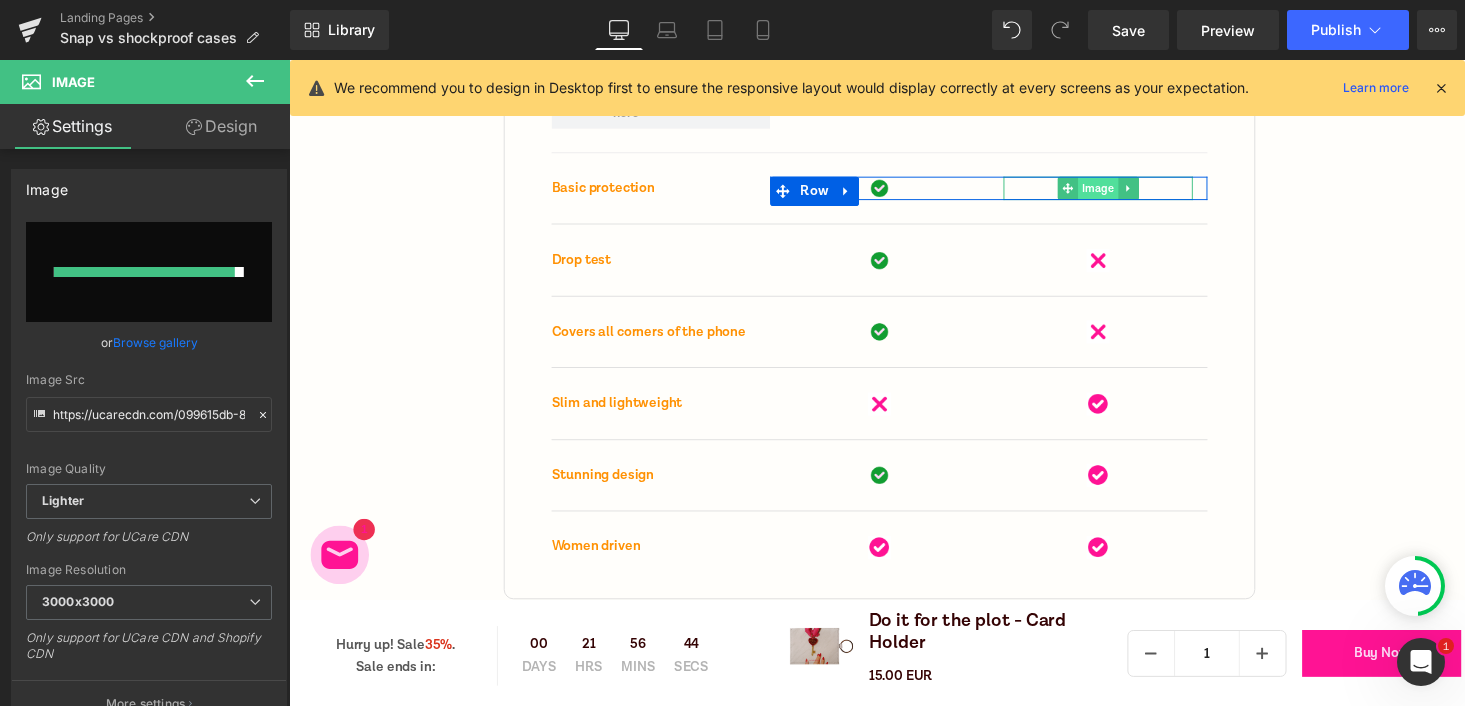 click on "Image" at bounding box center (1117, 193) 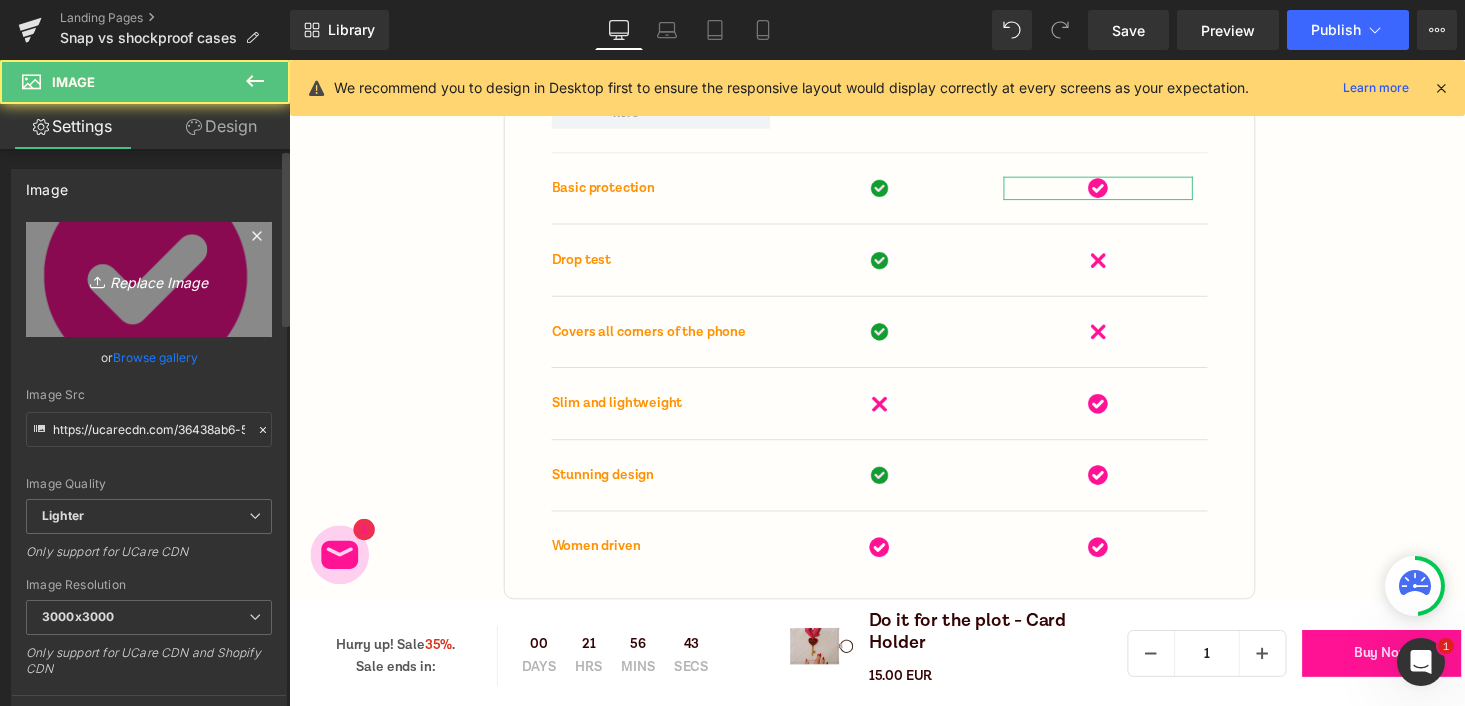 click on "Replace Image" at bounding box center (149, 279) 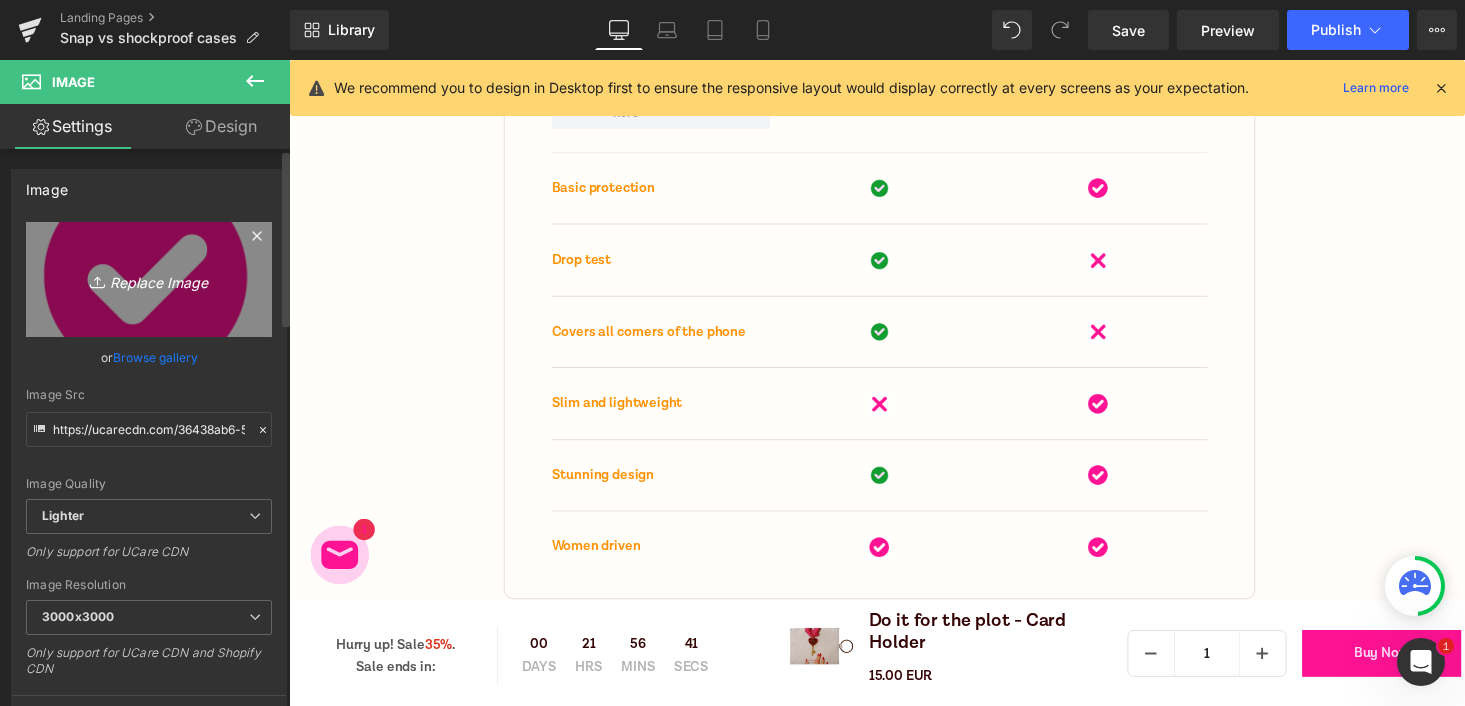 type on "C:\fakepath\checkmark.png" 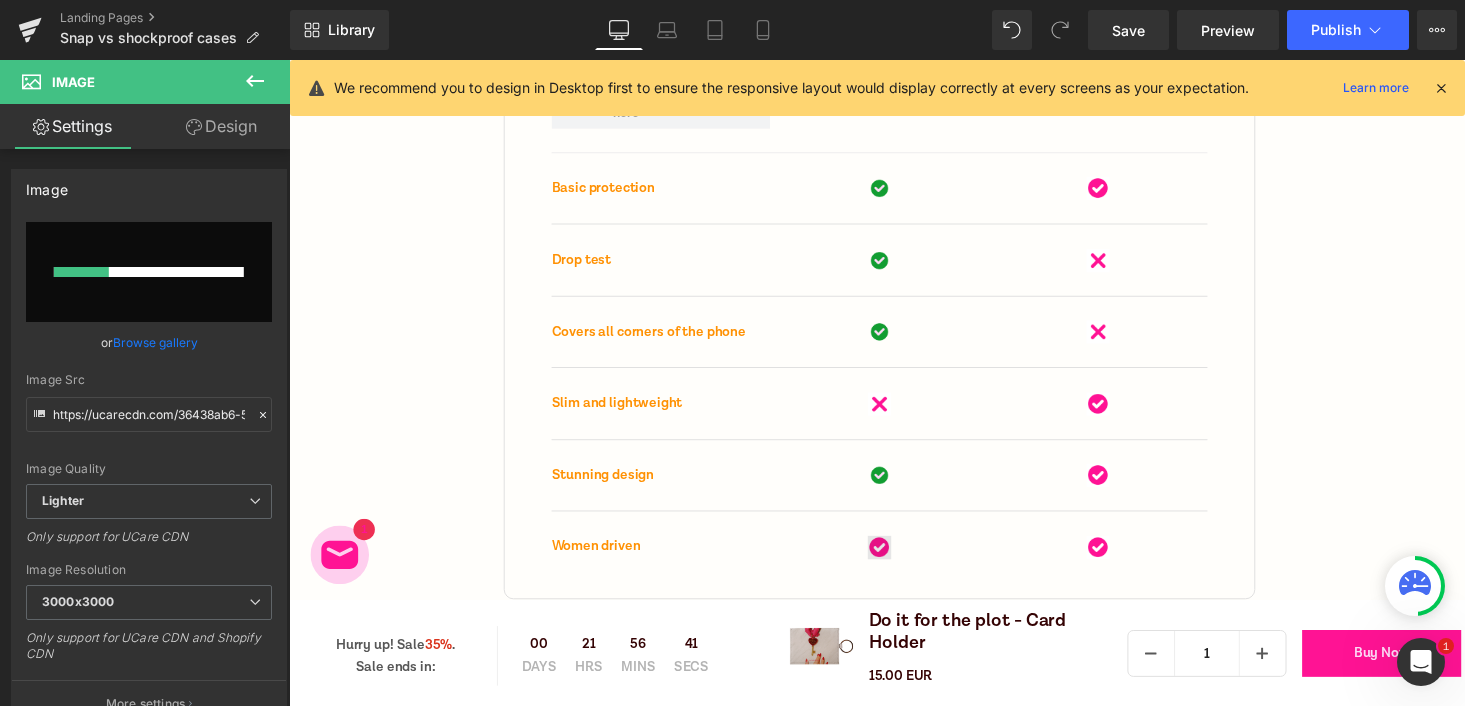 type 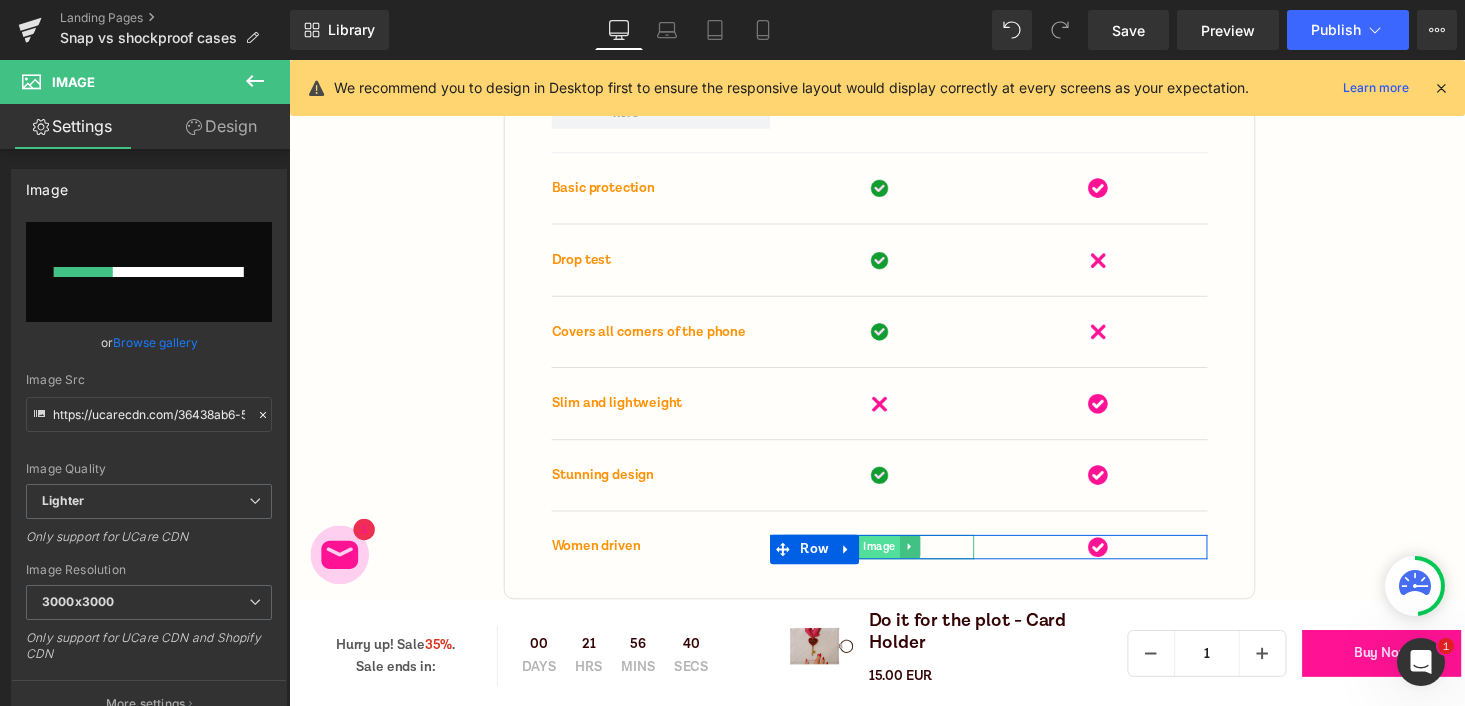 click on "Image" at bounding box center (893, 560) 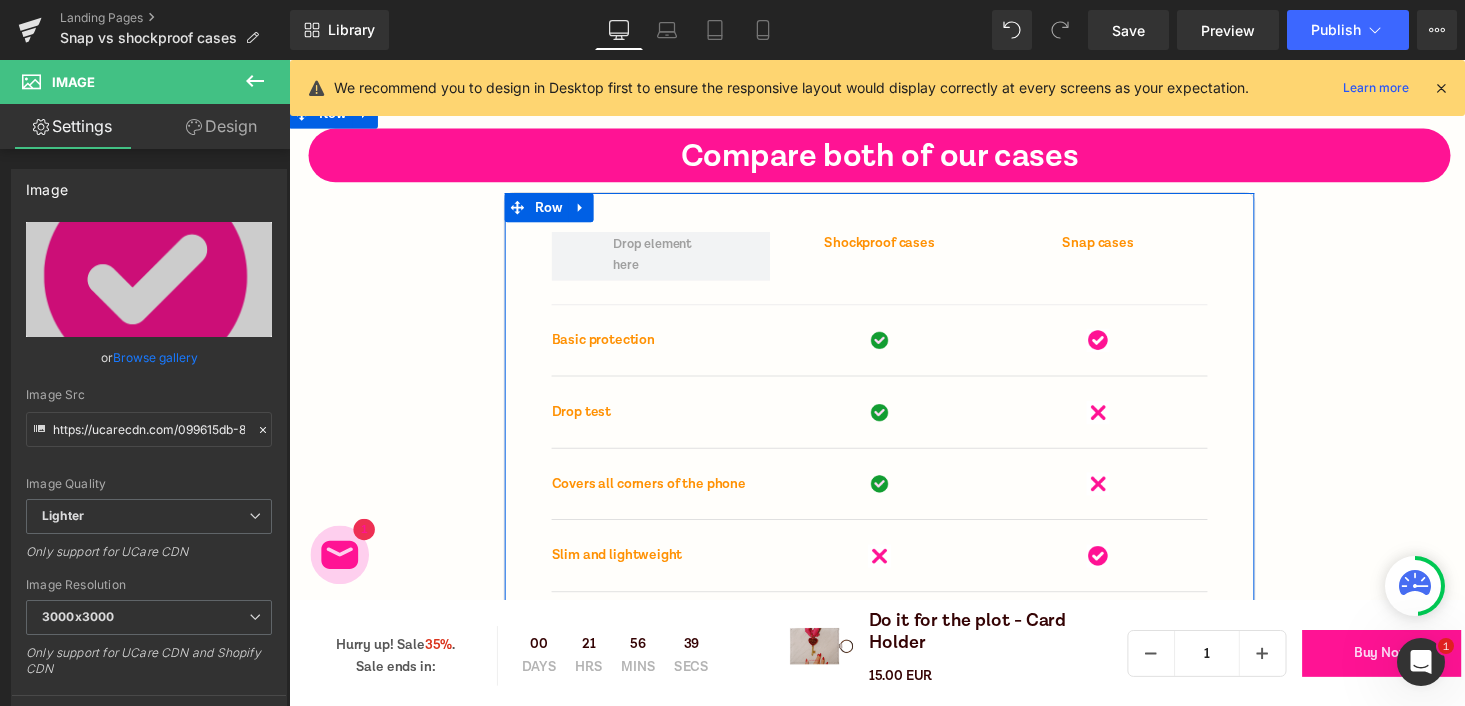 scroll, scrollTop: 6950, scrollLeft: 0, axis: vertical 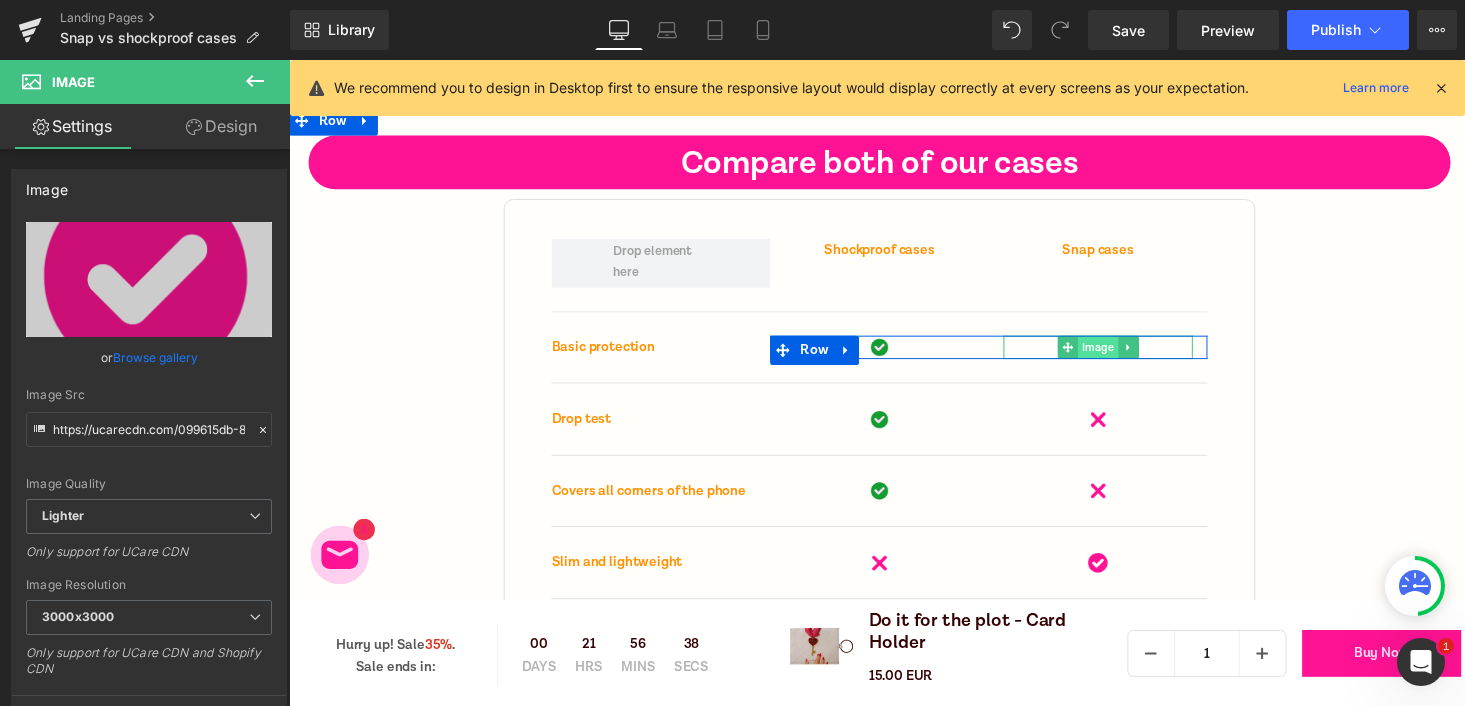 click on "Image" at bounding box center (1117, 355) 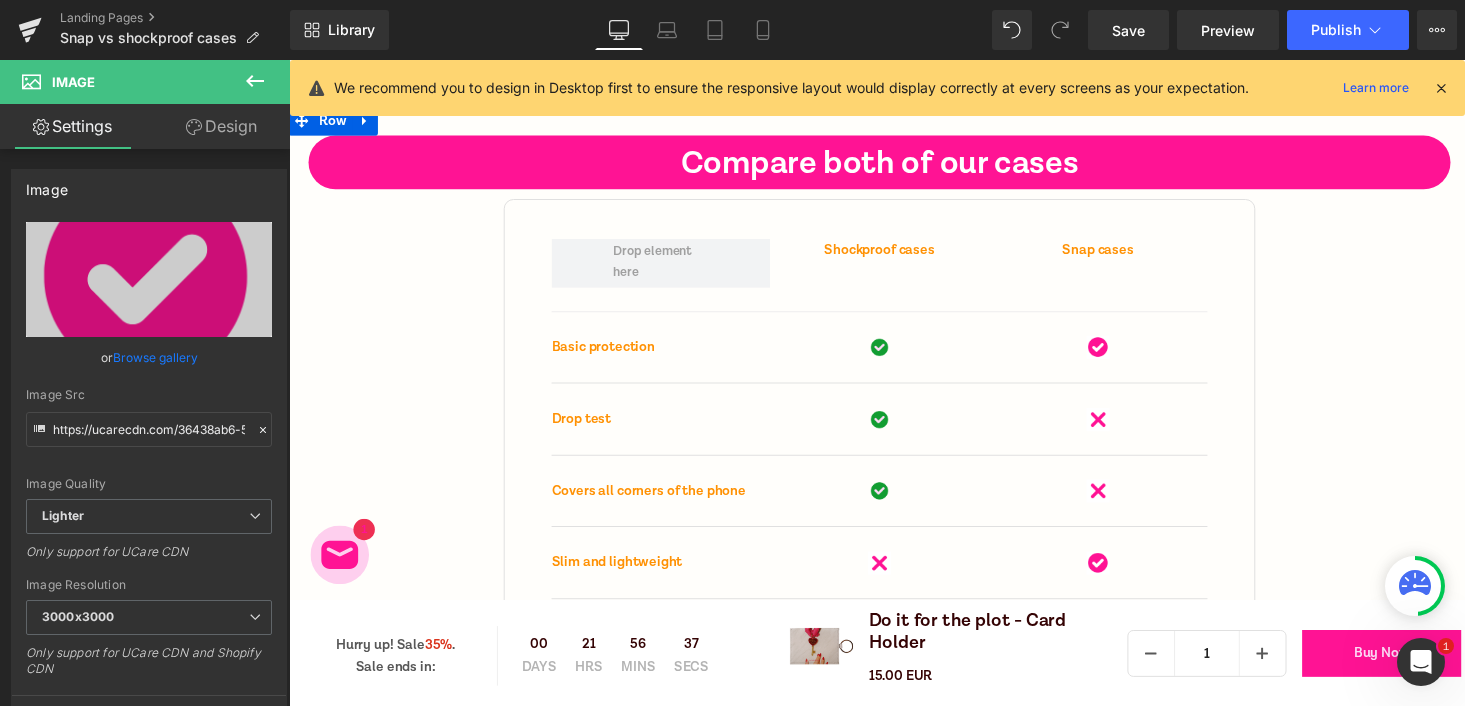 click on "Image         Image         Row" at bounding box center [1006, 354] 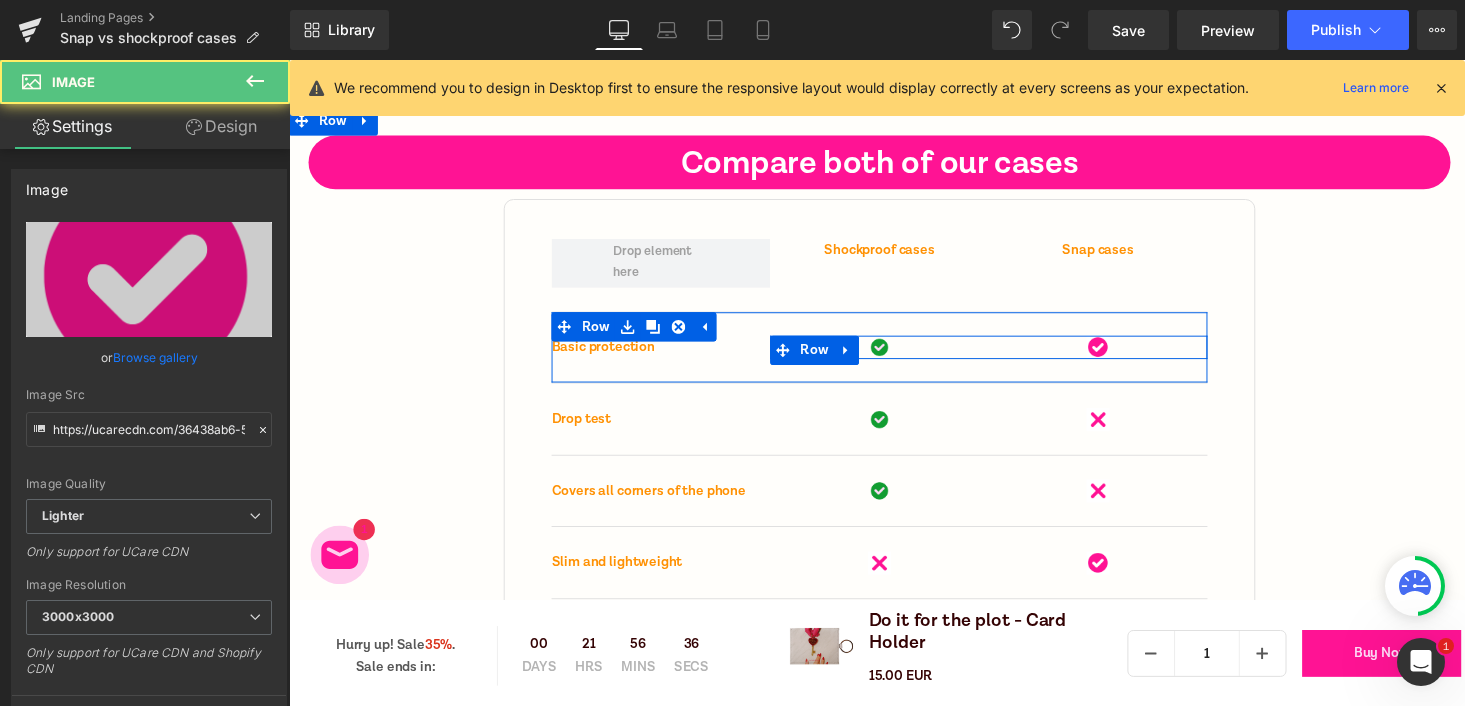 click on "Image" at bounding box center [1117, 354] 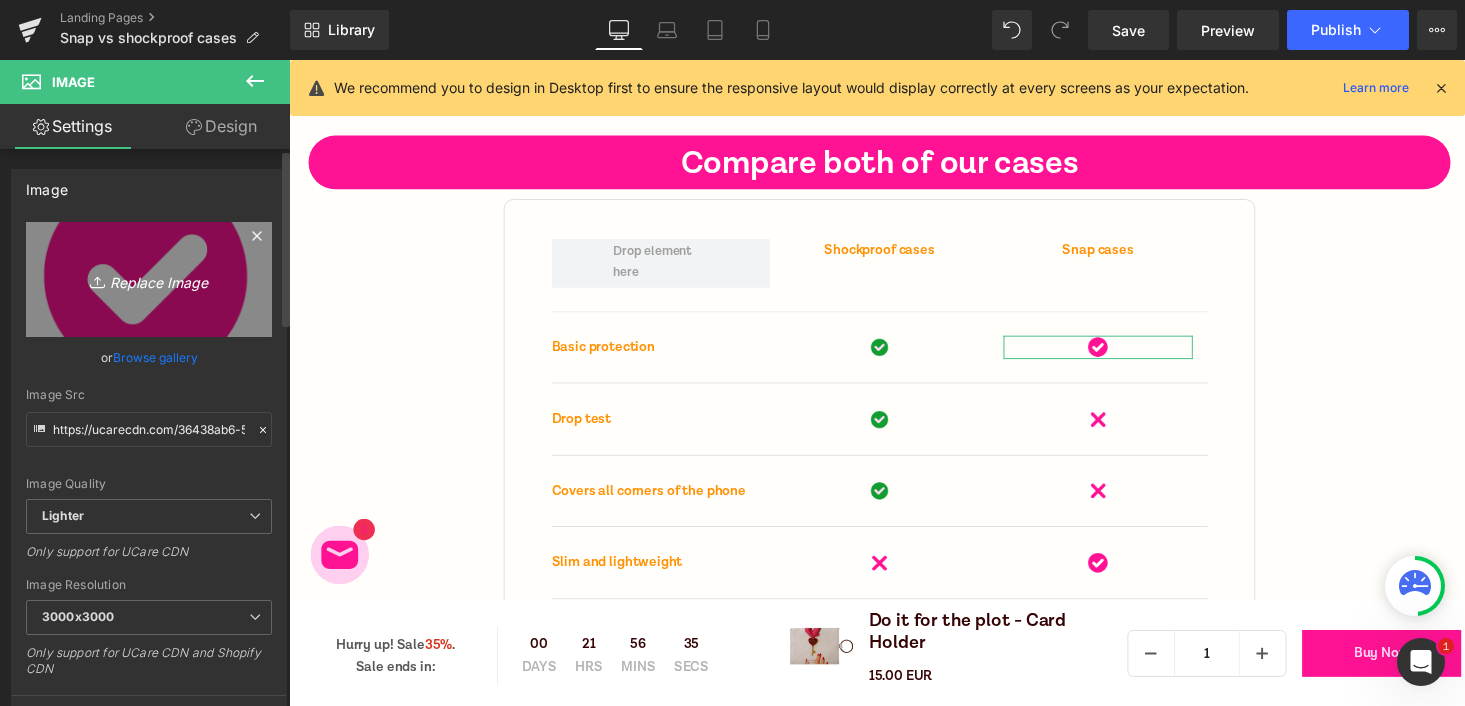click on "Replace Image" at bounding box center (149, 279) 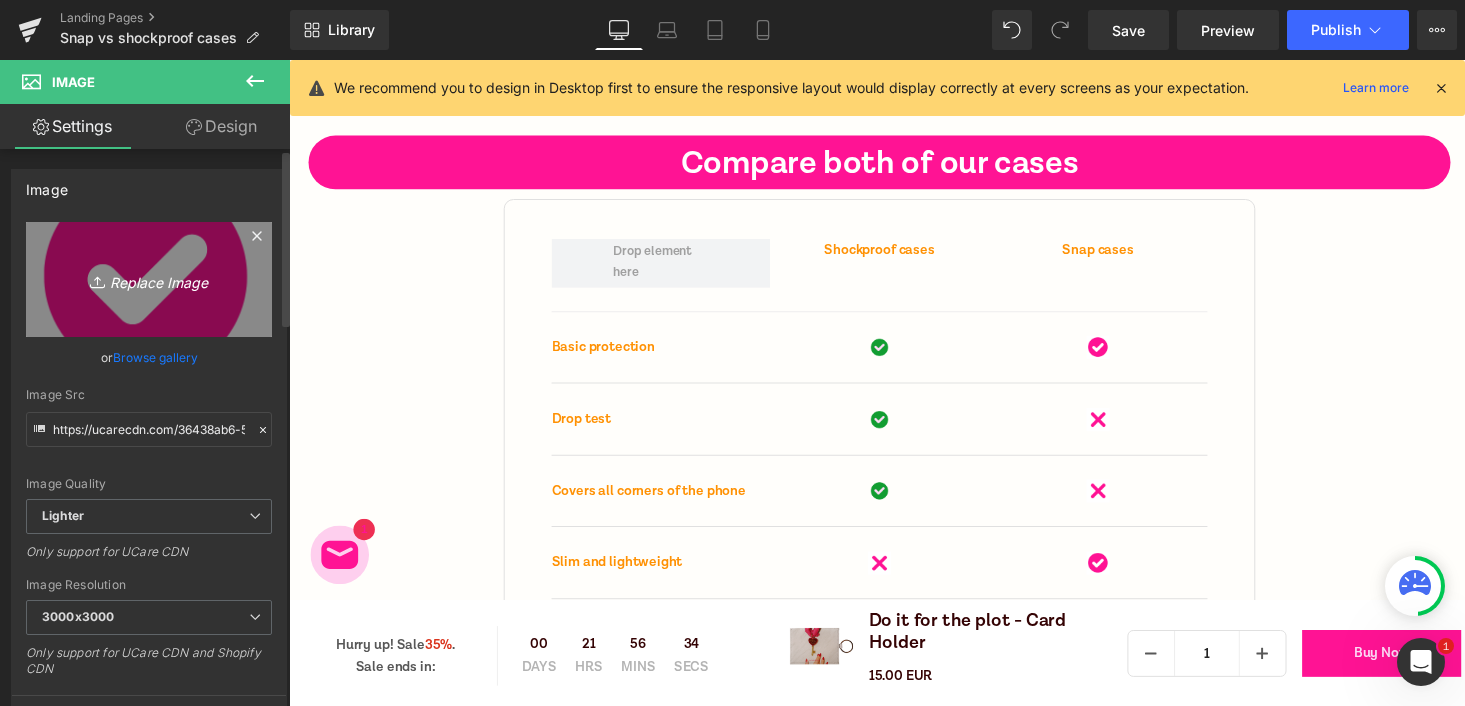 type on "C:\fakepath\checkmark.png" 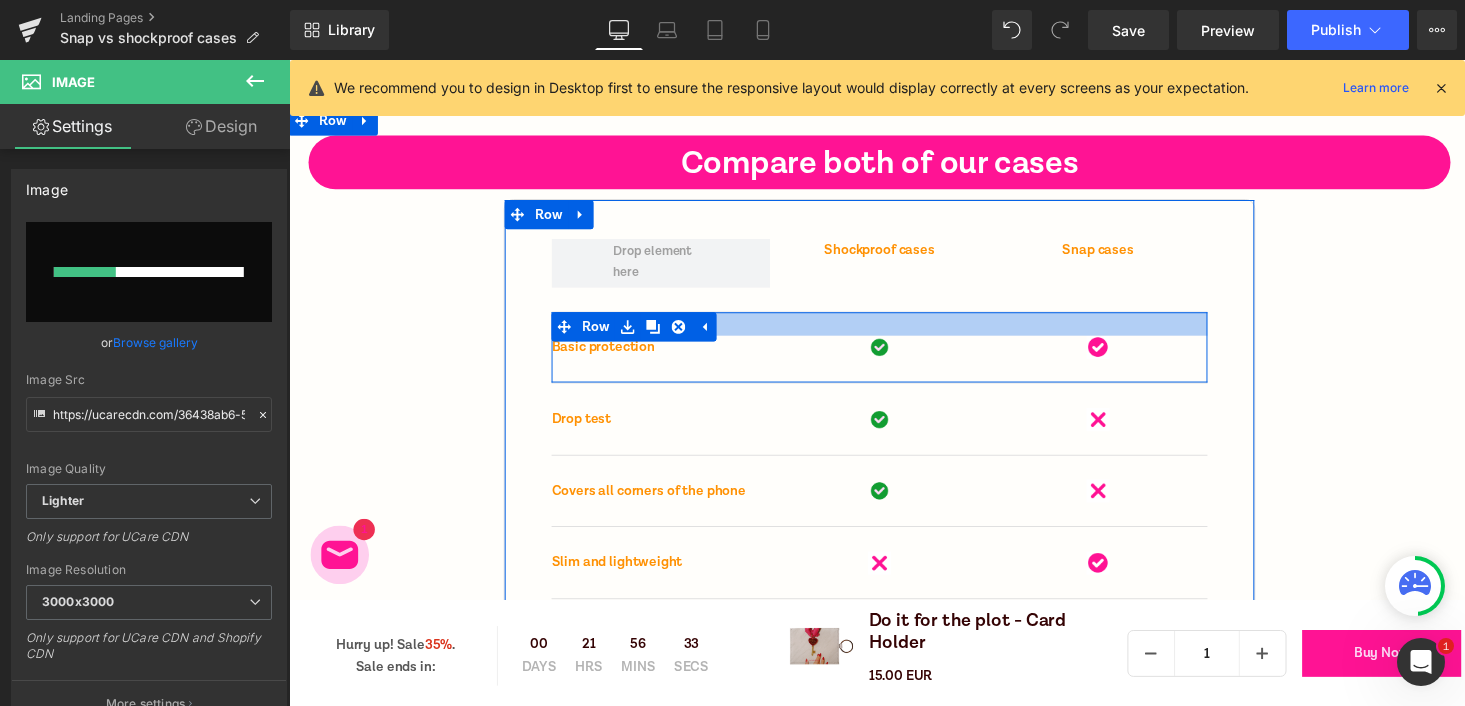 type 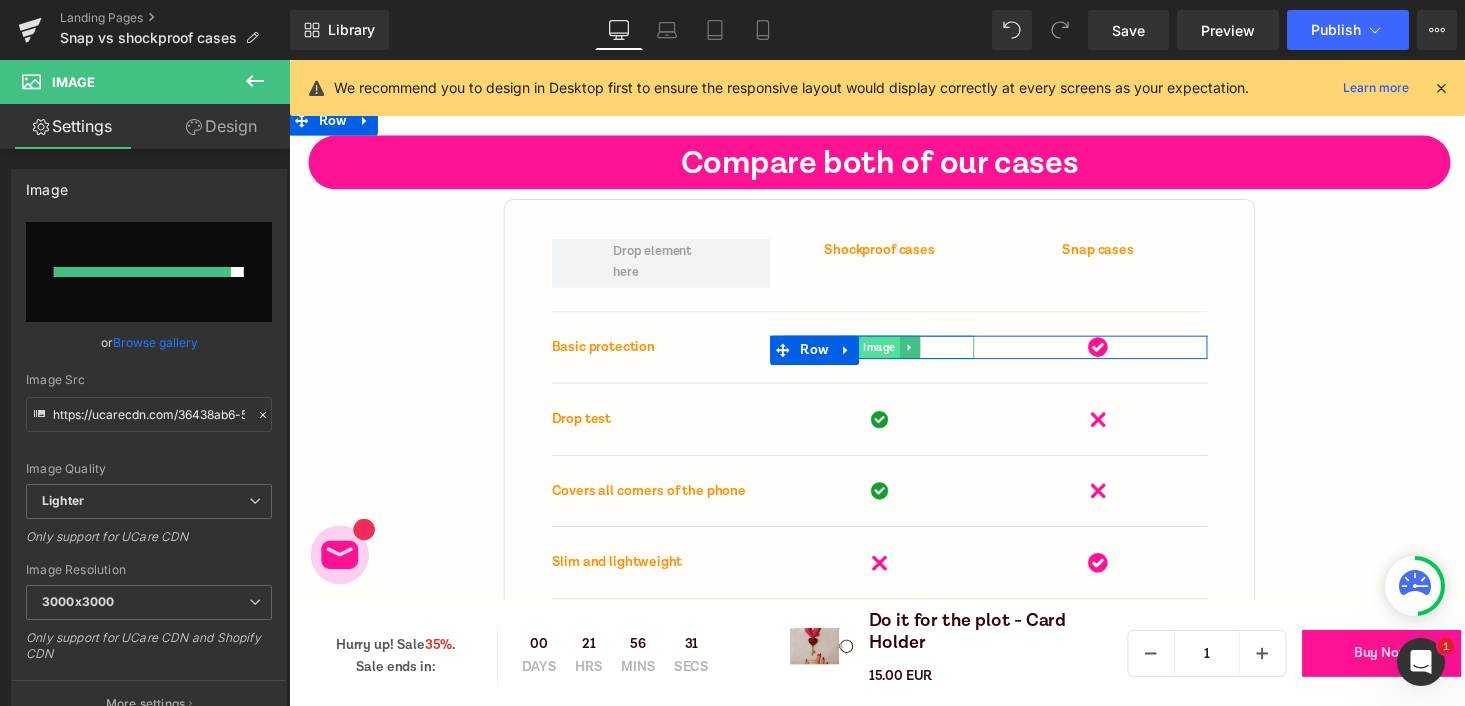 type on "https://ucarecdn.com/99b60297-b98e-4cab-aa1c-6c2f7810e1f8/-/format/auto/-/preview/3000x3000/-/quality/lighter/checkmark.png" 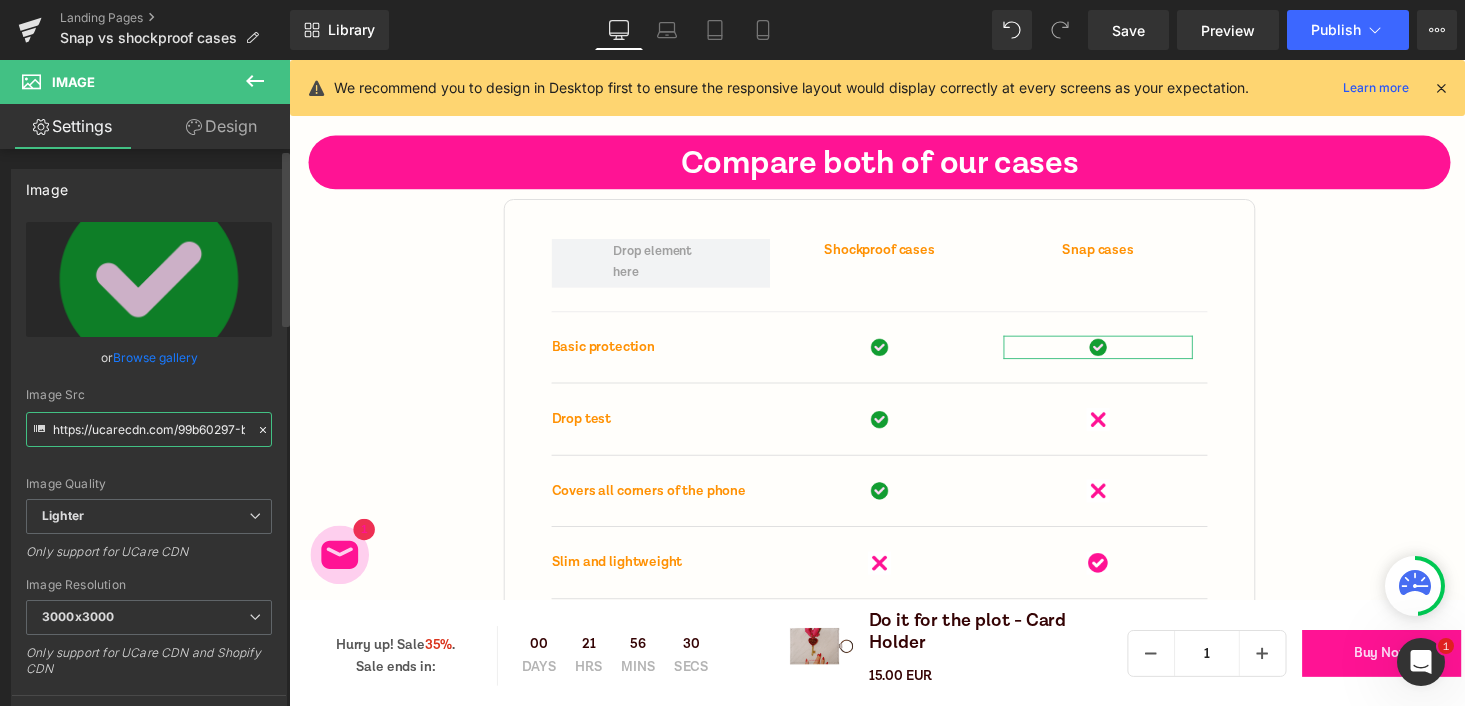 click on "https://ucarecdn.com/99b60297-b98e-4cab-aa1c-6c2f7810e1f8/-/format/auto/-/preview/3000x3000/-/quality/lighter/checkmark.png" at bounding box center (149, 429) 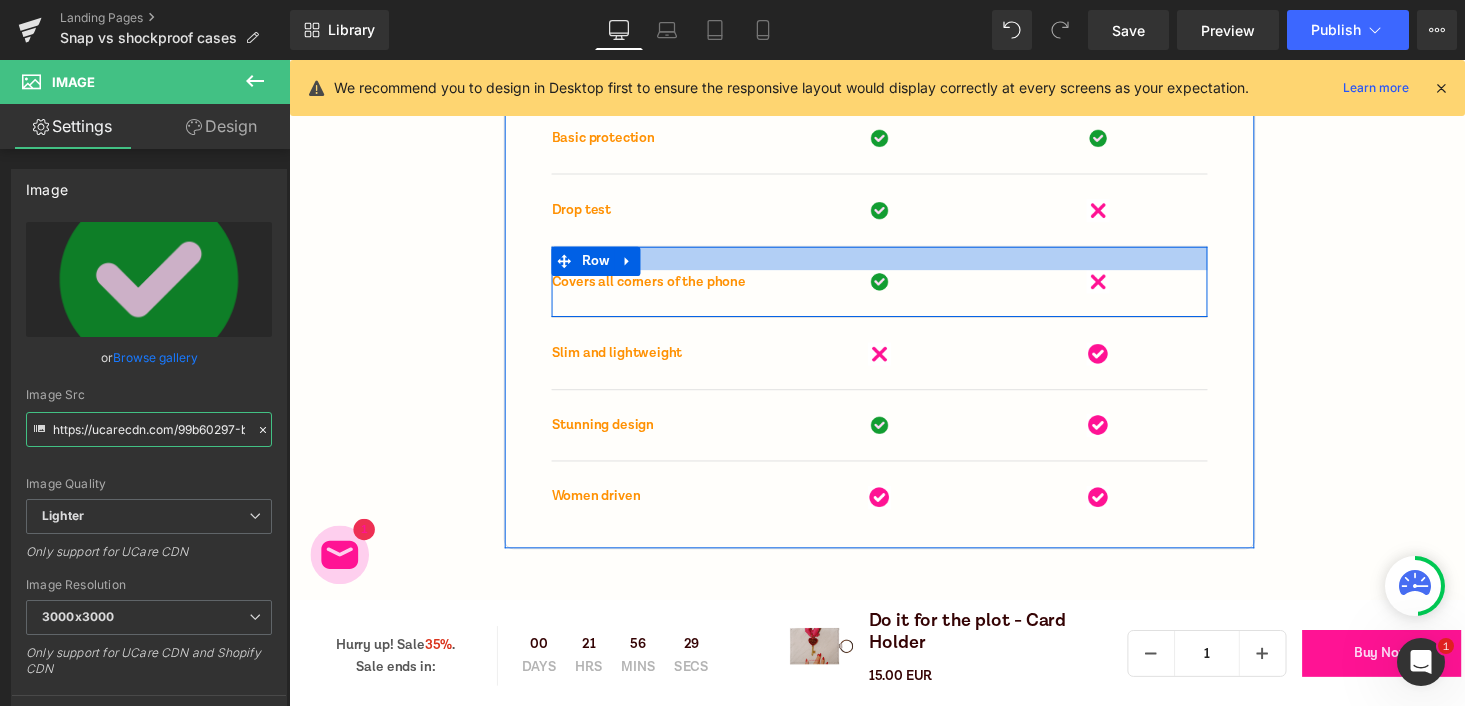 scroll, scrollTop: 7182, scrollLeft: 0, axis: vertical 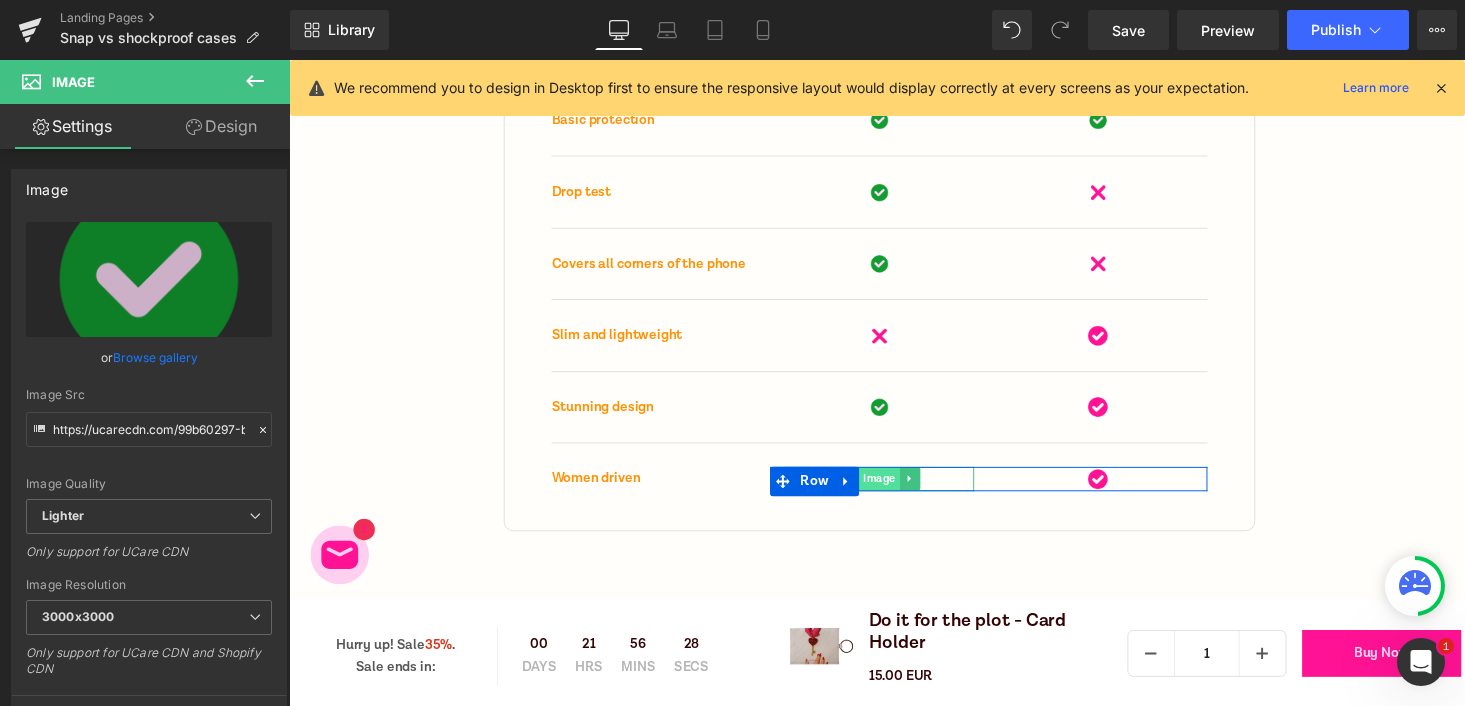 click on "Image" at bounding box center (893, 489) 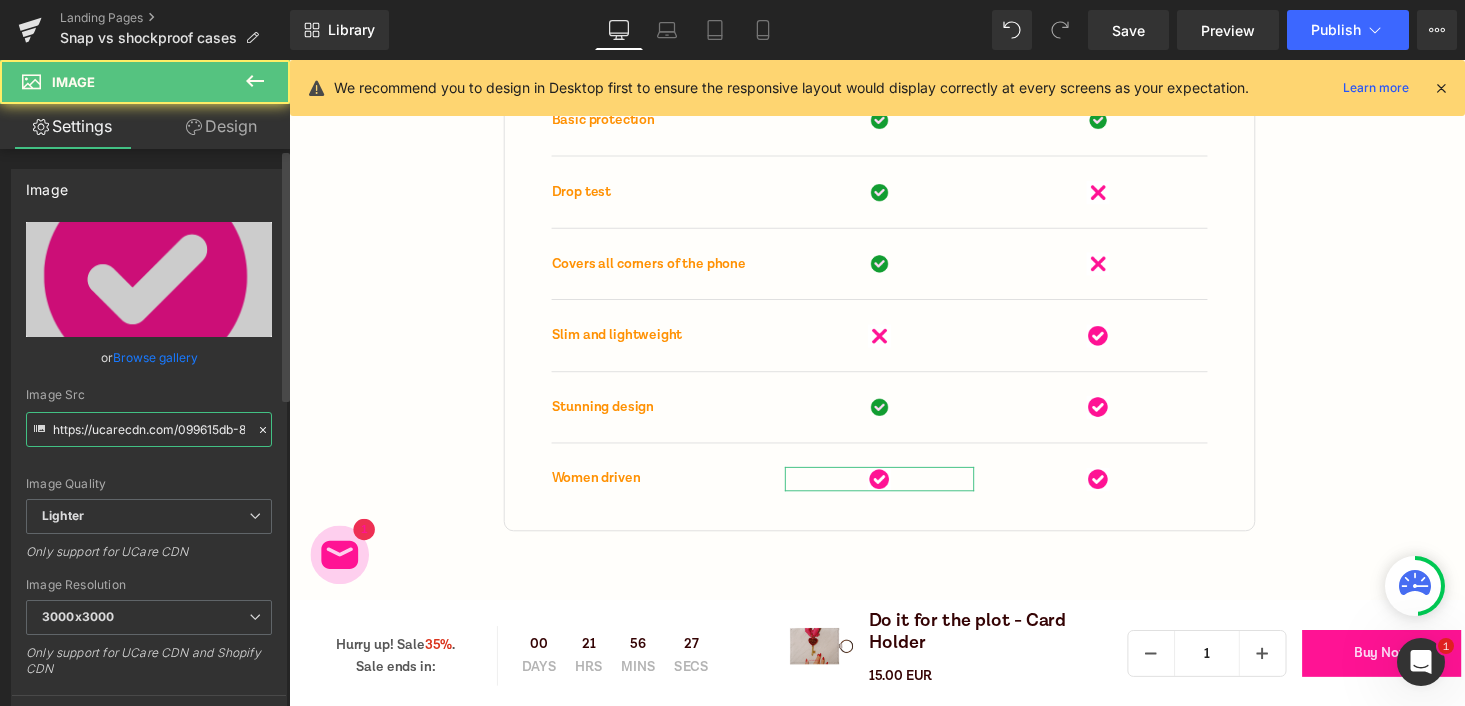 click on "https://ucarecdn.com/099615db-8354-4090-996a-d66e1b393749/-/format/auto/-/preview/3000x3000/-/quality/lighter/Untitled%20design.png" at bounding box center [149, 429] 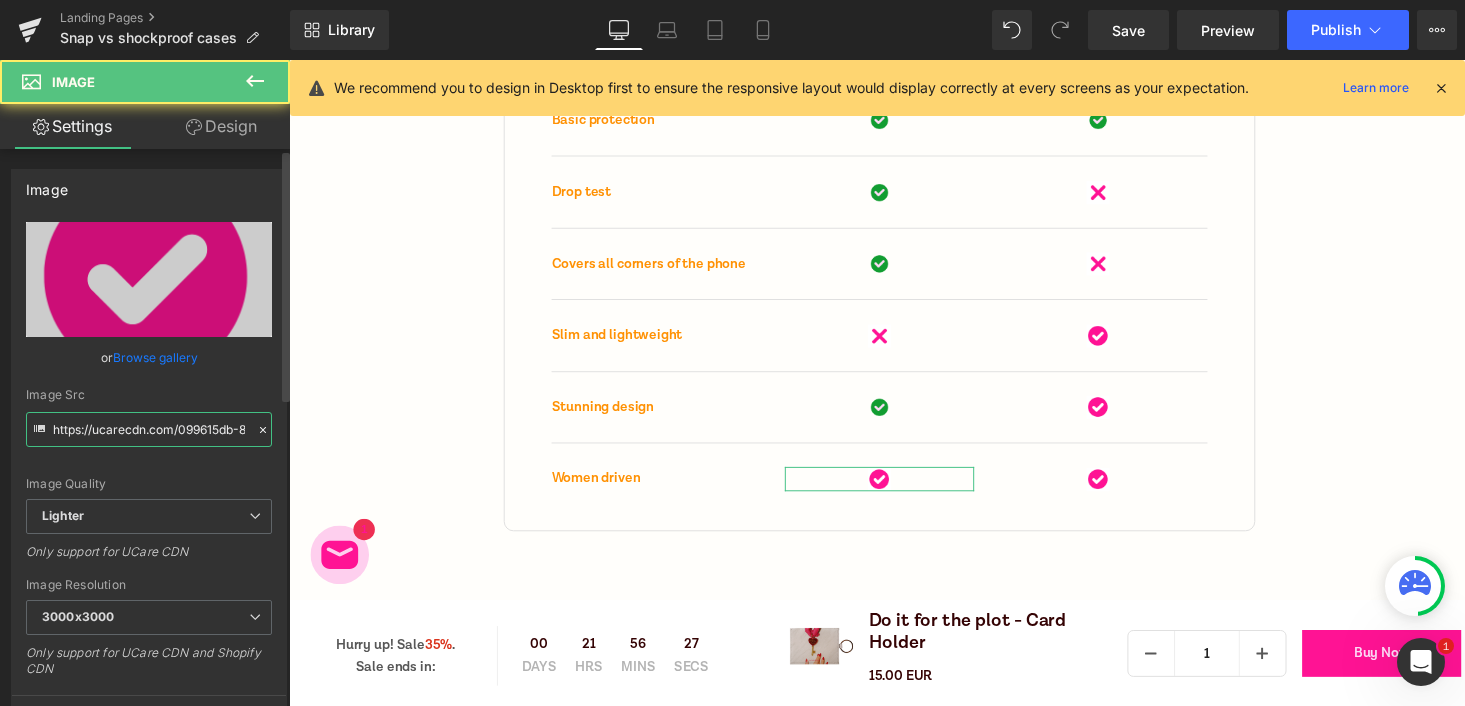 click on "https://ucarecdn.com/099615db-8354-4090-996a-d66e1b393749/-/format/auto/-/preview/3000x3000/-/quality/lighter/Untitled%20design.png" at bounding box center (149, 429) 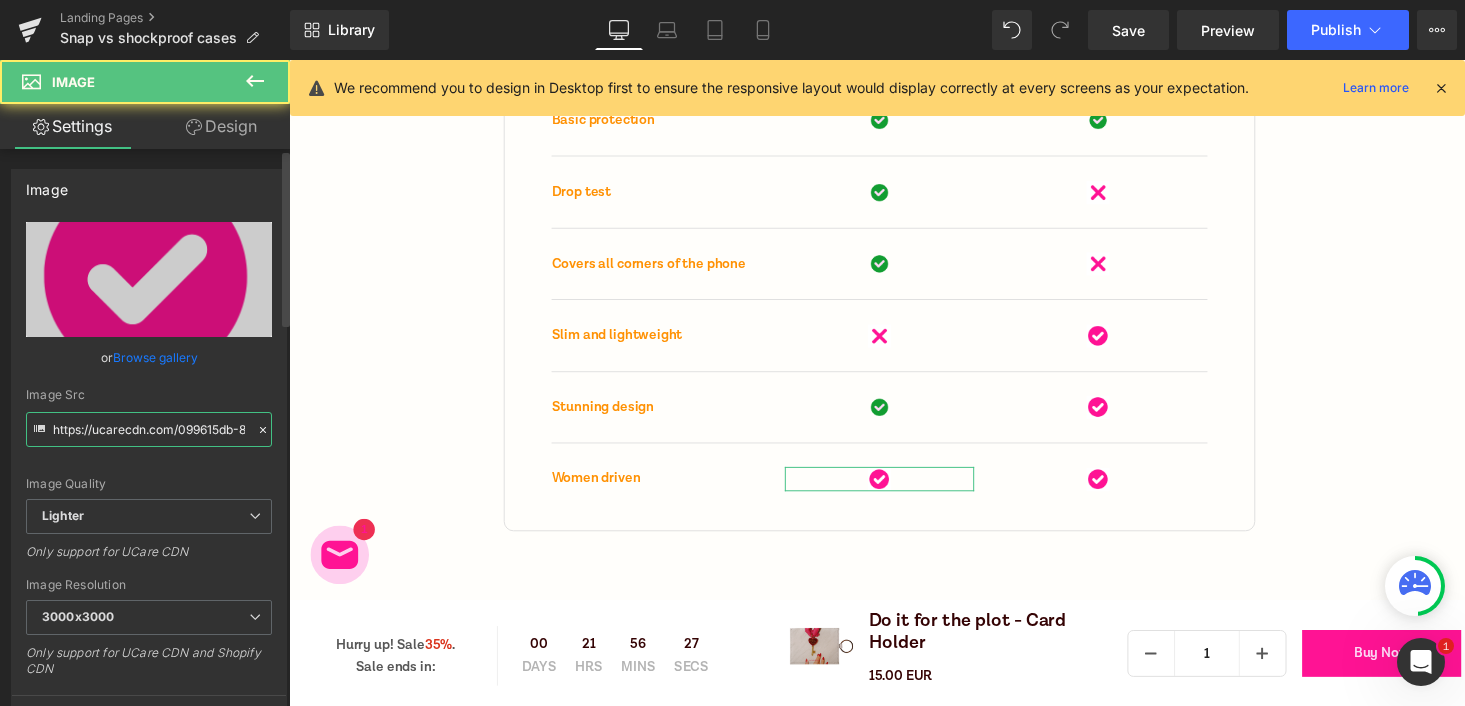 paste on "99b60297-b98e-4cab-aa1c-6c2f7810e1f8/-/format/auto/-/preview/3000x3000/-/quality/lighter/checkmark" 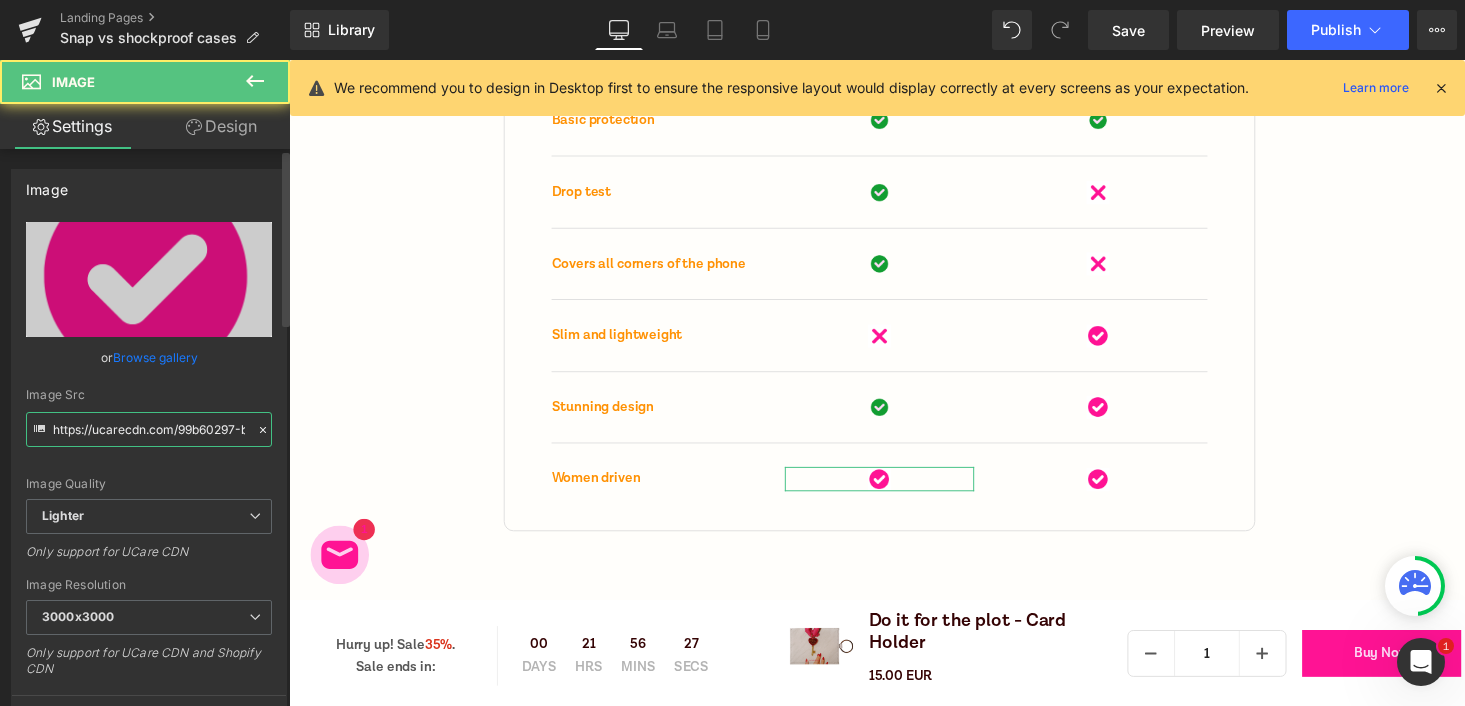 scroll, scrollTop: 0, scrollLeft: 576, axis: horizontal 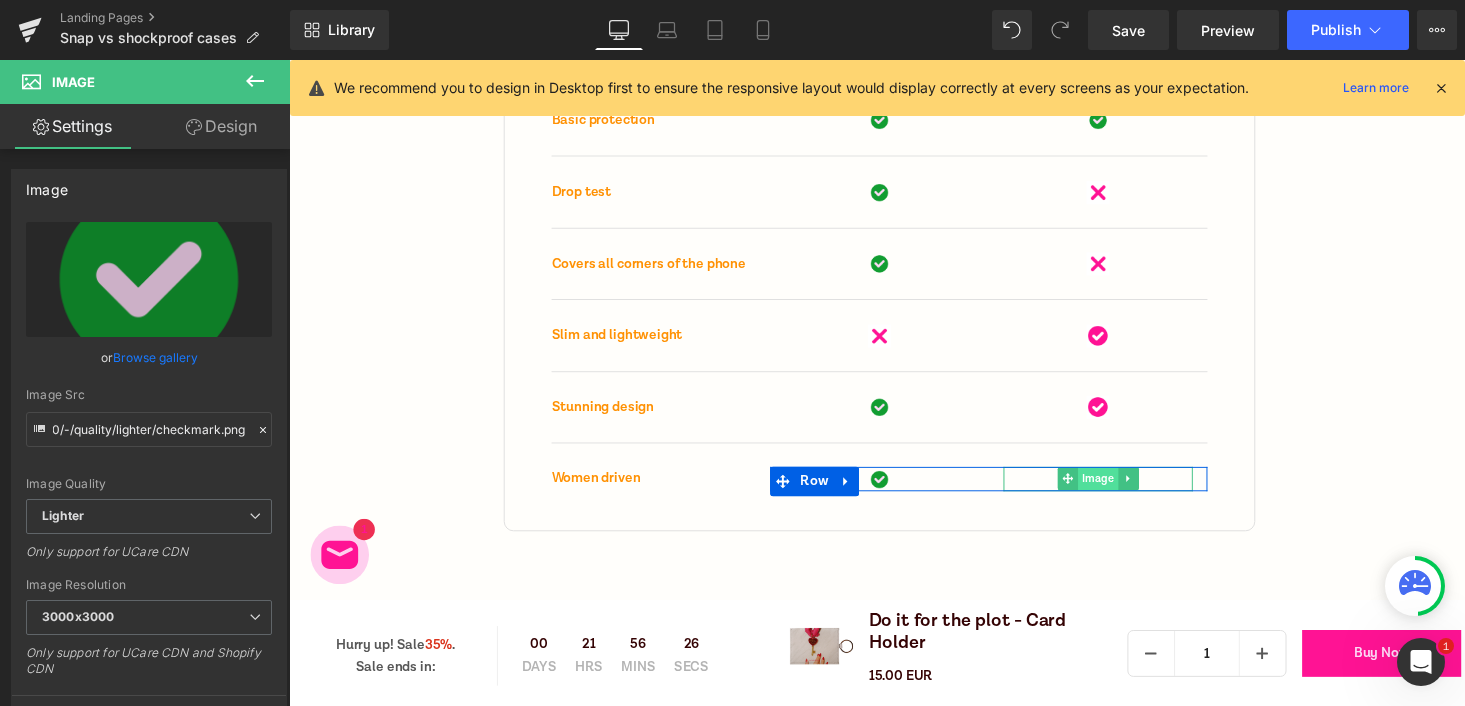 click on "Image" at bounding box center (1117, 489) 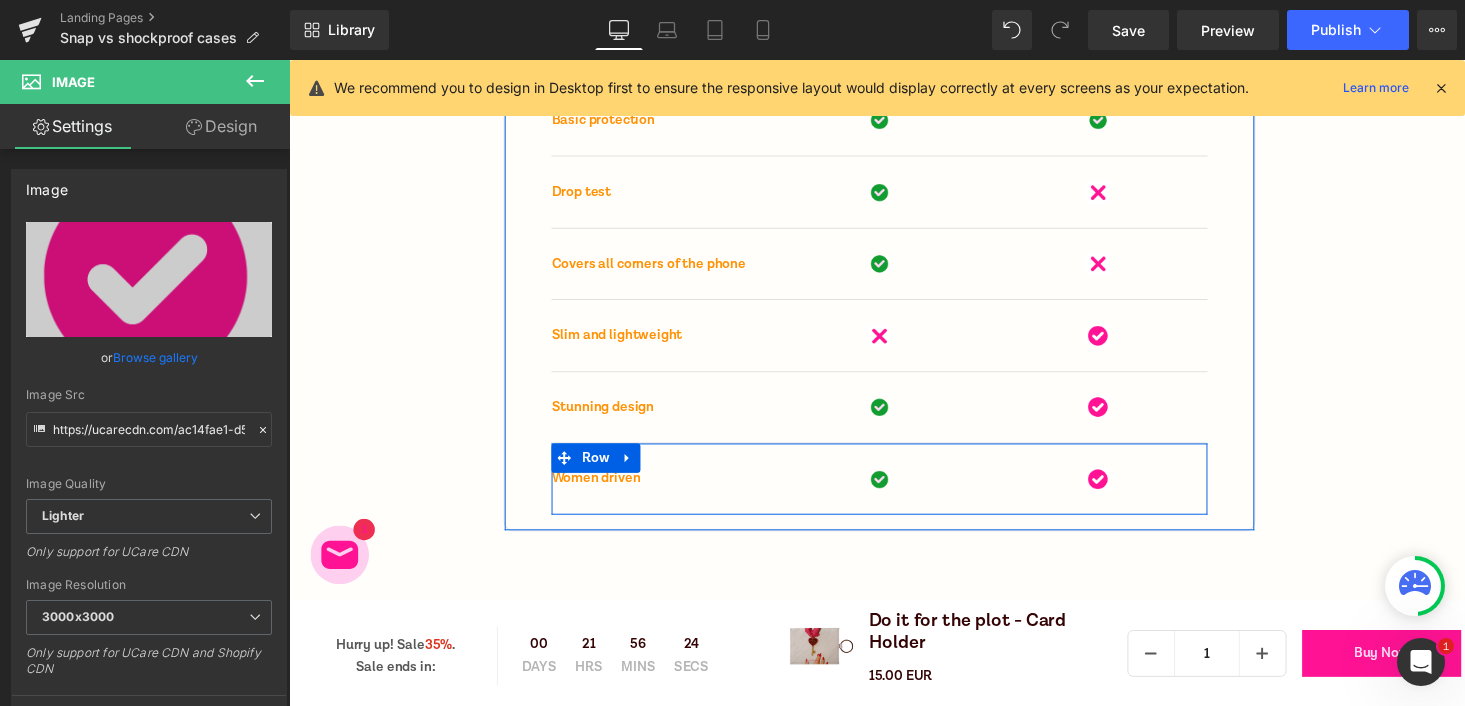 click on "Image" at bounding box center [1108, 489] 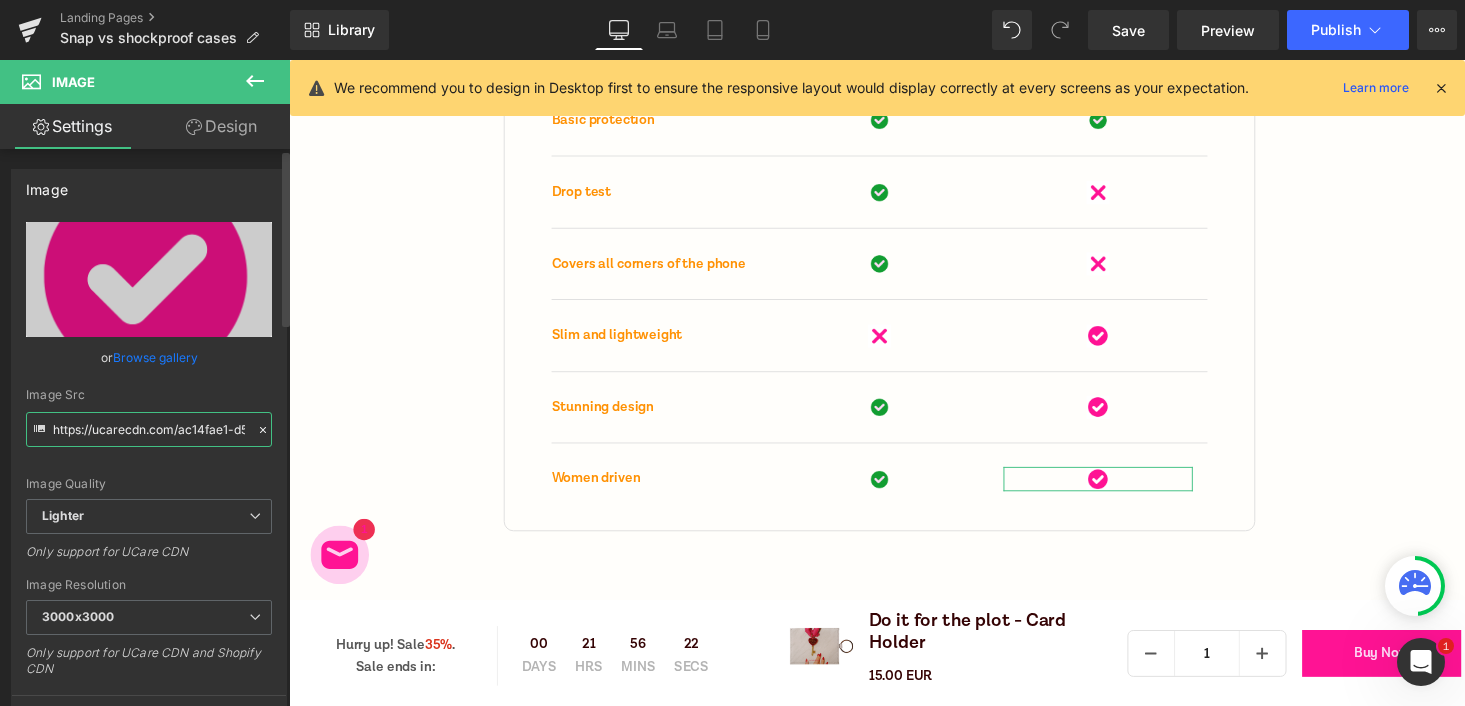 click on "https://ucarecdn.com/ac14fae1-d569-4c47-8100-a4dfd0a52a8f/-/format/auto/-/preview/3000x3000/-/quality/lighter/Untitled%20design.png" at bounding box center (149, 429) 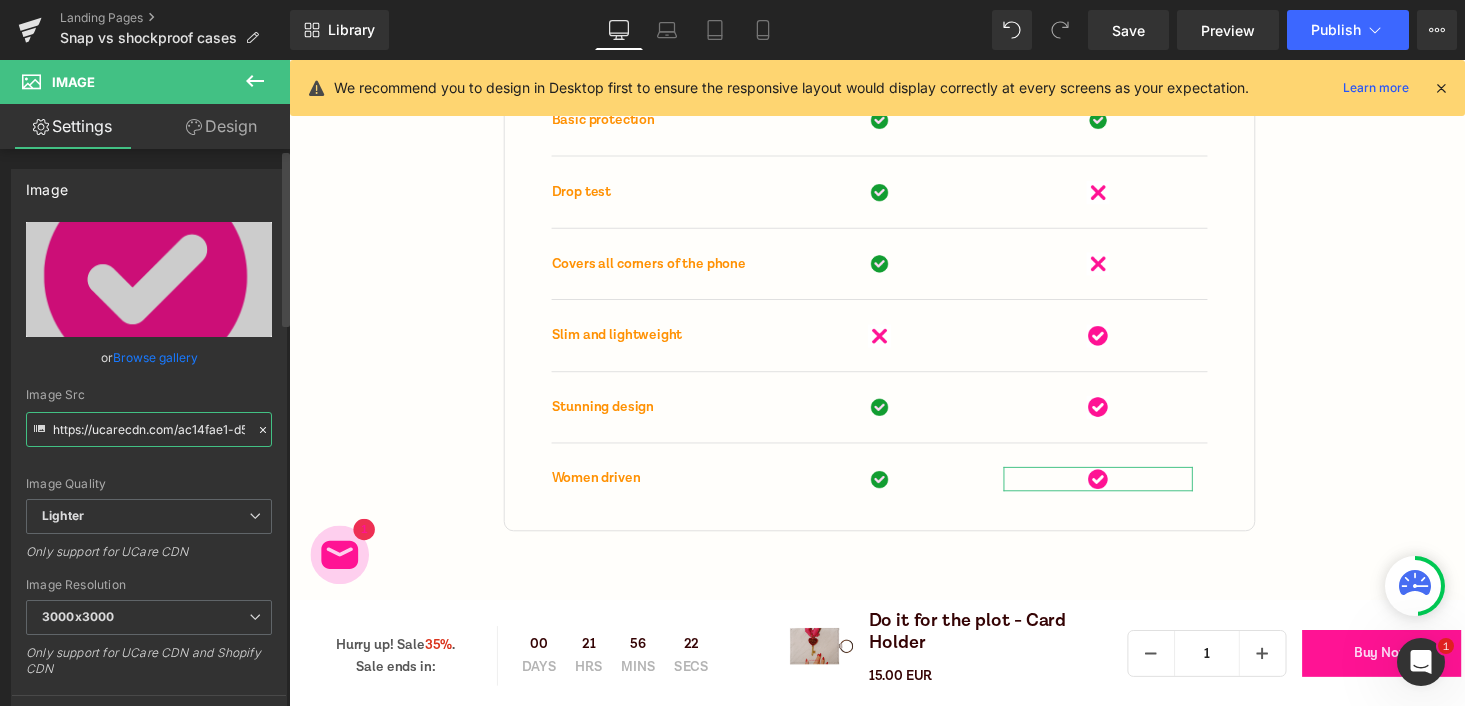 click on "https://ucarecdn.com/ac14fae1-d569-4c47-8100-a4dfd0a52a8f/-/format/auto/-/preview/3000x3000/-/quality/lighter/Untitled%20design.png" at bounding box center [149, 429] 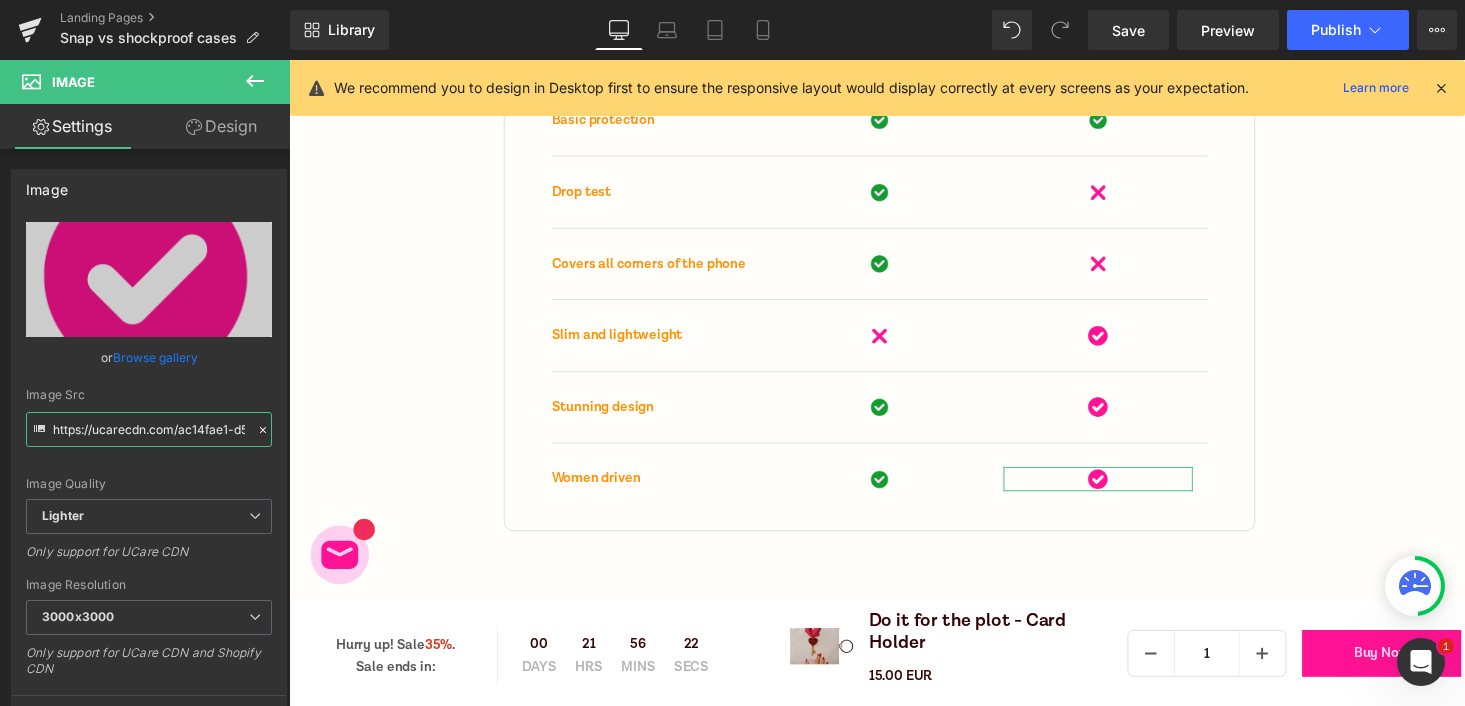 paste on "99b60297-b98e-4cab-aa1c-6c2f7810e1f8/-/format/auto/-/preview/3000x3000/-/quality/lighter/checkmark" 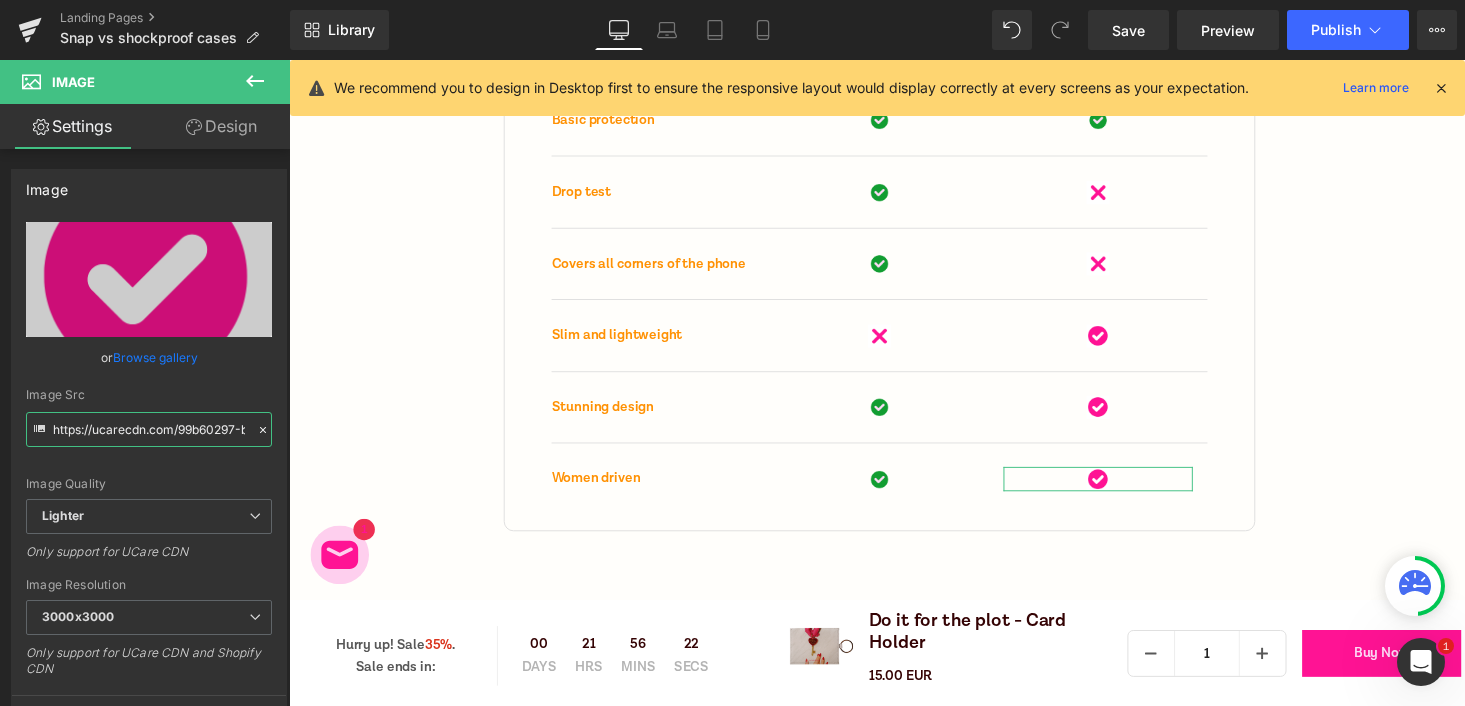 scroll, scrollTop: 0, scrollLeft: 576, axis: horizontal 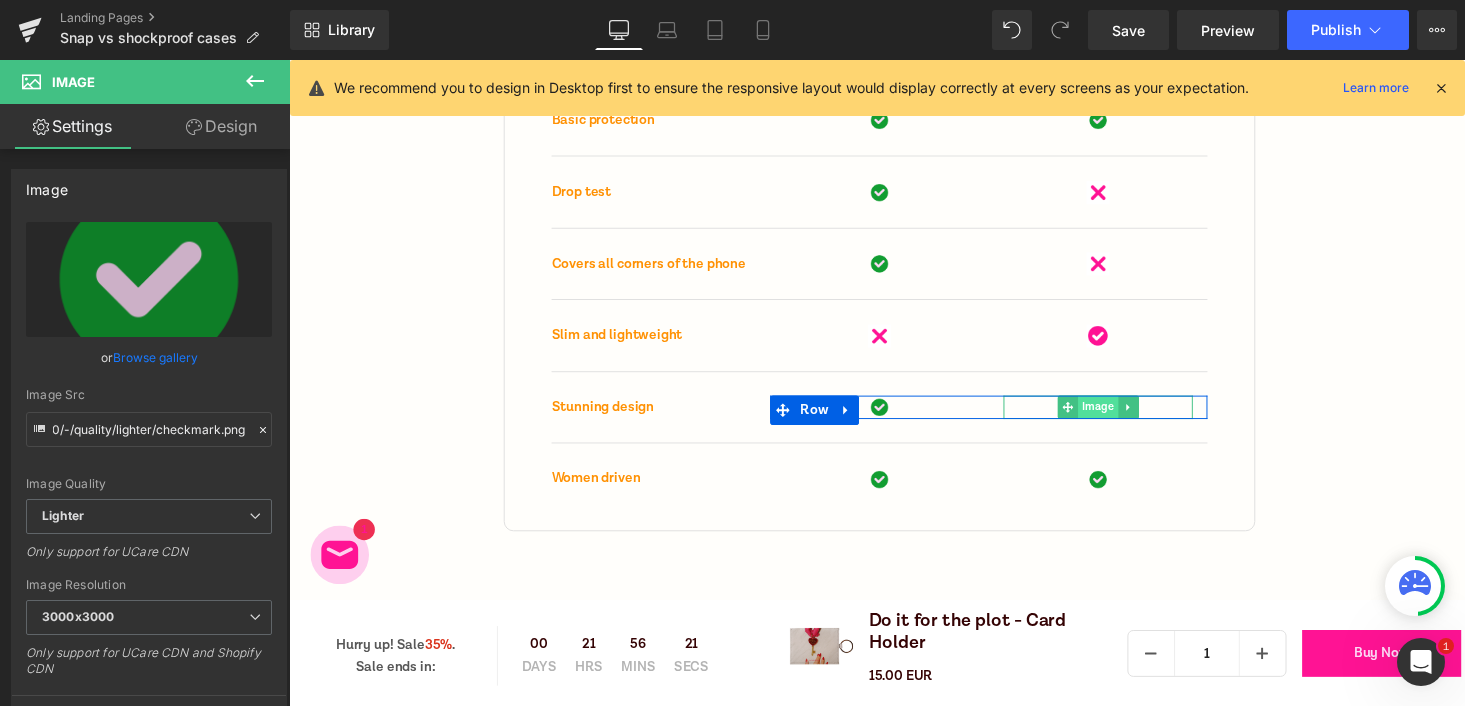 click on "Image" at bounding box center (1117, 416) 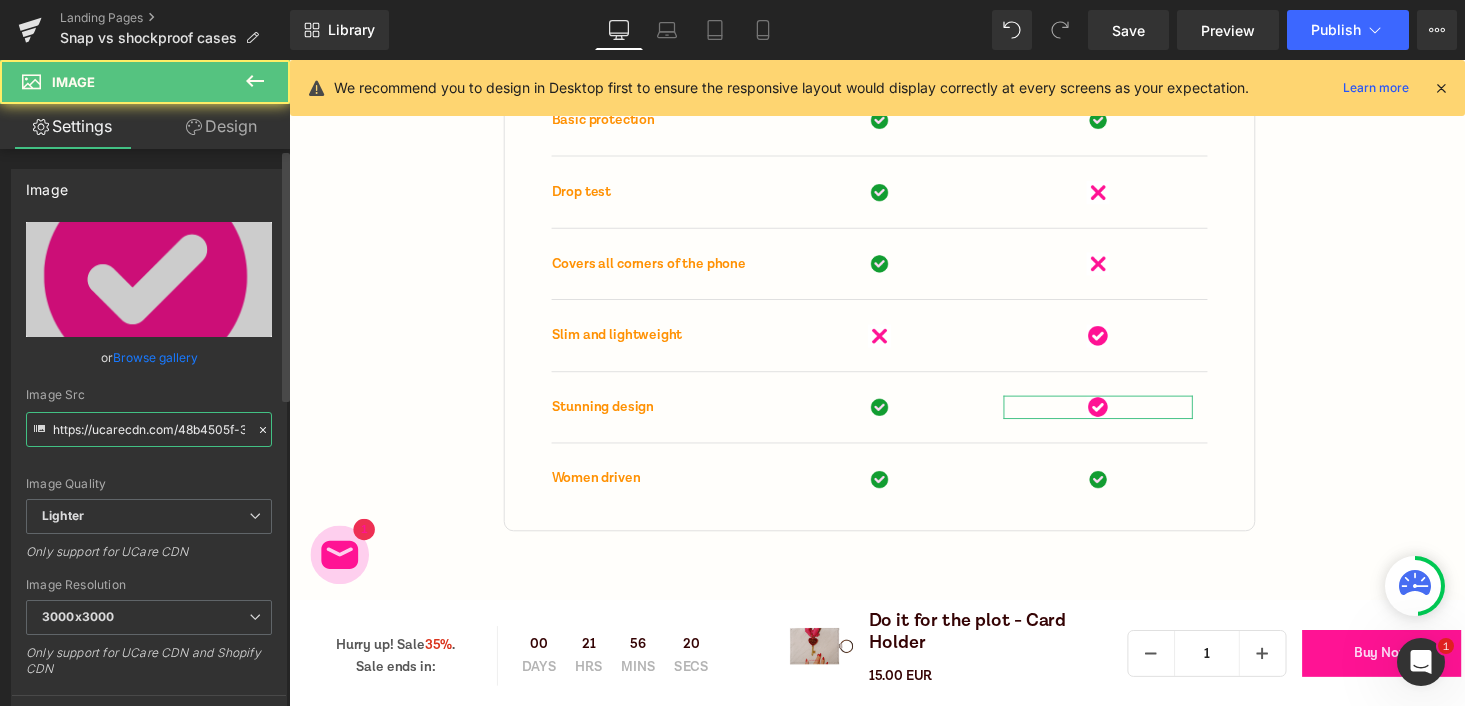 click on "https://ucarecdn.com/48b4505f-35fd-4501-b744-331c6082226c/-/format/auto/-/preview/3000x3000/-/quality/lighter/Untitled%20design.png" at bounding box center (149, 429) 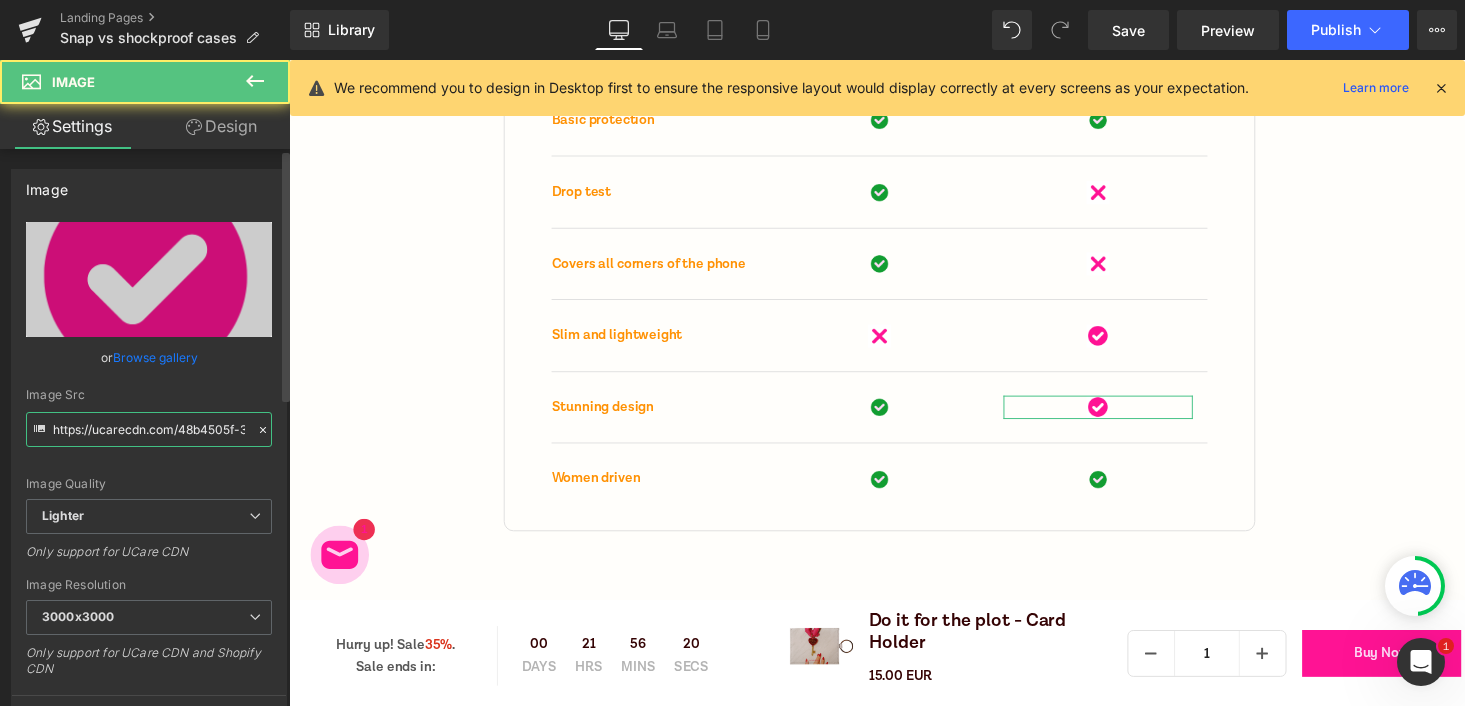 click on "https://ucarecdn.com/48b4505f-35fd-4501-b744-331c6082226c/-/format/auto/-/preview/3000x3000/-/quality/lighter/Untitled%20design.png" at bounding box center (149, 429) 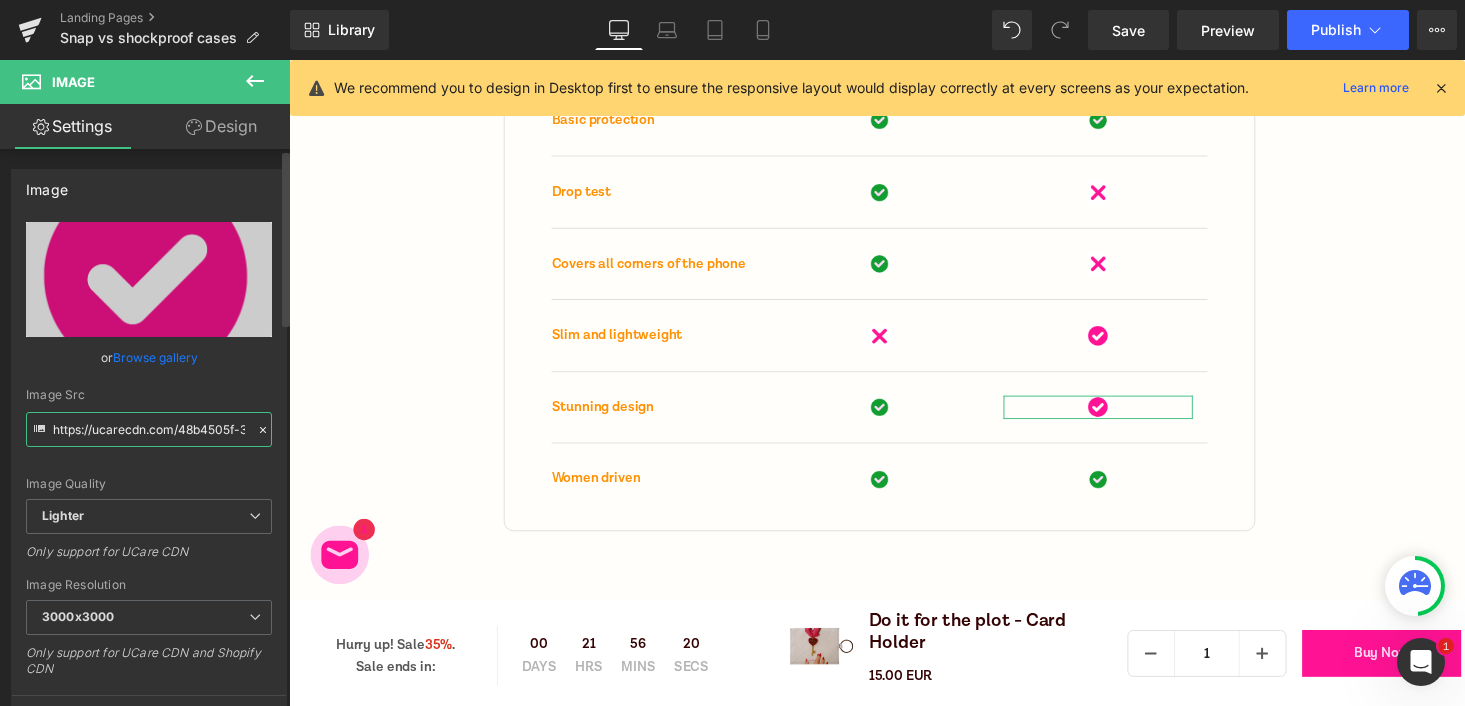 paste on "99b60297-b98e-4cab-aa1c-6c2f7810e1f8/-/format/auto/-/preview/3000x3000/-/quality/lighter/checkmark" 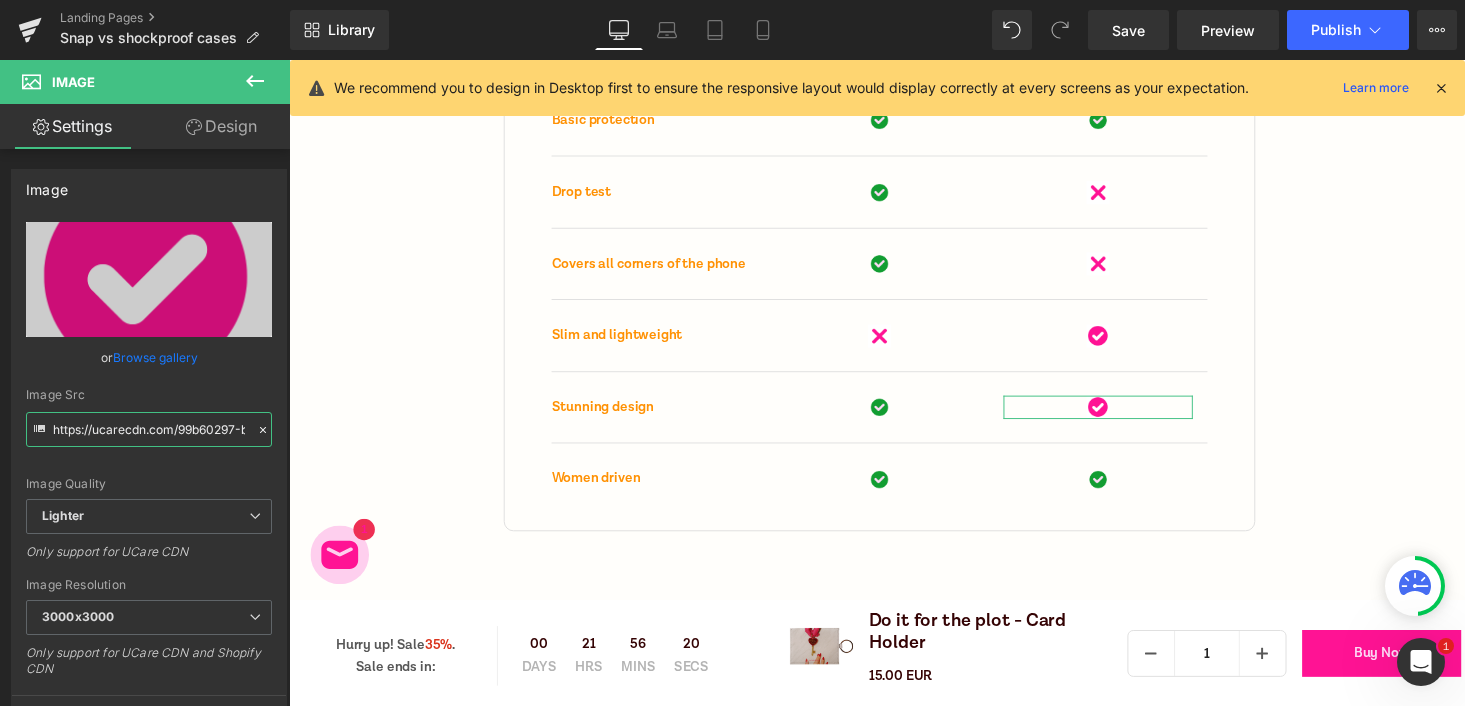 scroll, scrollTop: 0, scrollLeft: 576, axis: horizontal 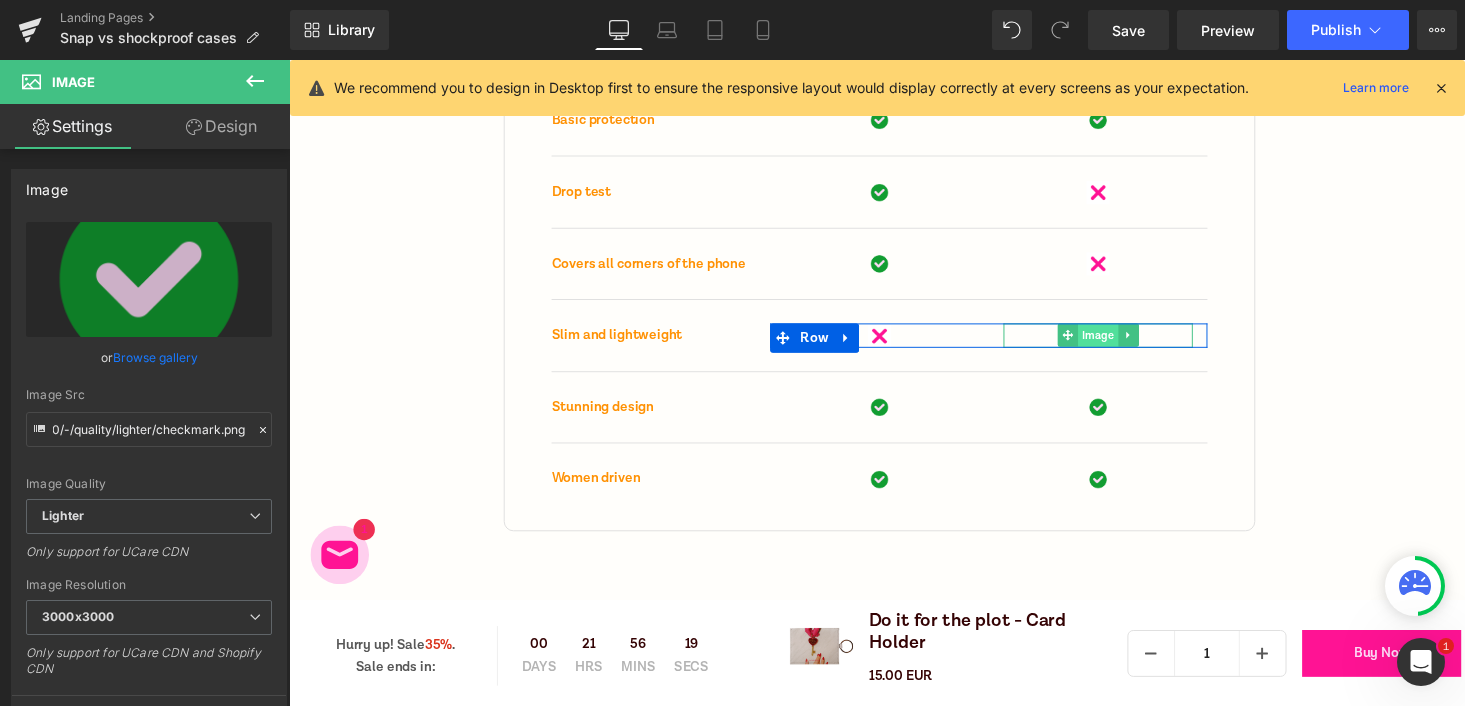 click on "Image" at bounding box center (1117, 343) 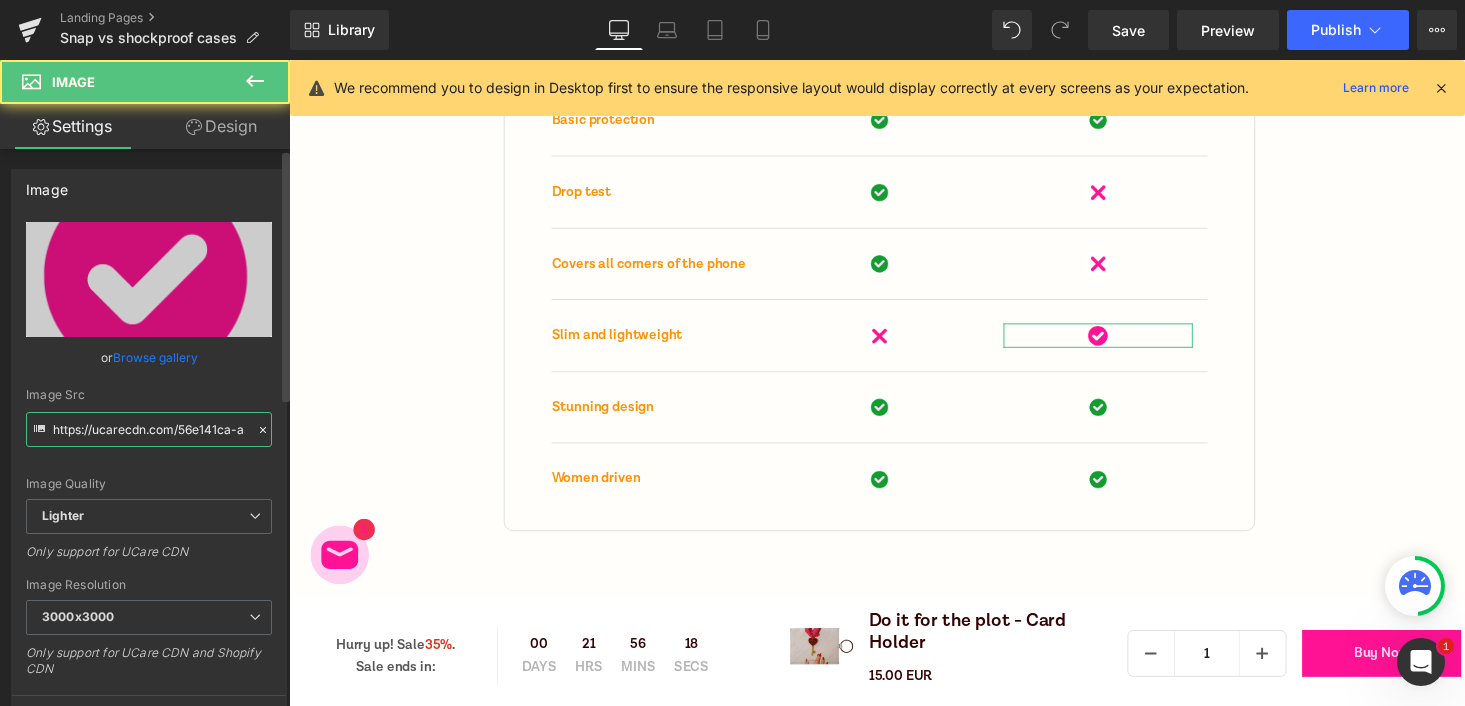 click on "https://ucarecdn.com/56e141ca-a3da-4c6d-869a-7edfdba71c90/-/format/auto/-/preview/3000x3000/-/quality/lighter/Untitled%20design.png" at bounding box center (149, 429) 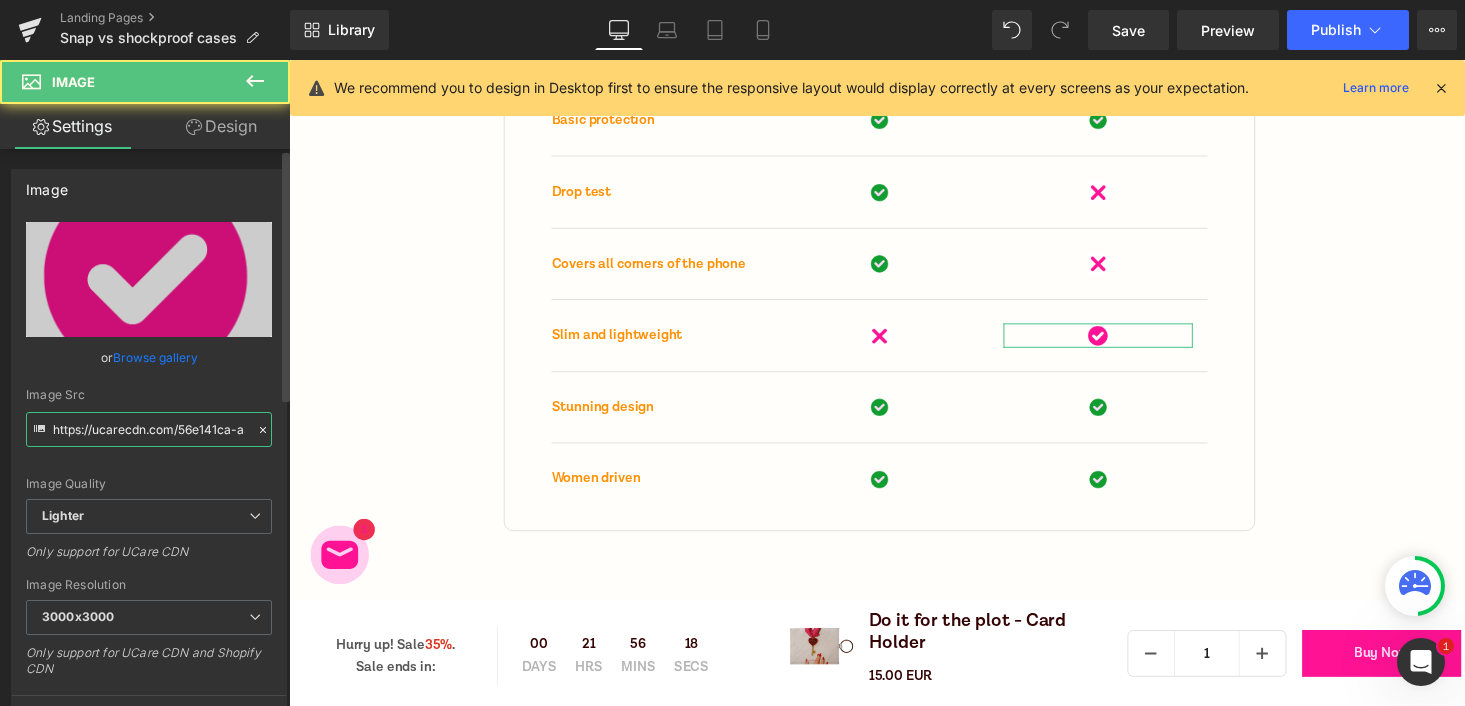 click on "https://ucarecdn.com/56e141ca-a3da-4c6d-869a-7edfdba71c90/-/format/auto/-/preview/3000x3000/-/quality/lighter/Untitled%20design.png" at bounding box center (149, 429) 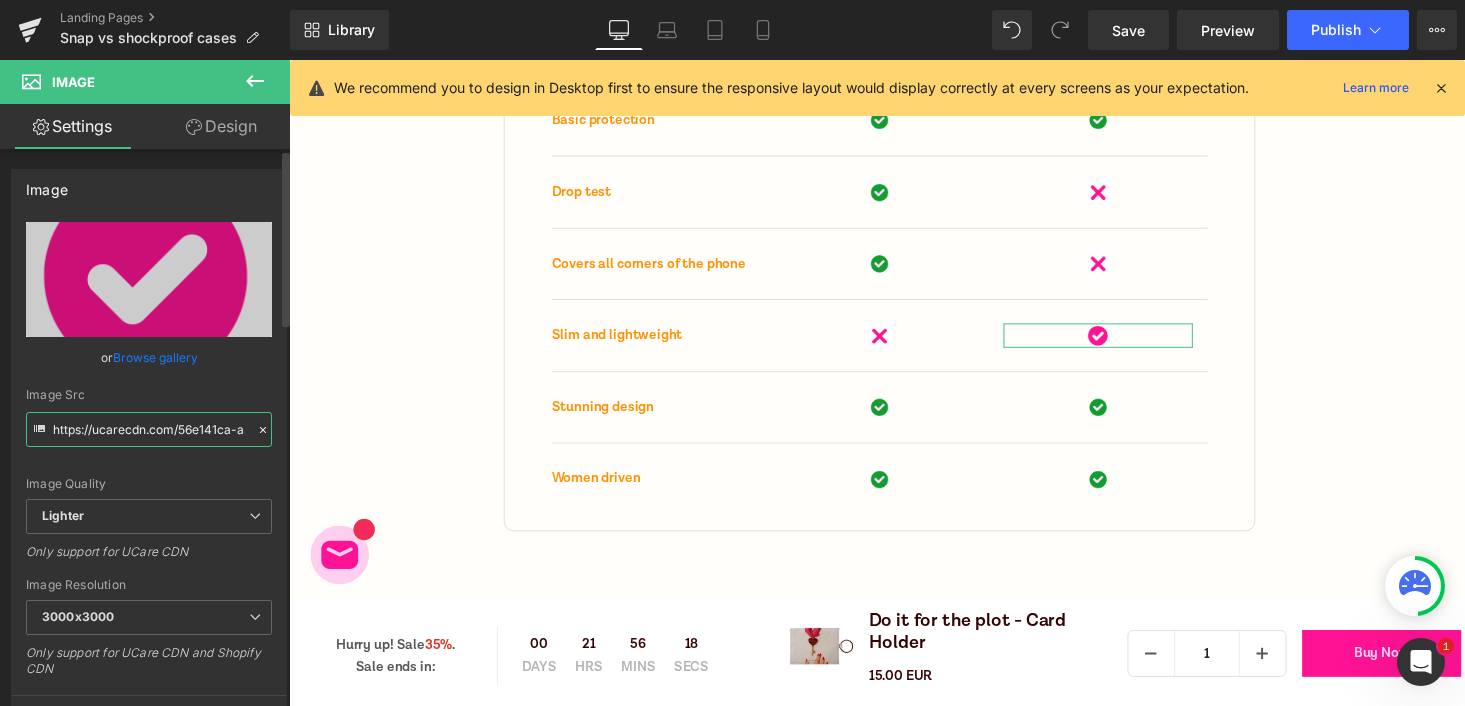 click on "https://ucarecdn.com/56e141ca-a3da-4c6d-869a-7edfdba71c90/-/format/auto/-/preview/3000x3000/-/quality/lighter/Untitled%20design.png" at bounding box center (149, 429) 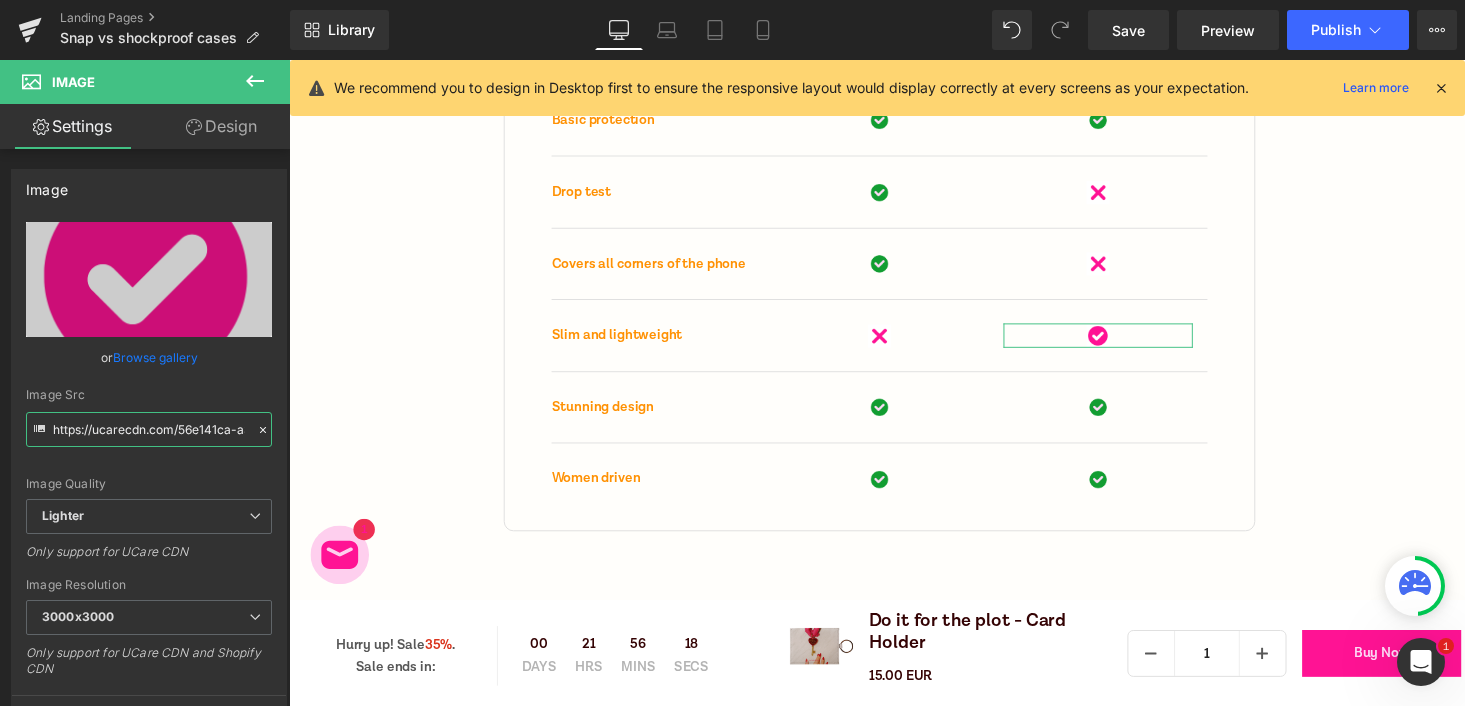 paste on "99b60297-b98e-4cab-aa1c-6c2f7810e1f8/-/format/auto/-/preview/3000x3000/-/quality/lighter/checkmark" 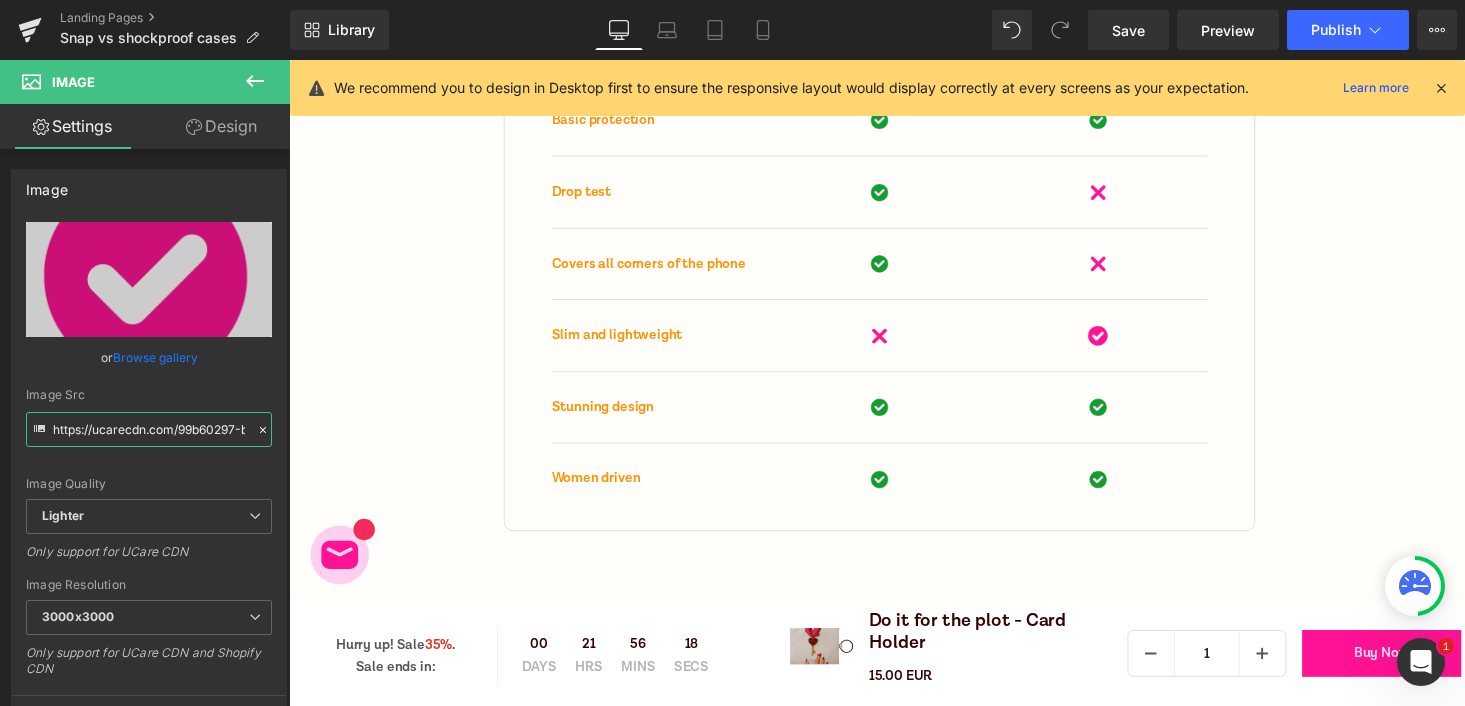 scroll, scrollTop: 0, scrollLeft: 576, axis: horizontal 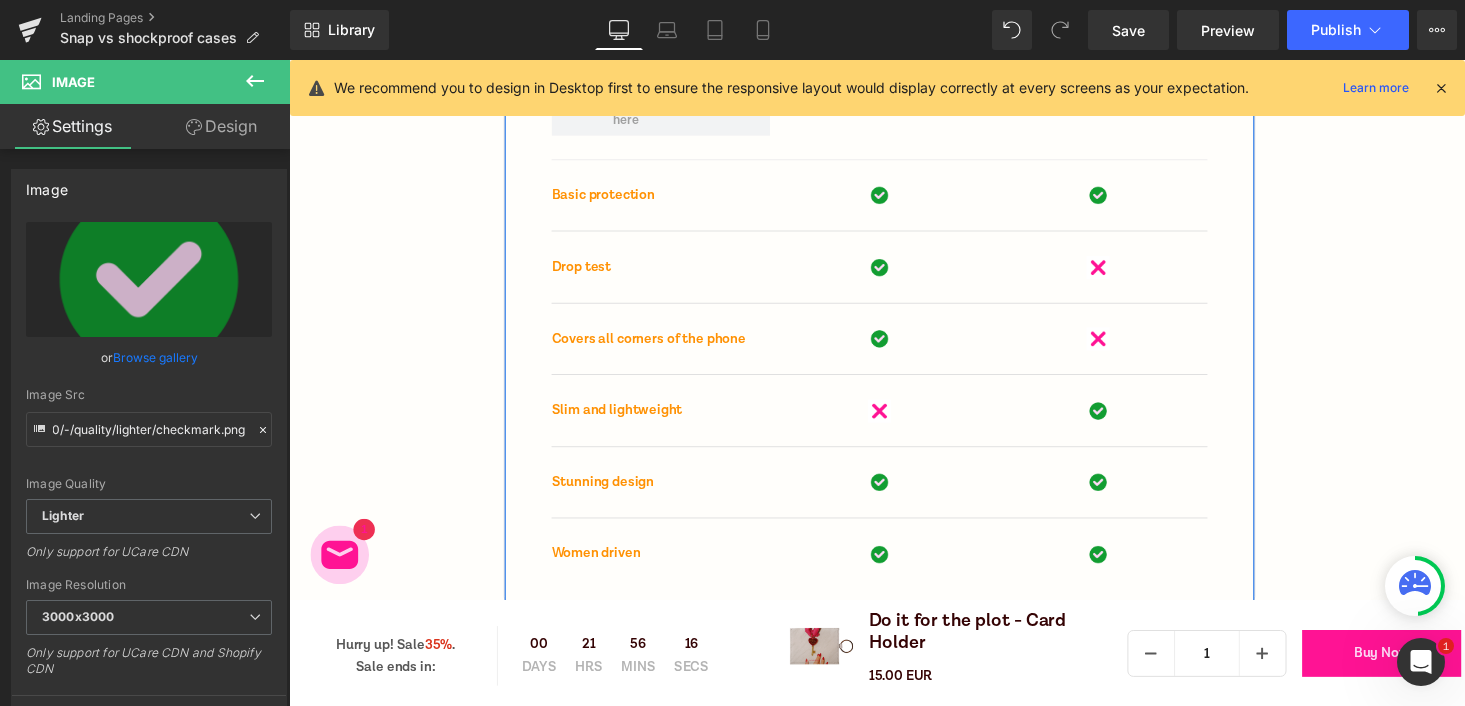 click on "Compare both of our cases Heading         Row         Shockproof cases Text Block         Snap cases Text Block         Row         Row         Basic protection Text Block         Image         Image         Row         Row         Drop test Text Block         Image         Image         Row         Row         Covers all corners of the phone Text Block         Image         Image         Row         Row         Slim and lightweight Text Block         Image         Image         Row         Row         Stunning design Text Block         Image         Image         Row         Row         Women driven Text Block         Image         Image         Row         Row         Row       48px   48px" at bounding box center [894, 286] 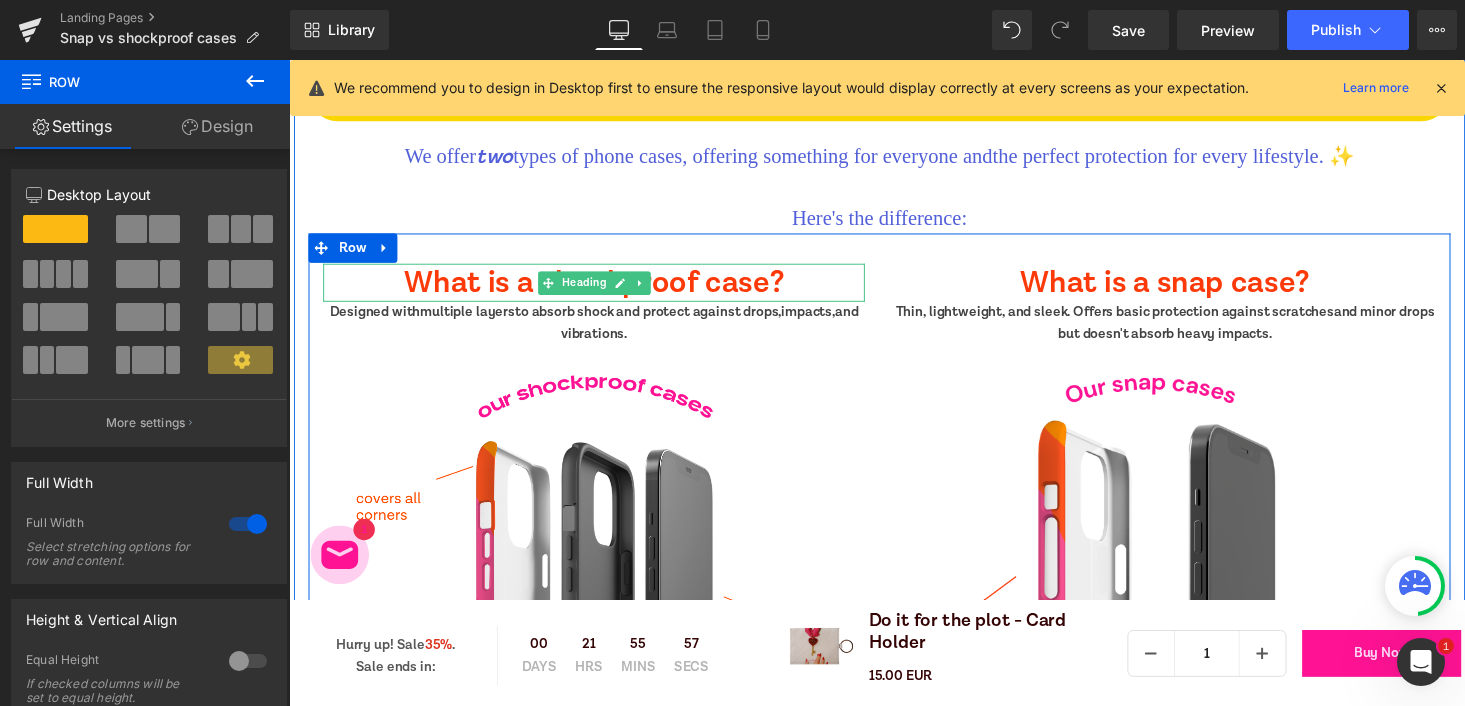 scroll, scrollTop: 815, scrollLeft: 0, axis: vertical 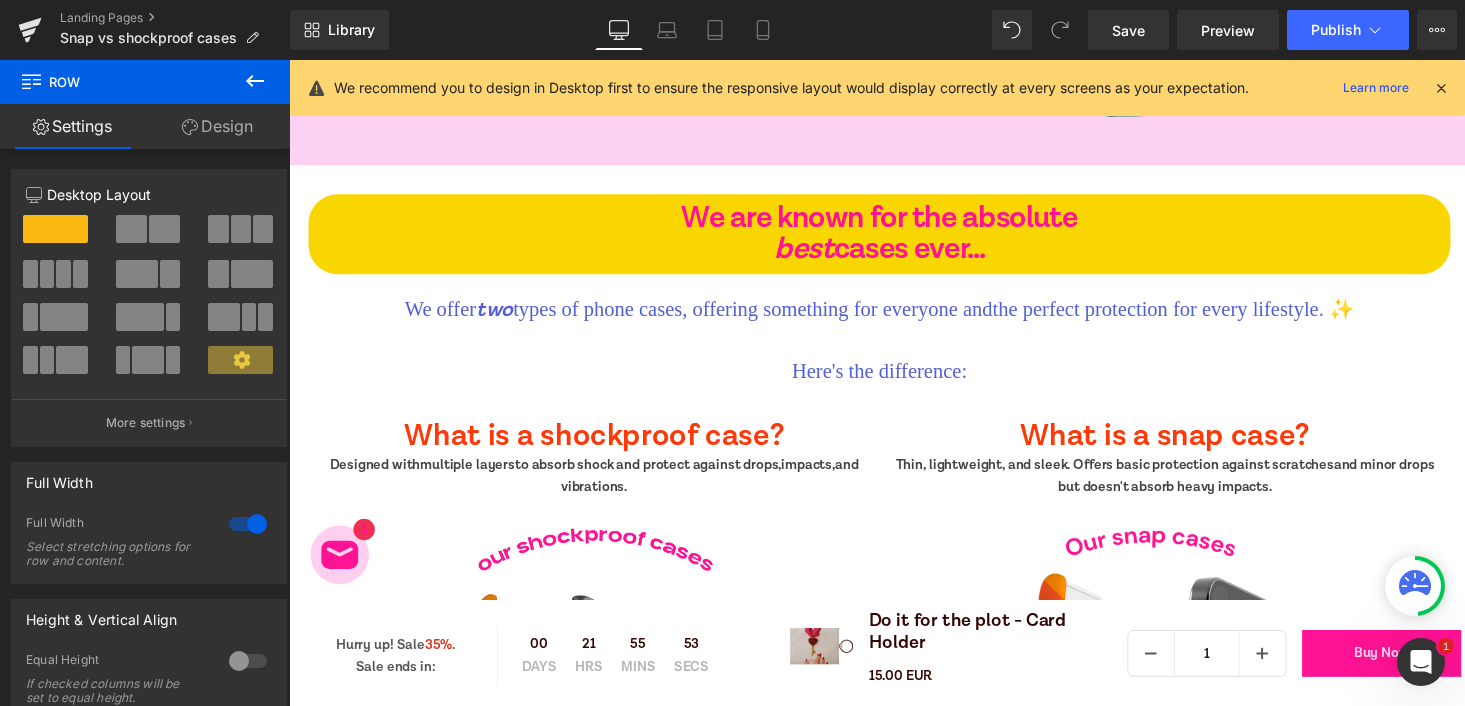 click 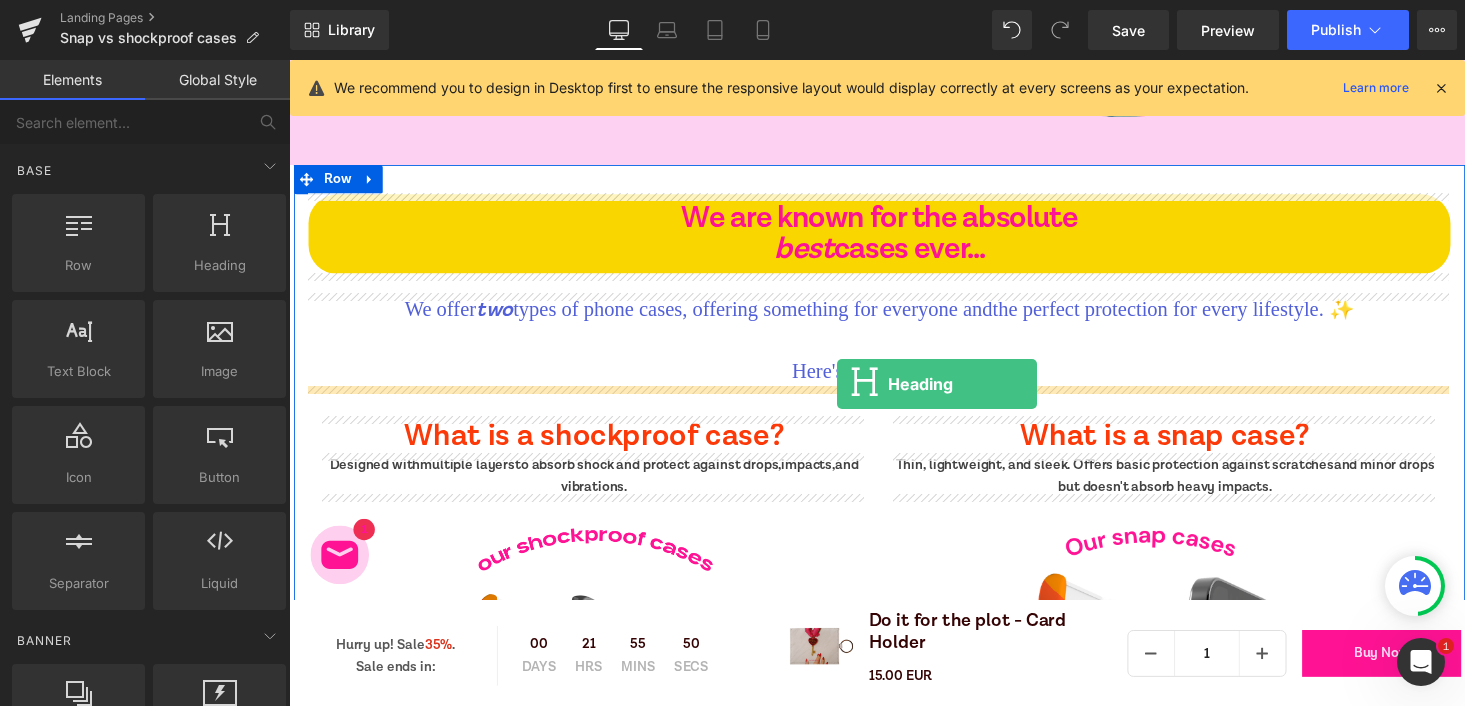 drag, startPoint x: 534, startPoint y: 295, endPoint x: 850, endPoint y: 393, distance: 330.84738 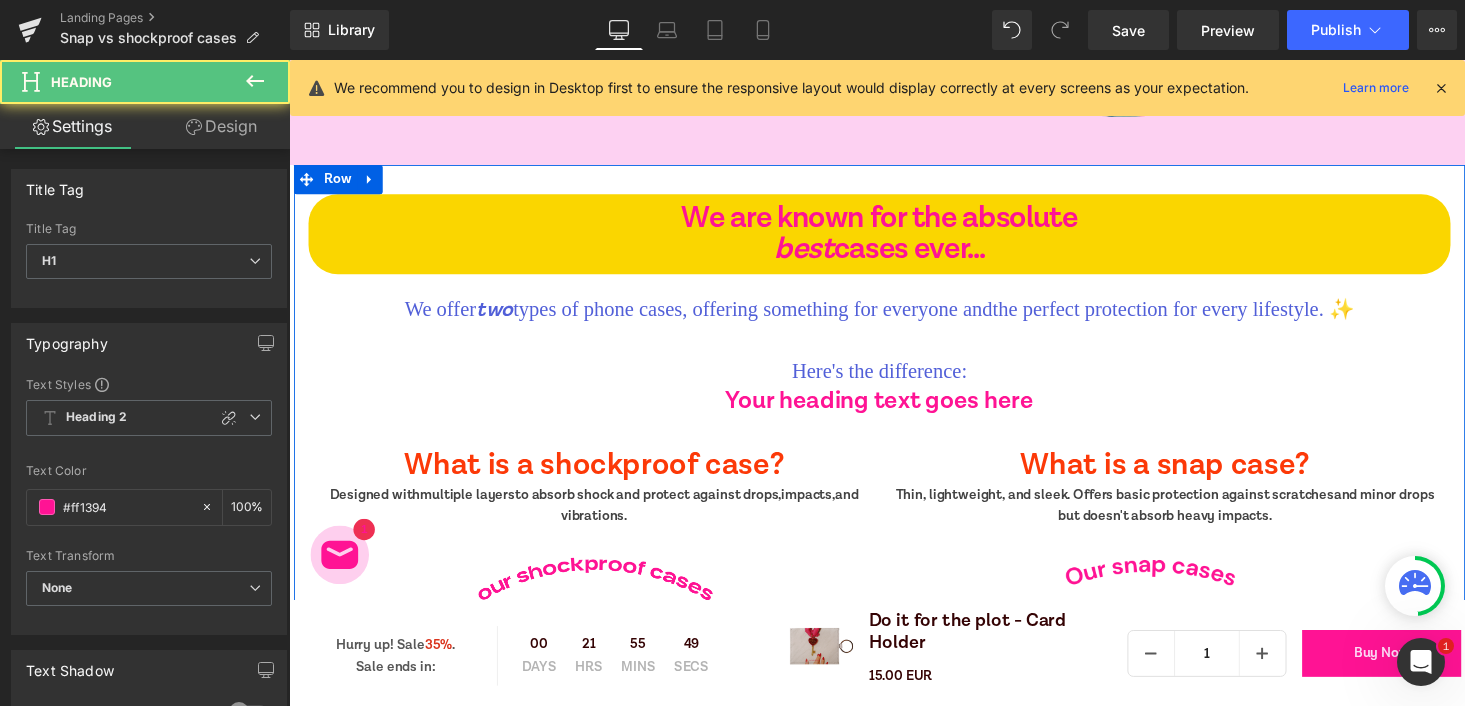 click on "Heading" at bounding box center [883, 409] 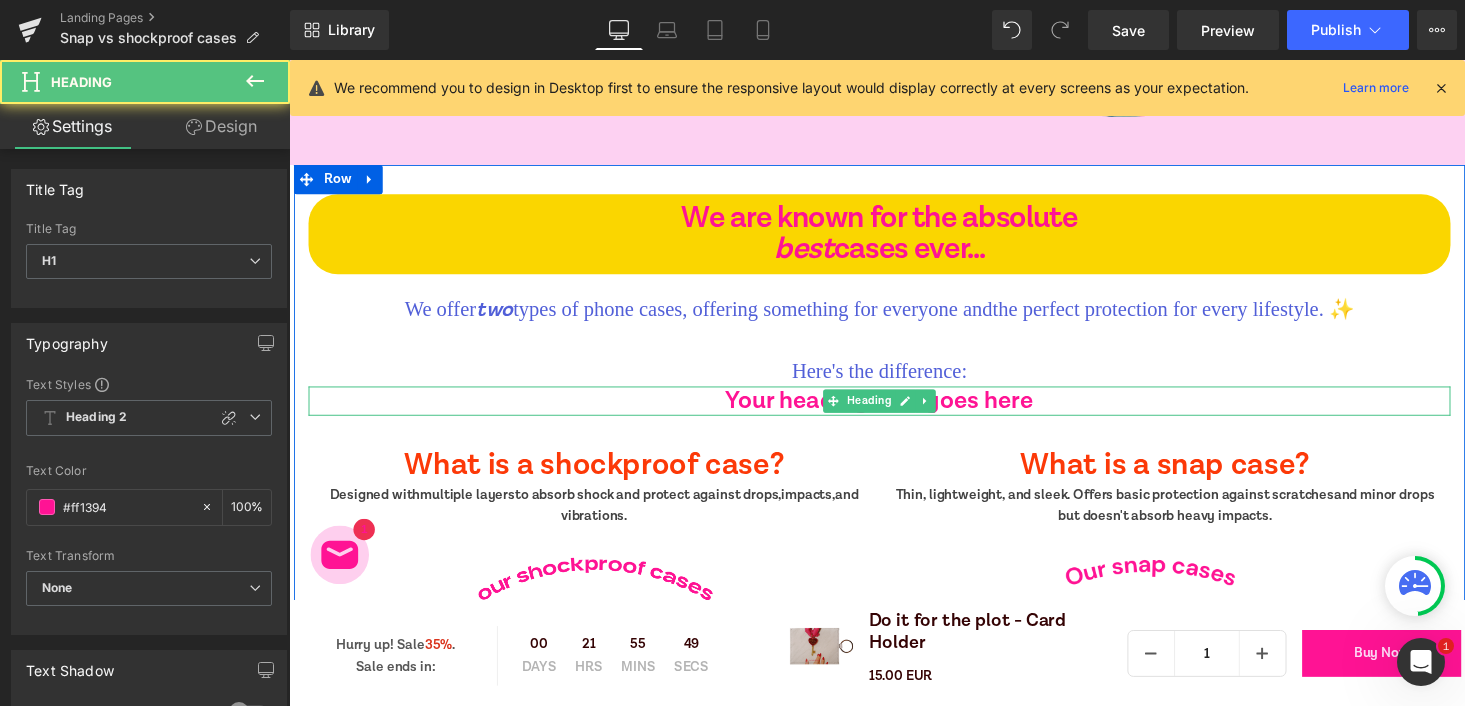click on "Heading" at bounding box center [883, 409] 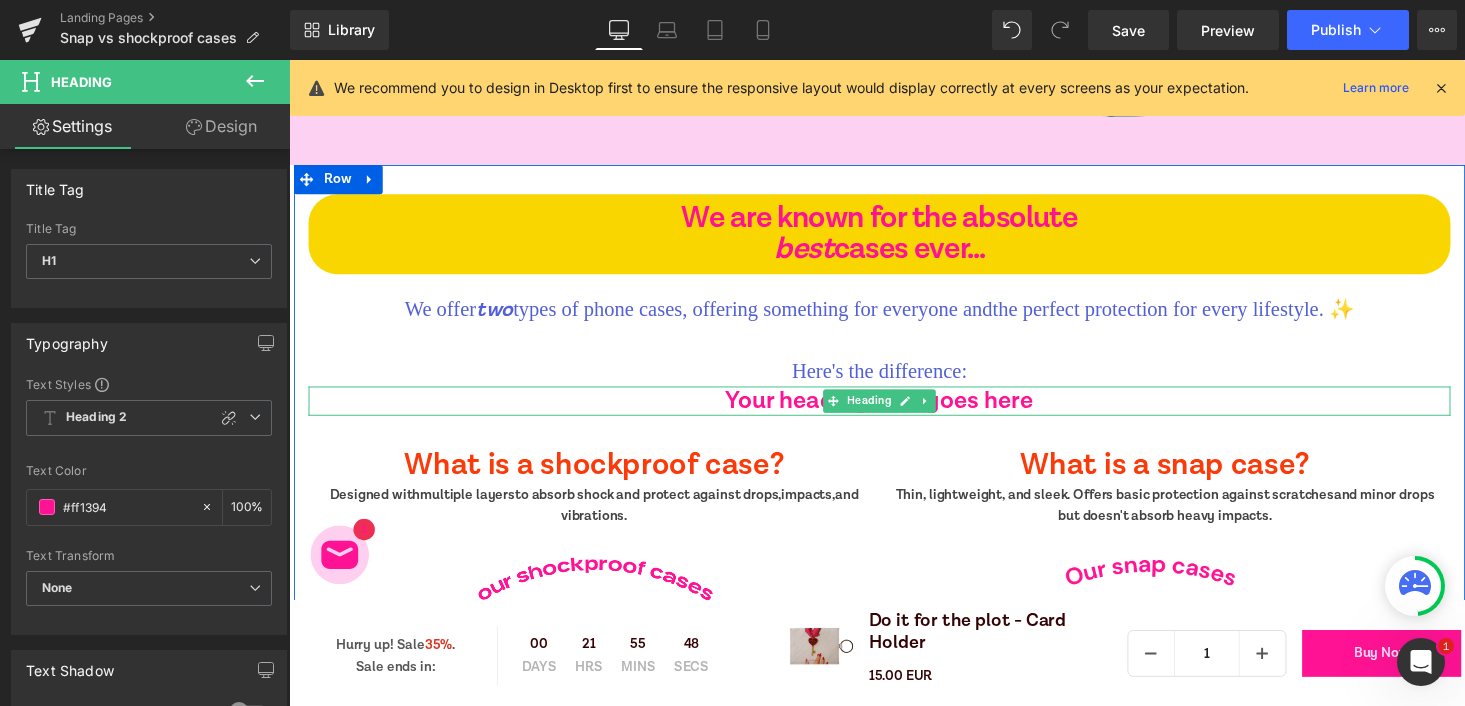 click on "Your heading text goes here" at bounding box center [894, 409] 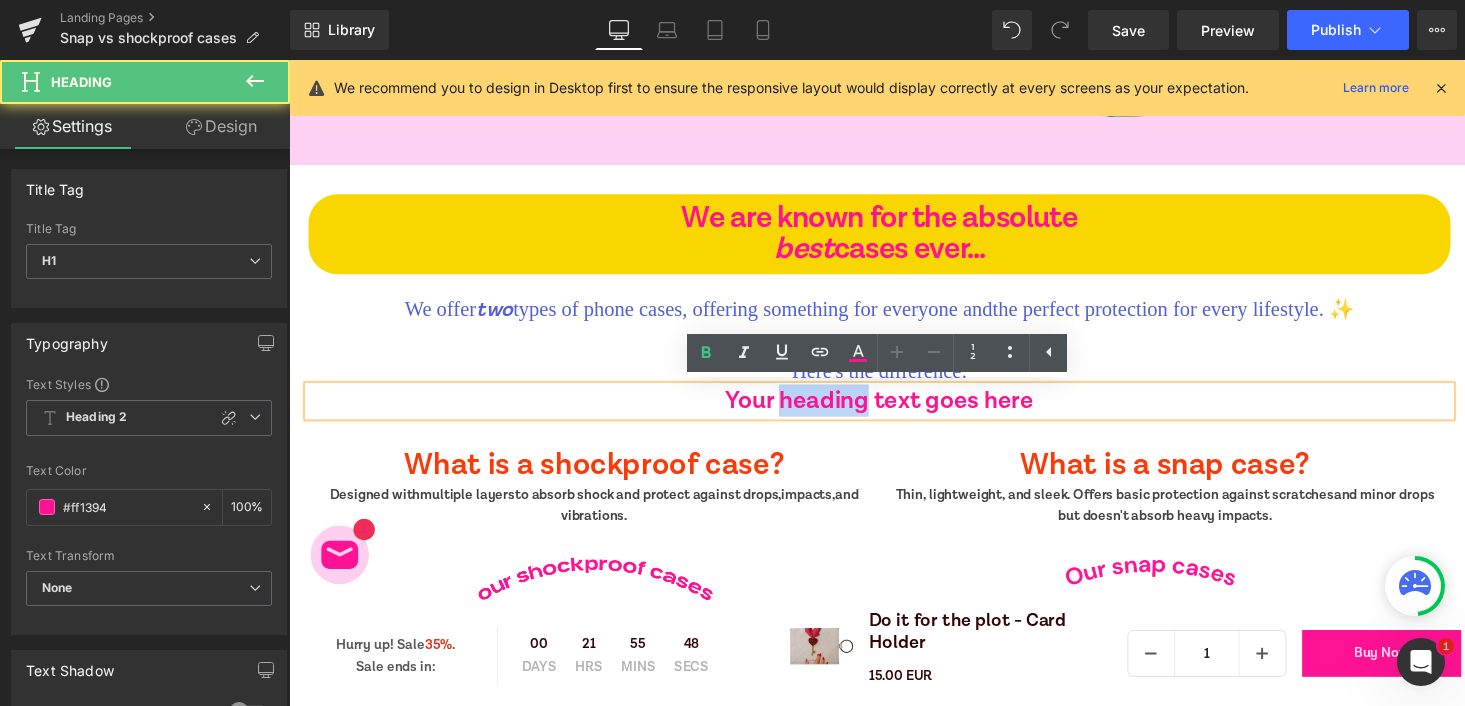 click on "Your heading text goes here" at bounding box center (894, 409) 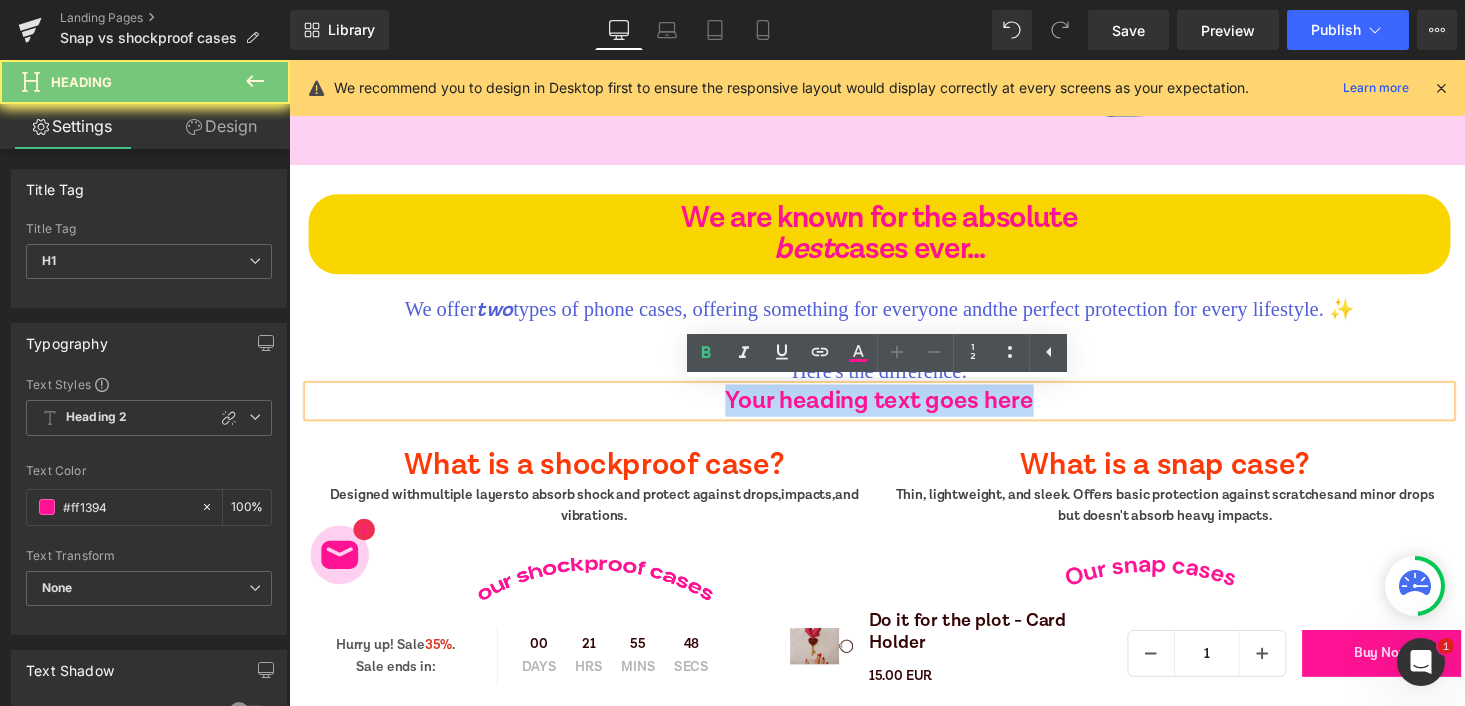 click on "Your heading text goes here" at bounding box center (894, 409) 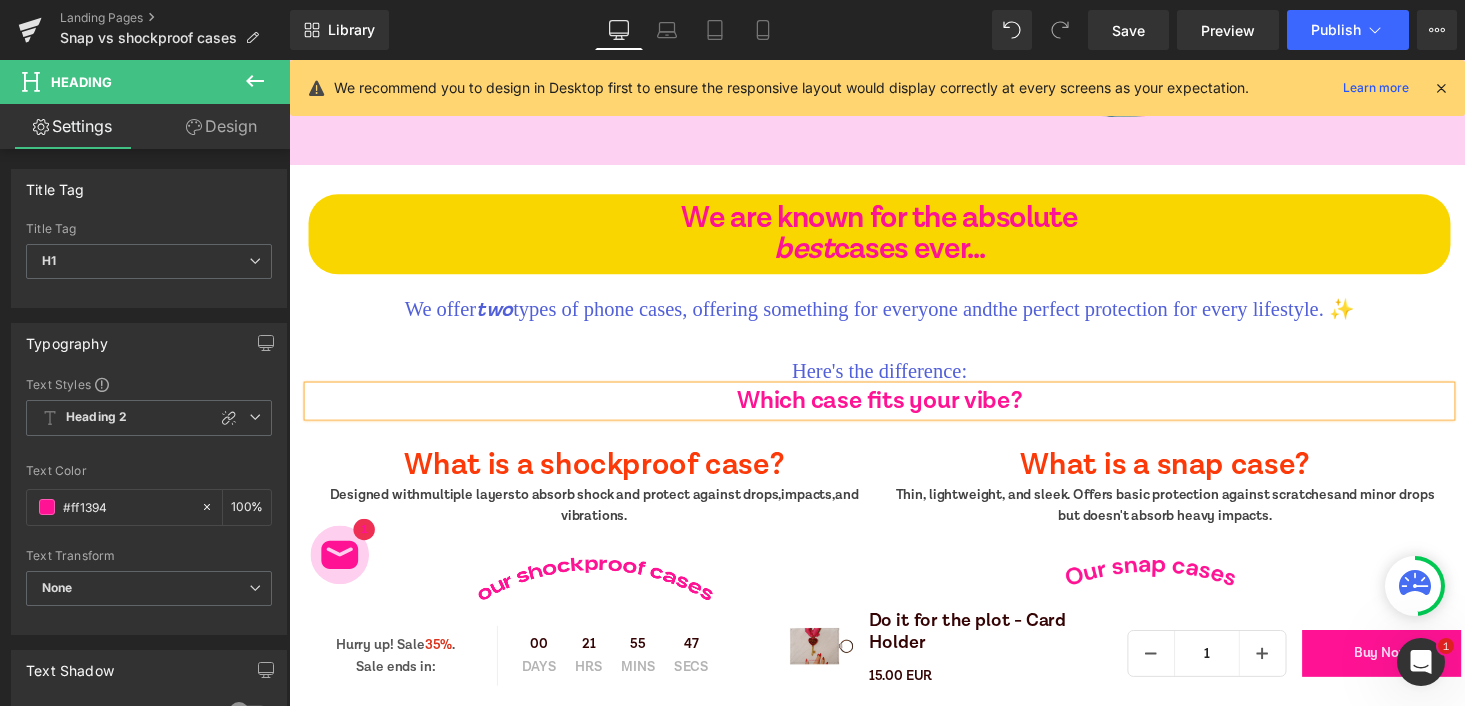 click on "Here's the difference:" at bounding box center (894, 379) 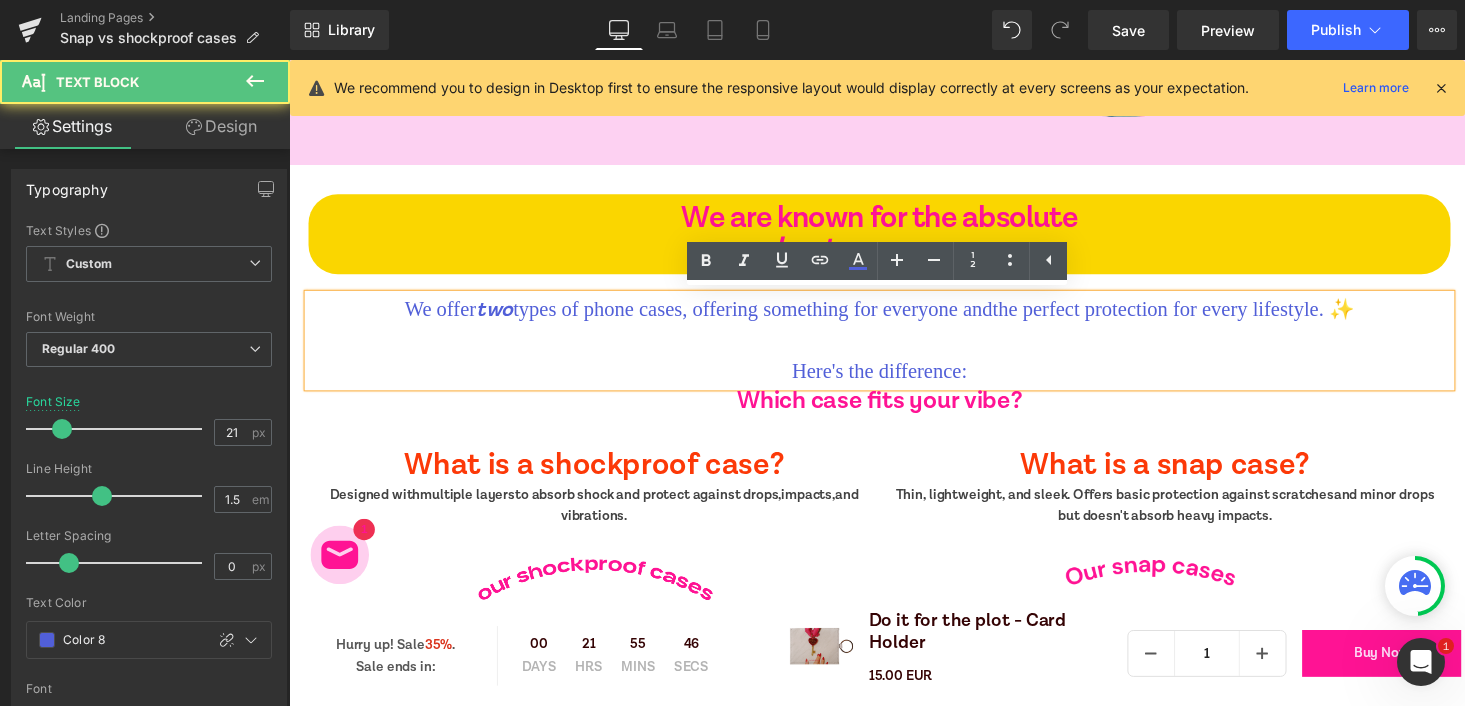 type 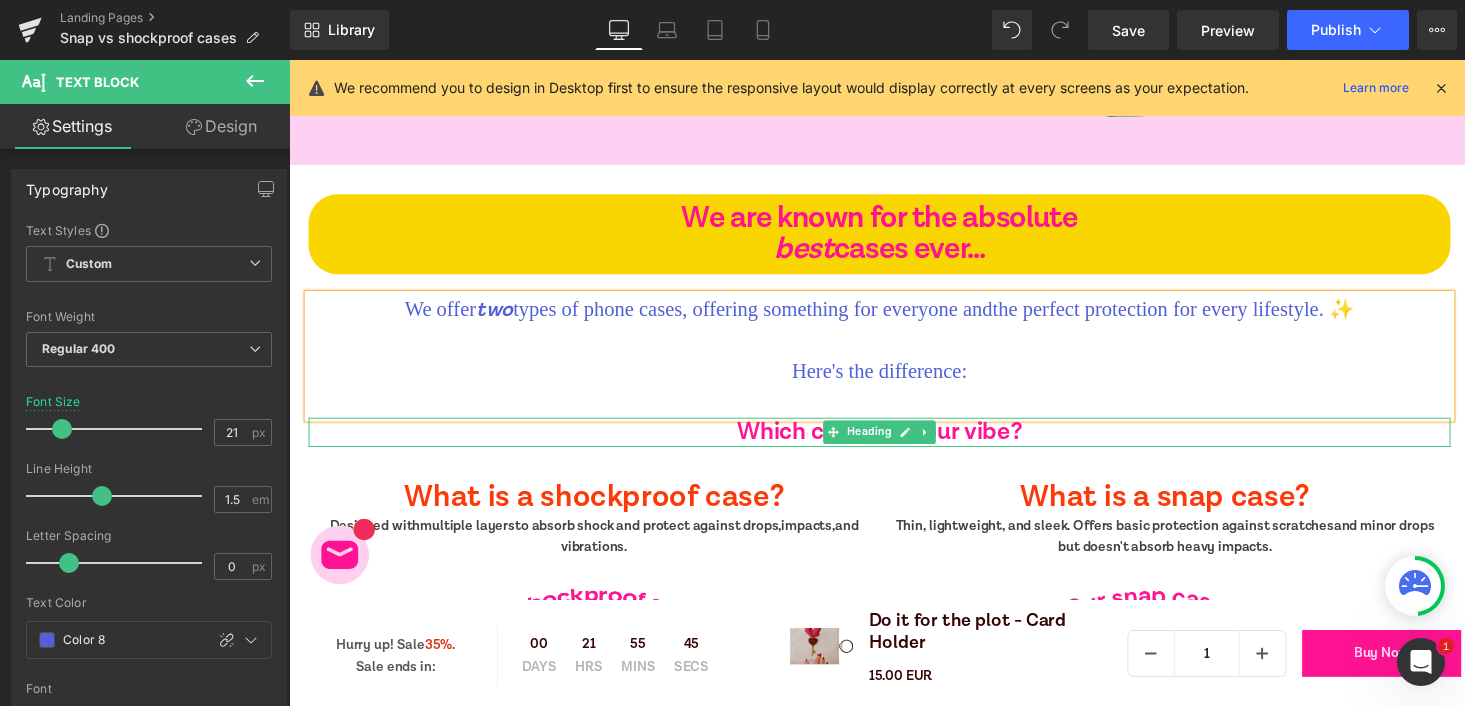 click on "Which case fits your vibe?" at bounding box center (894, 441) 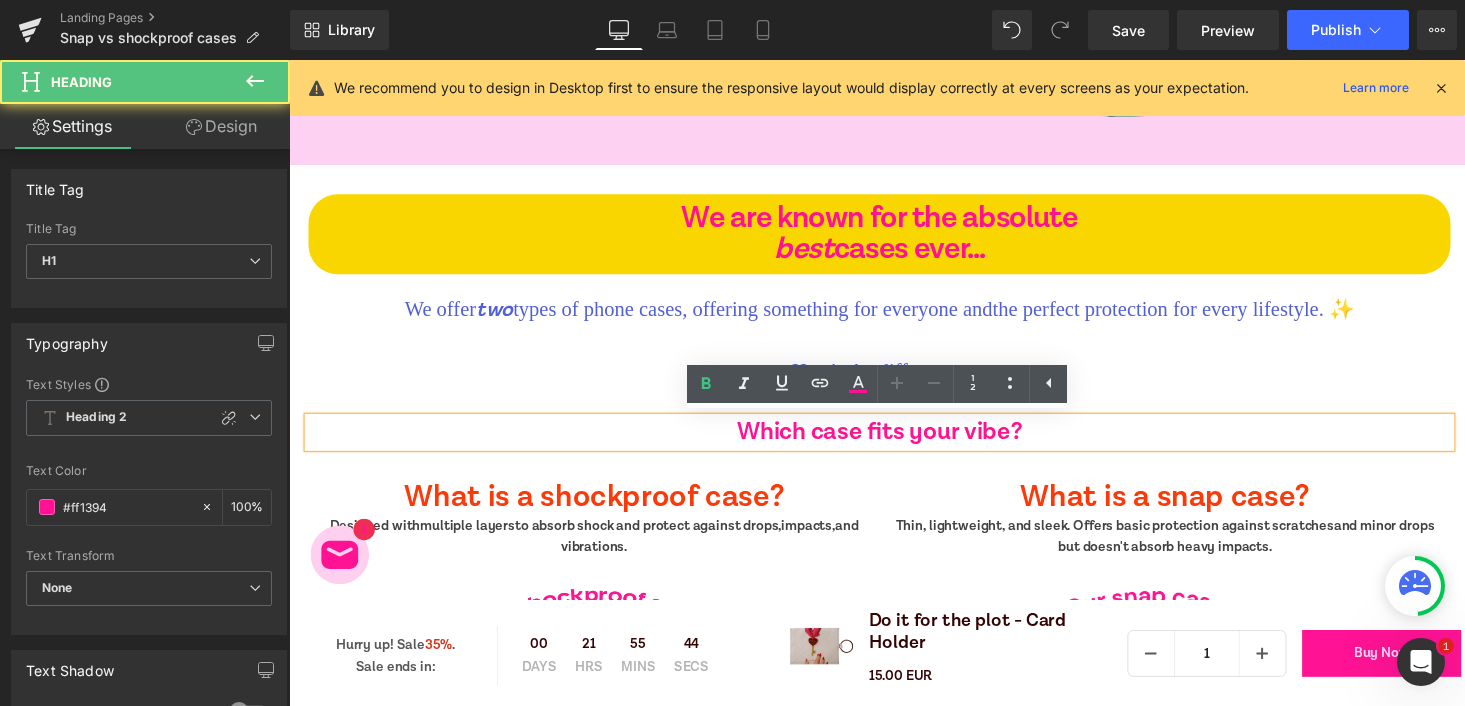 click on "Which case fits your vibe?" at bounding box center [894, 441] 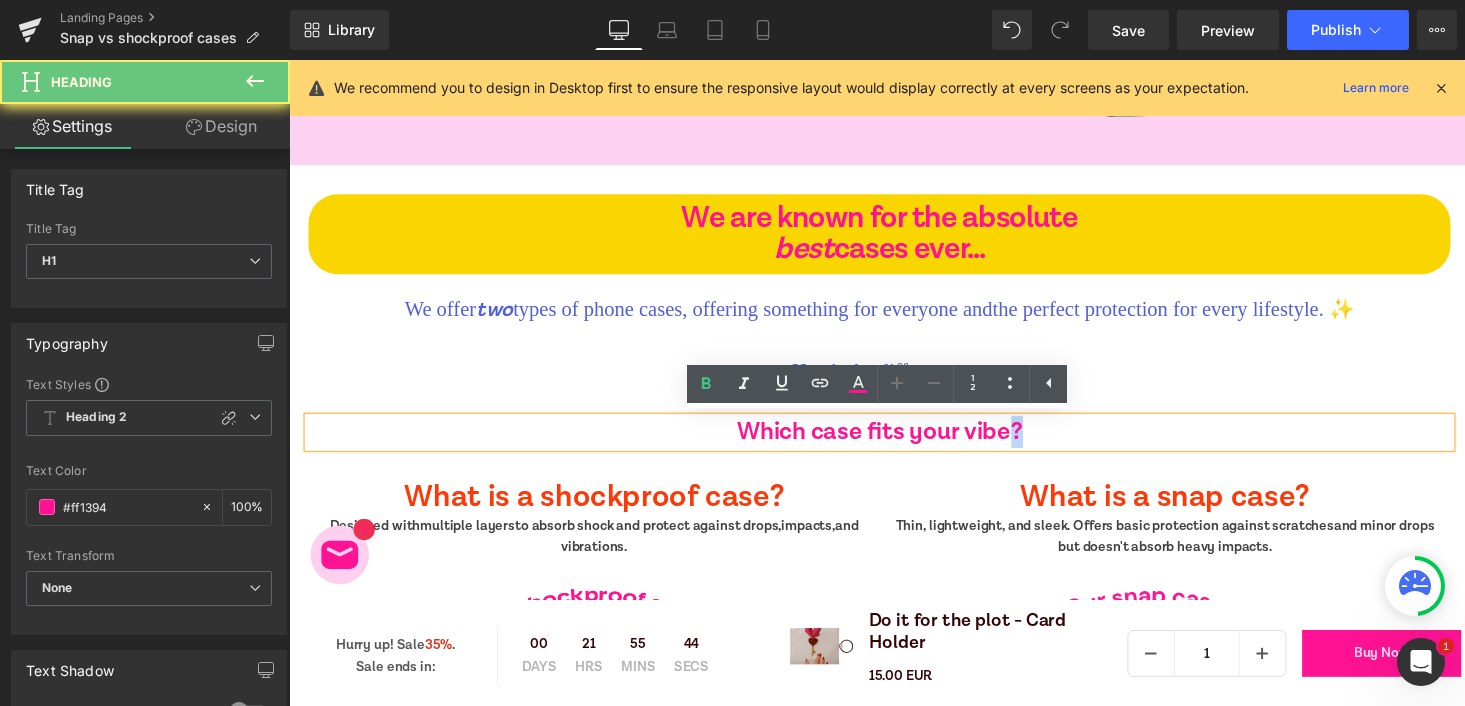 click on "Which case fits your vibe?" at bounding box center (894, 441) 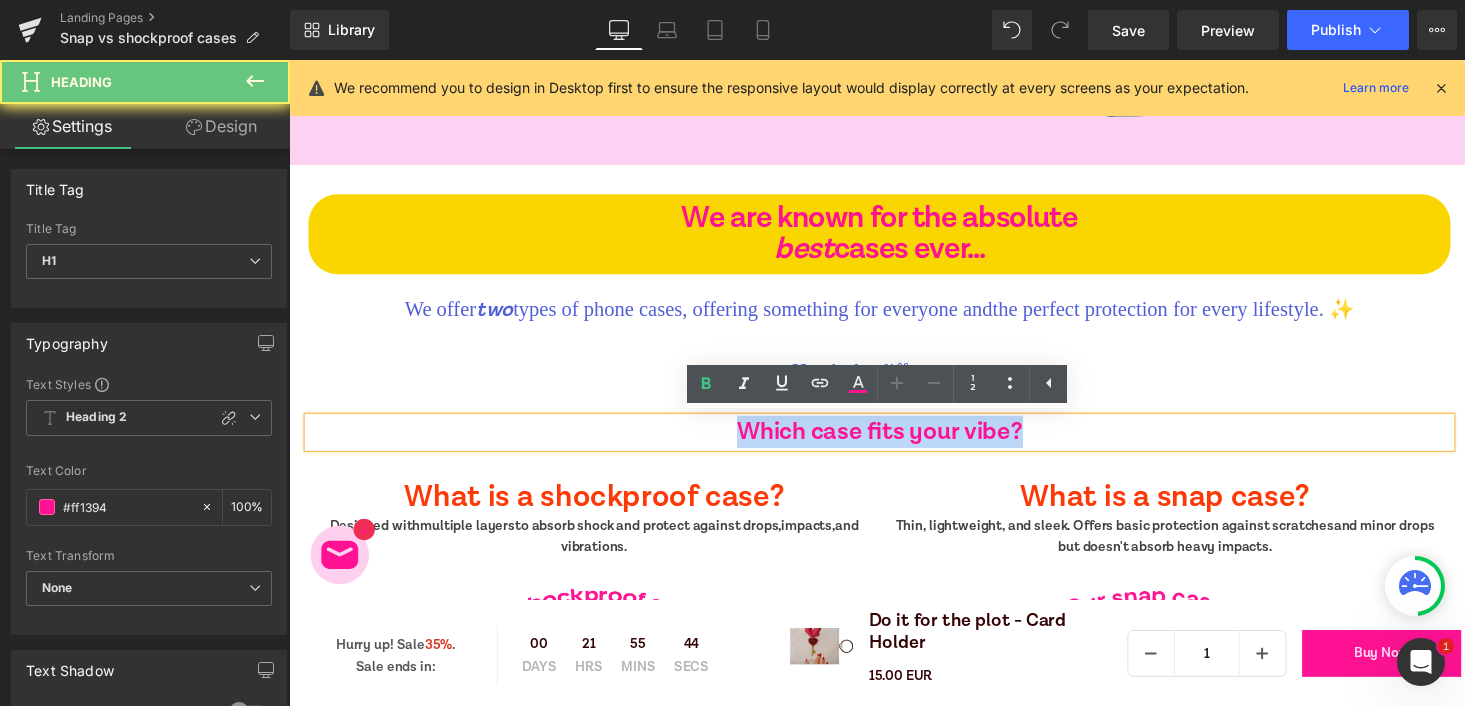click on "Which case fits your vibe?" at bounding box center (894, 441) 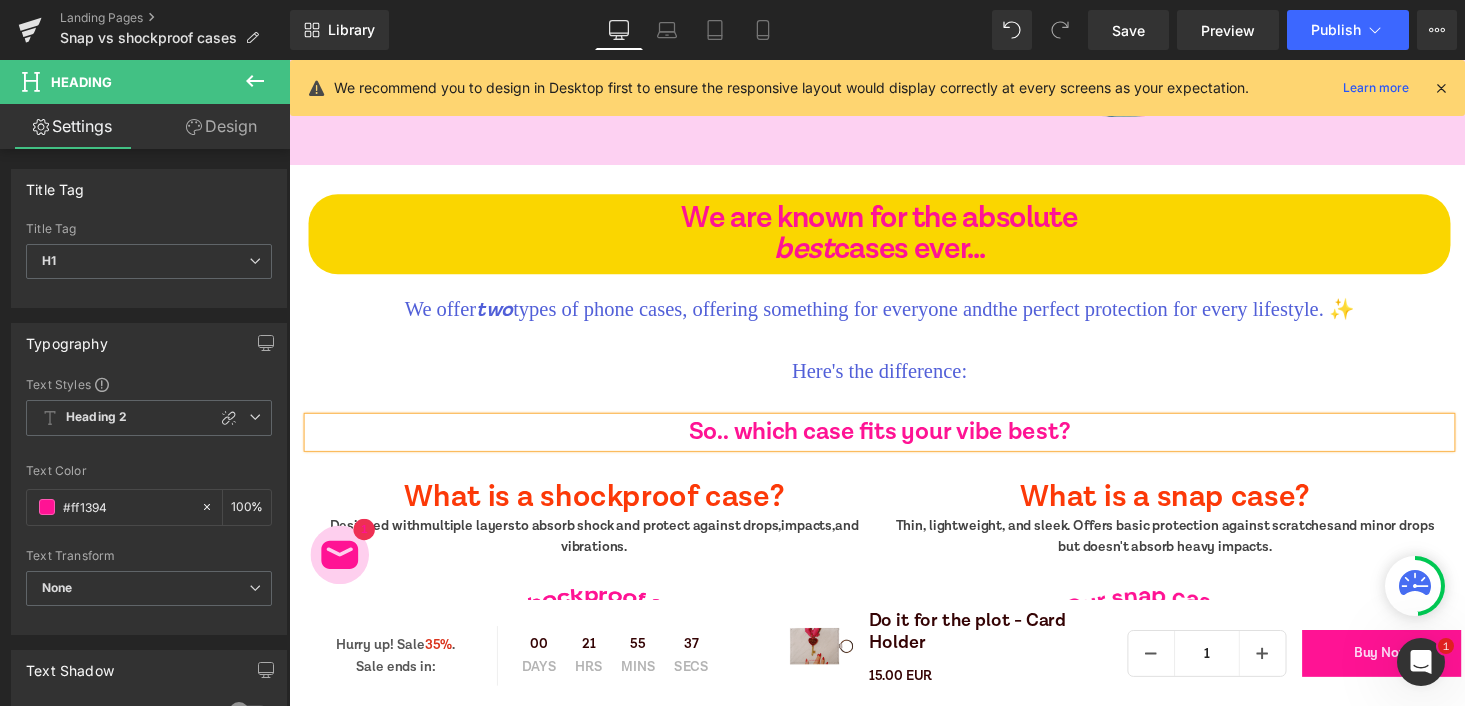 click on "So.. which case fits your vibe best?" at bounding box center (894, 441) 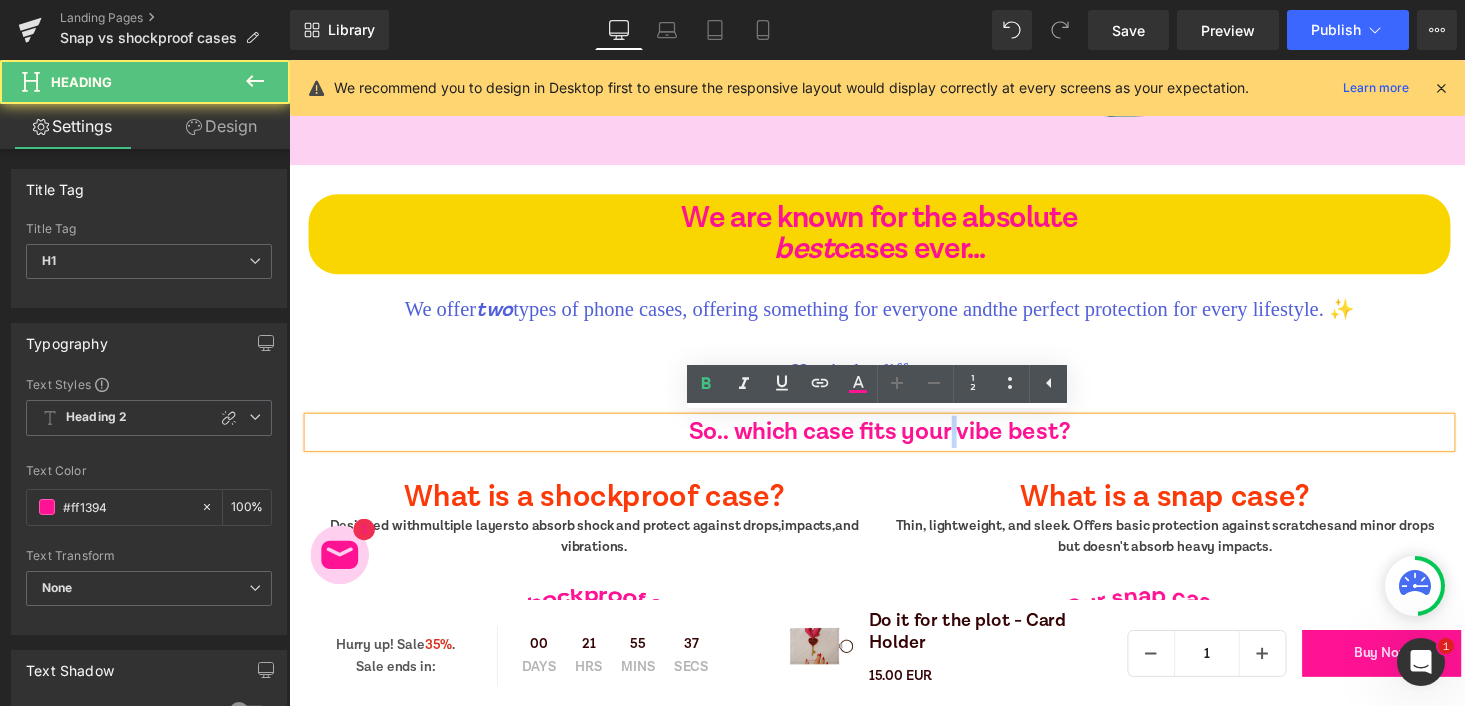 click on "So.. which case fits your vibe best?" at bounding box center (894, 441) 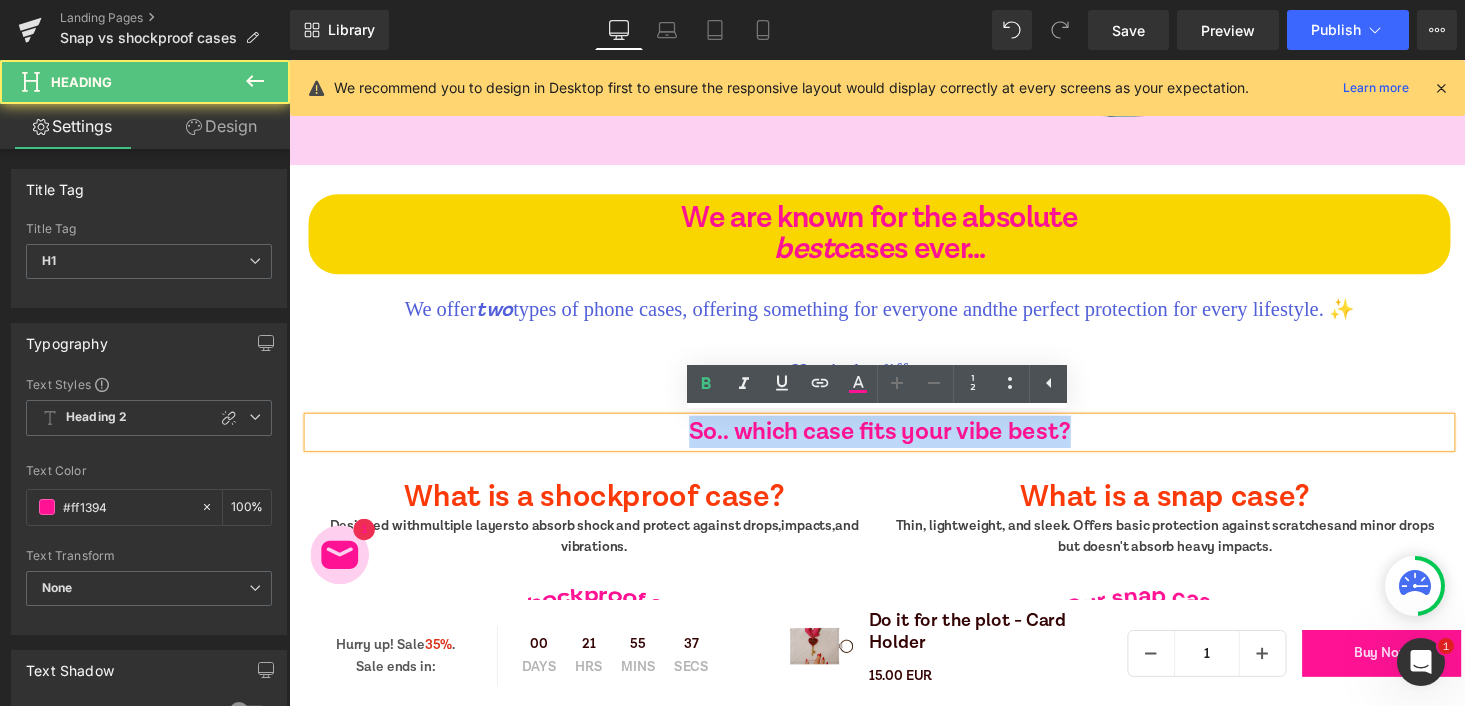 click on "So.. which case fits your vibe best?" at bounding box center [894, 441] 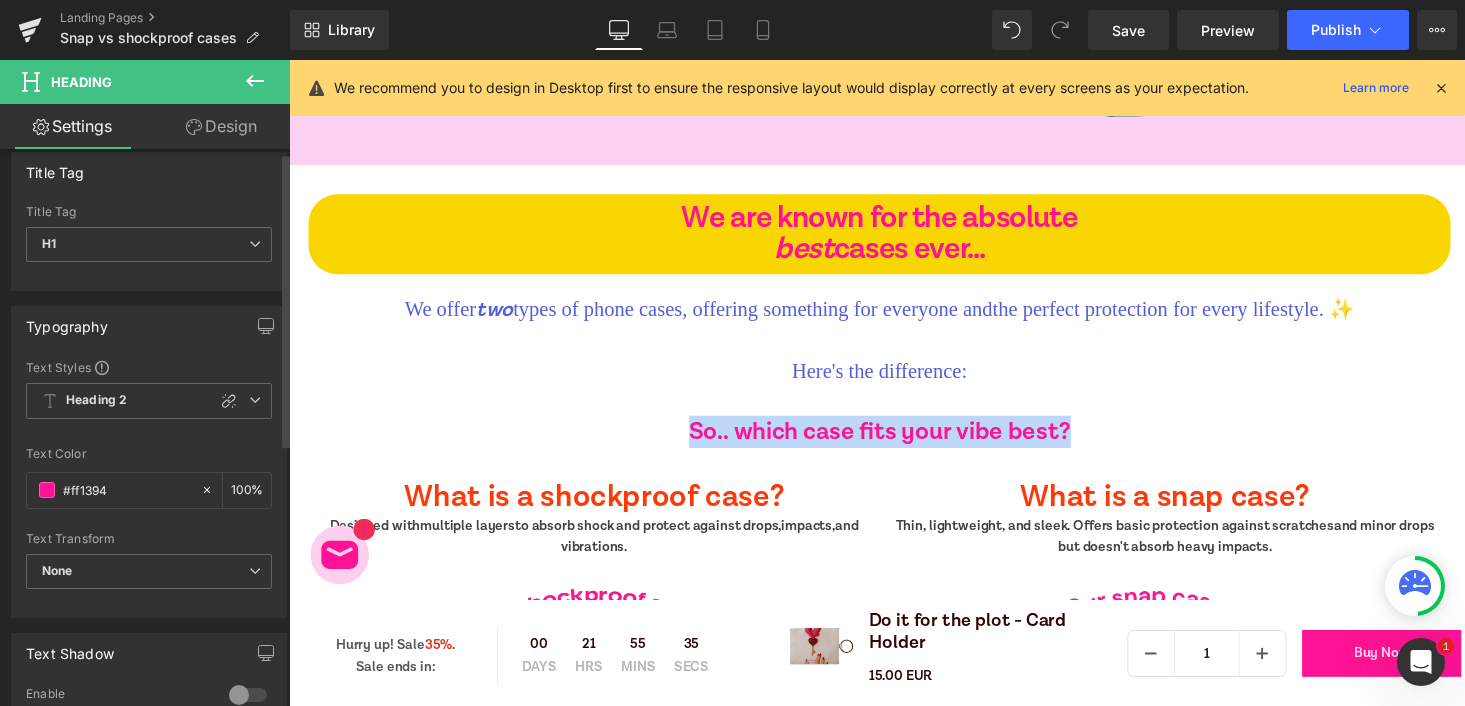 scroll, scrollTop: 0, scrollLeft: 0, axis: both 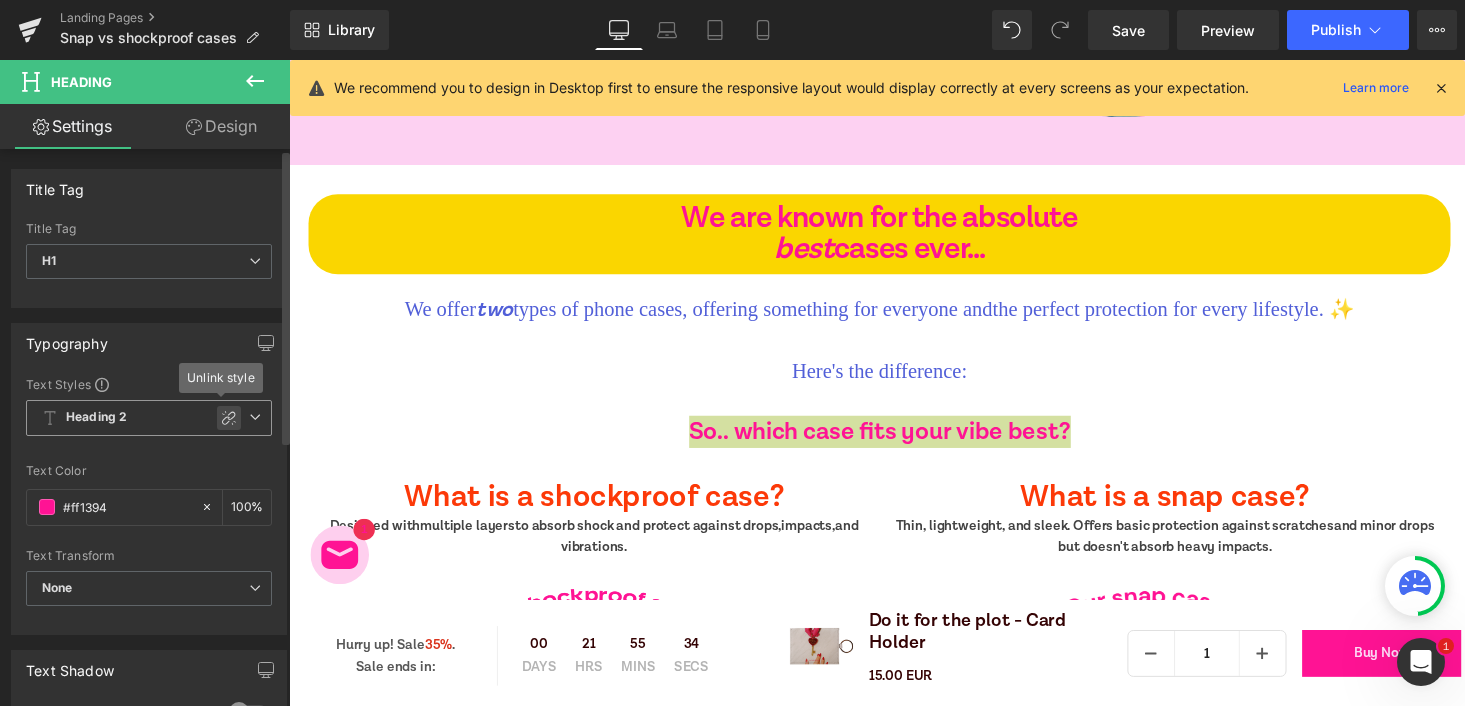 click 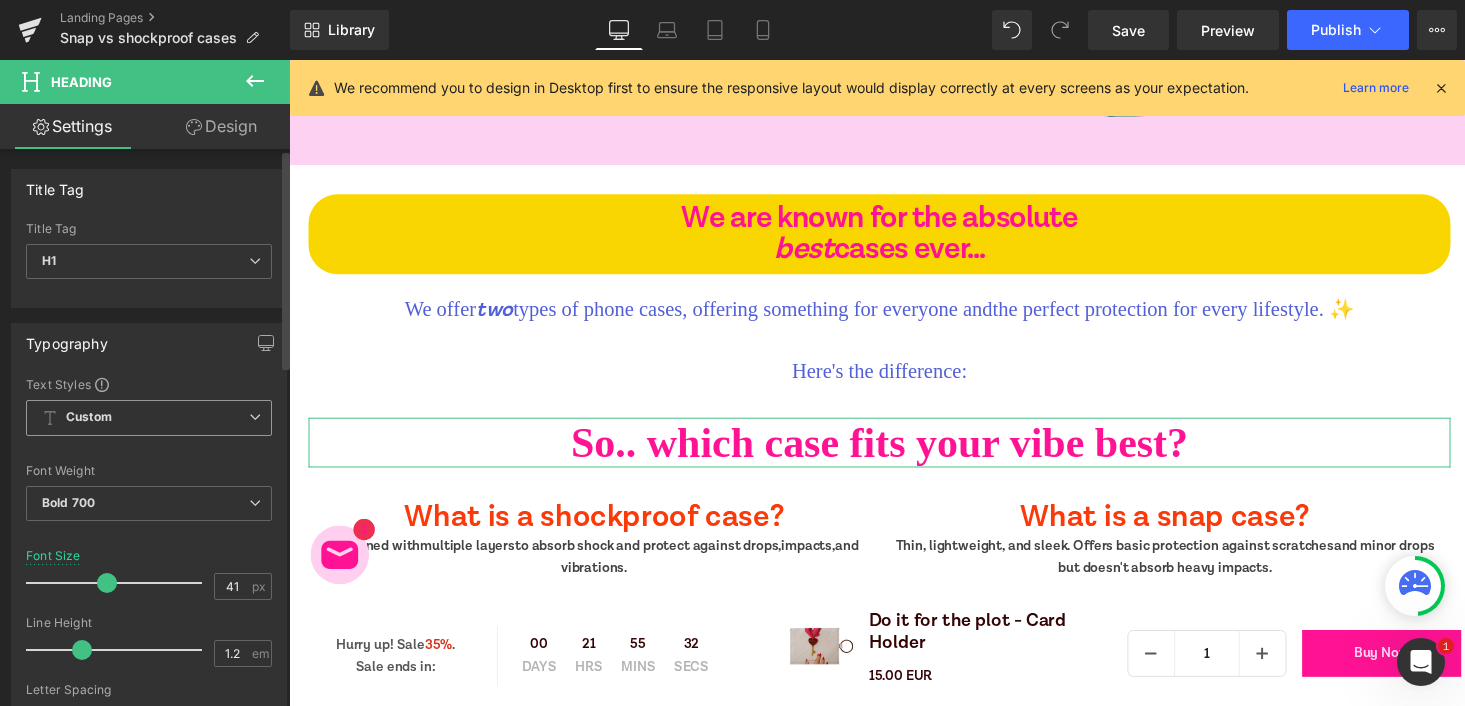 type on "40" 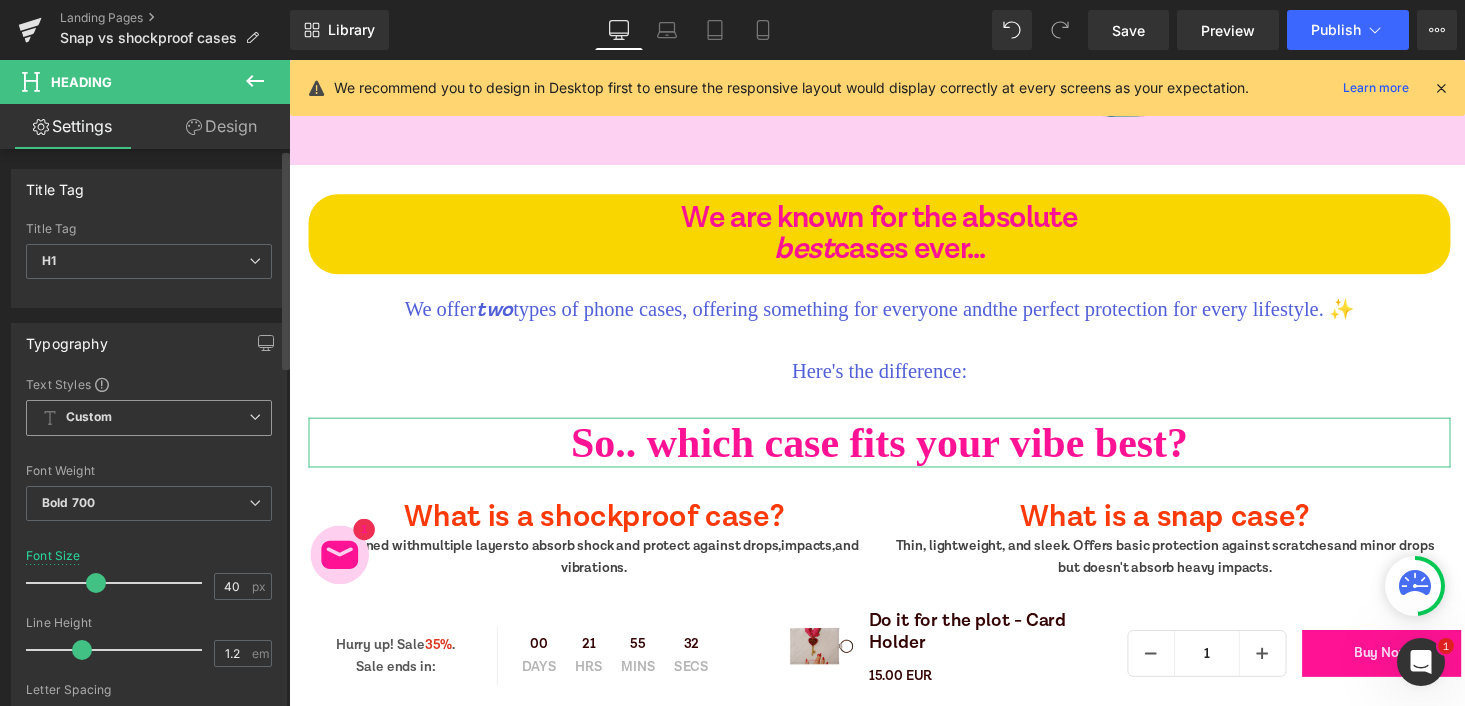 drag, startPoint x: 65, startPoint y: 585, endPoint x: 90, endPoint y: 584, distance: 25.019993 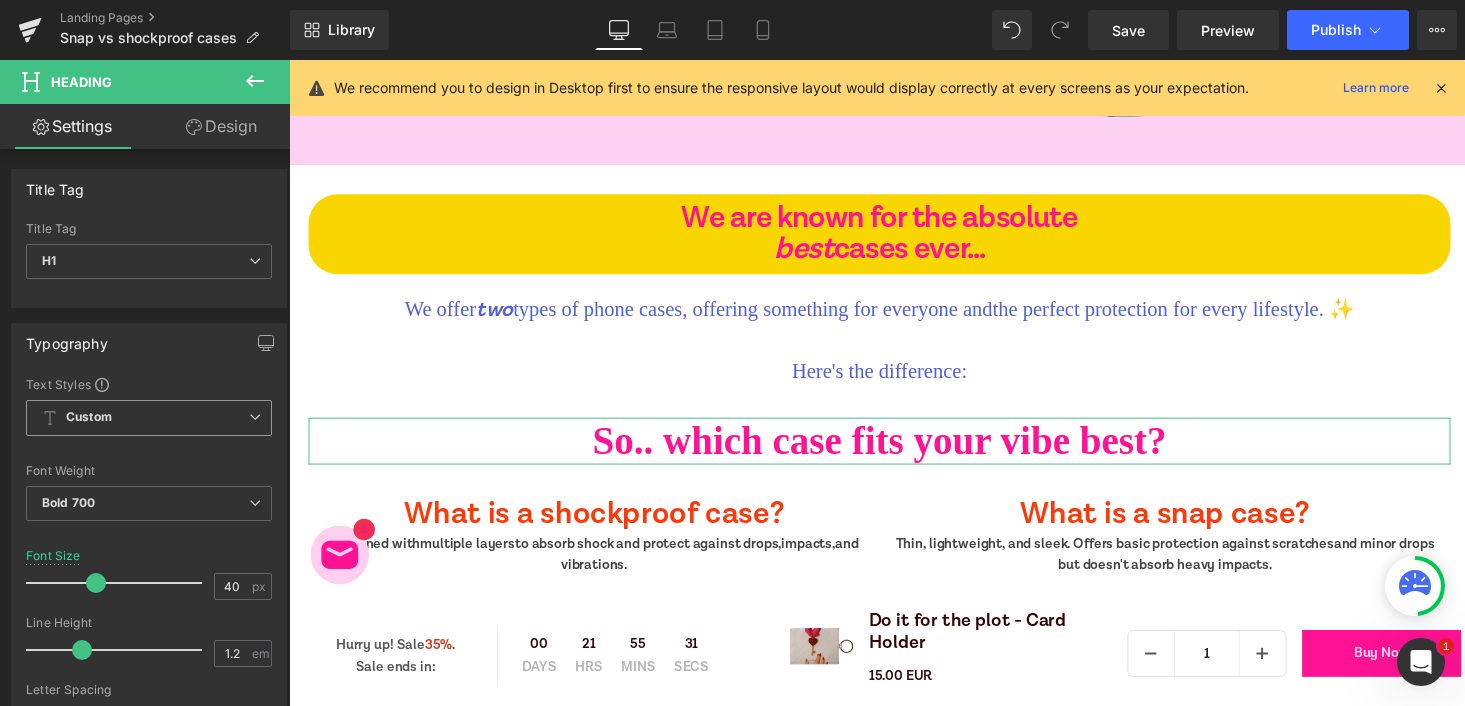 click on "Custom" at bounding box center [149, 418] 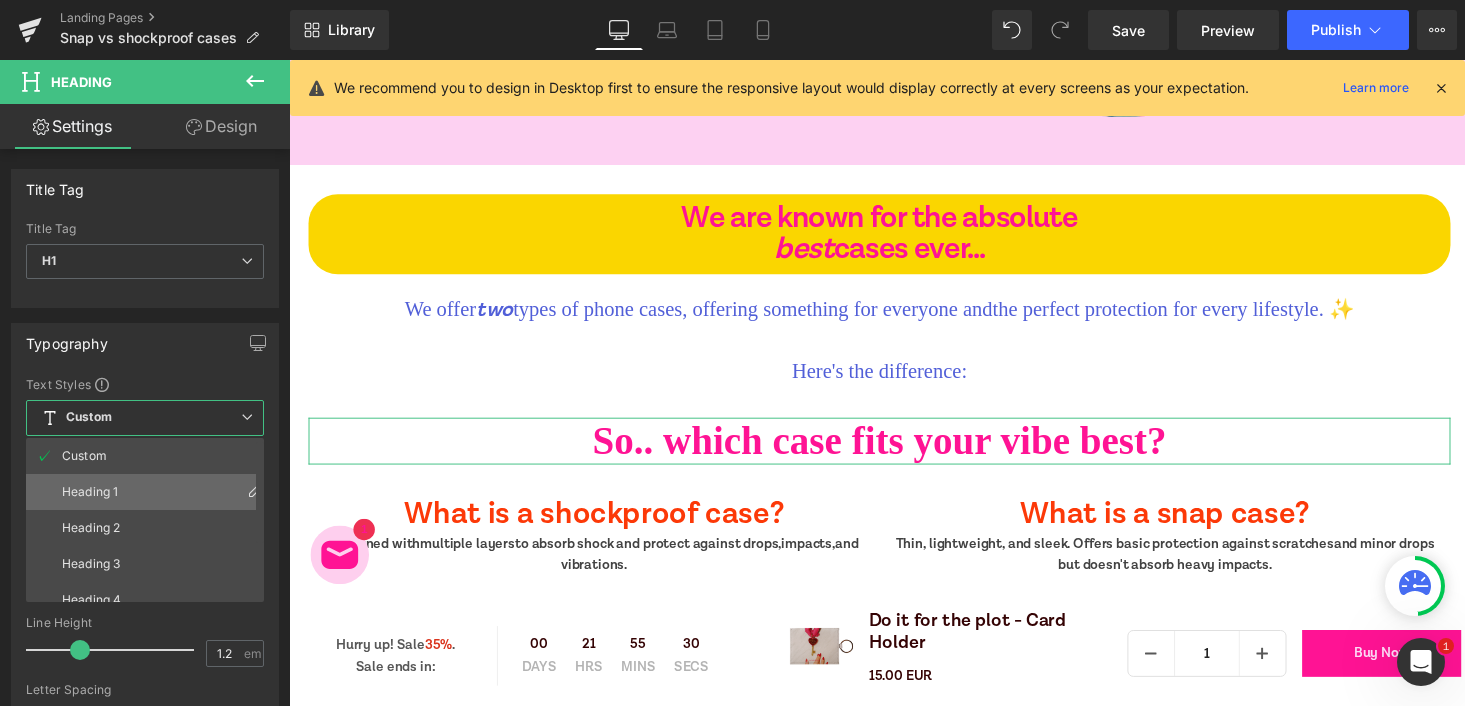 click on "Heading 1" at bounding box center (149, 492) 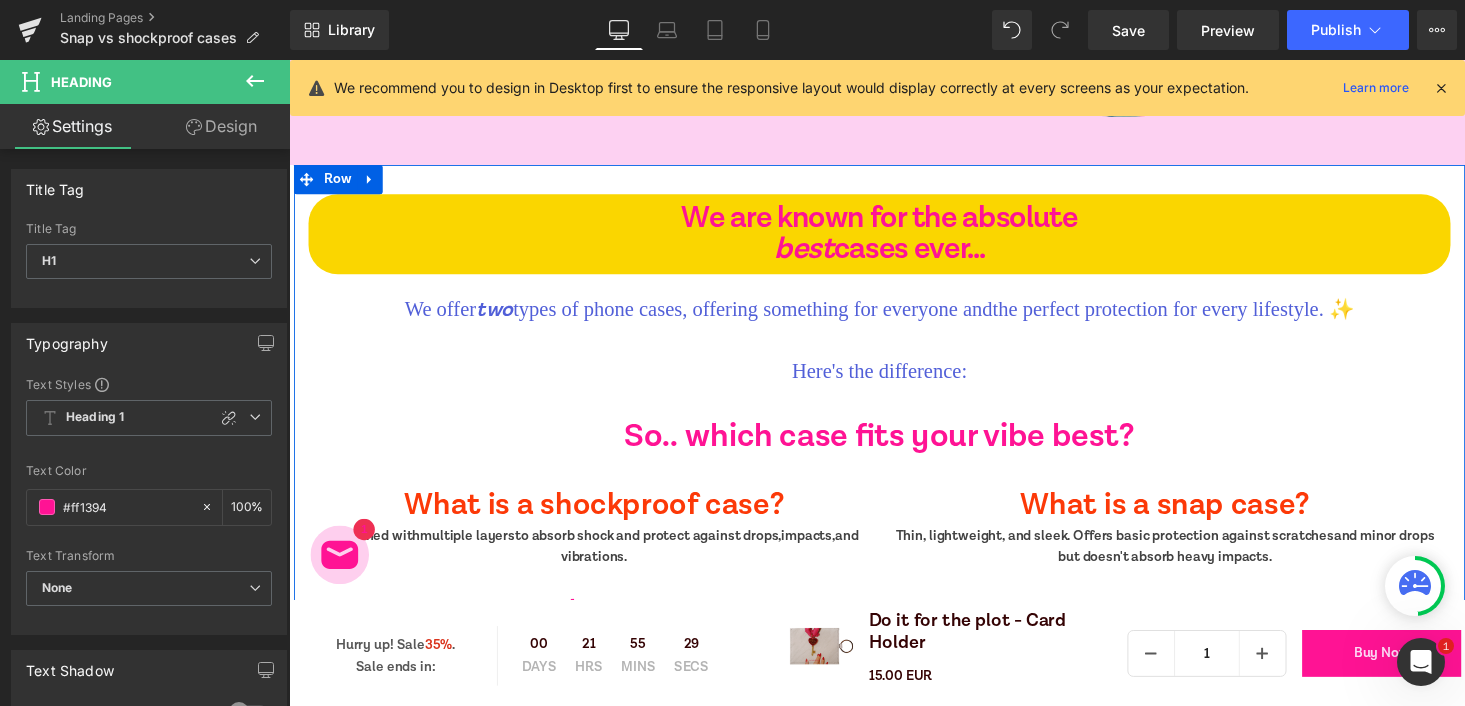 scroll, scrollTop: 957, scrollLeft: 0, axis: vertical 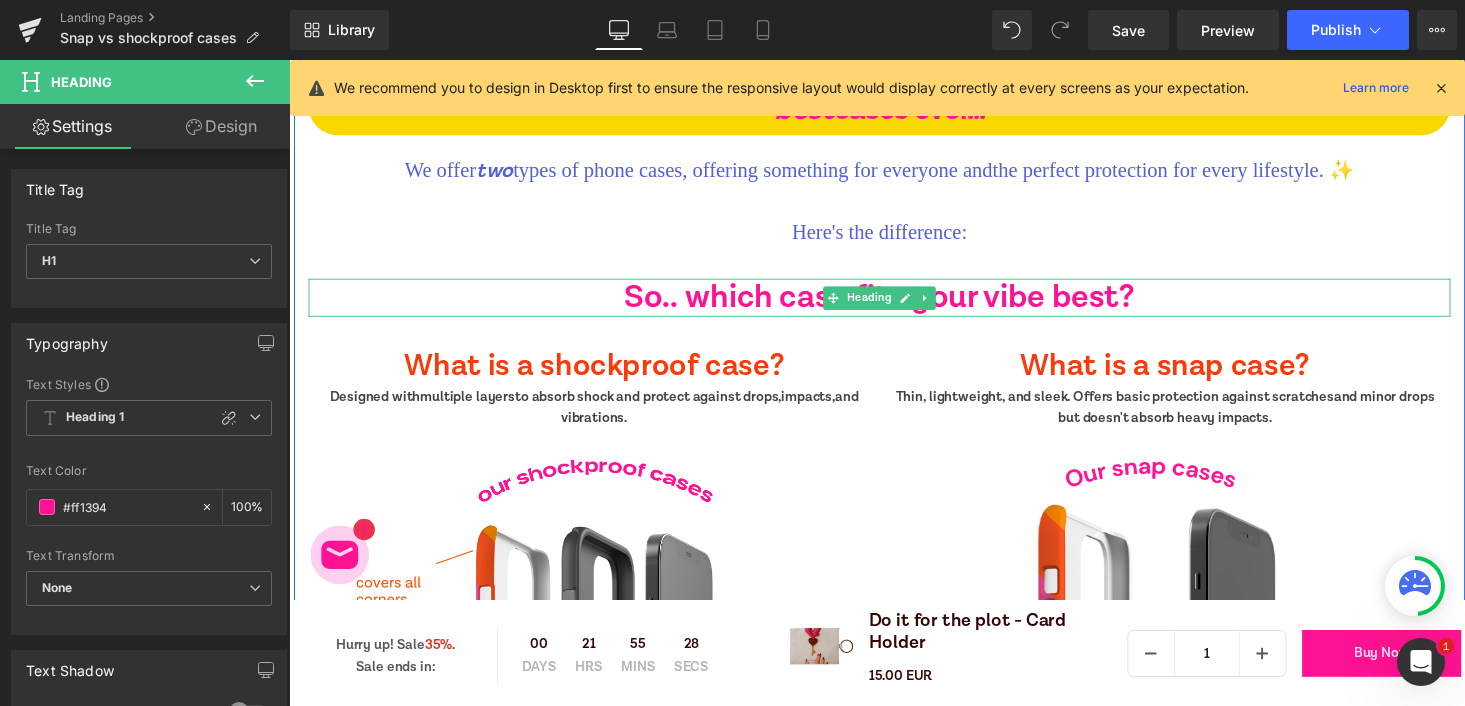 click on "So.. which case fits your vibe best?" at bounding box center [894, 304] 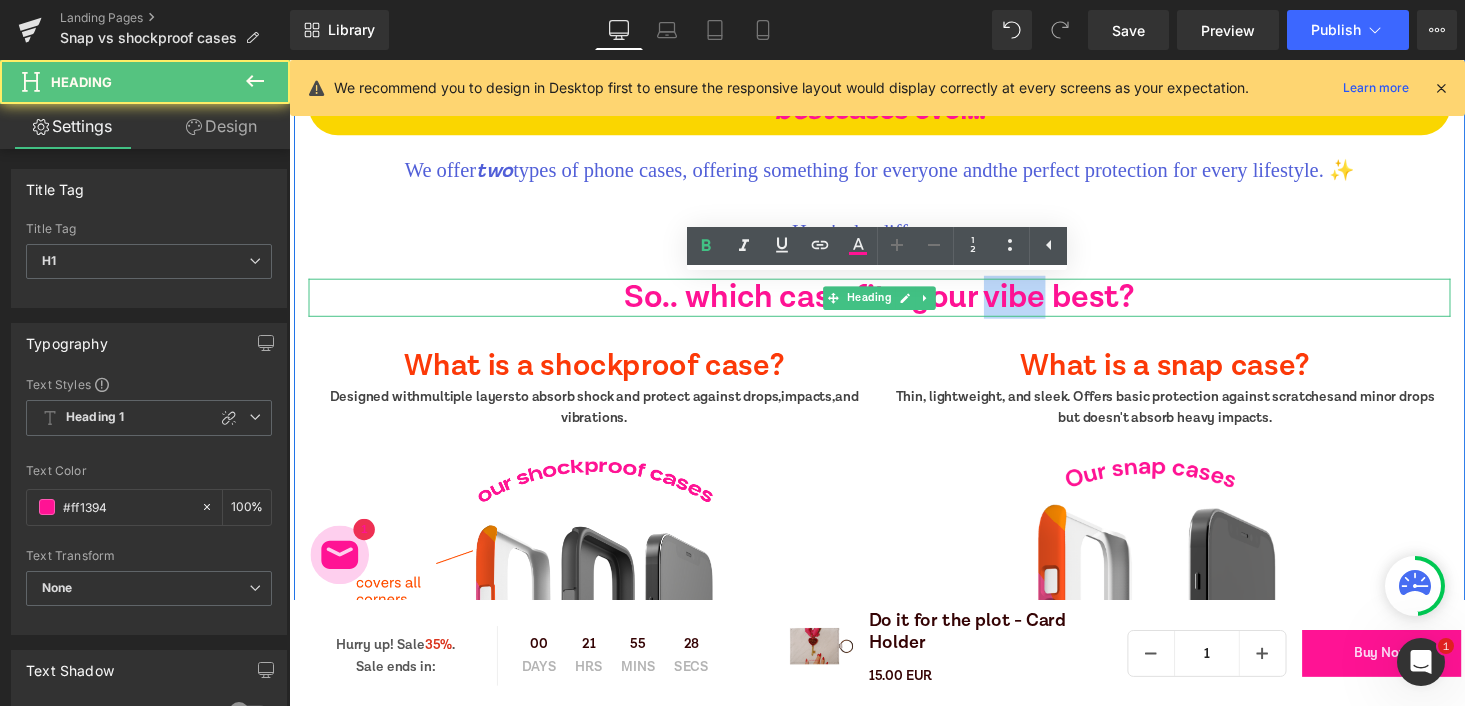 click on "So.. which case fits your vibe best?" at bounding box center [894, 304] 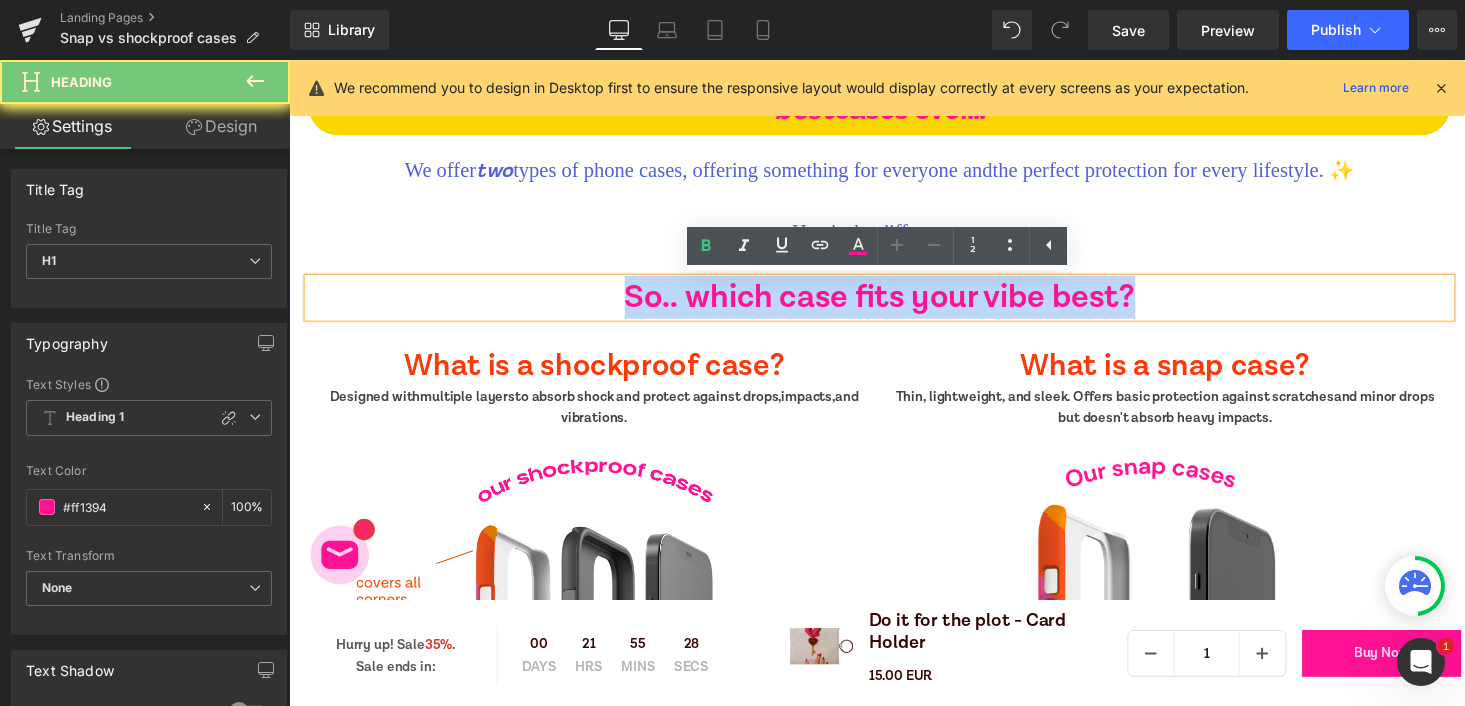 click on "So.. which case fits your vibe best?" at bounding box center (894, 304) 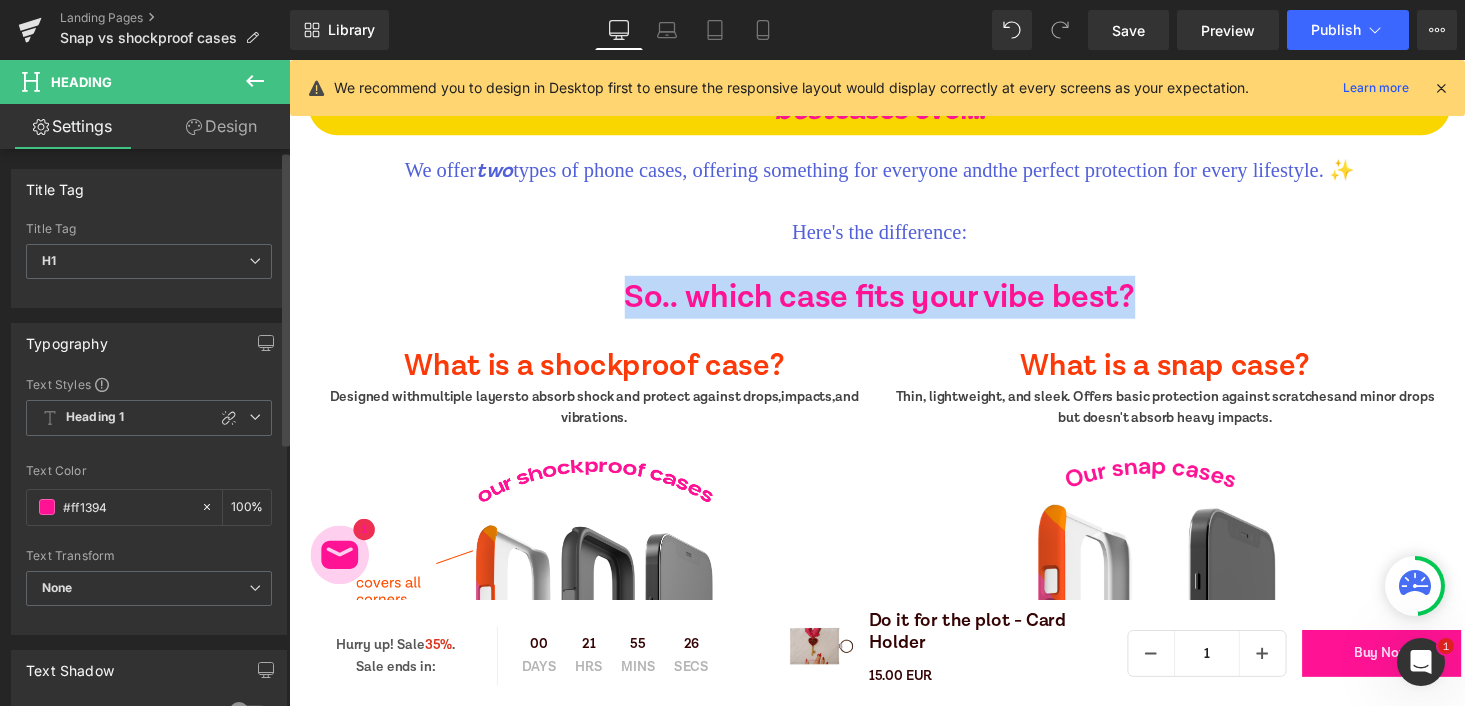 scroll, scrollTop: 69, scrollLeft: 0, axis: vertical 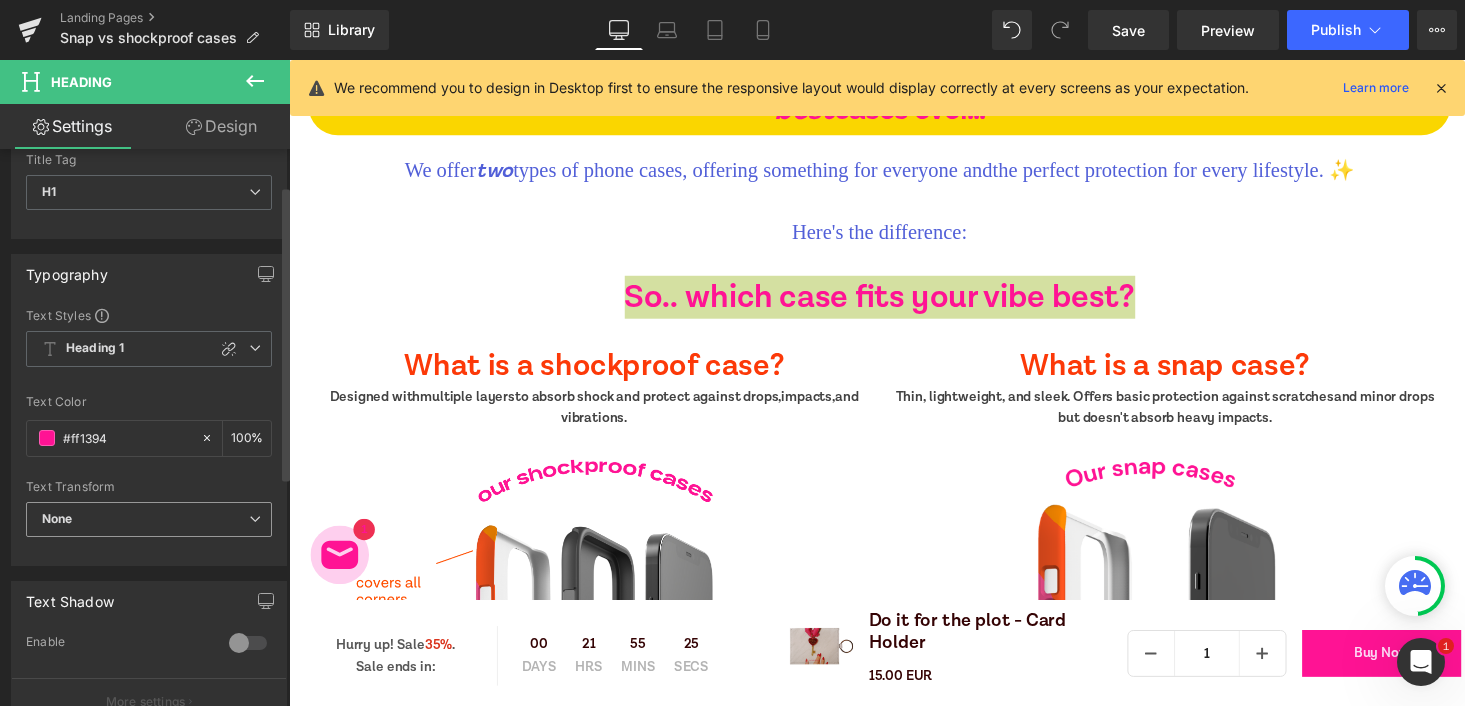 click on "None" at bounding box center [149, 519] 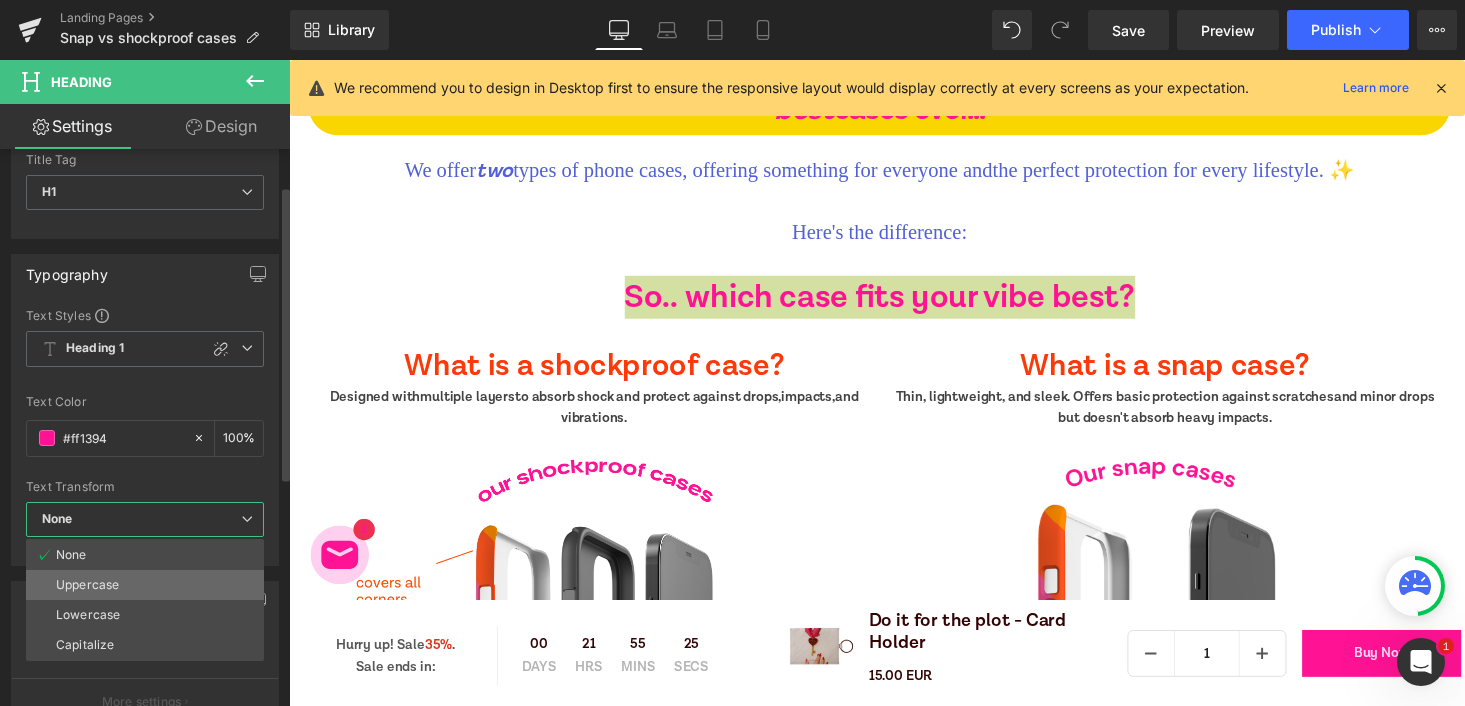 click on "Uppercase" at bounding box center (145, 585) 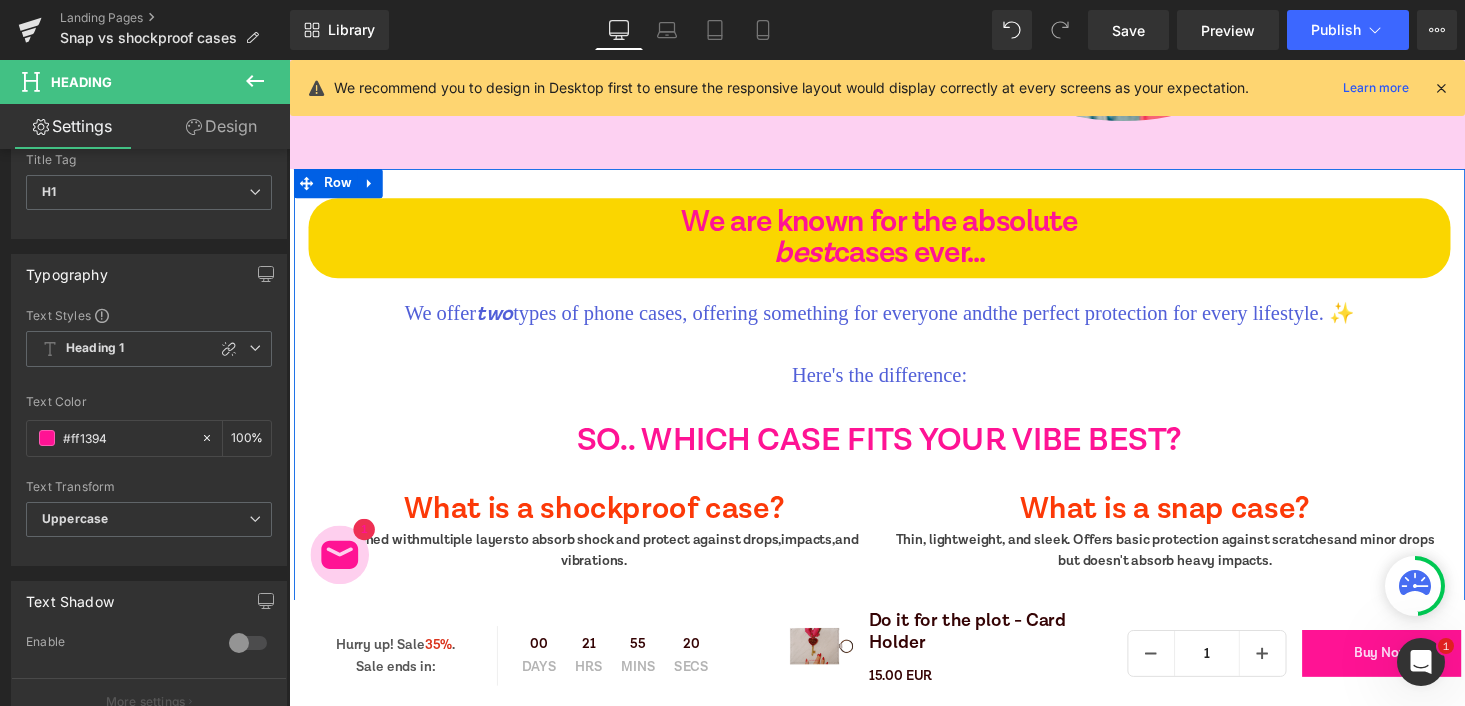 scroll, scrollTop: 812, scrollLeft: 0, axis: vertical 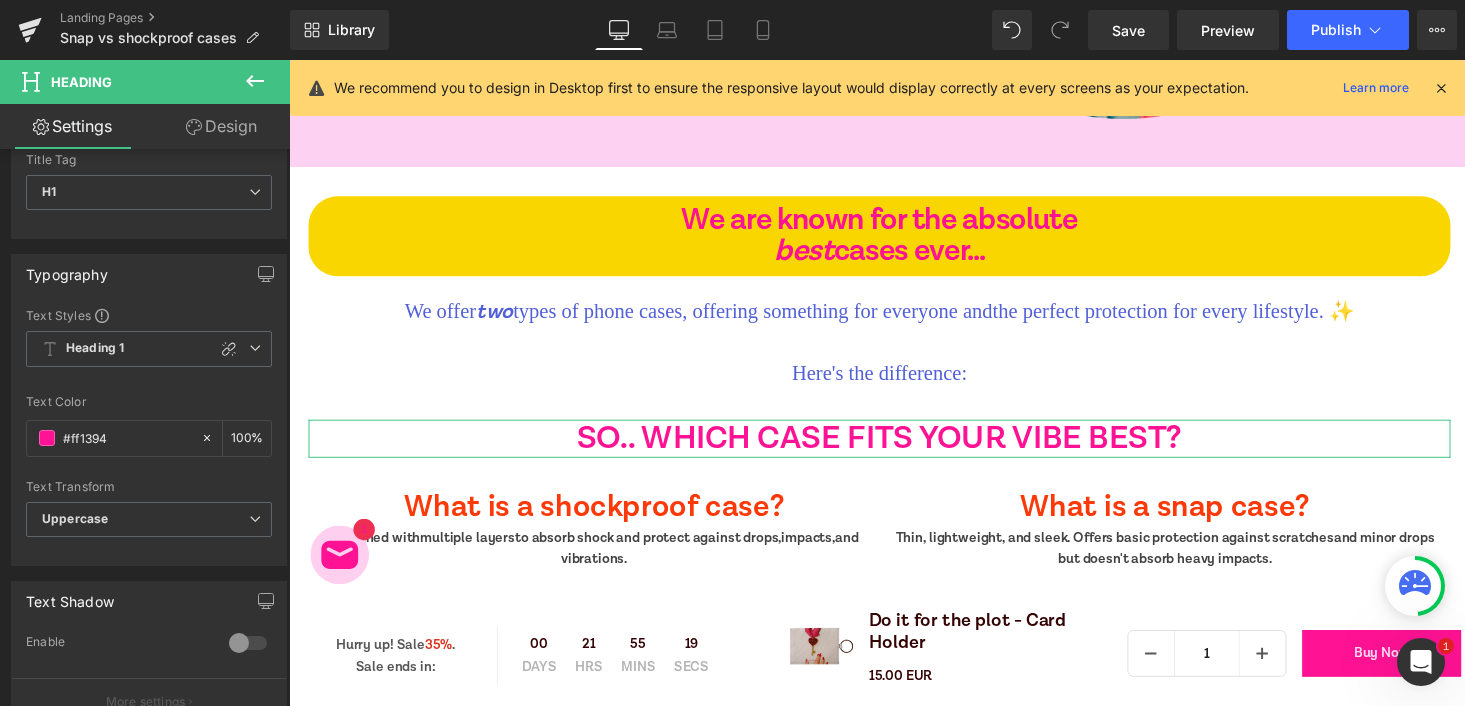 click on "Design" at bounding box center (221, 126) 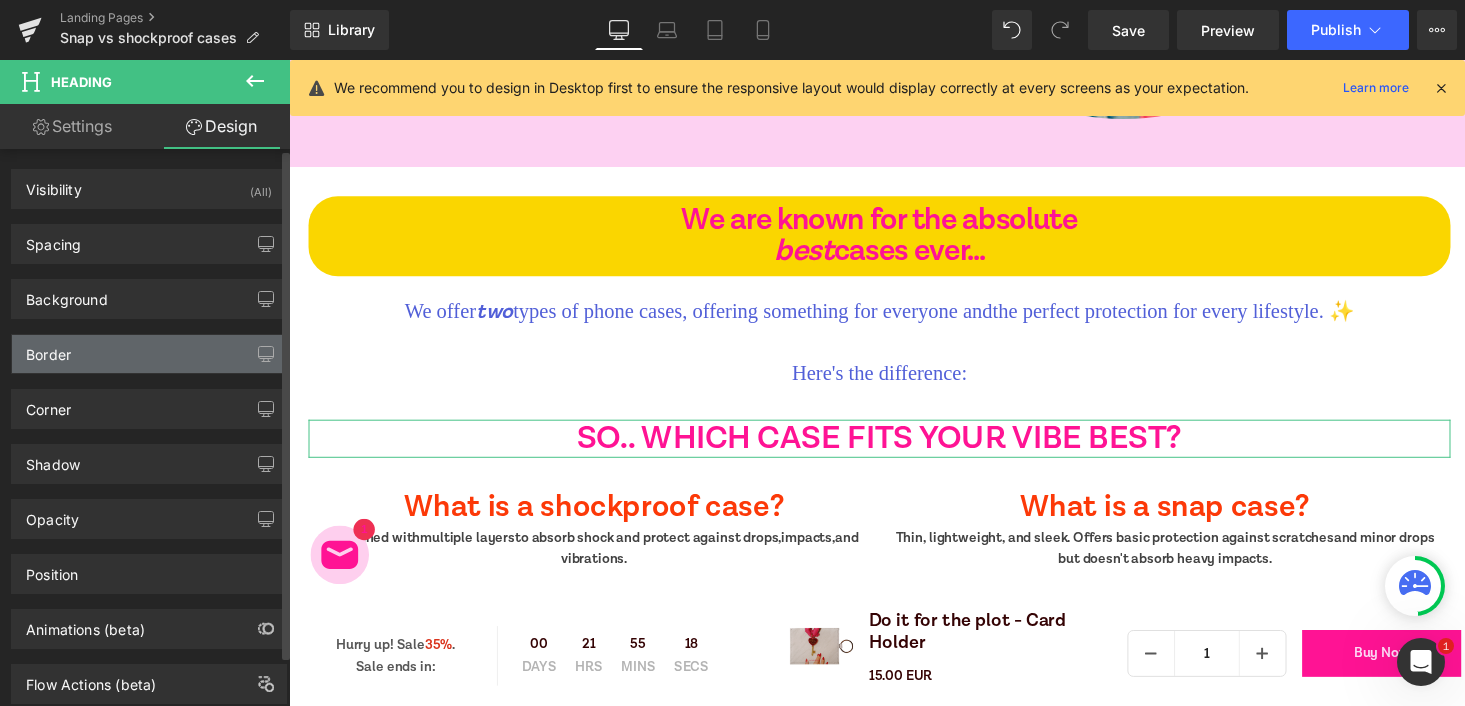 type on "transparent" 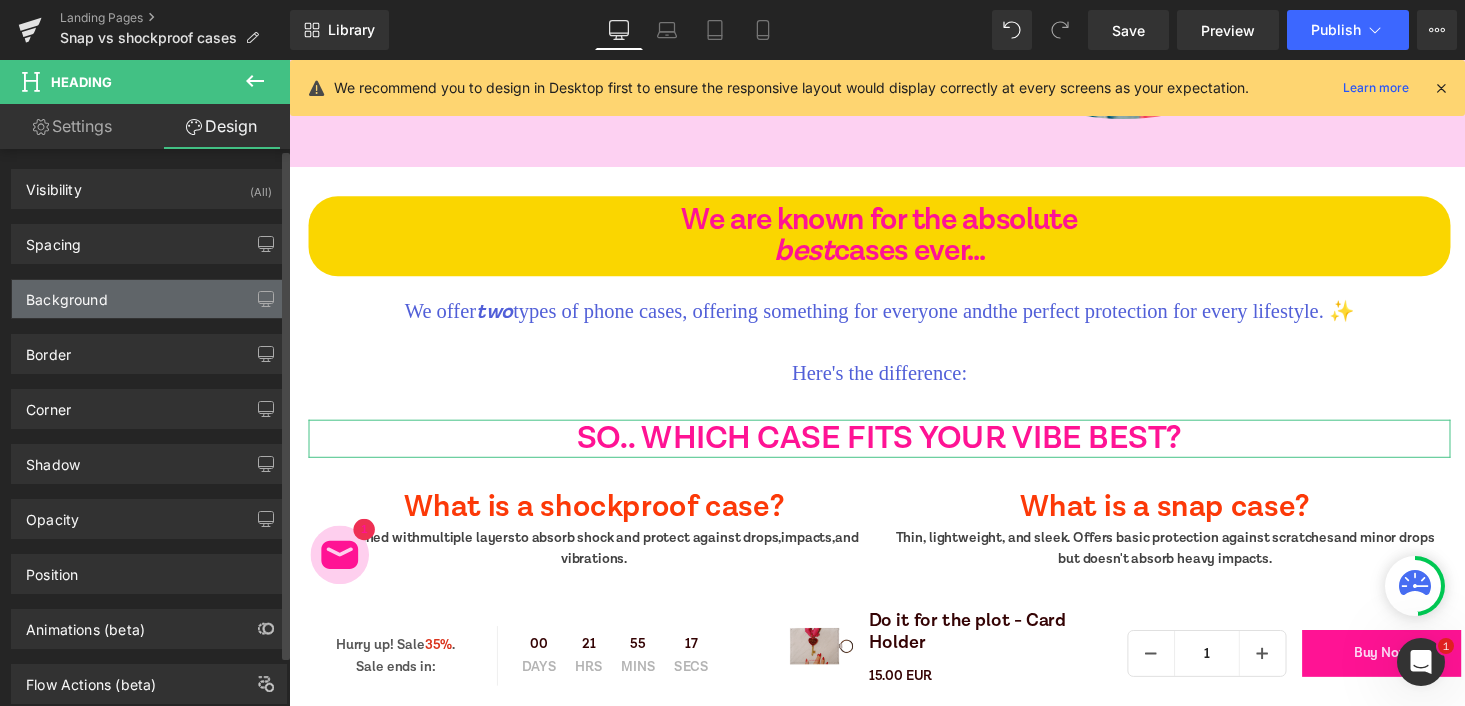 click on "Background" at bounding box center [149, 299] 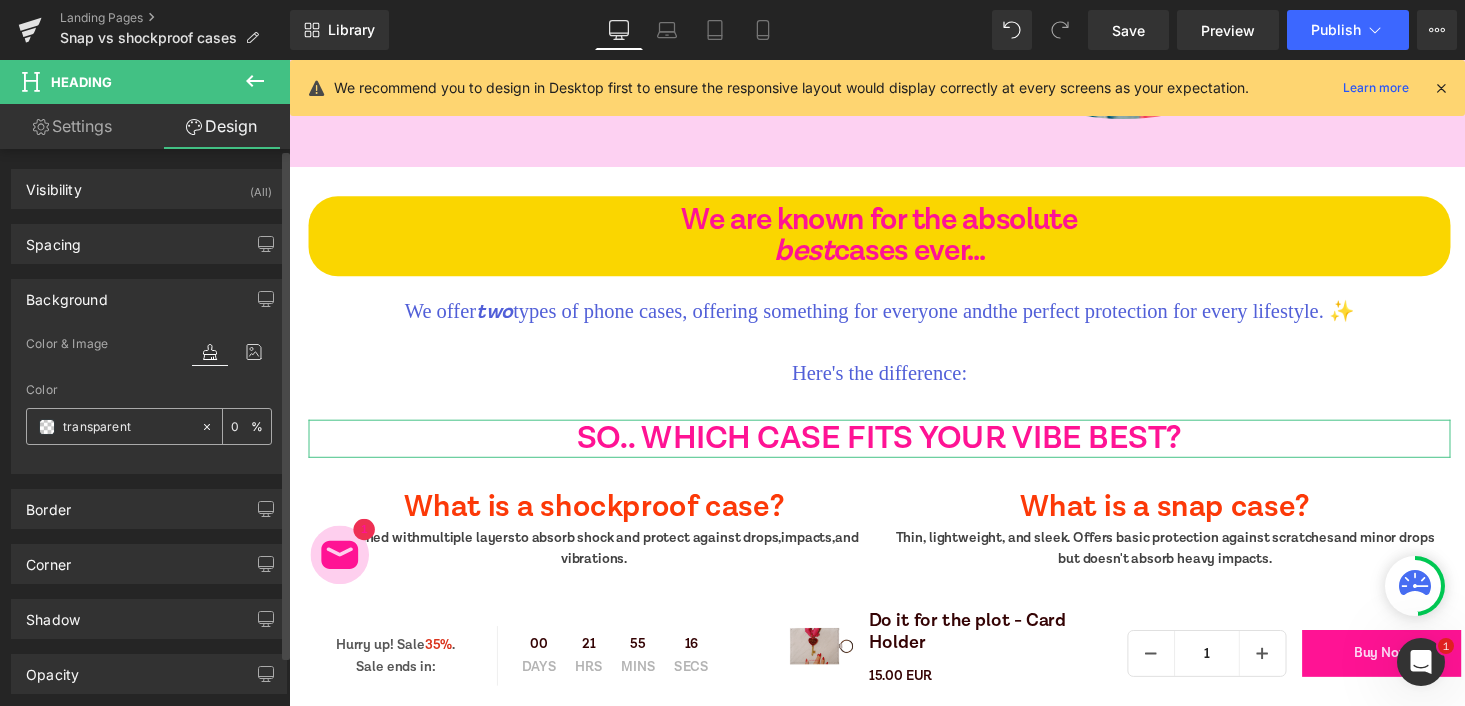 click on "transparent" at bounding box center (127, 427) 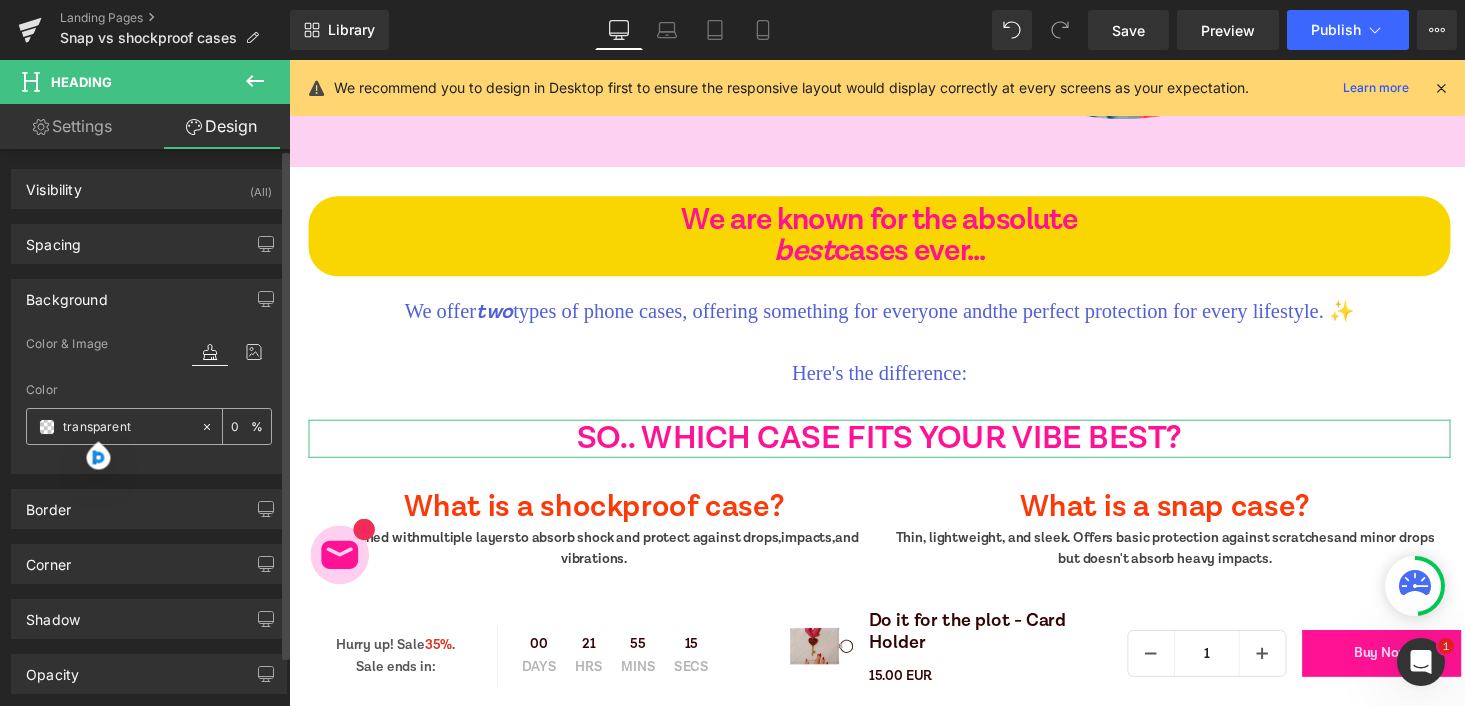 click on "transparent" at bounding box center (113, 426) 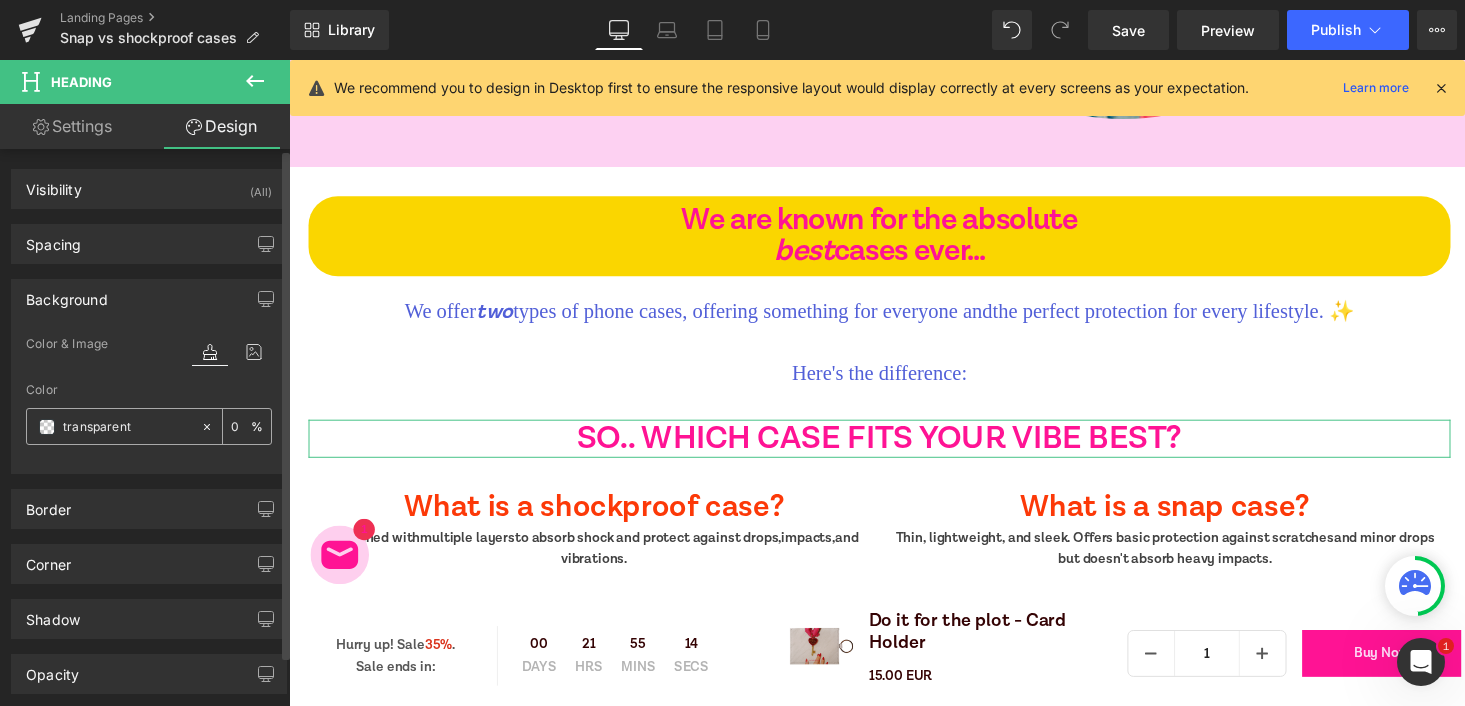 click at bounding box center [47, 427] 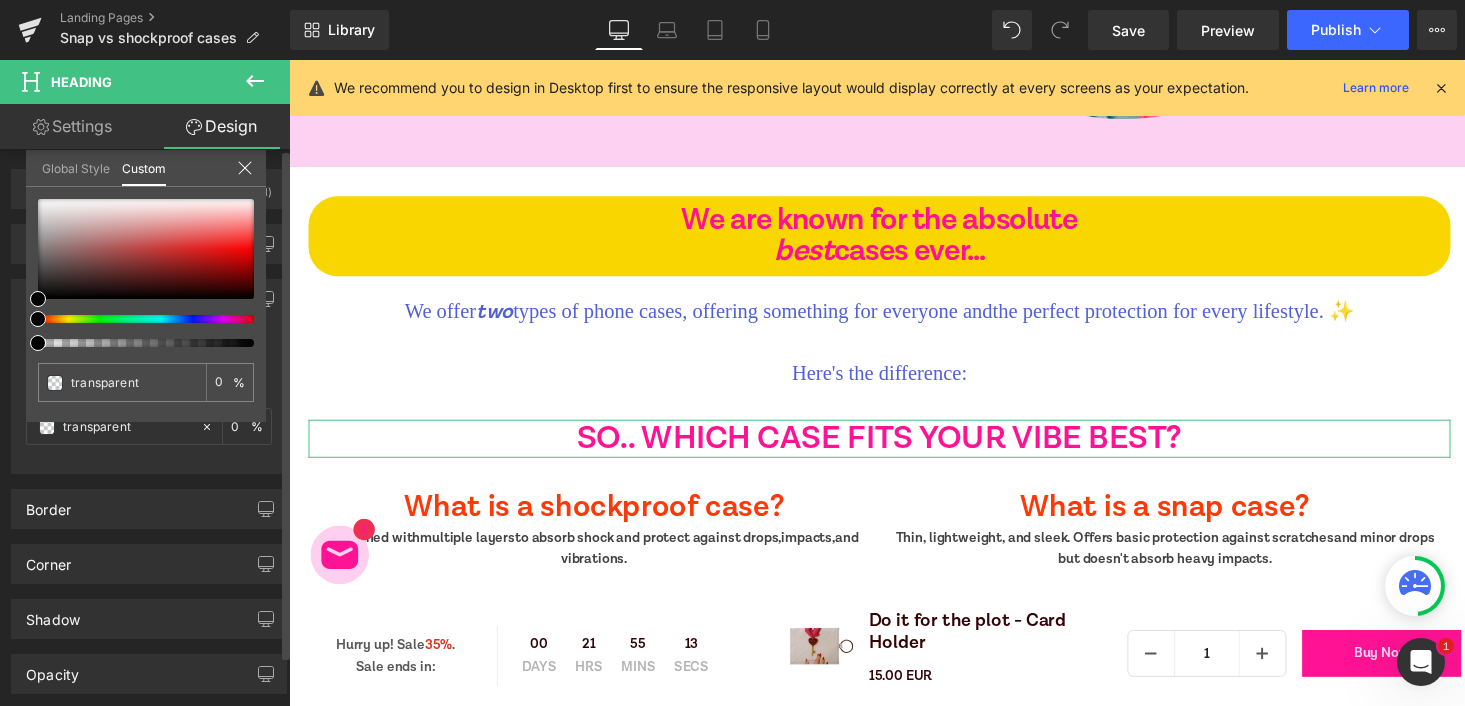 click on "Global Style" at bounding box center [76, 167] 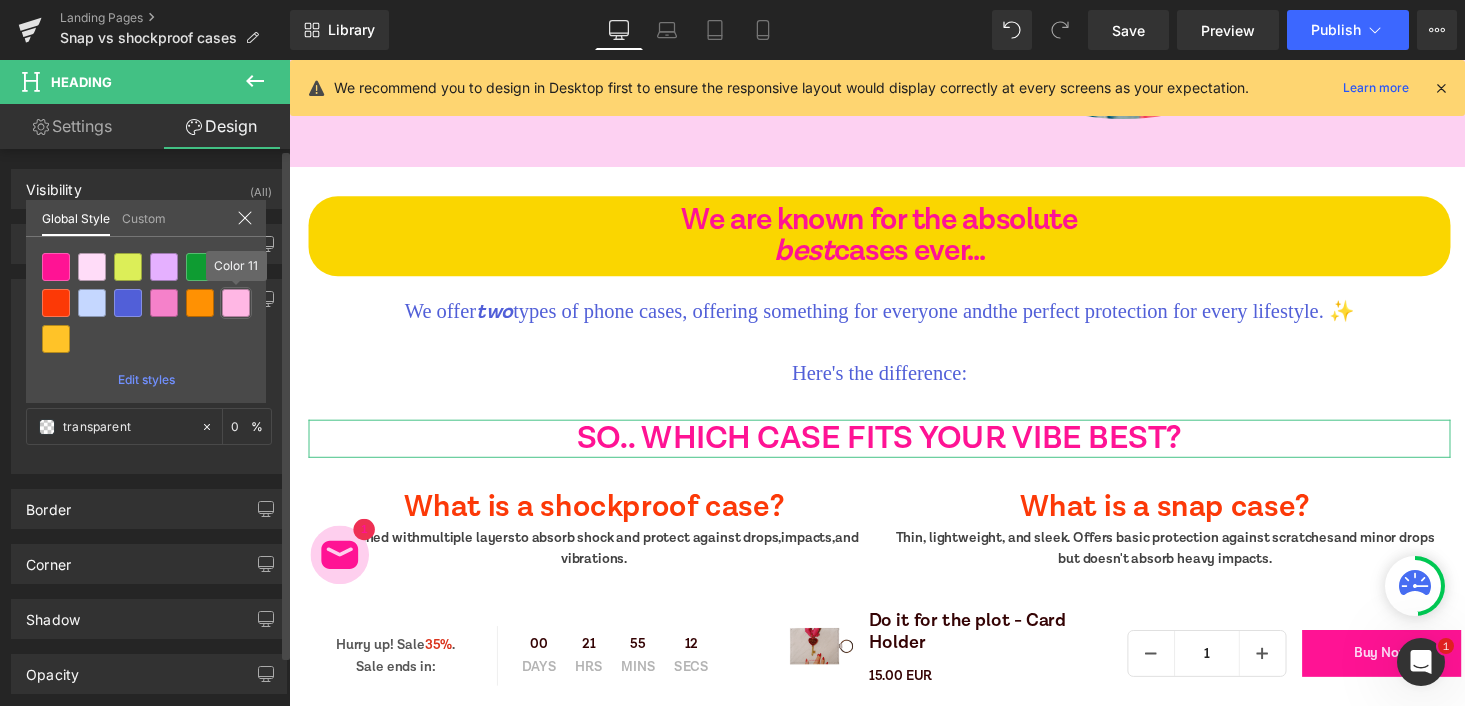 click at bounding box center (236, 303) 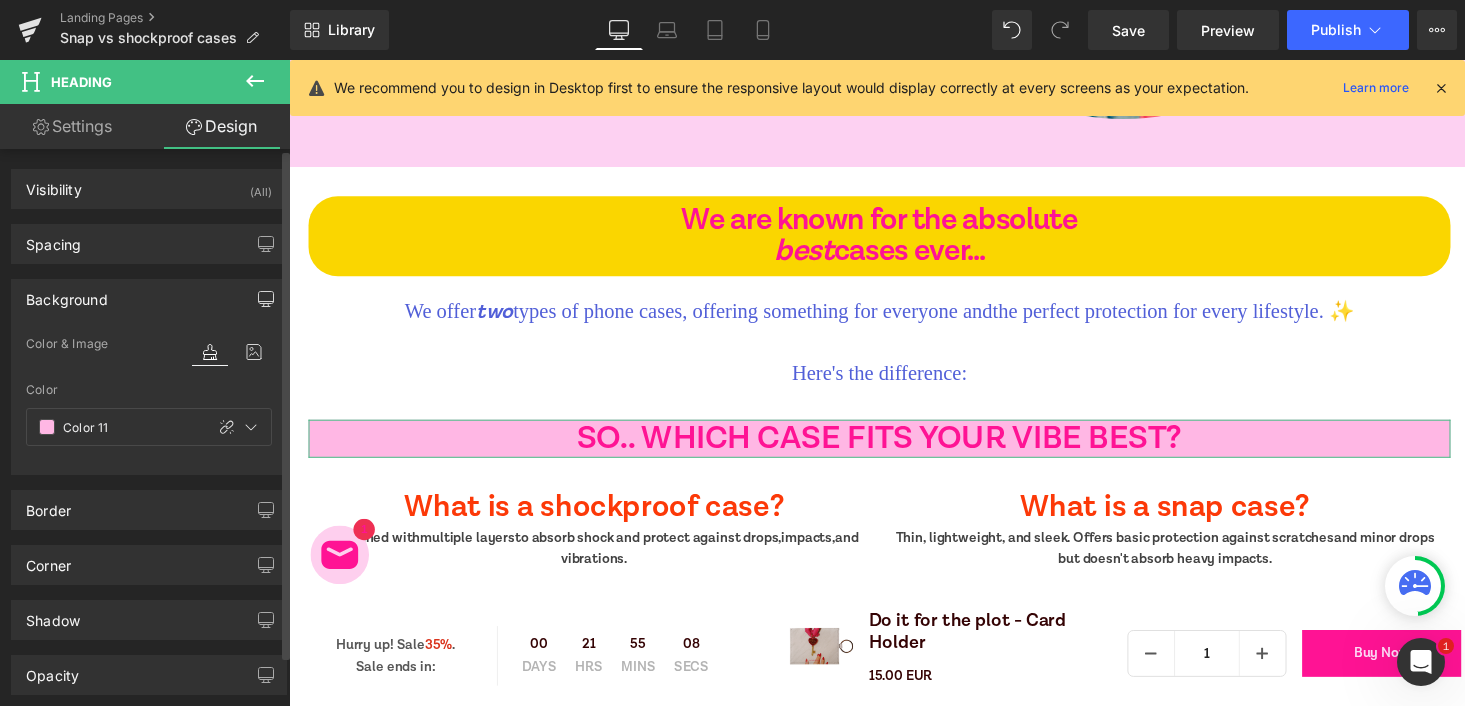click 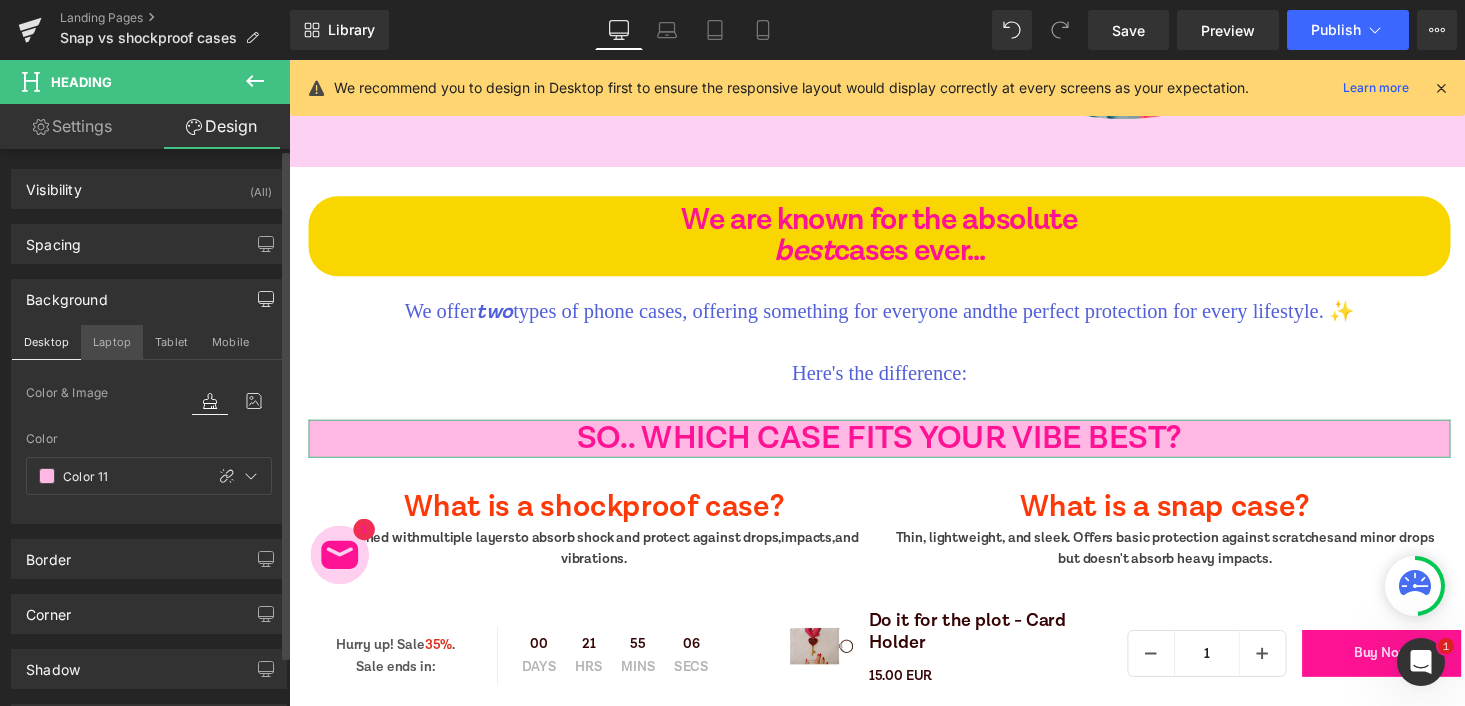 click on "Laptop" at bounding box center [112, 342] 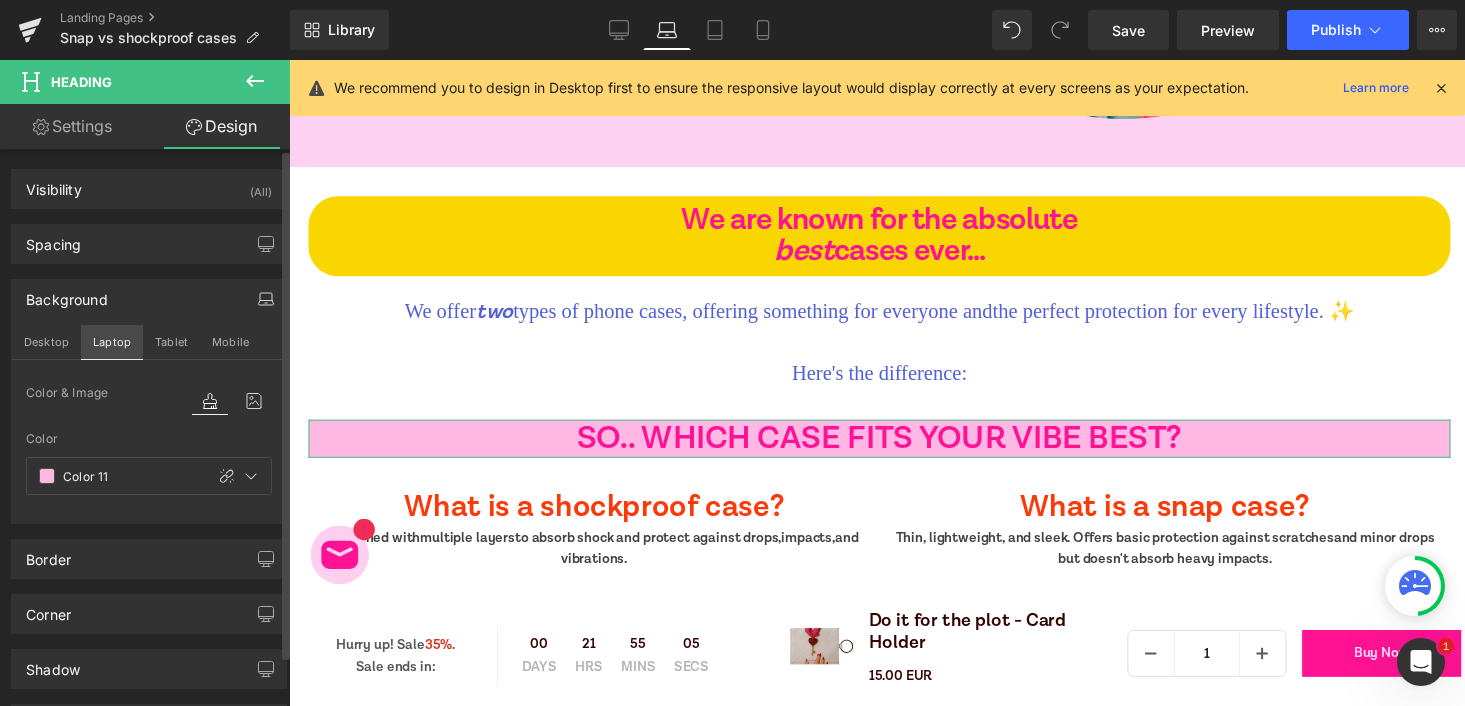 scroll, scrollTop: 763, scrollLeft: 0, axis: vertical 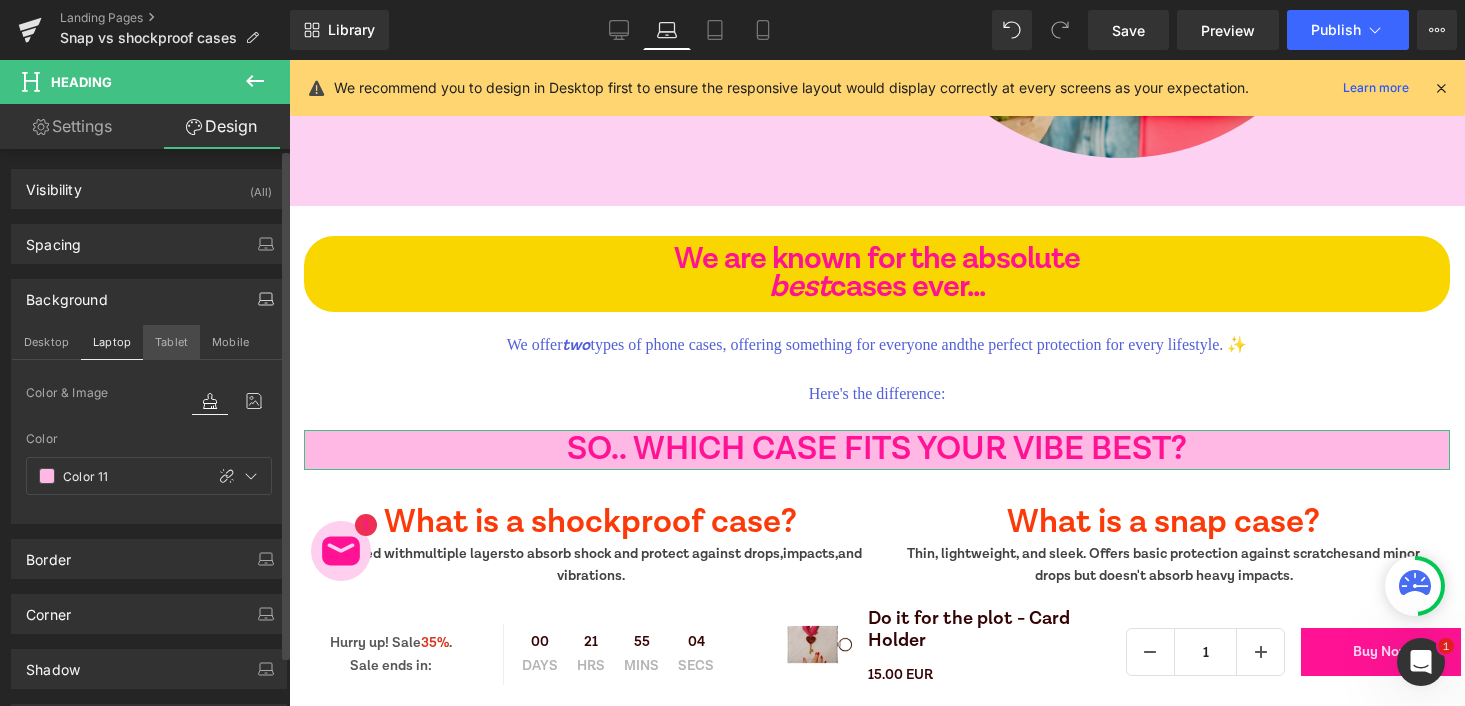 click on "Tablet" at bounding box center (171, 342) 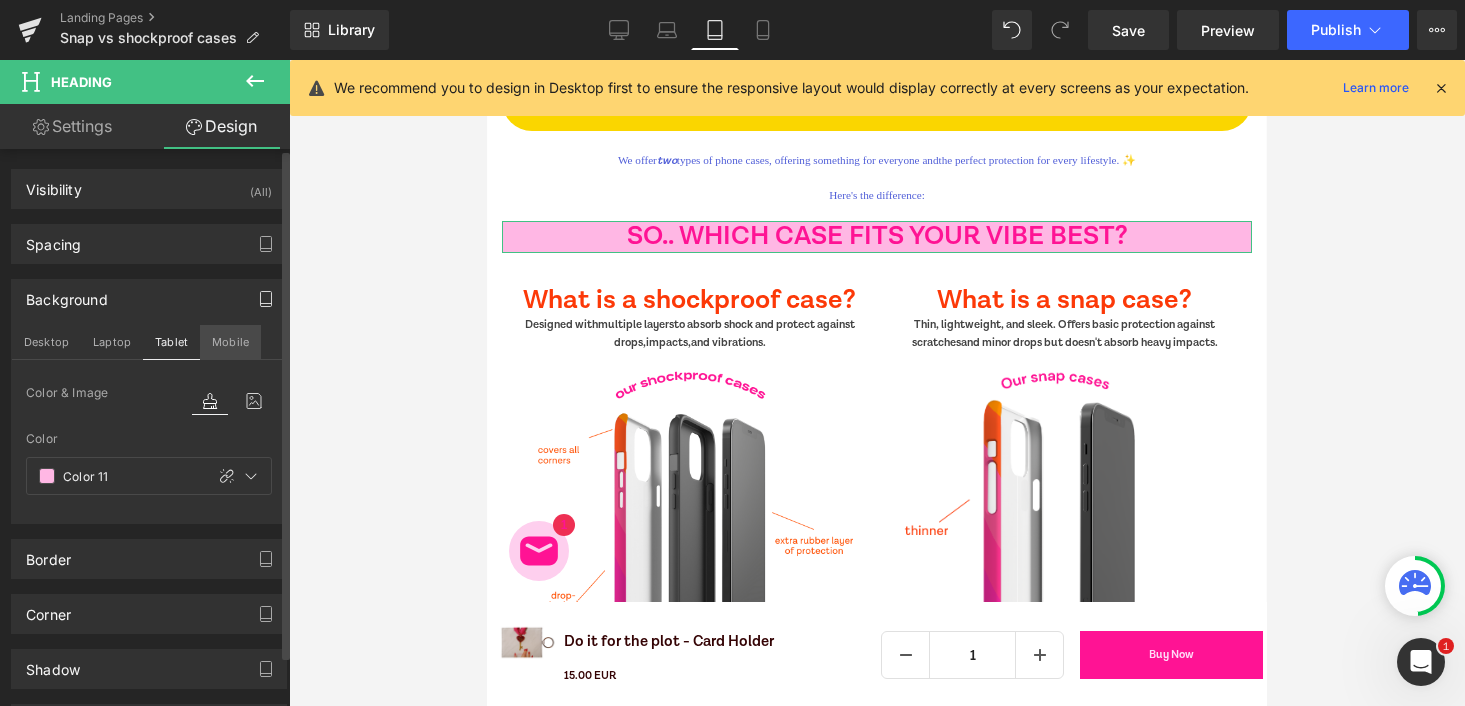 click on "Mobile" at bounding box center (230, 342) 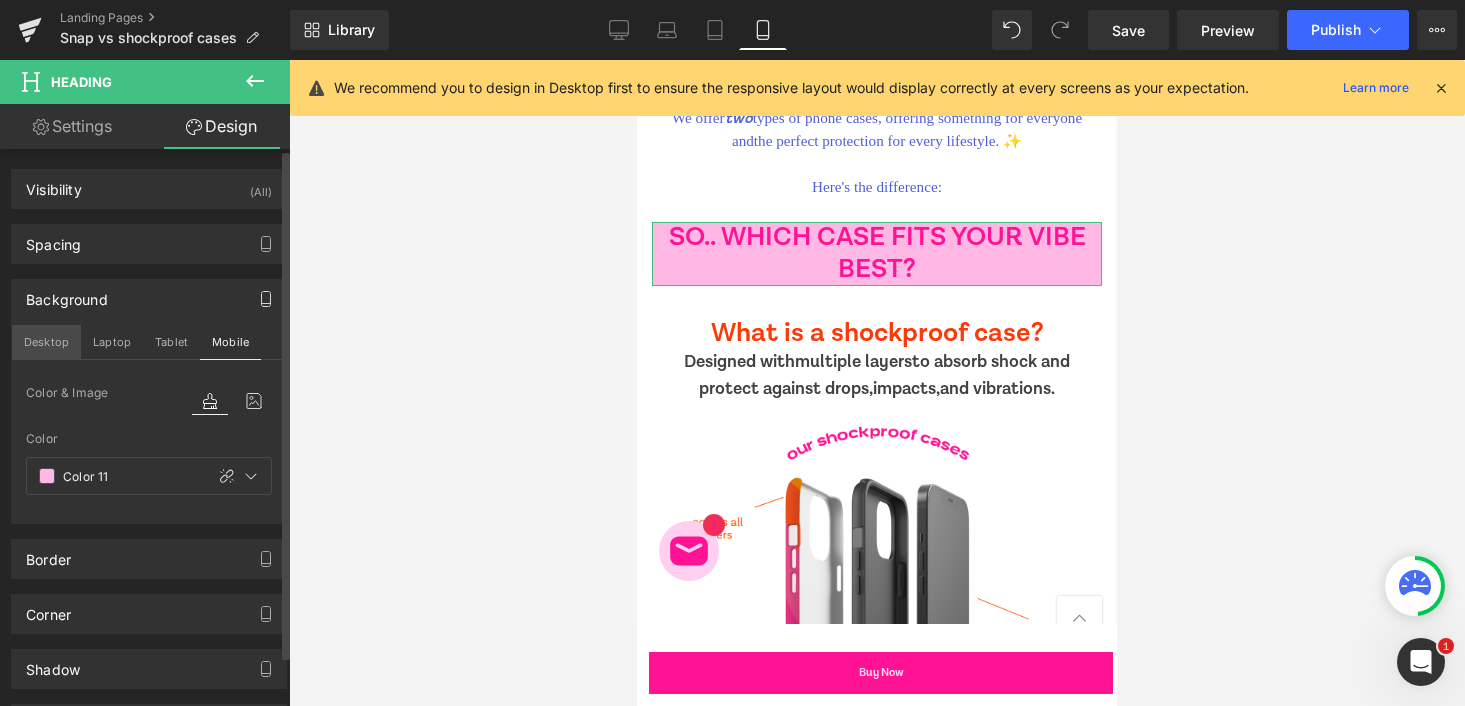 click on "Desktop" at bounding box center (46, 342) 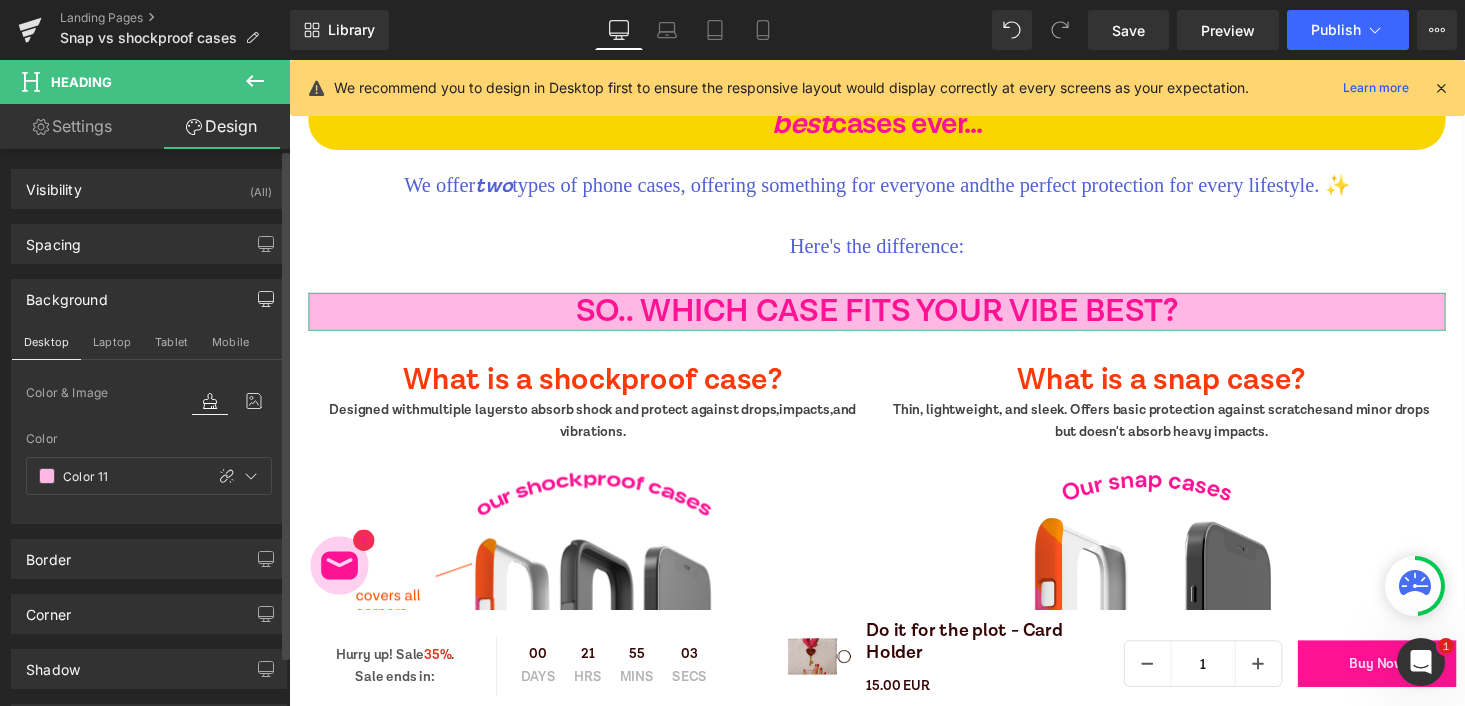 scroll, scrollTop: 1021, scrollLeft: 0, axis: vertical 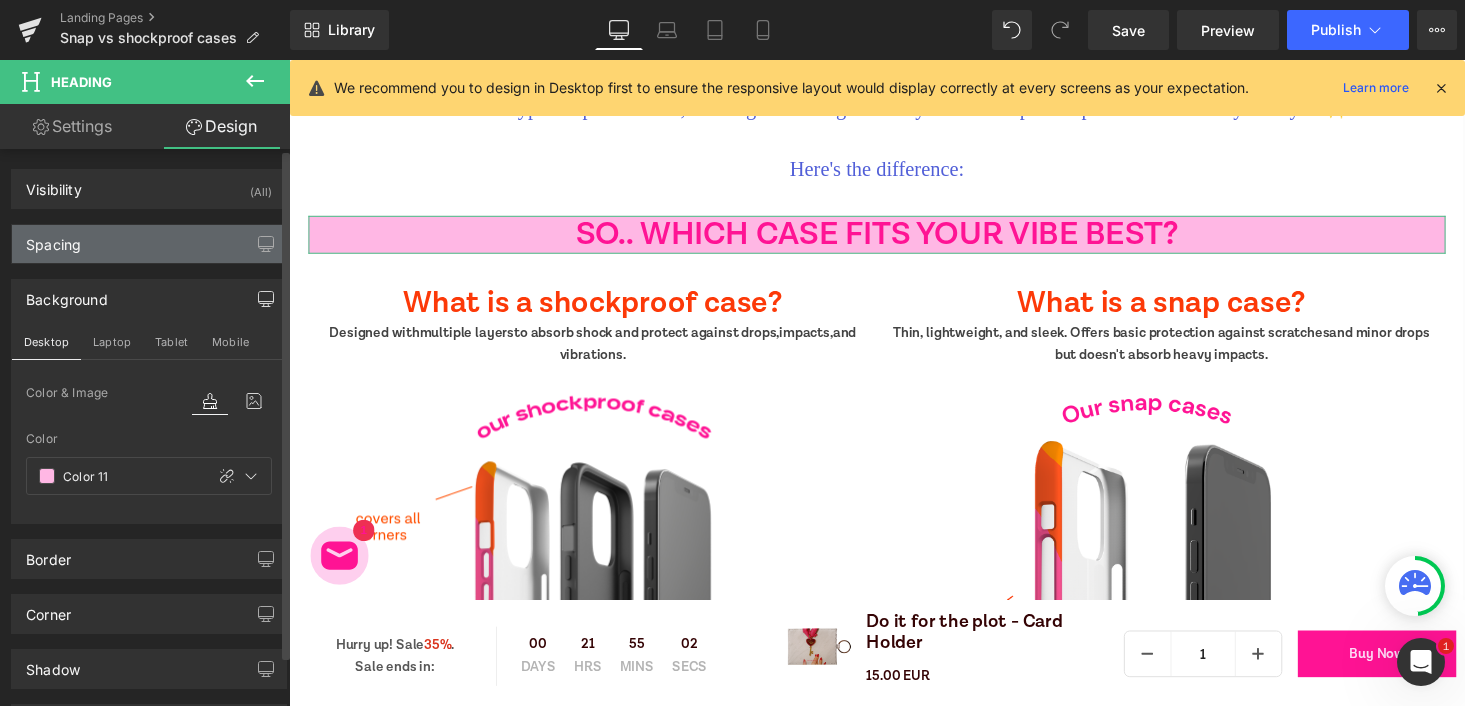 click on "Spacing" at bounding box center (149, 244) 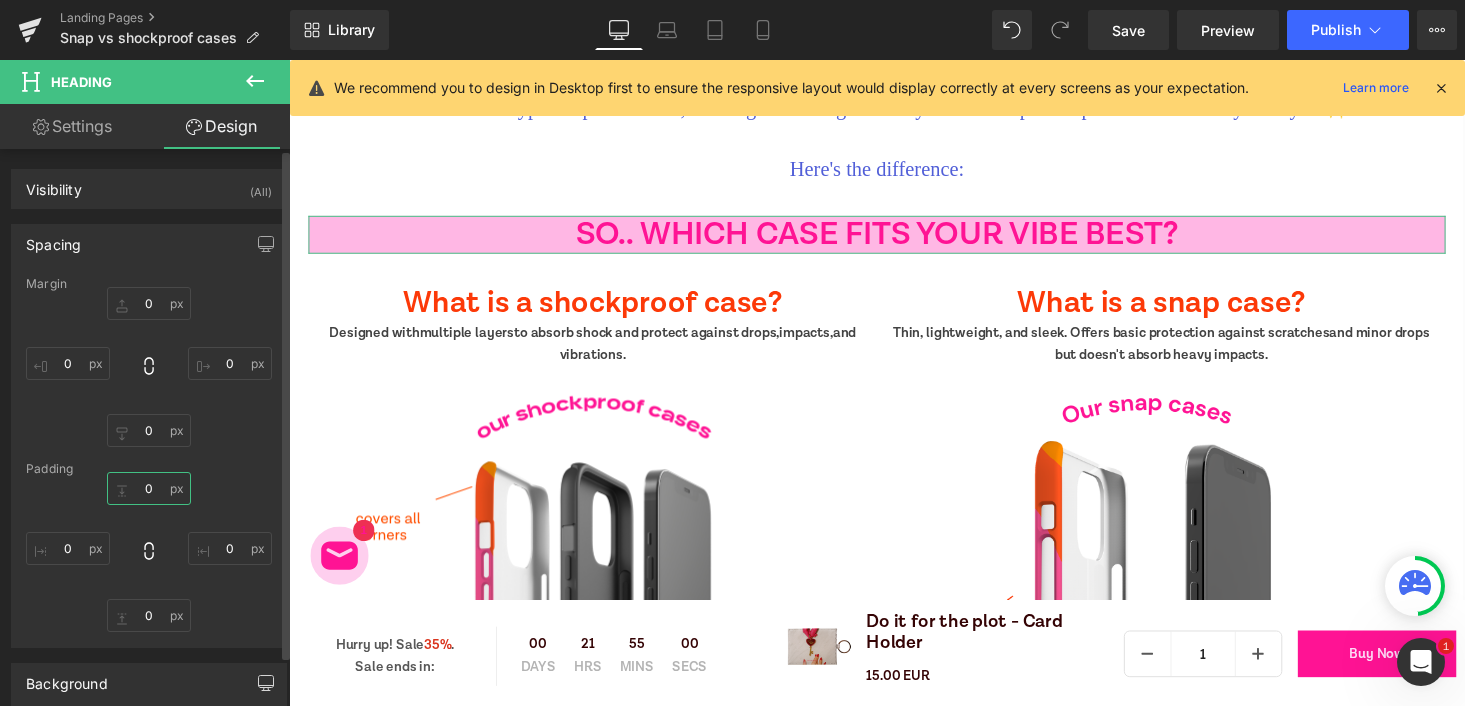 click on "0" at bounding box center [149, 488] 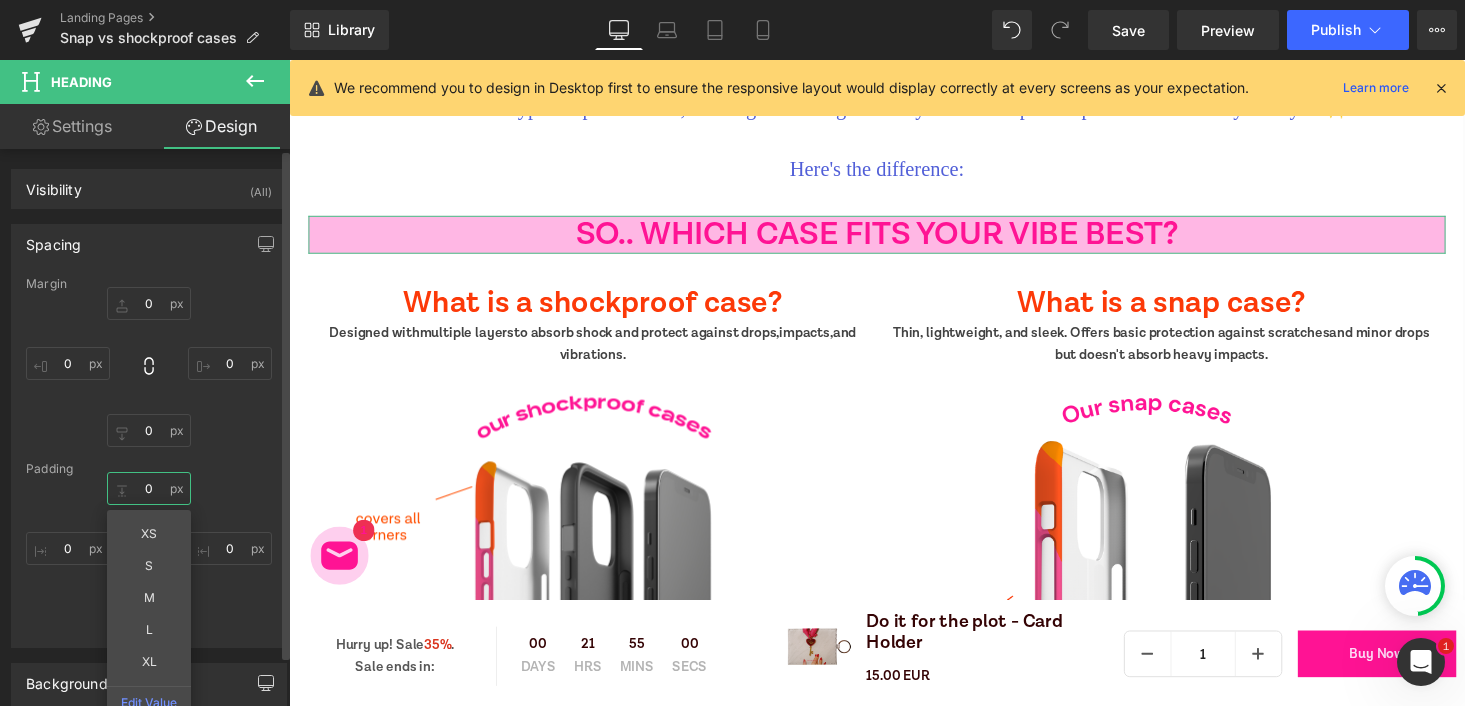 click on "0" at bounding box center [149, 488] 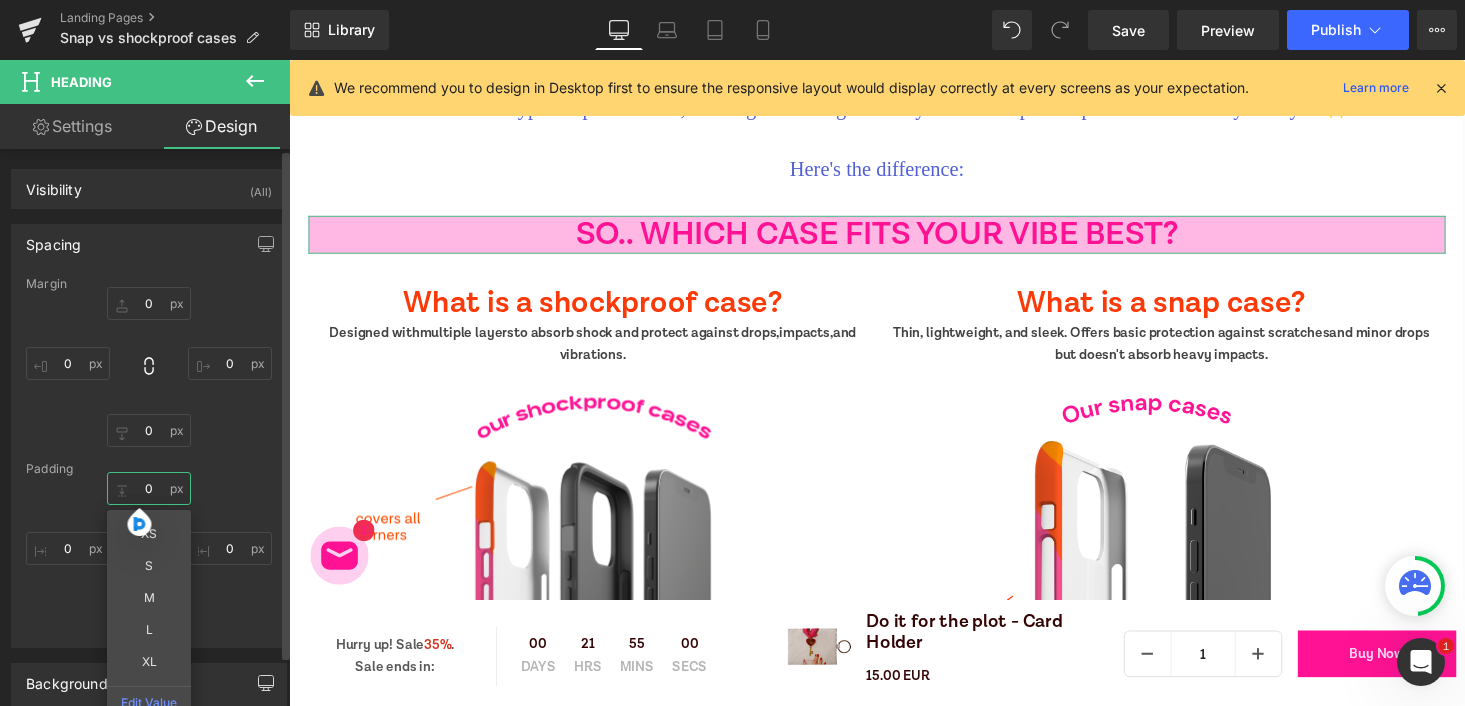 type on "2" 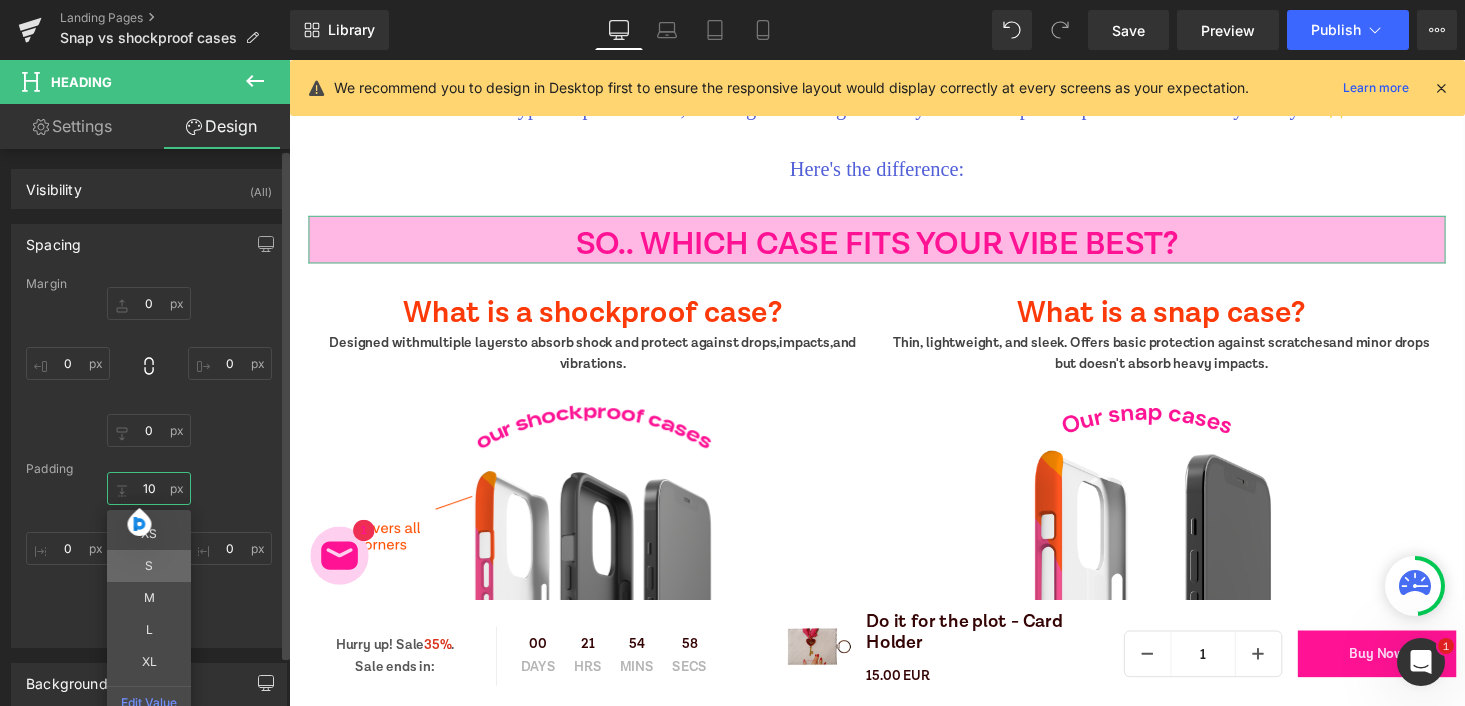 type on "S" 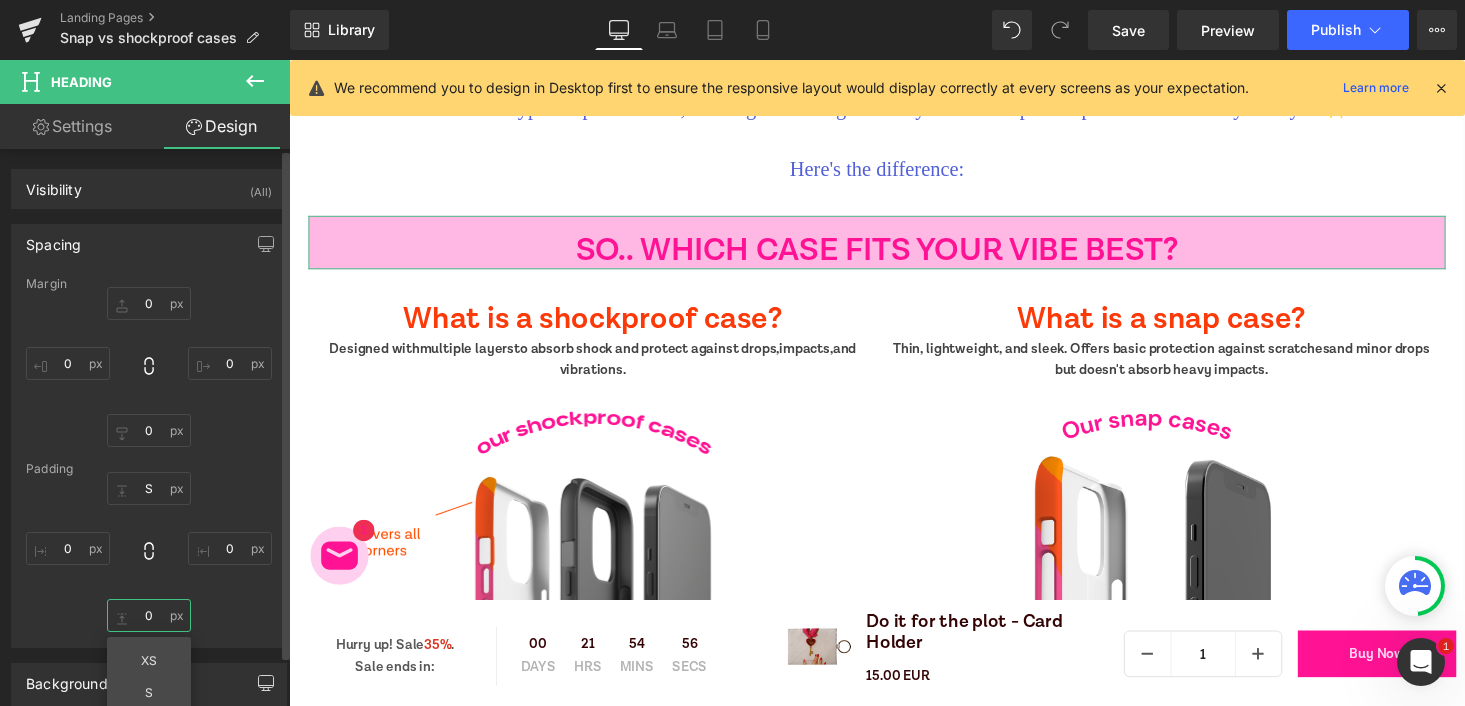 click on "0" at bounding box center (149, 615) 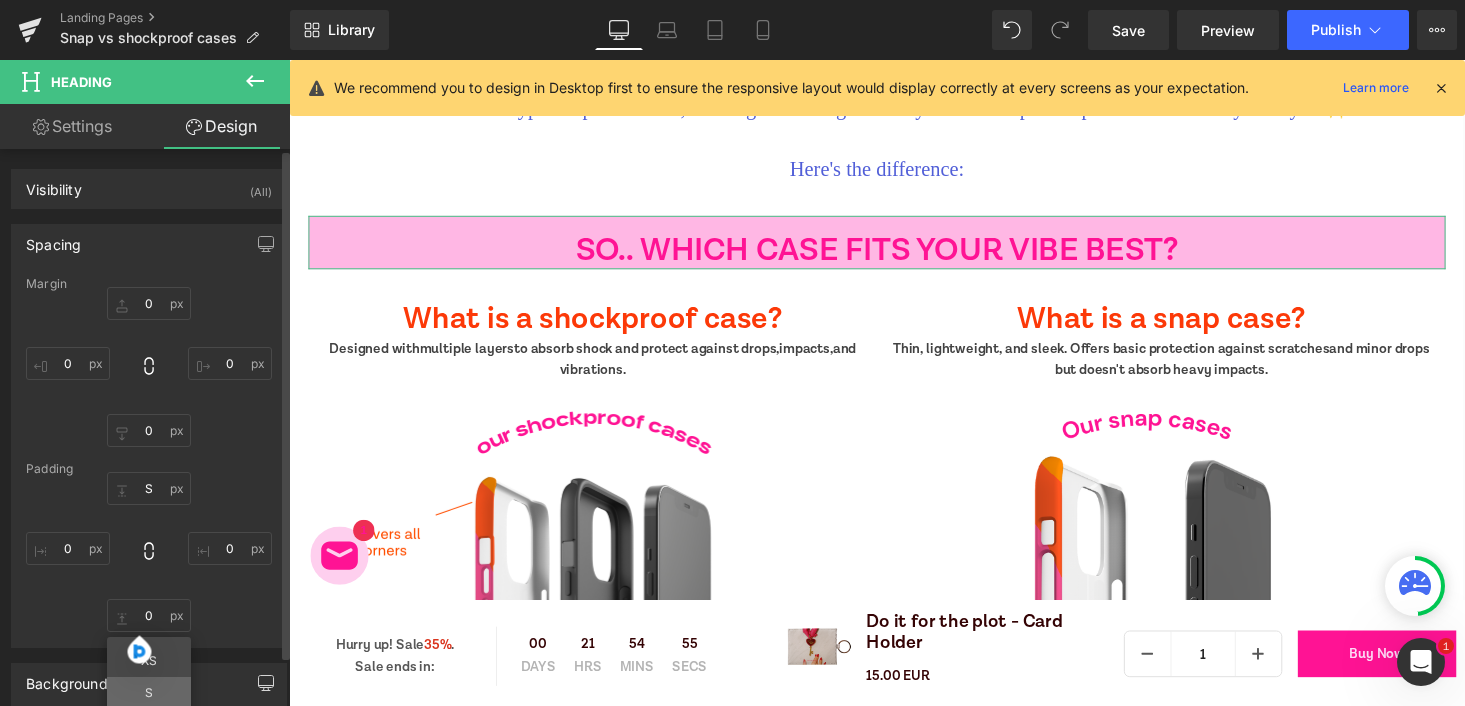 type on "S" 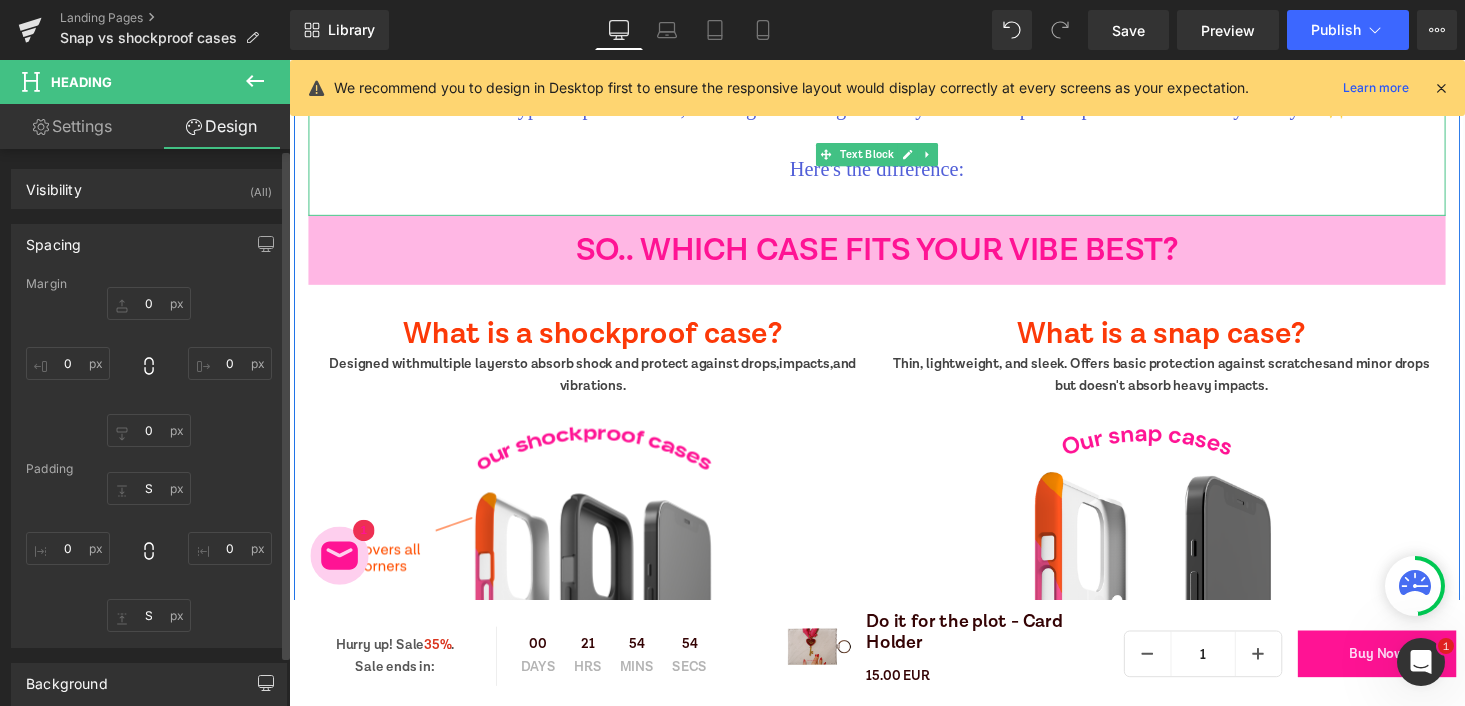 click on "Here's the difference:" at bounding box center (894, 188) 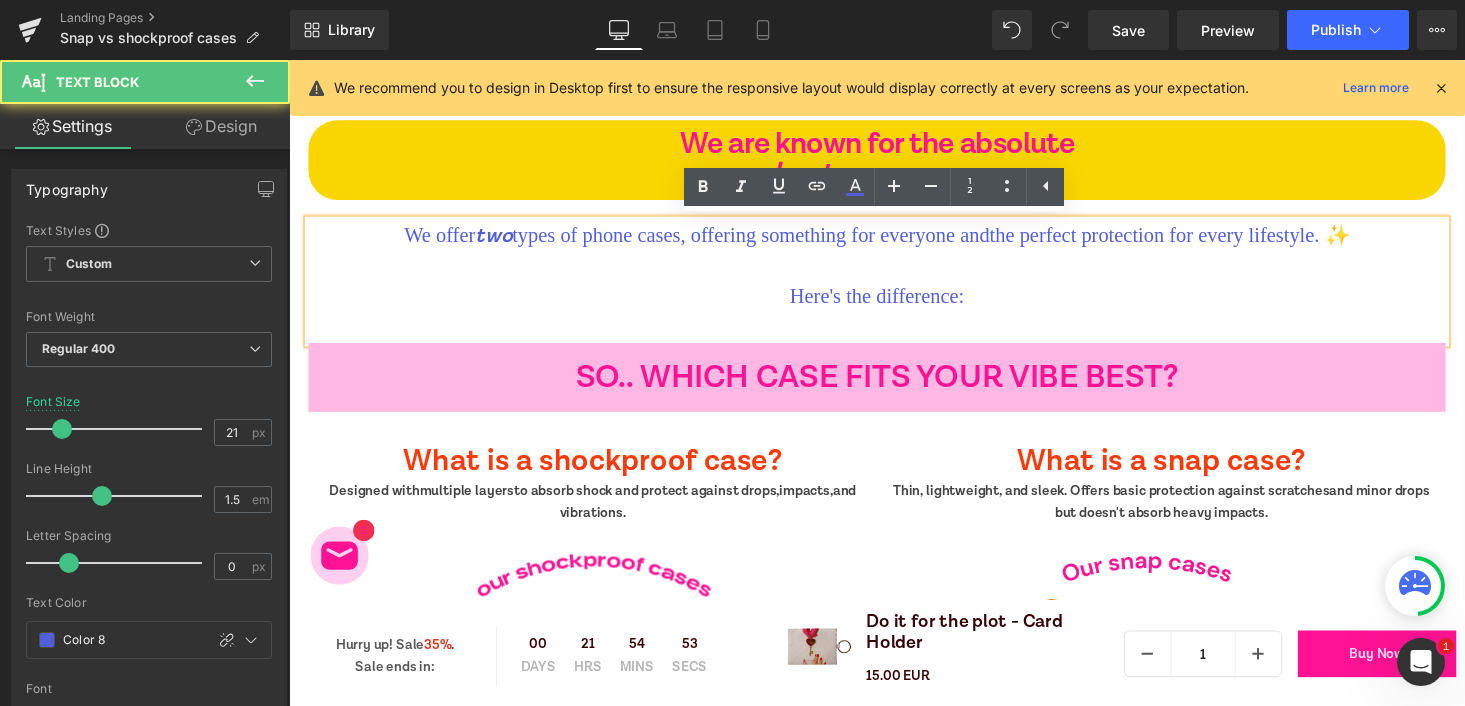 scroll, scrollTop: 889, scrollLeft: 0, axis: vertical 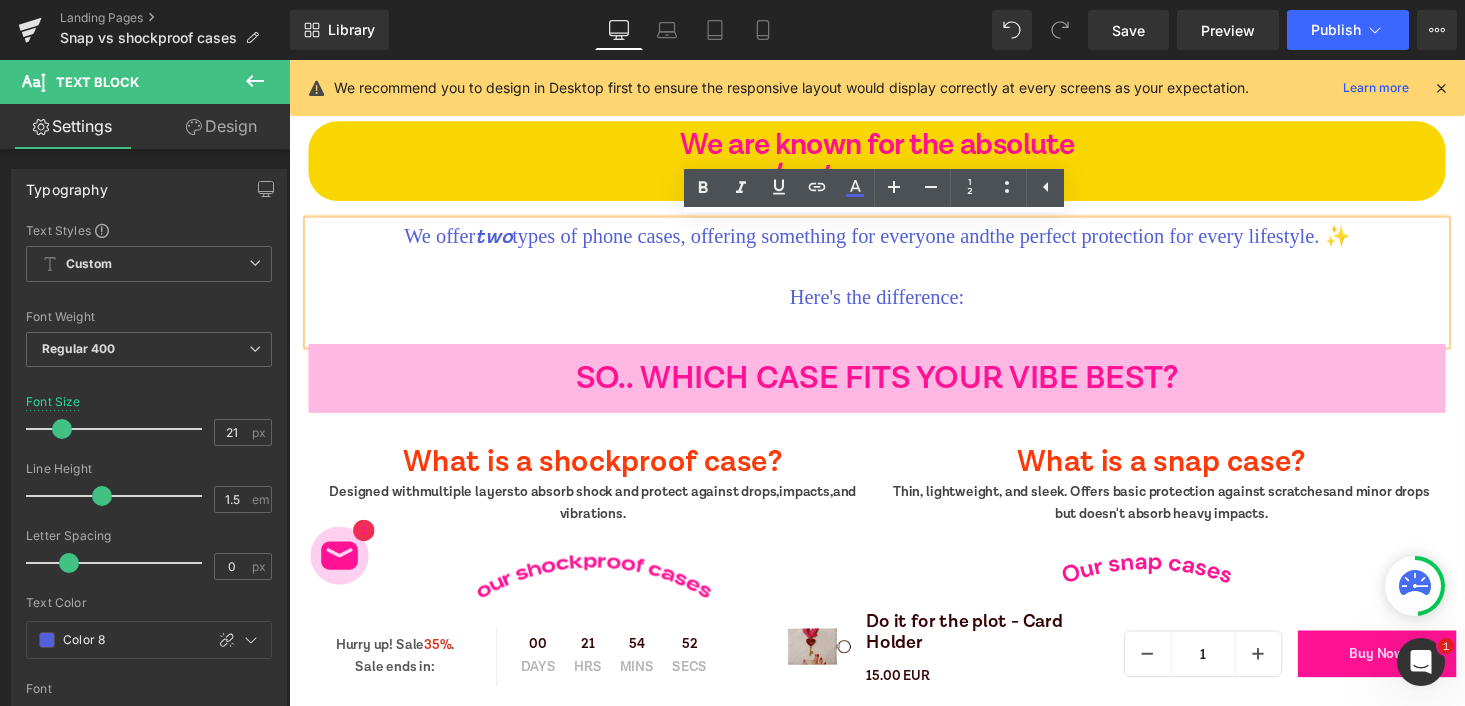 click on "Here's the difference:" at bounding box center (894, 320) 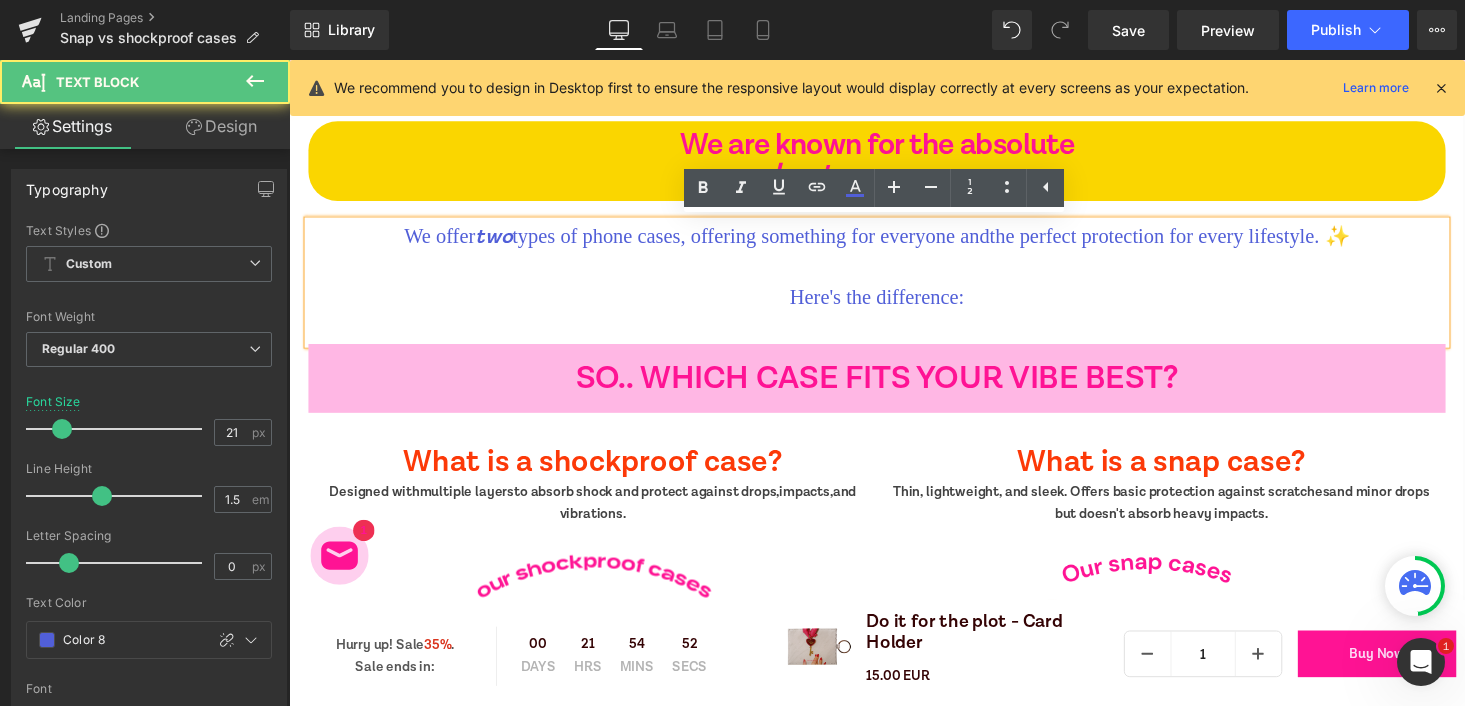 click on "Here's the difference:" at bounding box center [894, 320] 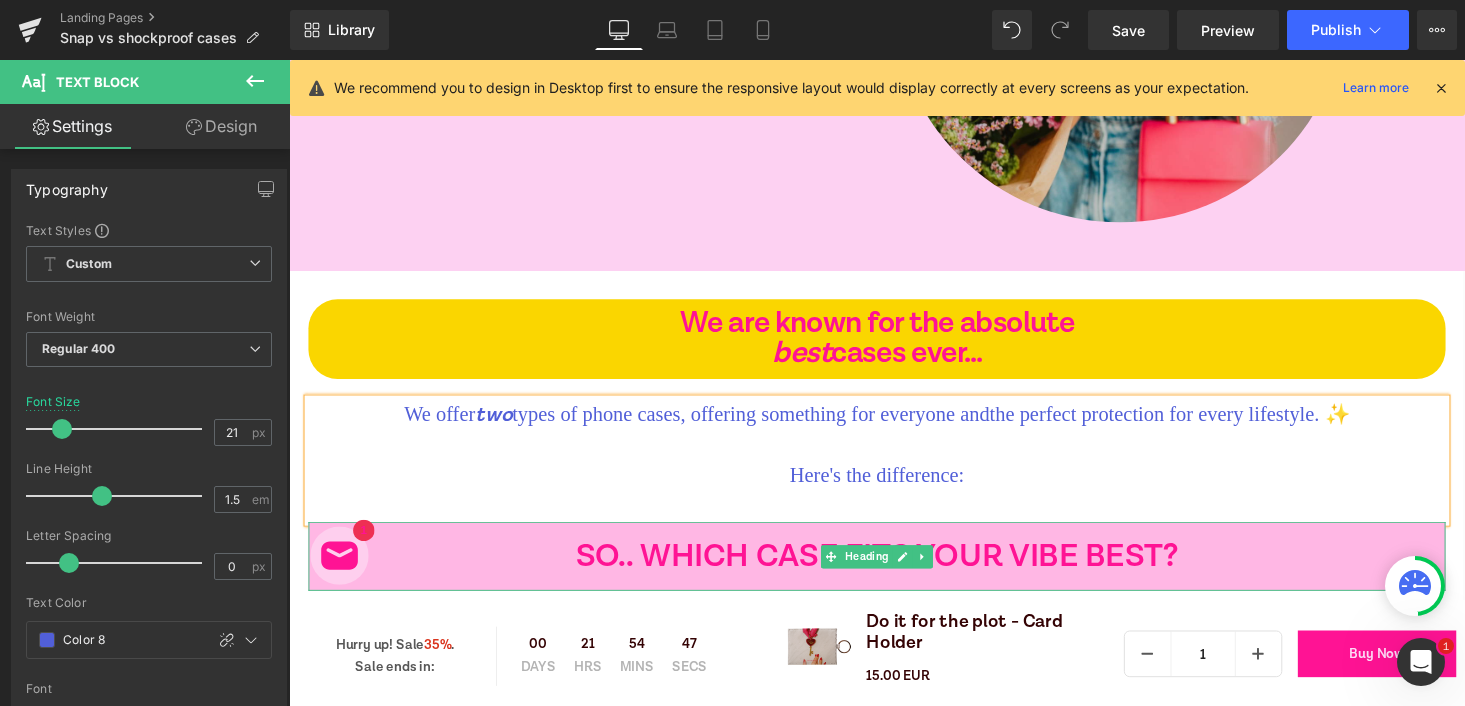 scroll, scrollTop: 883, scrollLeft: 0, axis: vertical 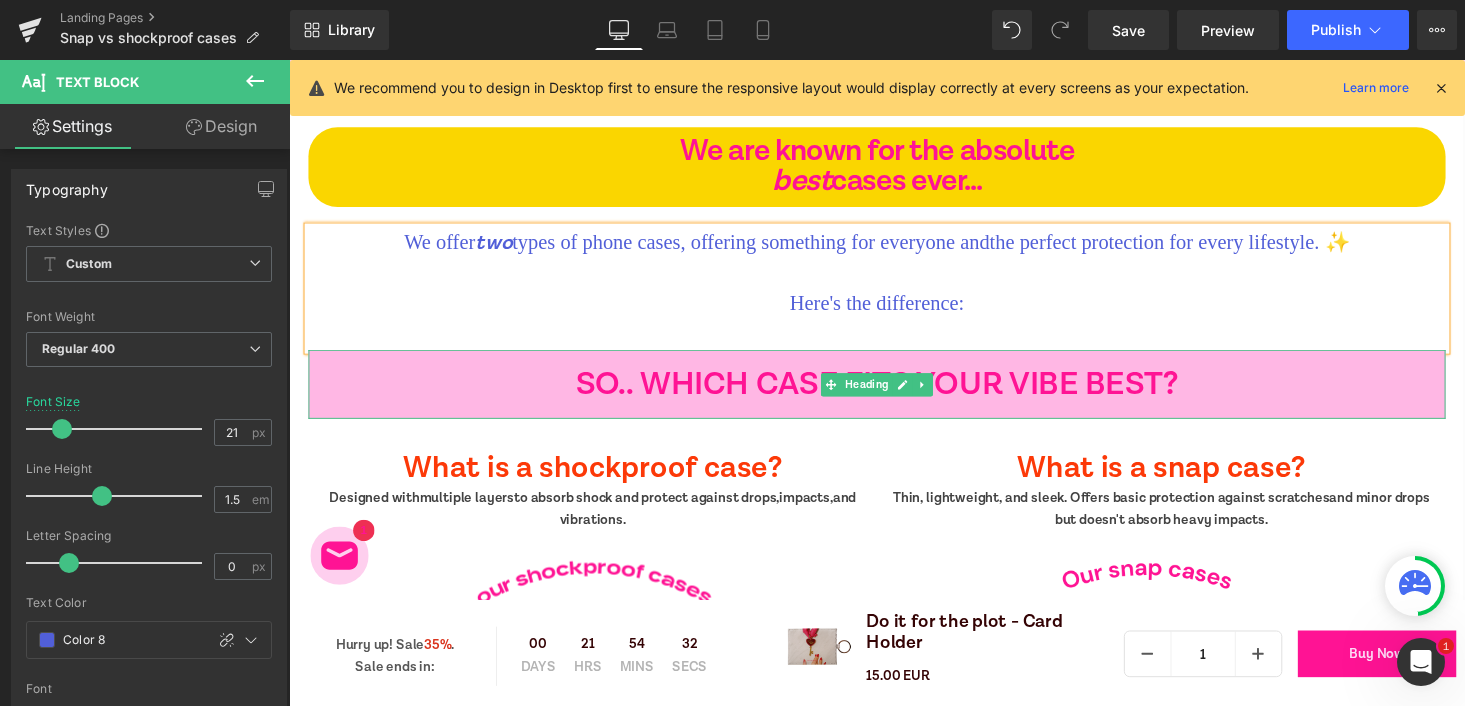 click on "So.. which case fits your vibe best?" at bounding box center [894, 394] 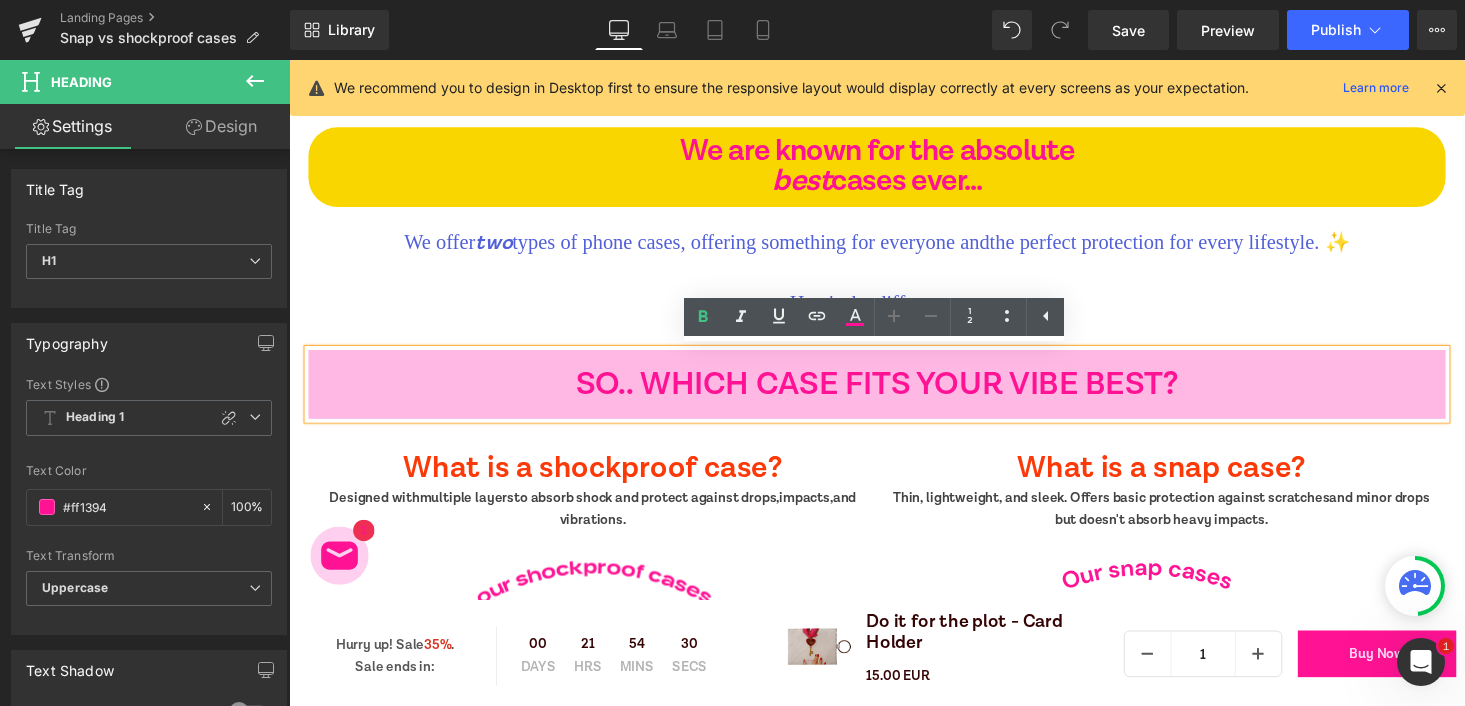 click on "So.. which case fits your vibe best?" at bounding box center (894, 394) 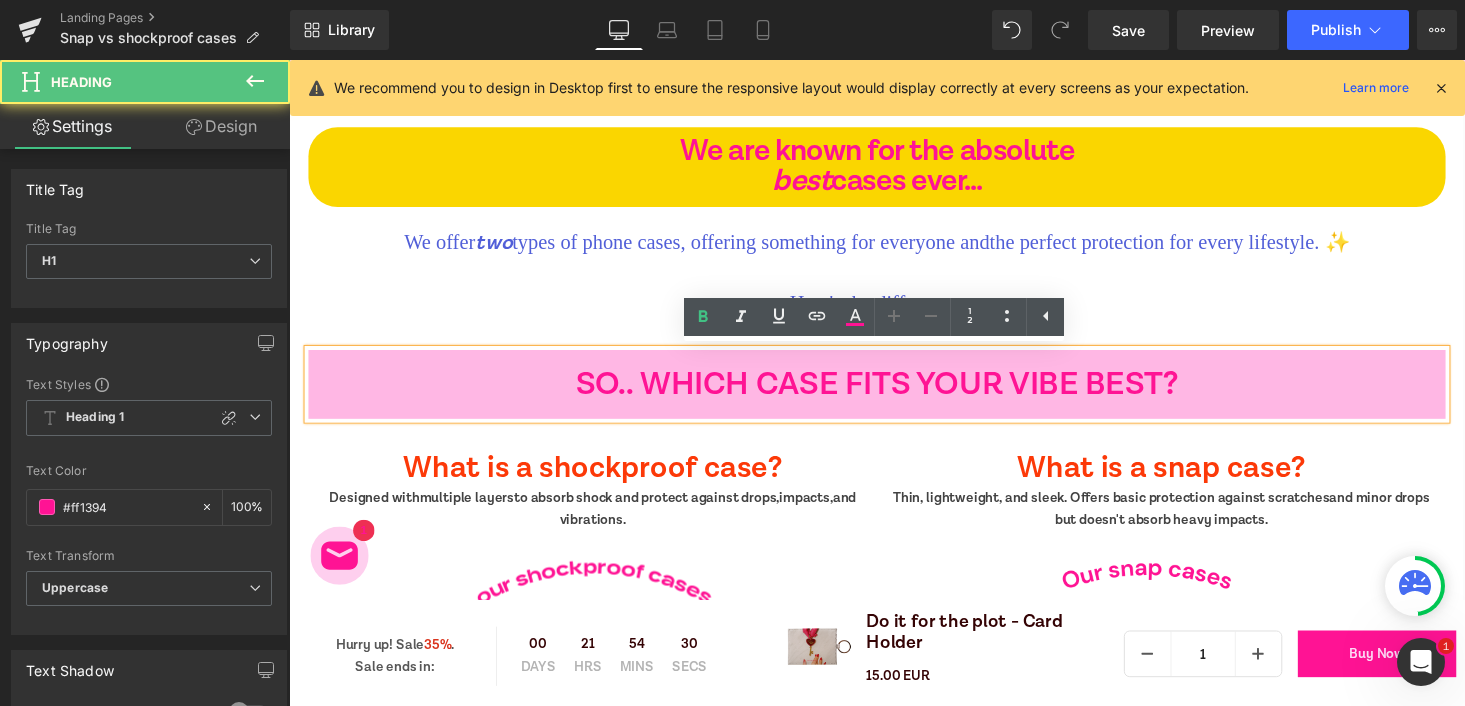 click on "Here's the difference:" at bounding box center [894, 326] 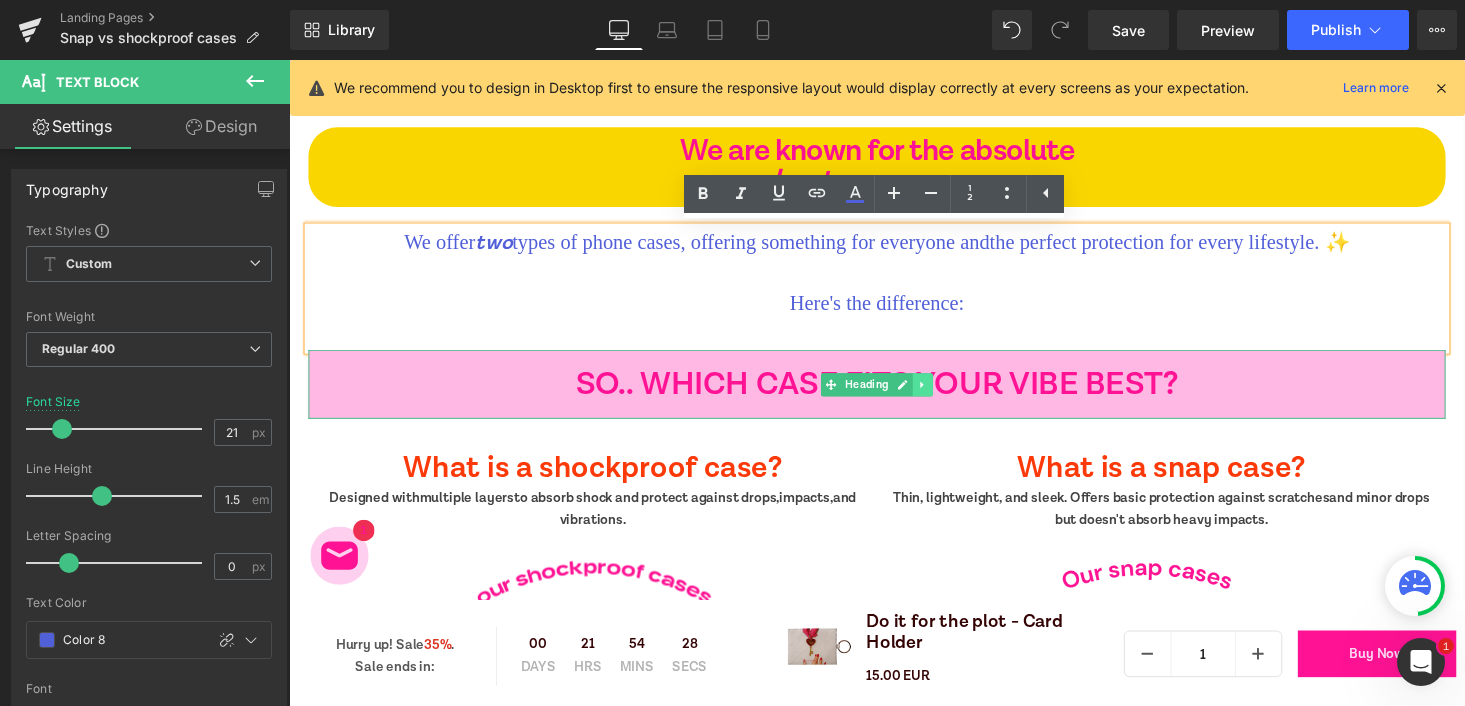 click 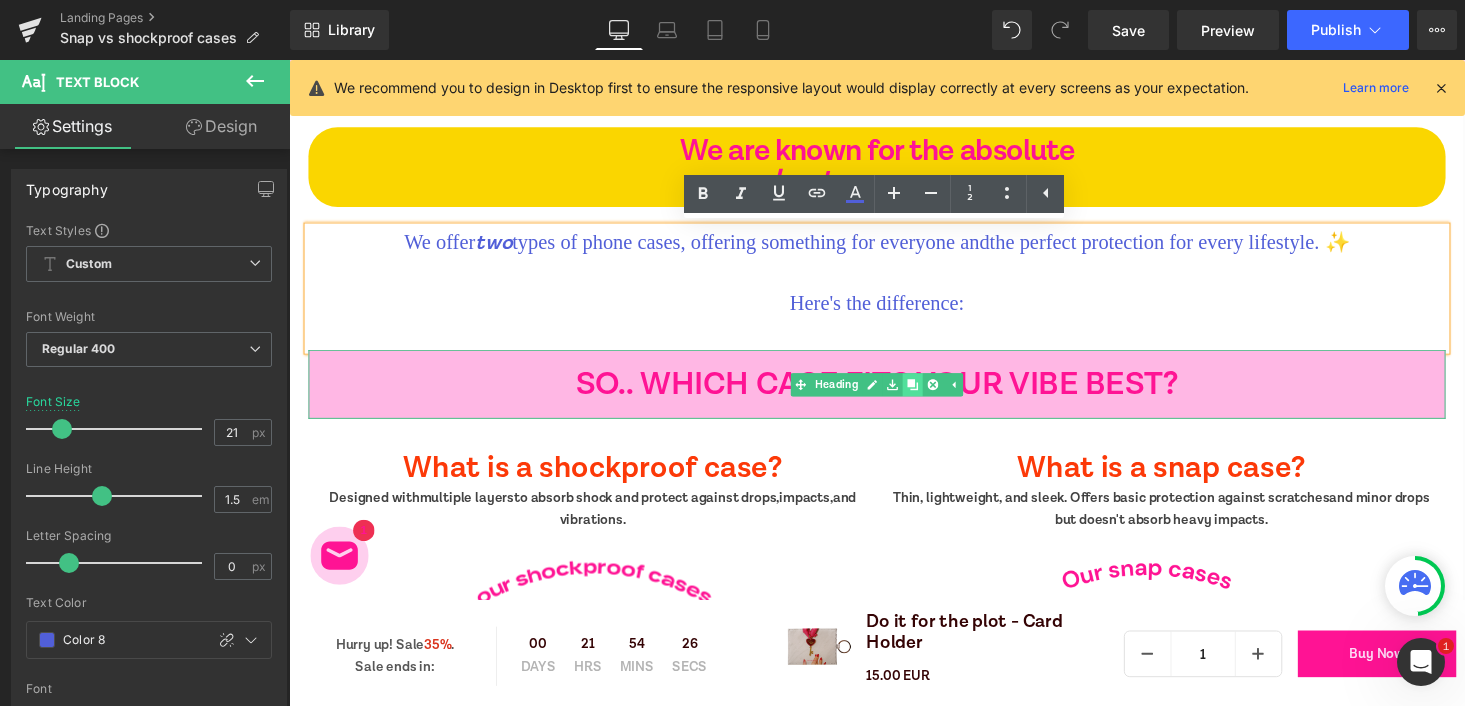 click 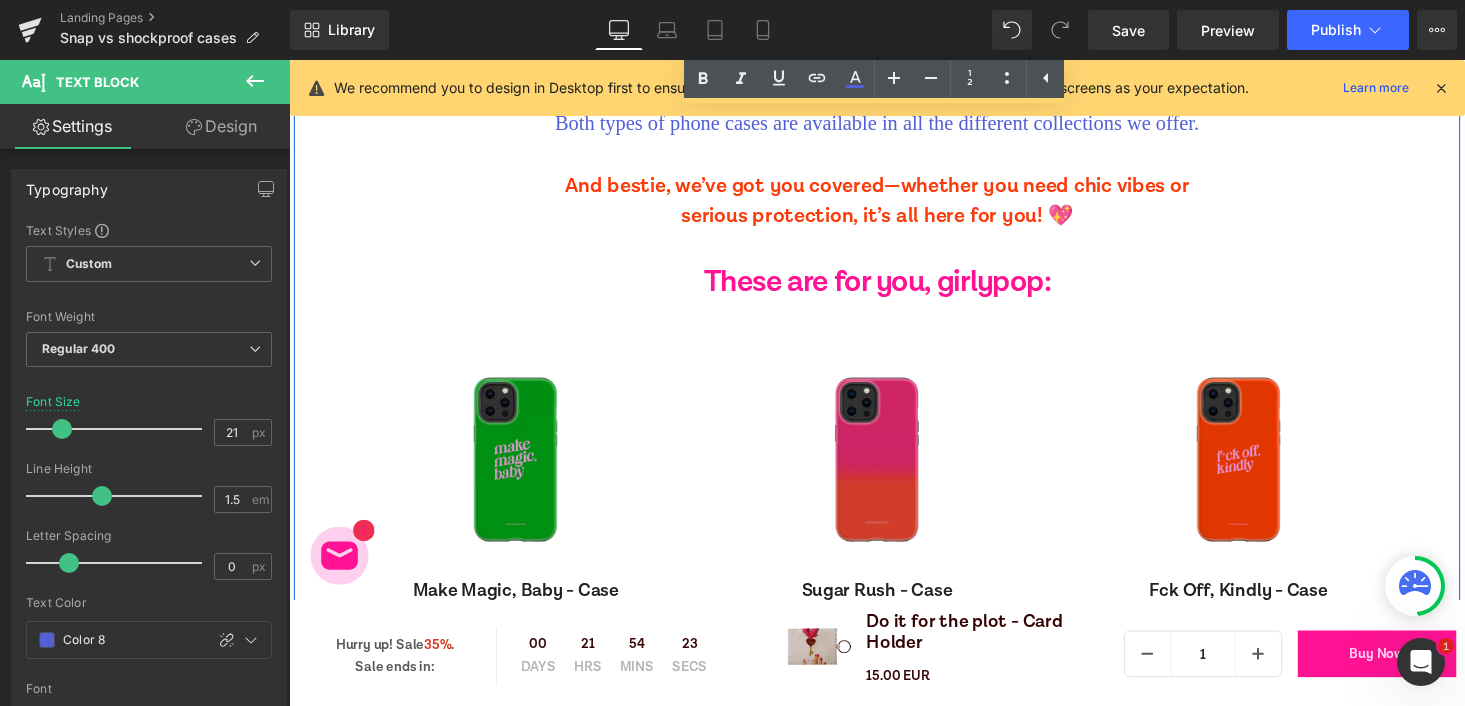 scroll, scrollTop: 2121, scrollLeft: 0, axis: vertical 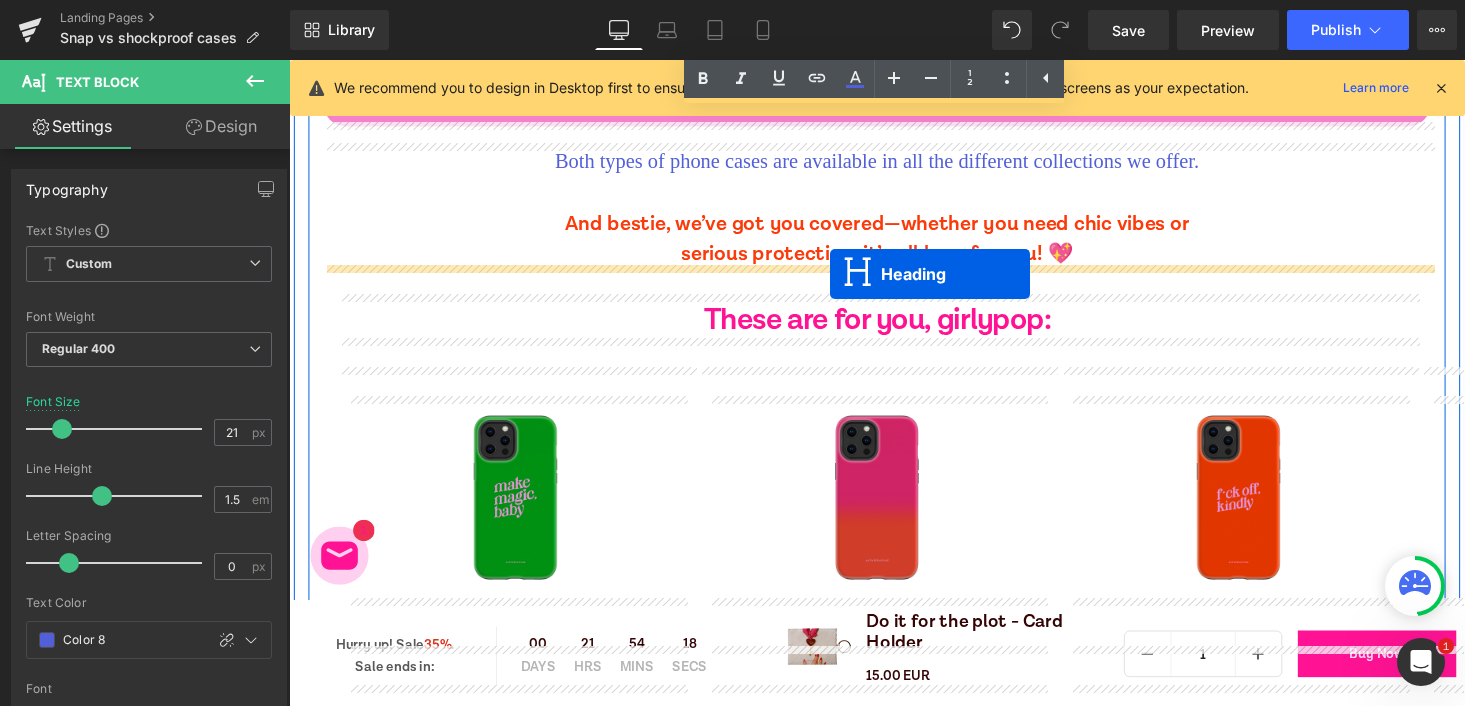 drag, startPoint x: 846, startPoint y: 462, endPoint x: 846, endPoint y: 280, distance: 182 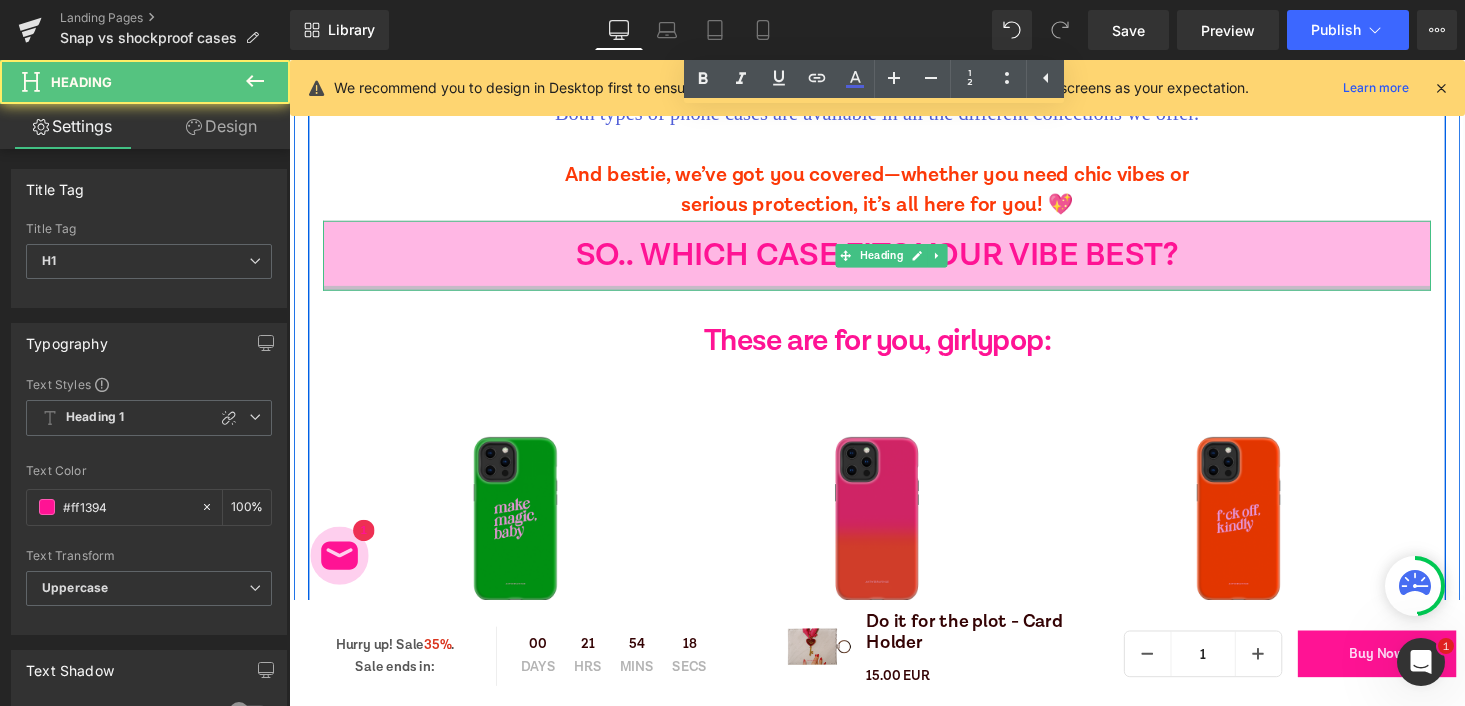scroll, scrollTop: 2071, scrollLeft: 0, axis: vertical 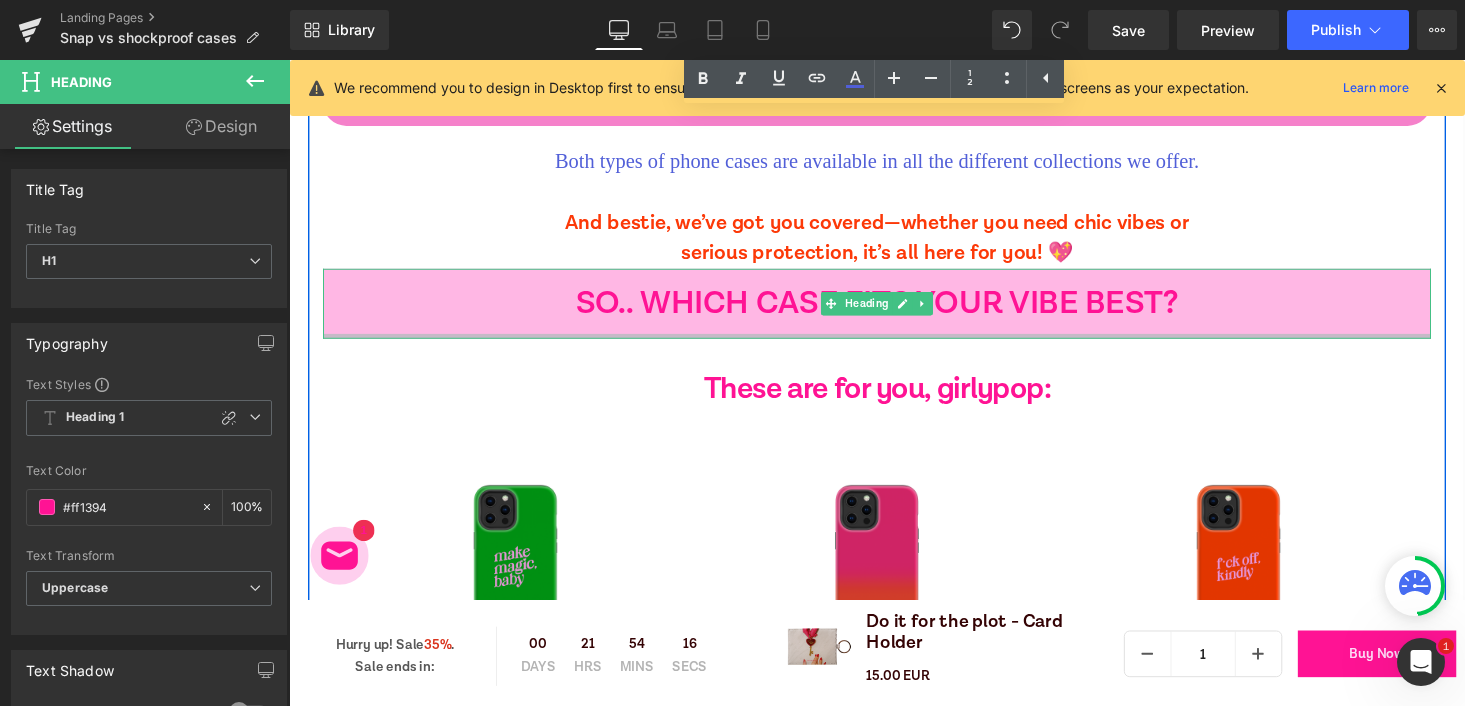 click on "So.. which case fits your vibe best?" at bounding box center (894, 311) 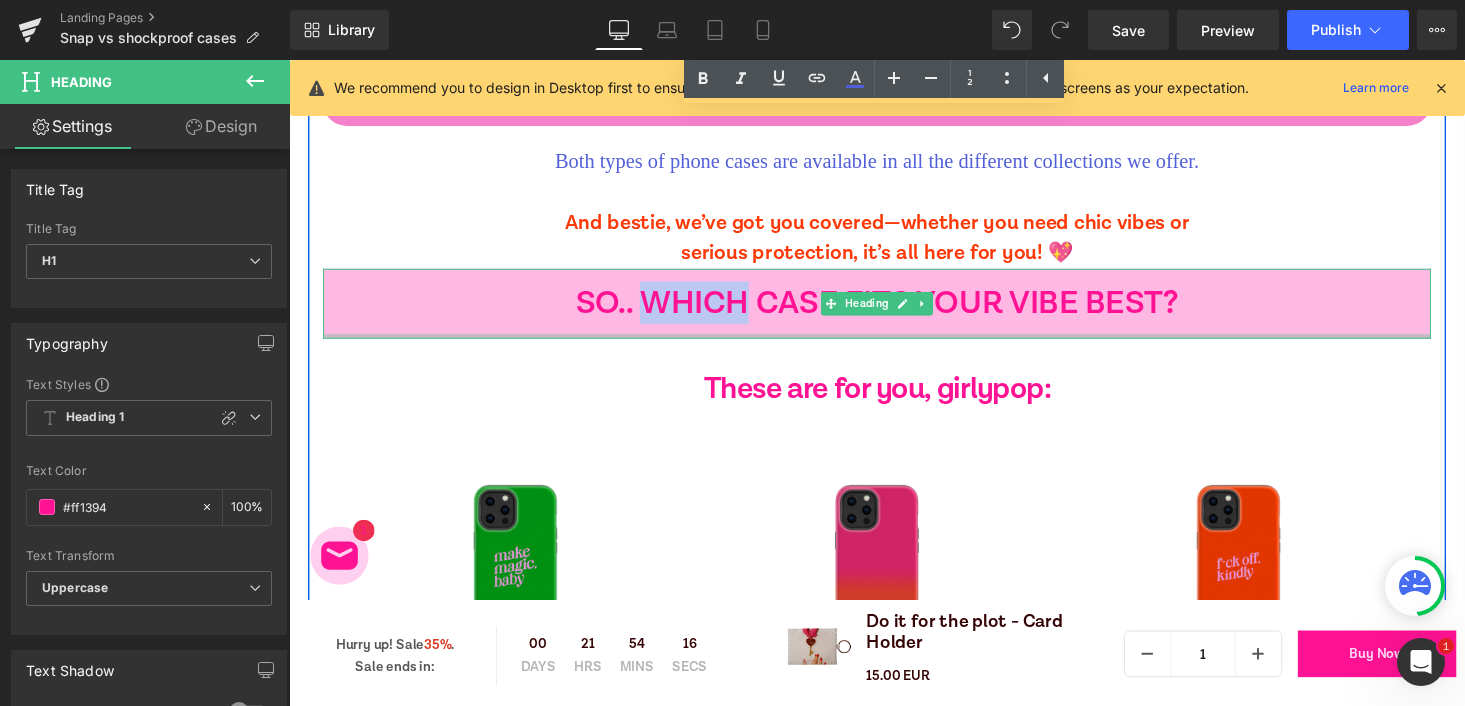 click on "So.. which case fits your vibe best?" at bounding box center (894, 311) 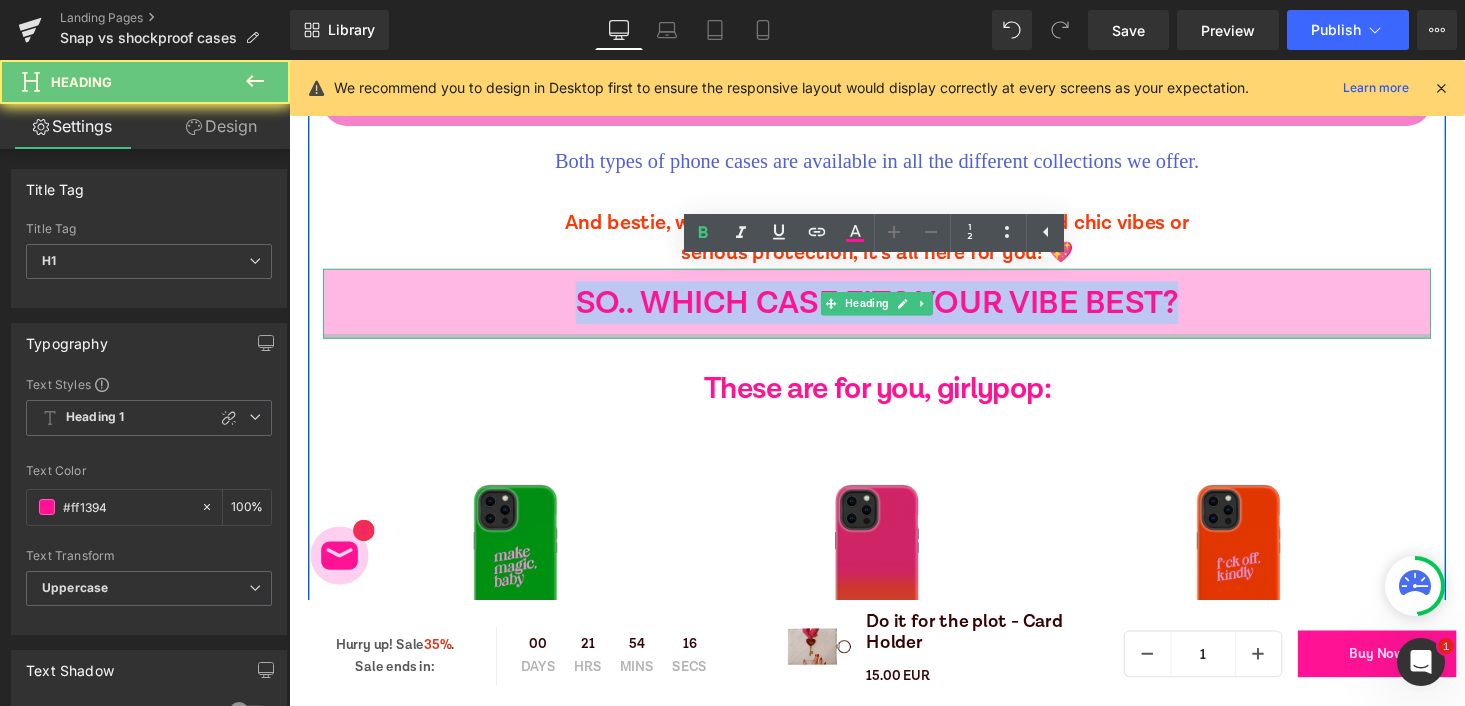 click on "So.. which case fits your vibe best?" at bounding box center [894, 311] 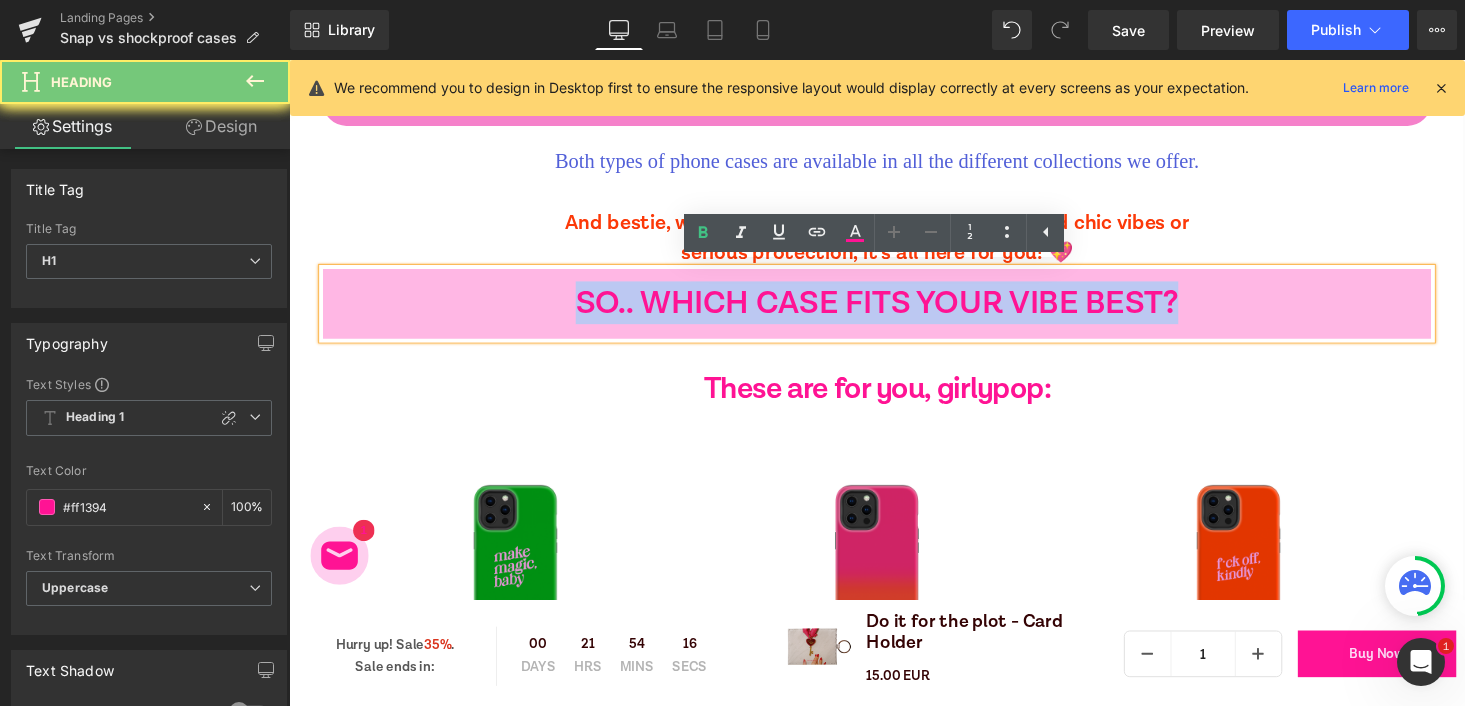 type 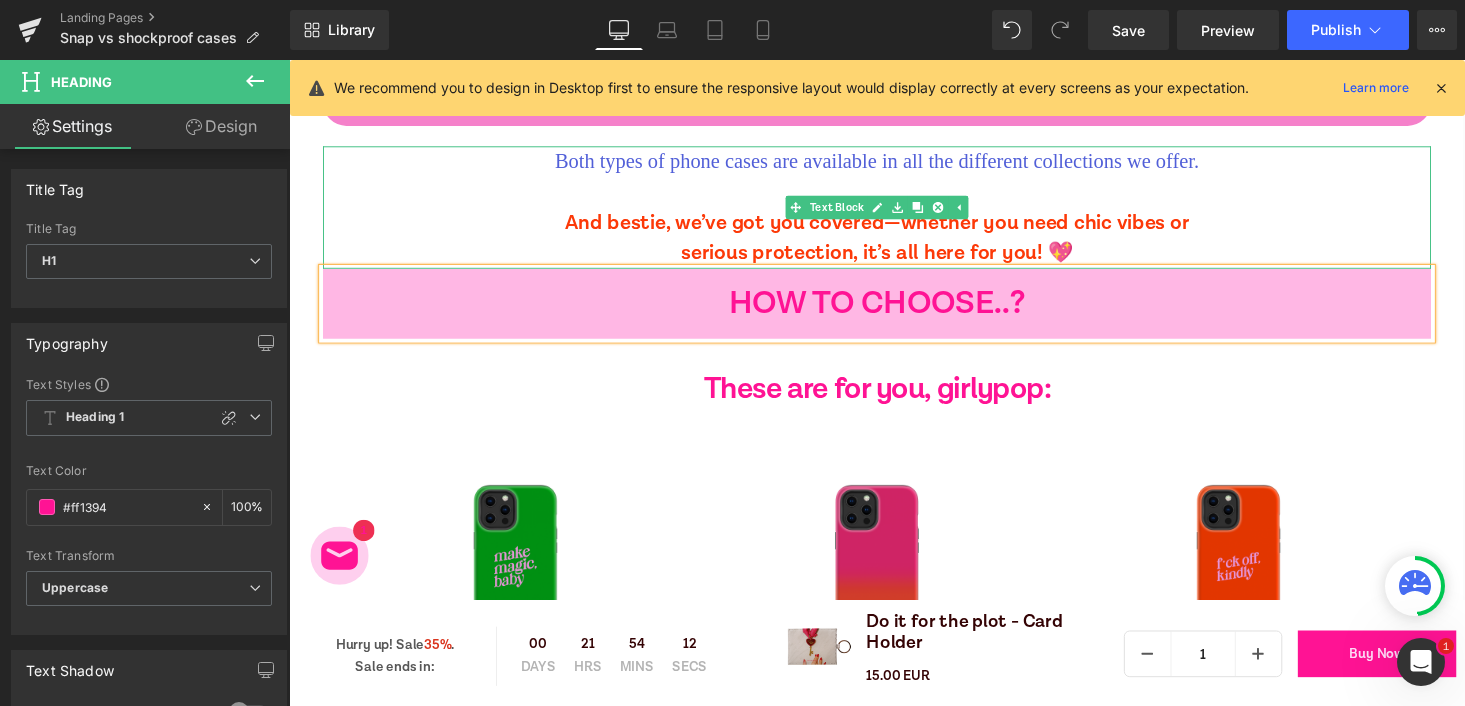click on "And bestie, we’ve got you covered—whether you need chic vibes or  serious protection, it’s all here for you! 💖" at bounding box center (894, 243) 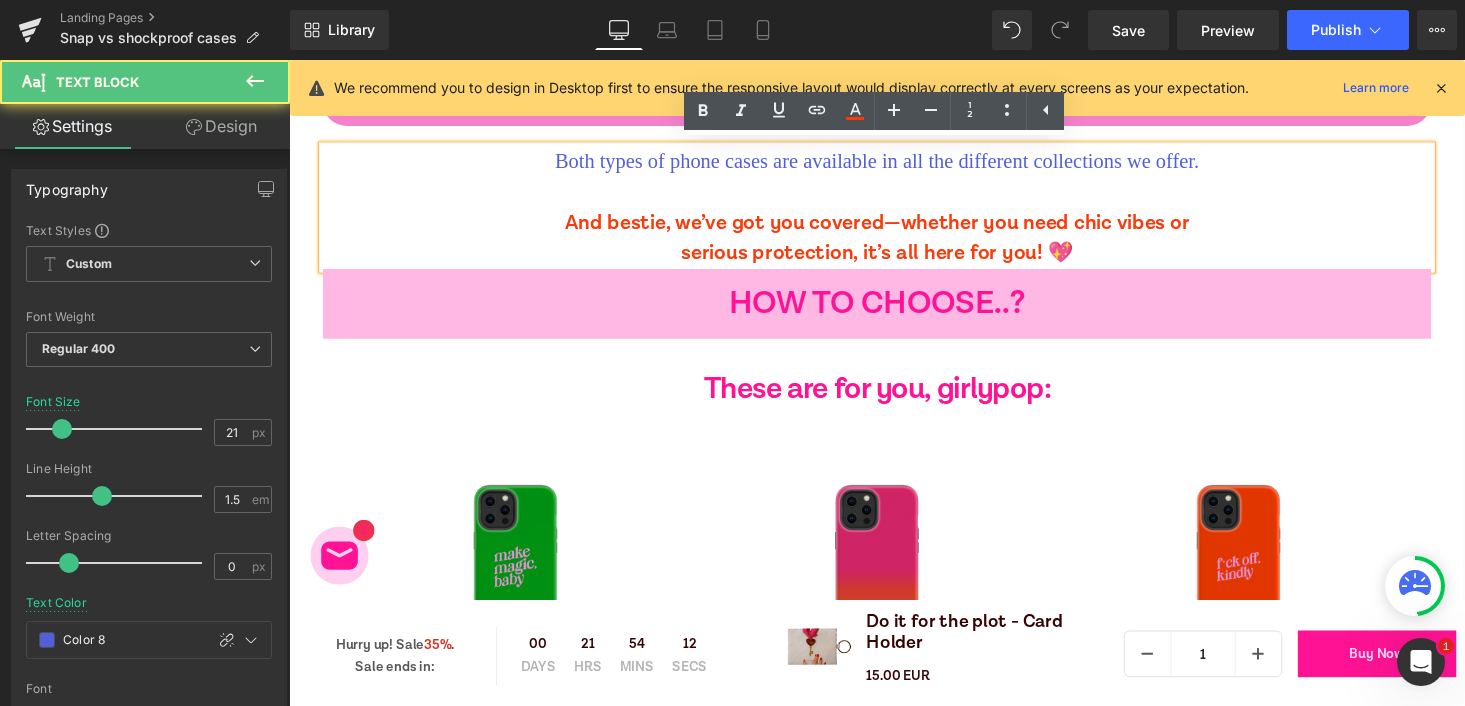 type 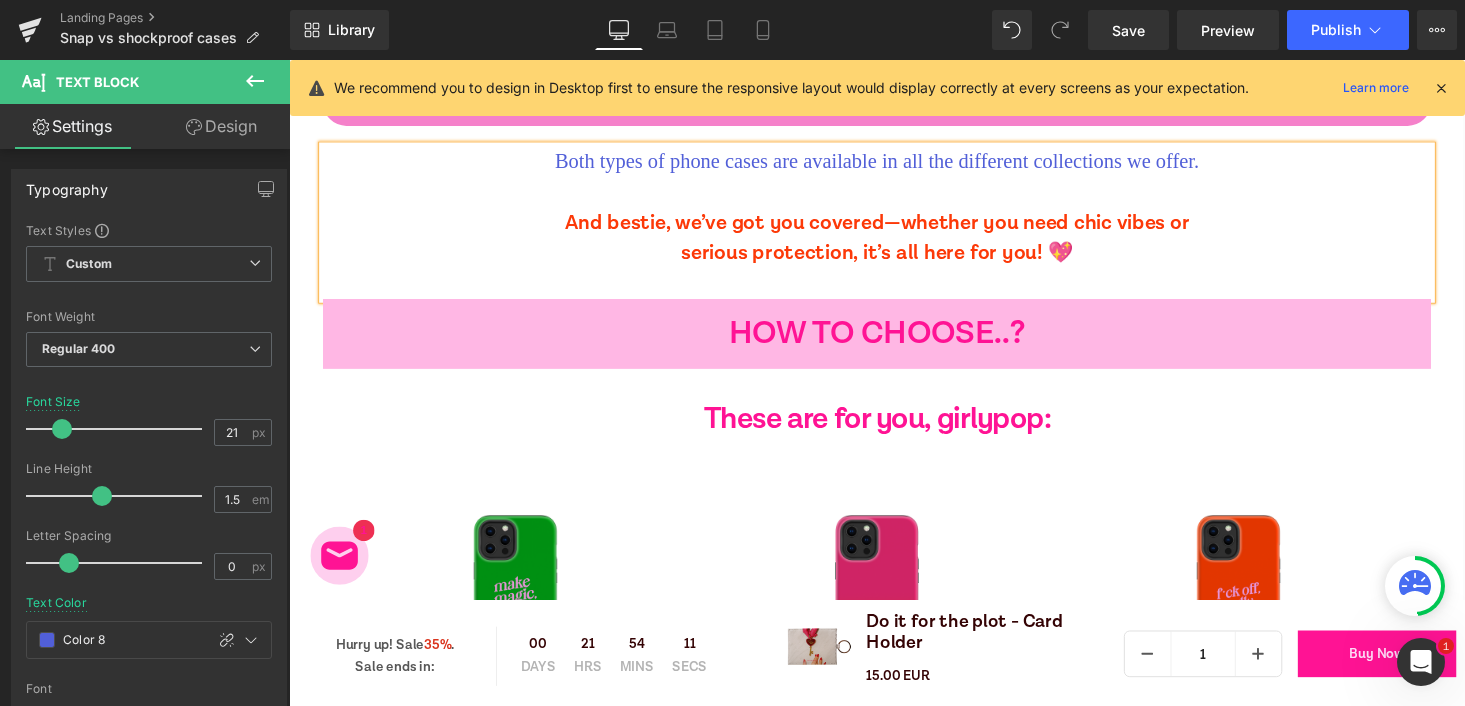 click on "HOW TO CHOOSE..?" at bounding box center [894, 342] 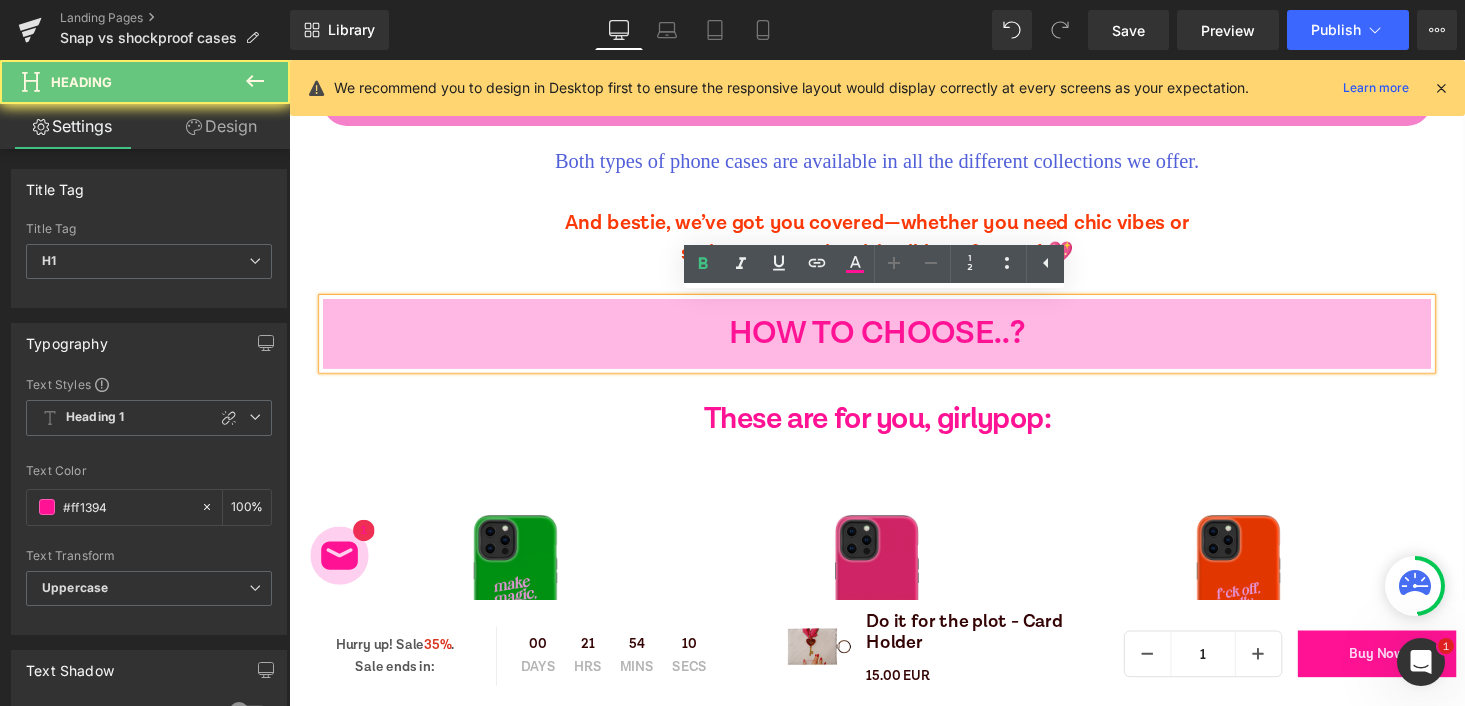 click on "HOW TO CHOOSE..?" at bounding box center (894, 342) 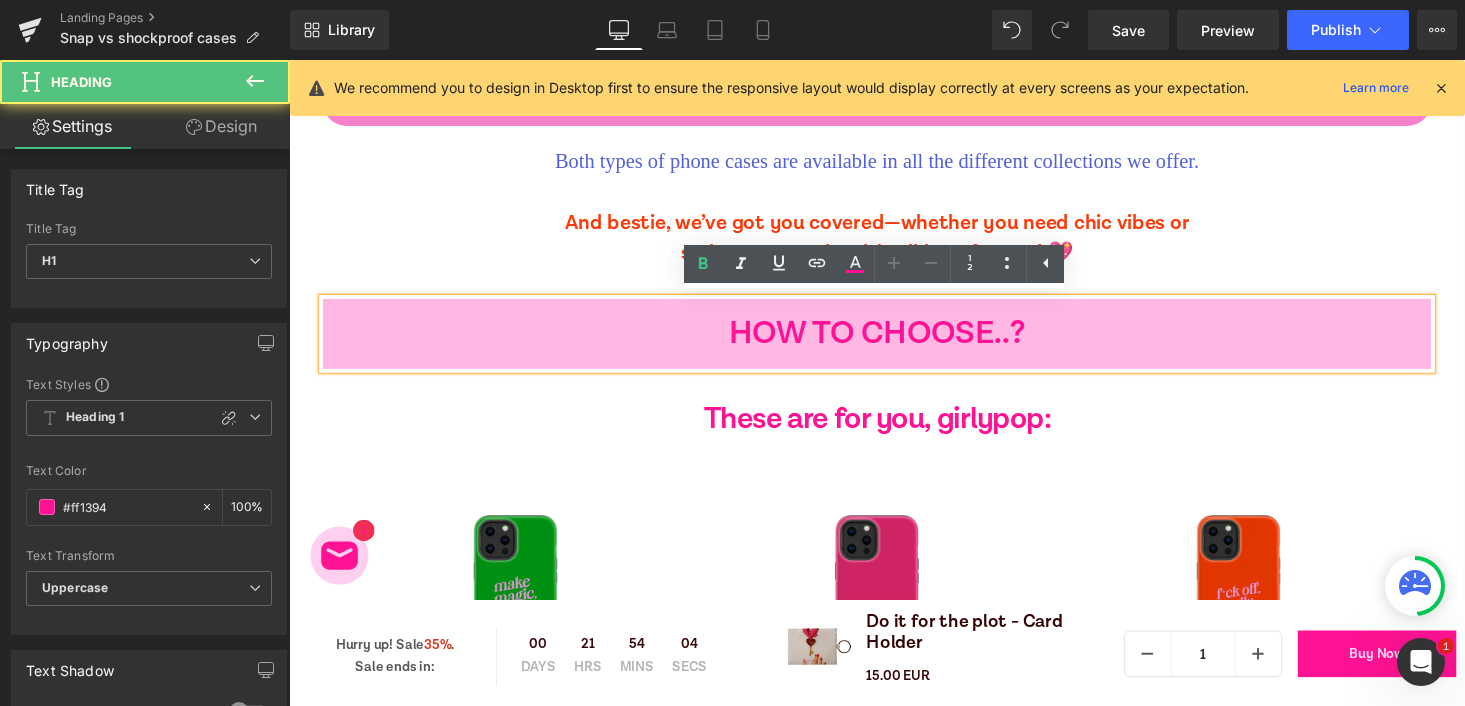 click on "HOW TO CHOOSE..?" at bounding box center [894, 342] 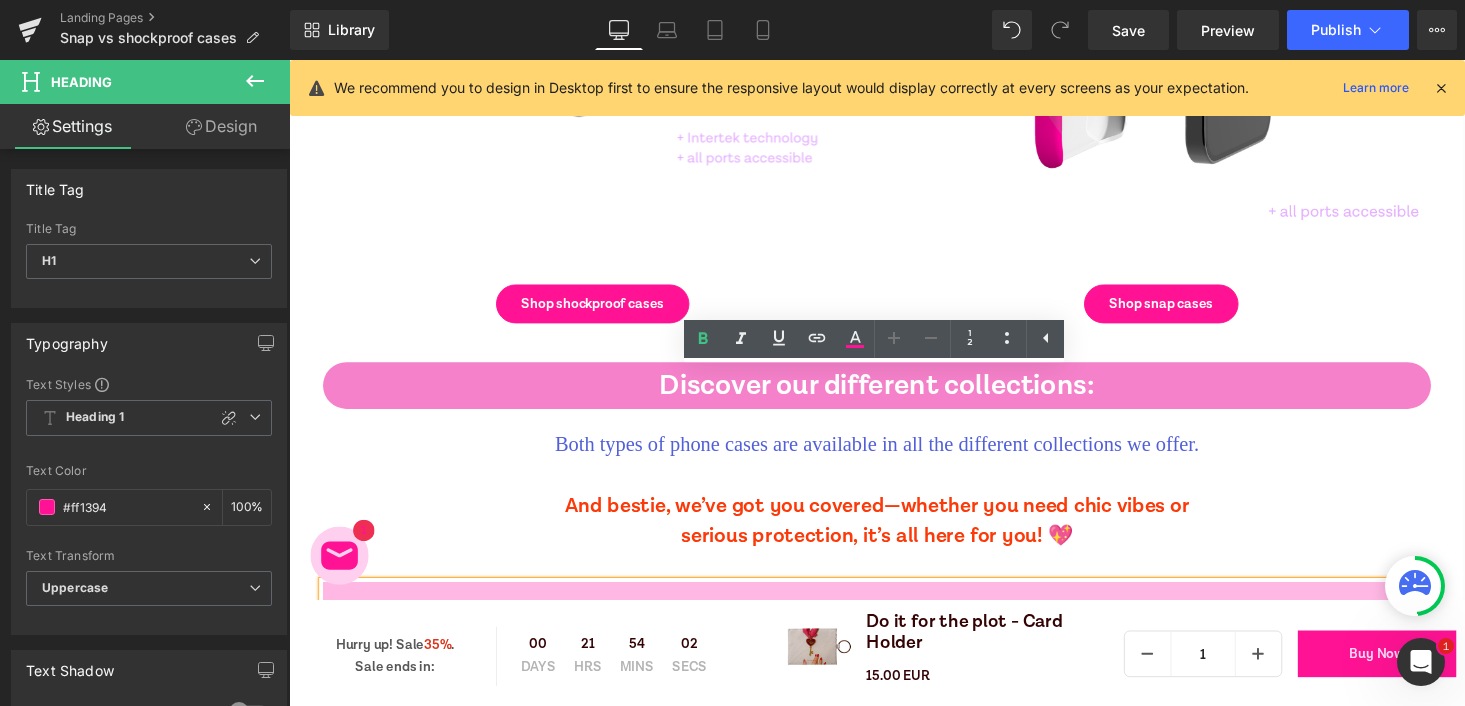 scroll, scrollTop: 1993, scrollLeft: 0, axis: vertical 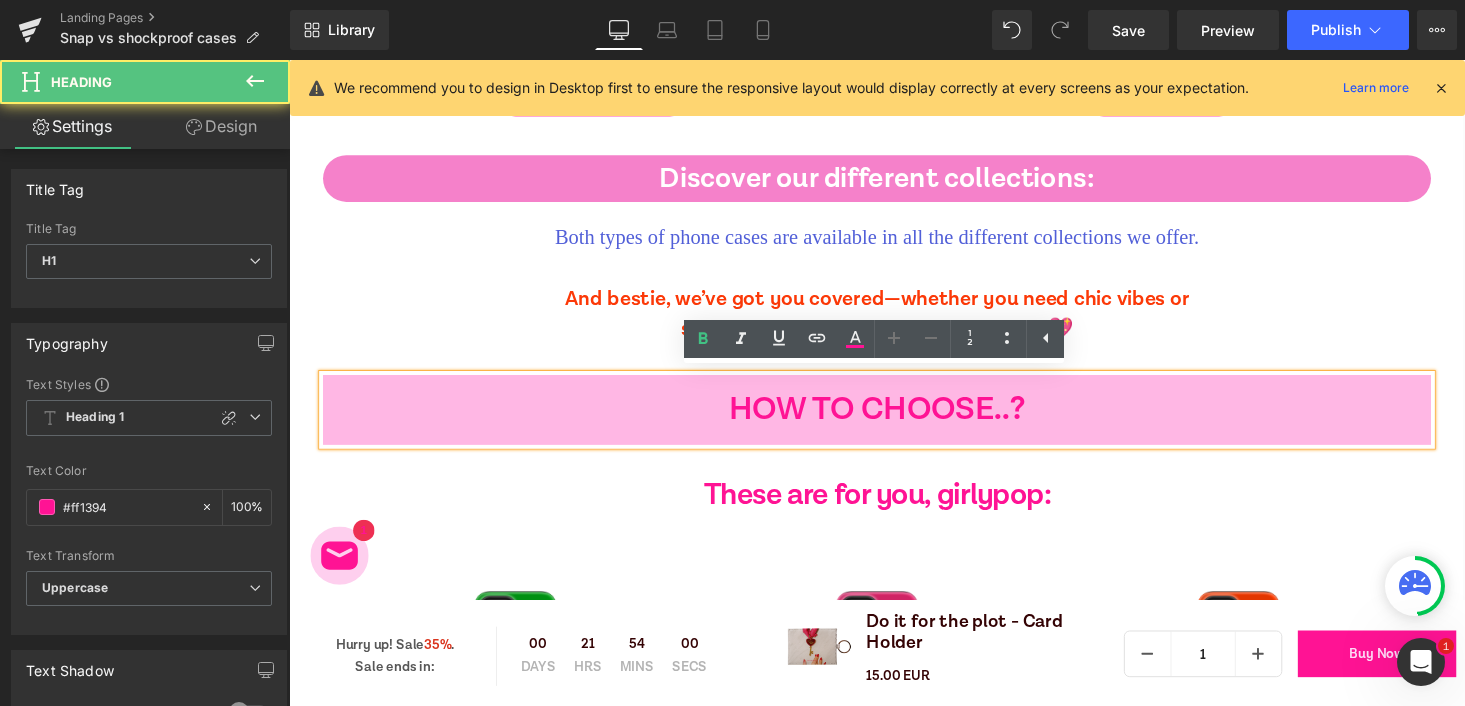 drag, startPoint x: 1065, startPoint y: 412, endPoint x: 665, endPoint y: 412, distance: 400 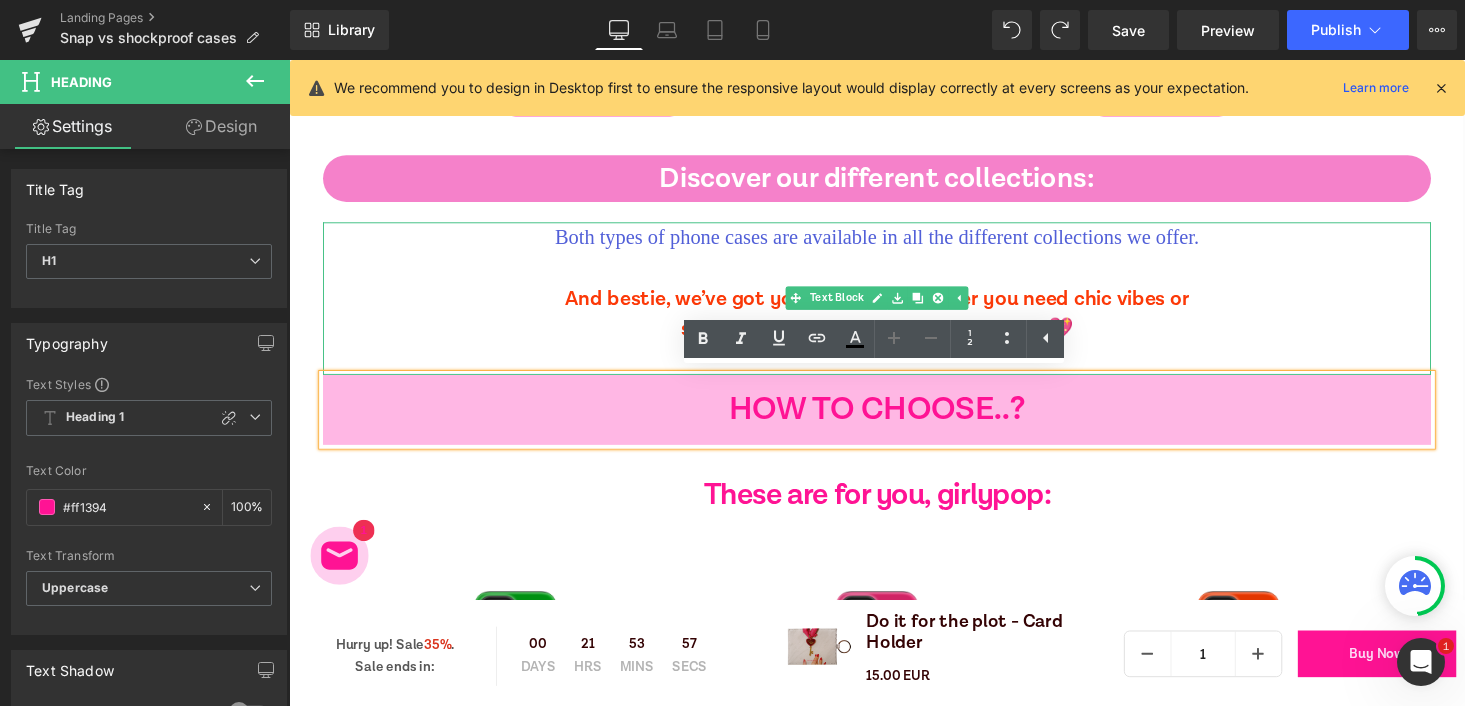 click on "And bestie, we’ve got you covered—whether you need chic vibes or  serious protection, it’s all here for you! 💖" at bounding box center (894, 337) 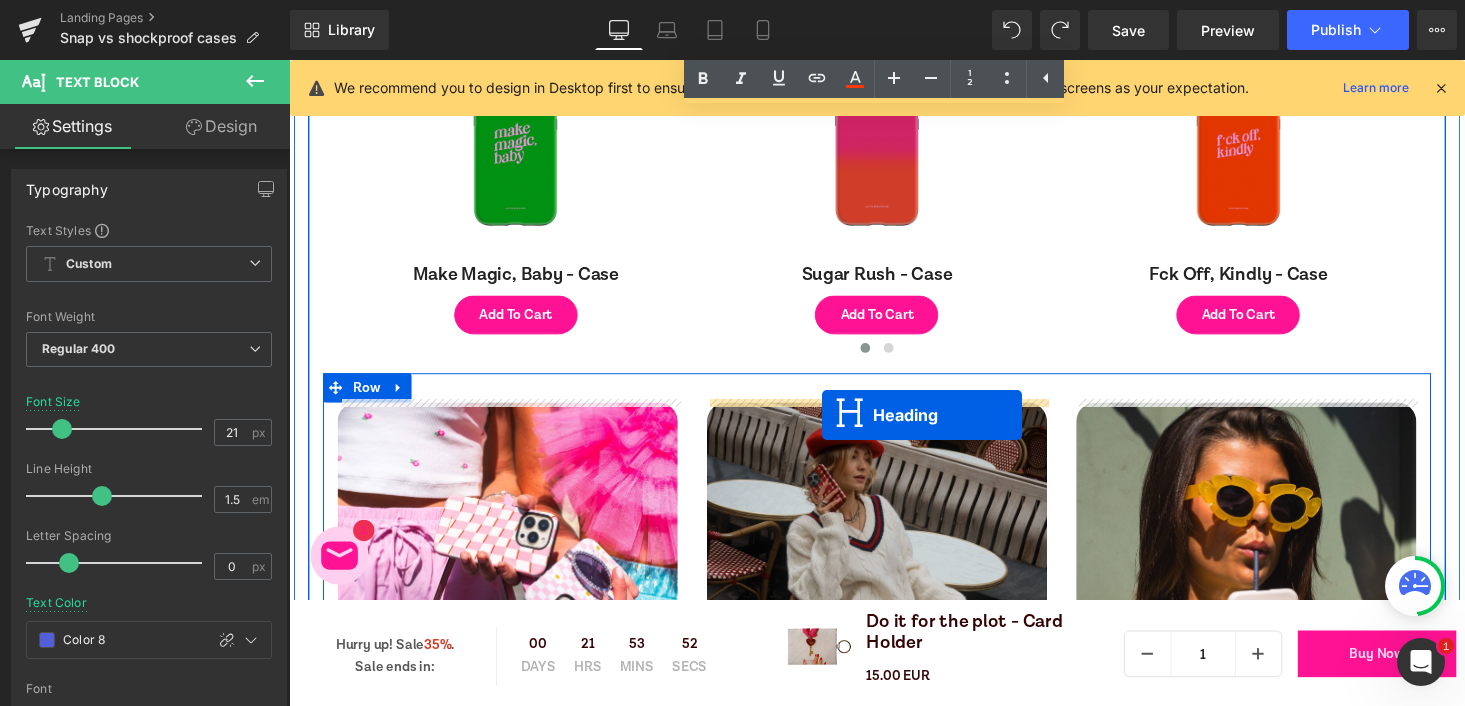 scroll, scrollTop: 2561, scrollLeft: 0, axis: vertical 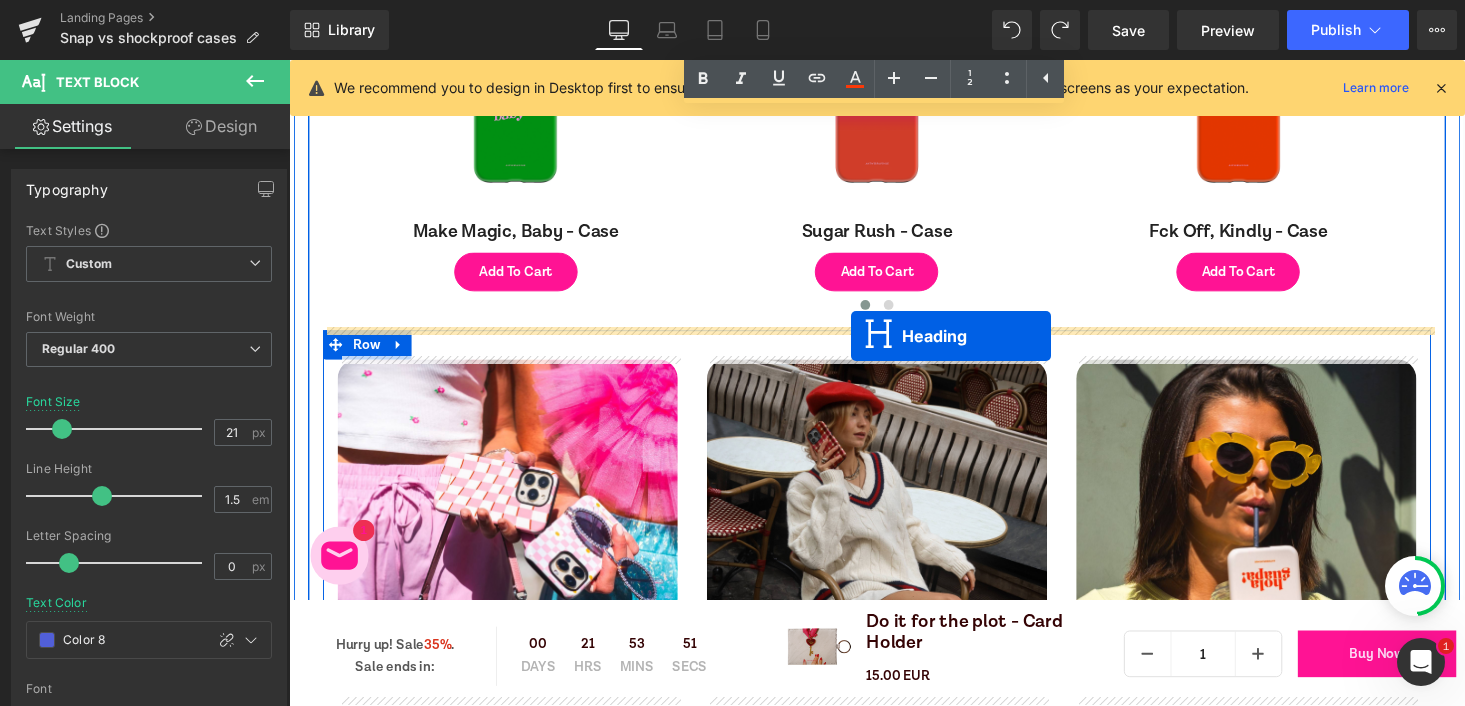 drag, startPoint x: 845, startPoint y: 260, endPoint x: 867, endPoint y: 344, distance: 86.833176 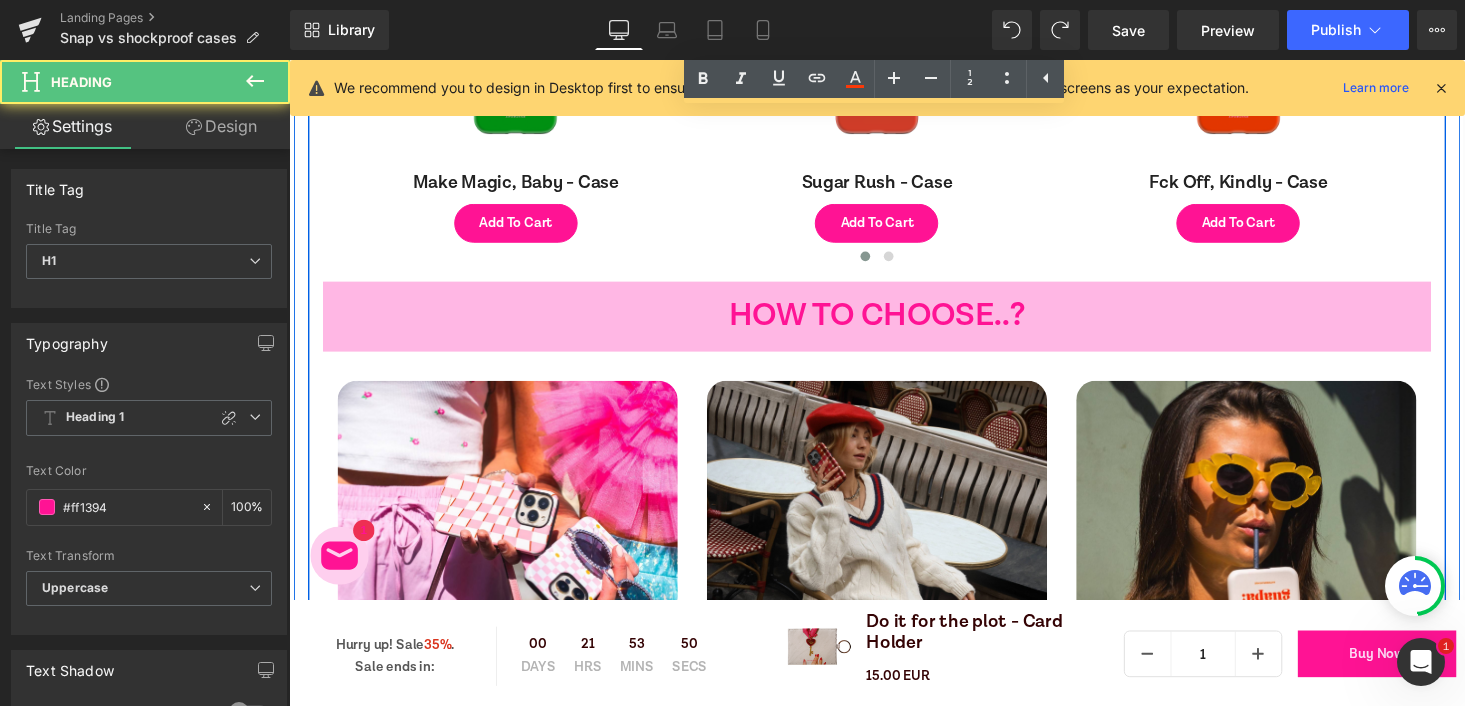 scroll, scrollTop: 2511, scrollLeft: 0, axis: vertical 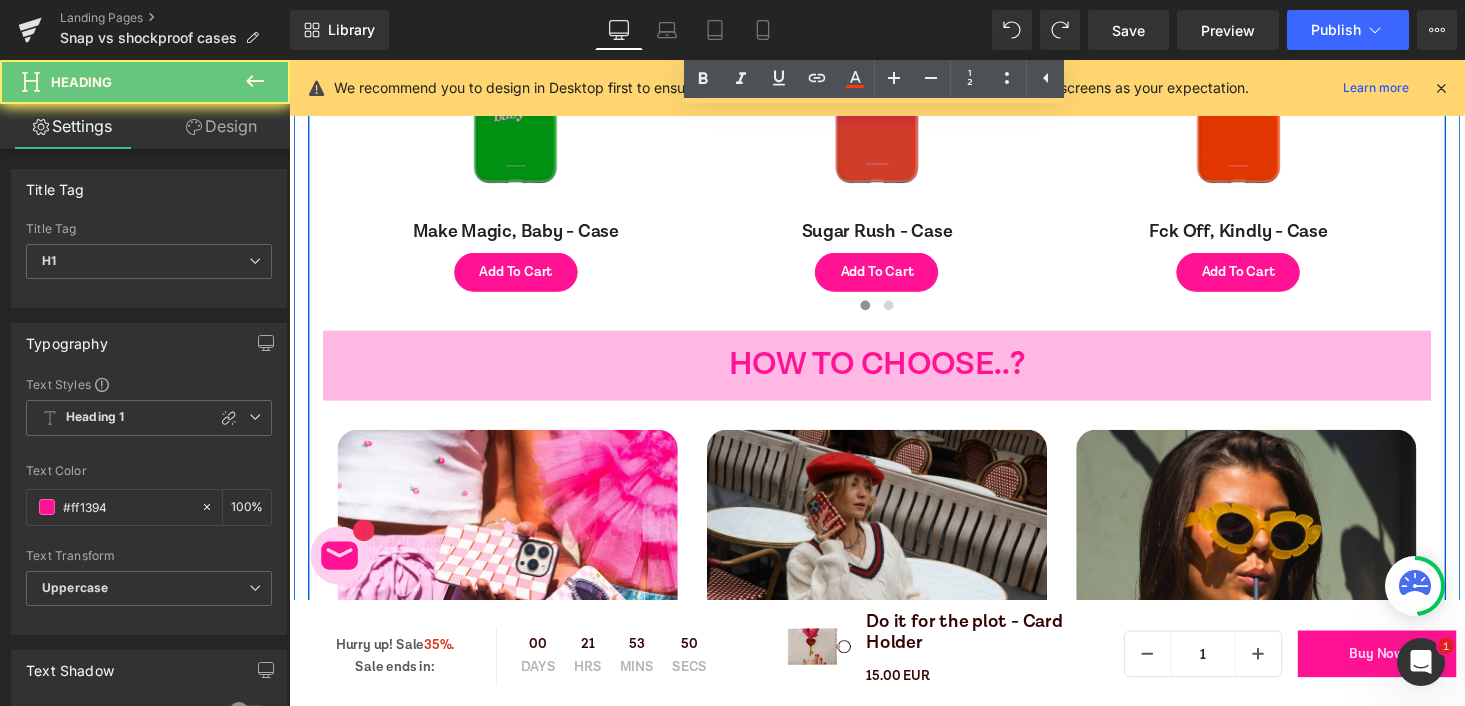 click on "HOW TO CHOOSE..?" at bounding box center [894, 374] 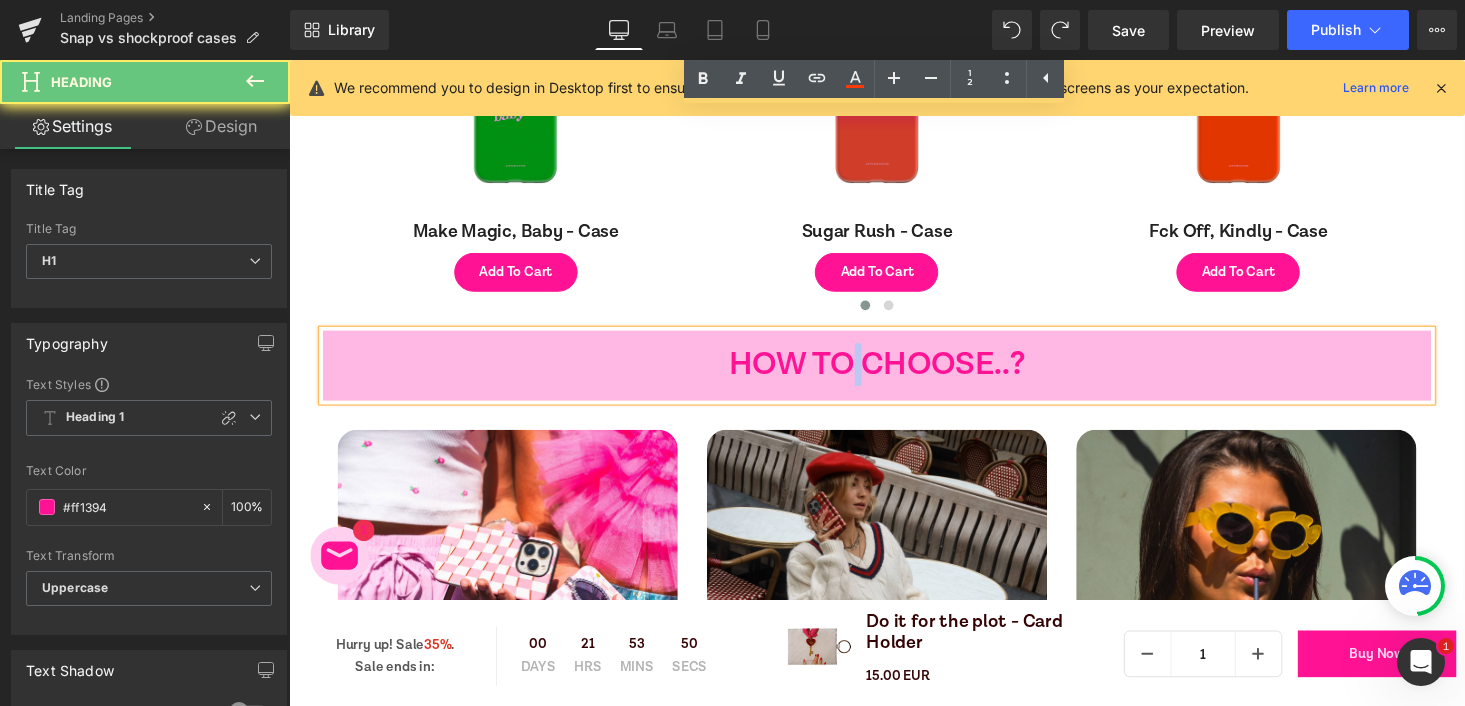 click on "HOW TO CHOOSE..?" at bounding box center (894, 374) 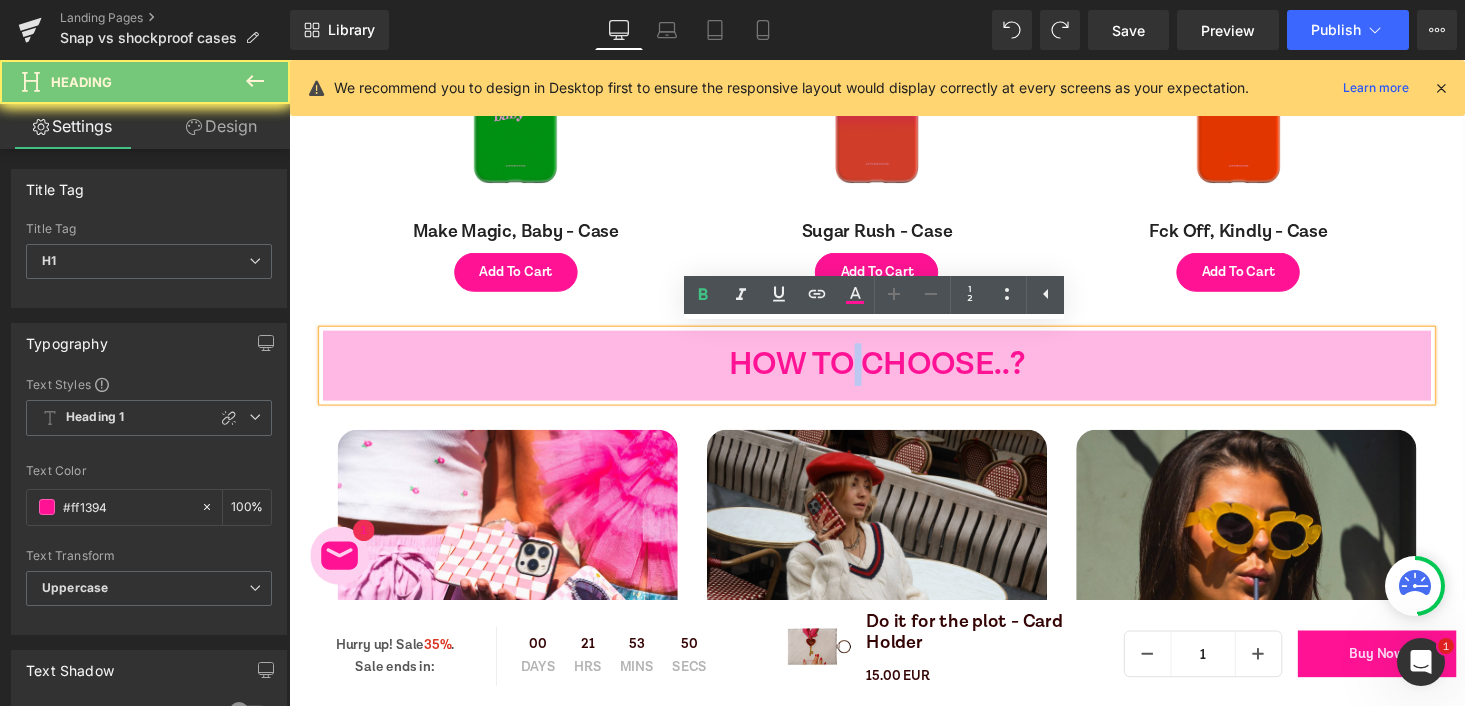 click on "HOW TO CHOOSE..?" at bounding box center [894, 374] 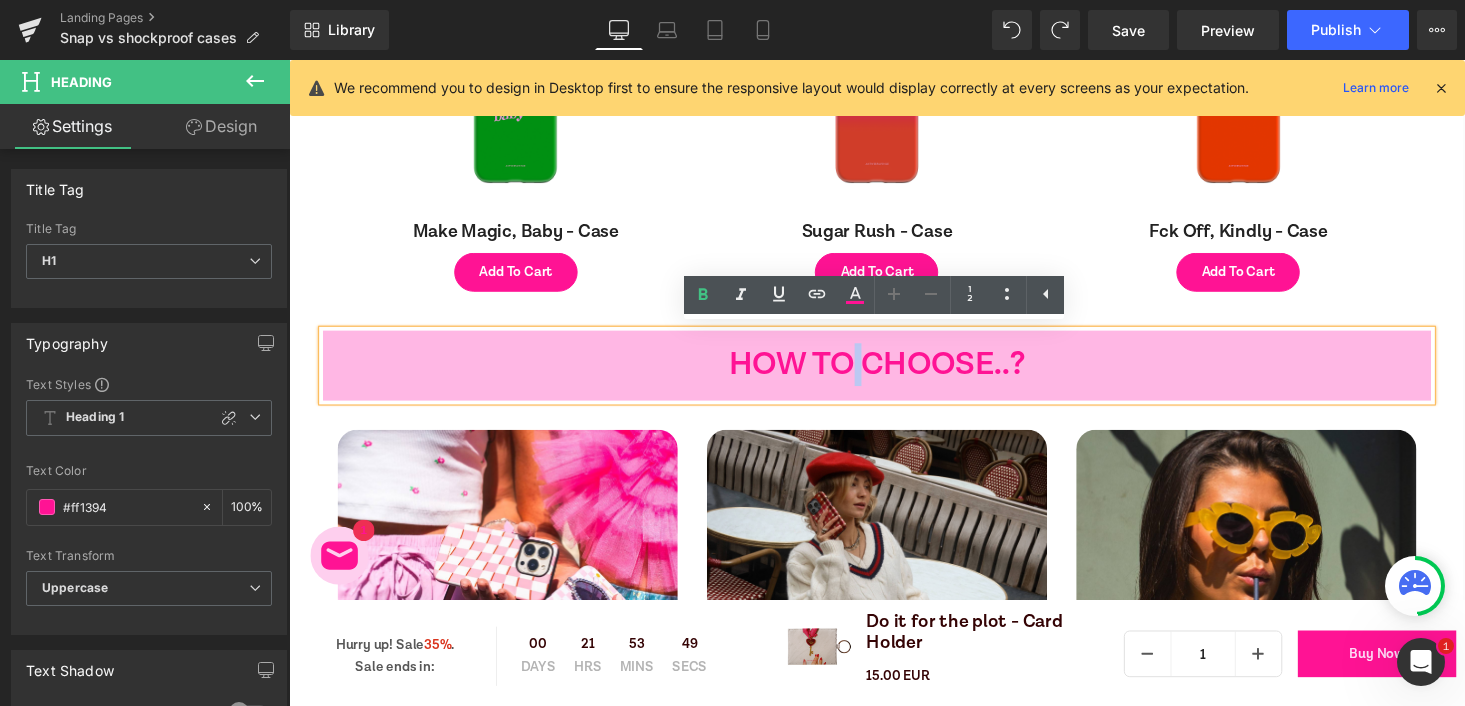 type 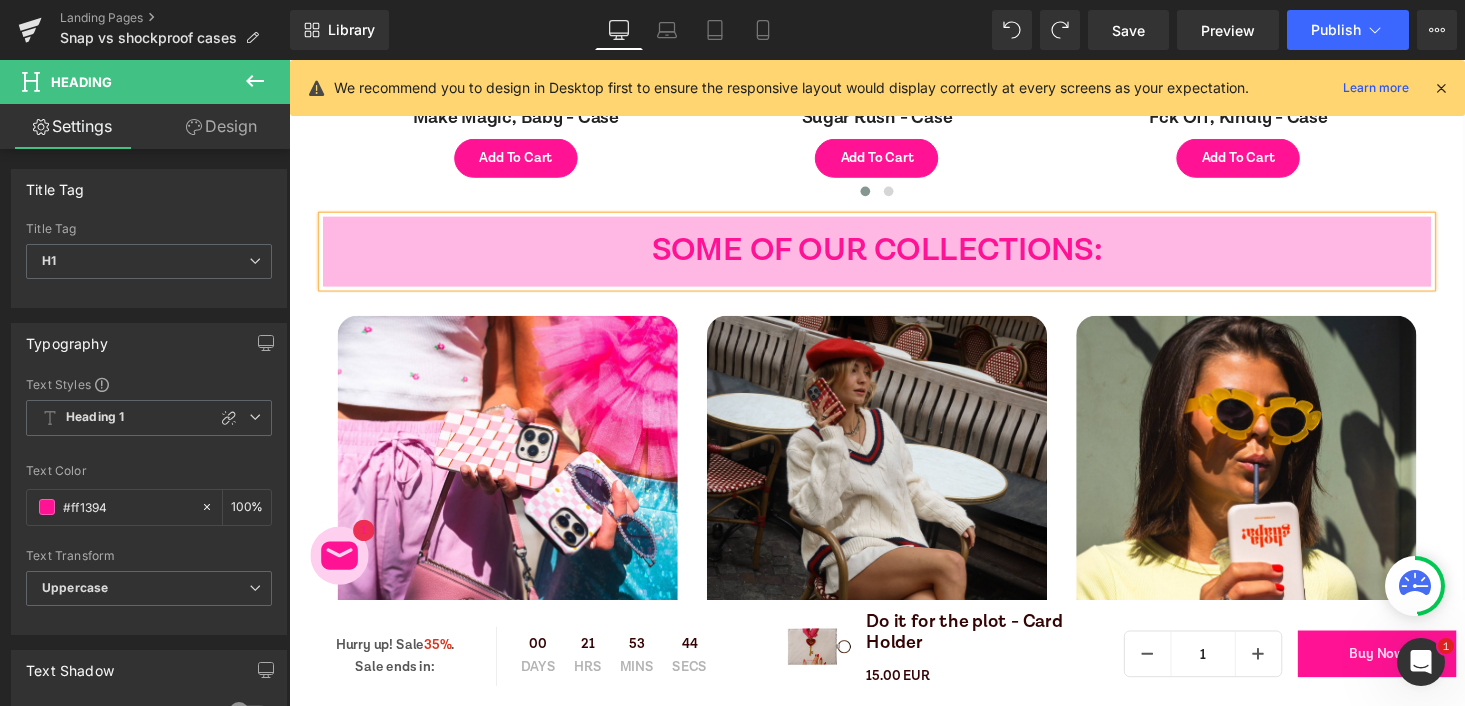 scroll, scrollTop: 2564, scrollLeft: 0, axis: vertical 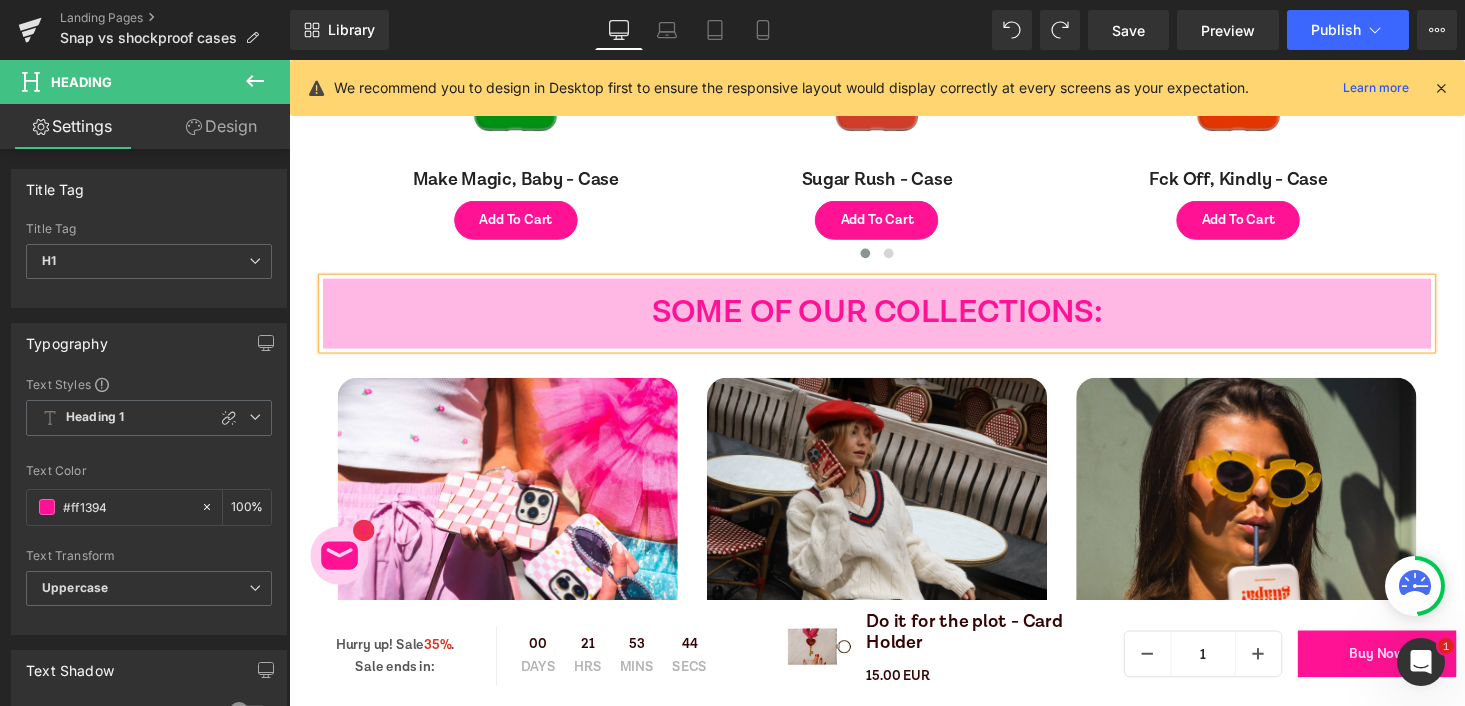 click on "SOME OF OUR COLLECTIONS:" at bounding box center (894, 321) 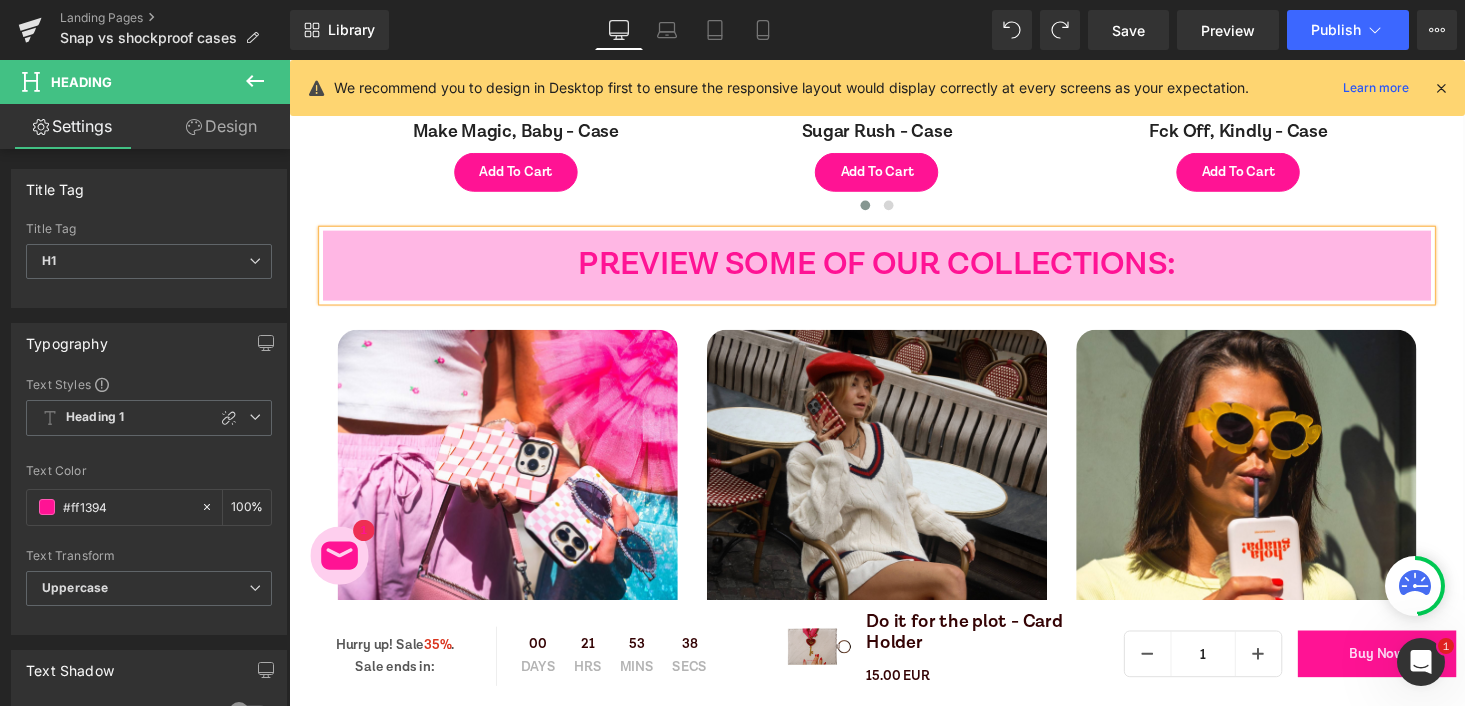 scroll, scrollTop: 2591, scrollLeft: 0, axis: vertical 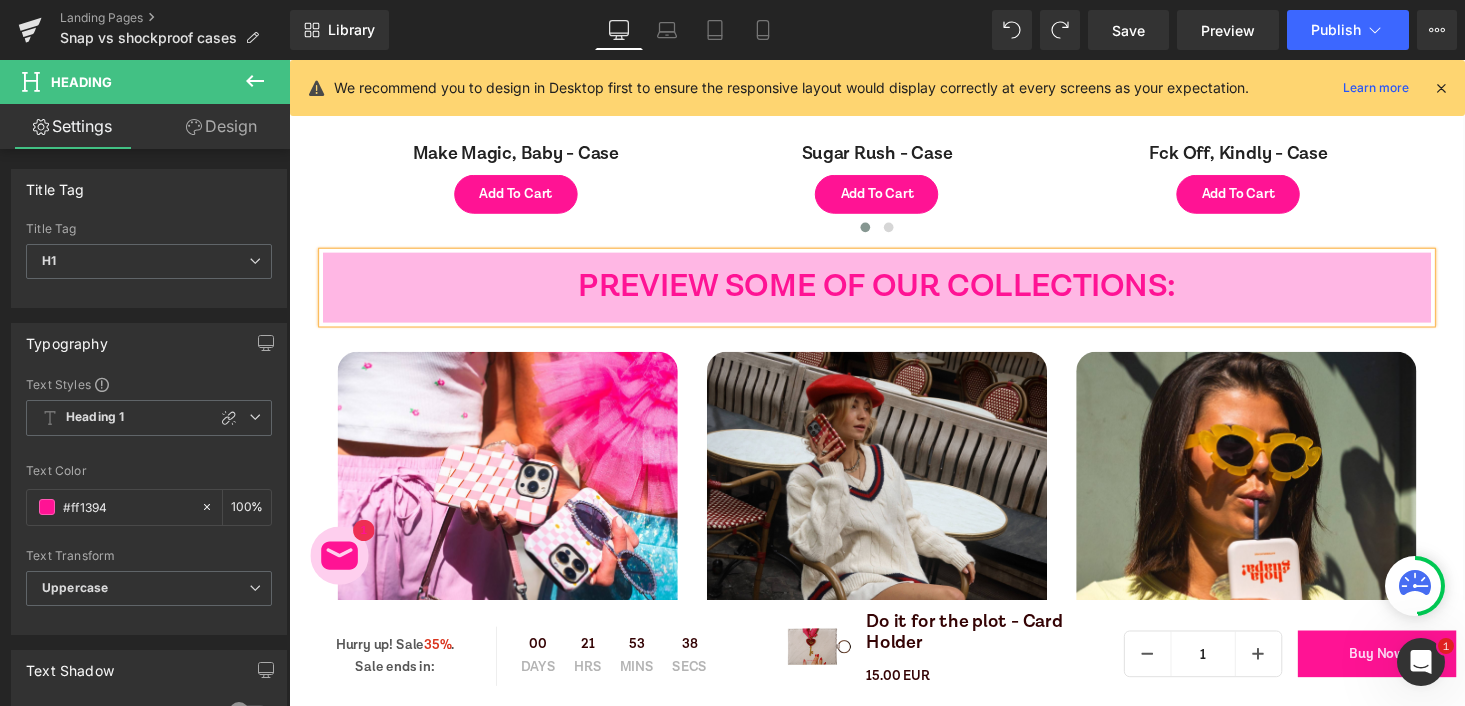 click at bounding box center (289, 60) 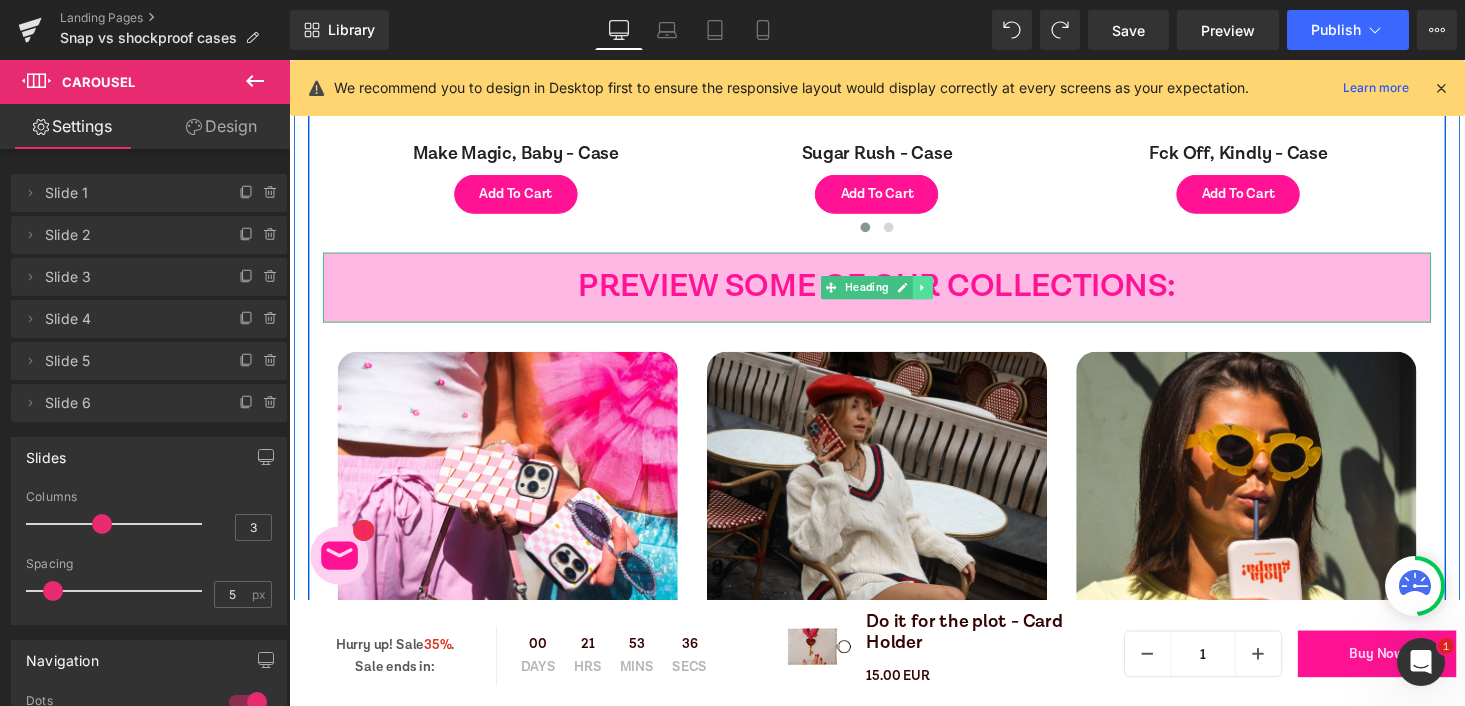 click at bounding box center (941, 294) 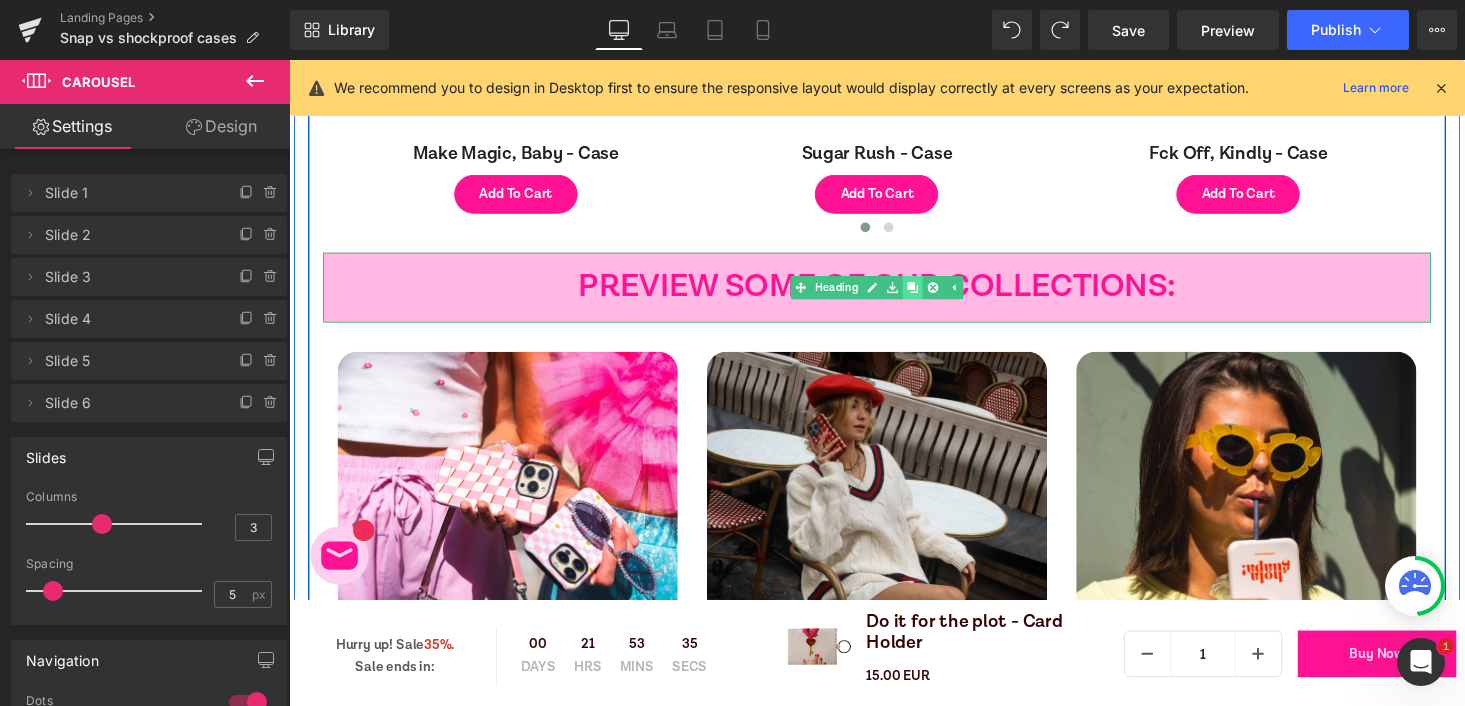 click 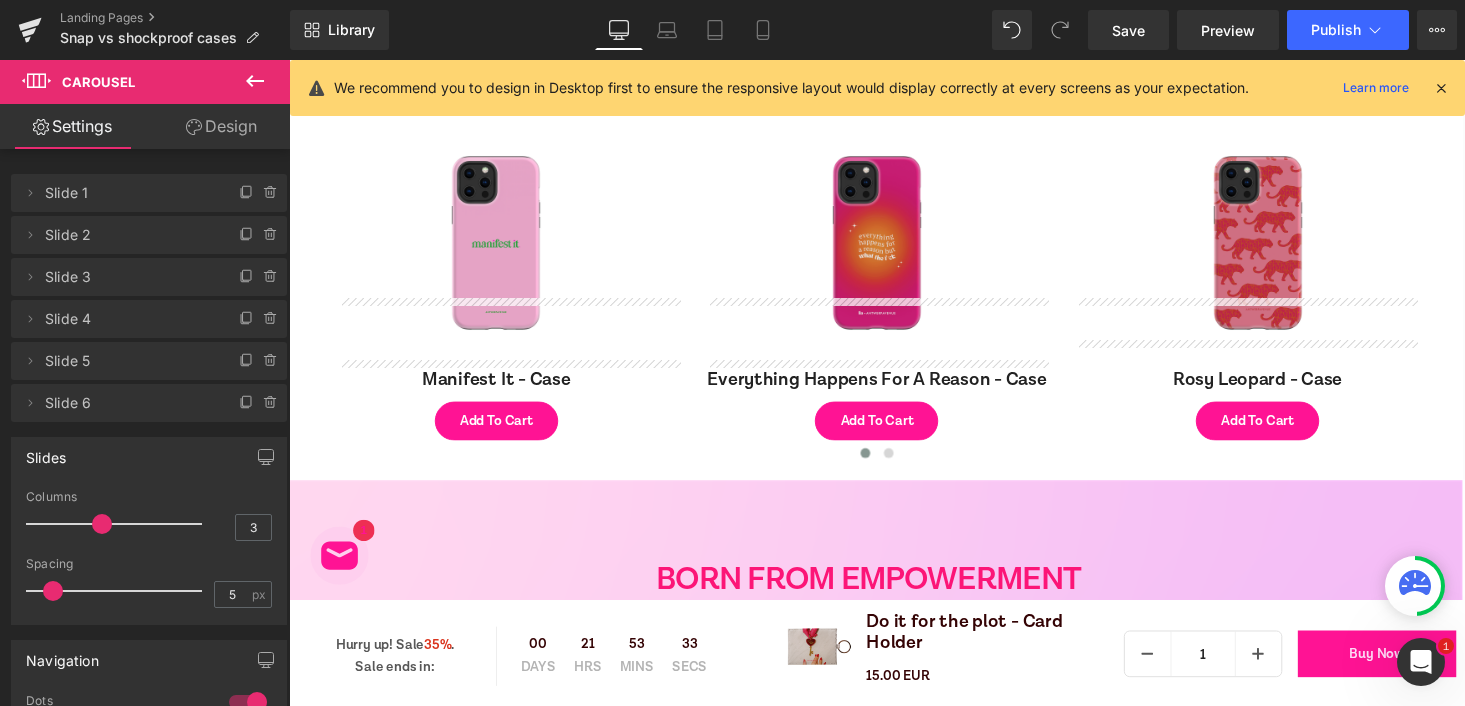 scroll, scrollTop: 3489, scrollLeft: 0, axis: vertical 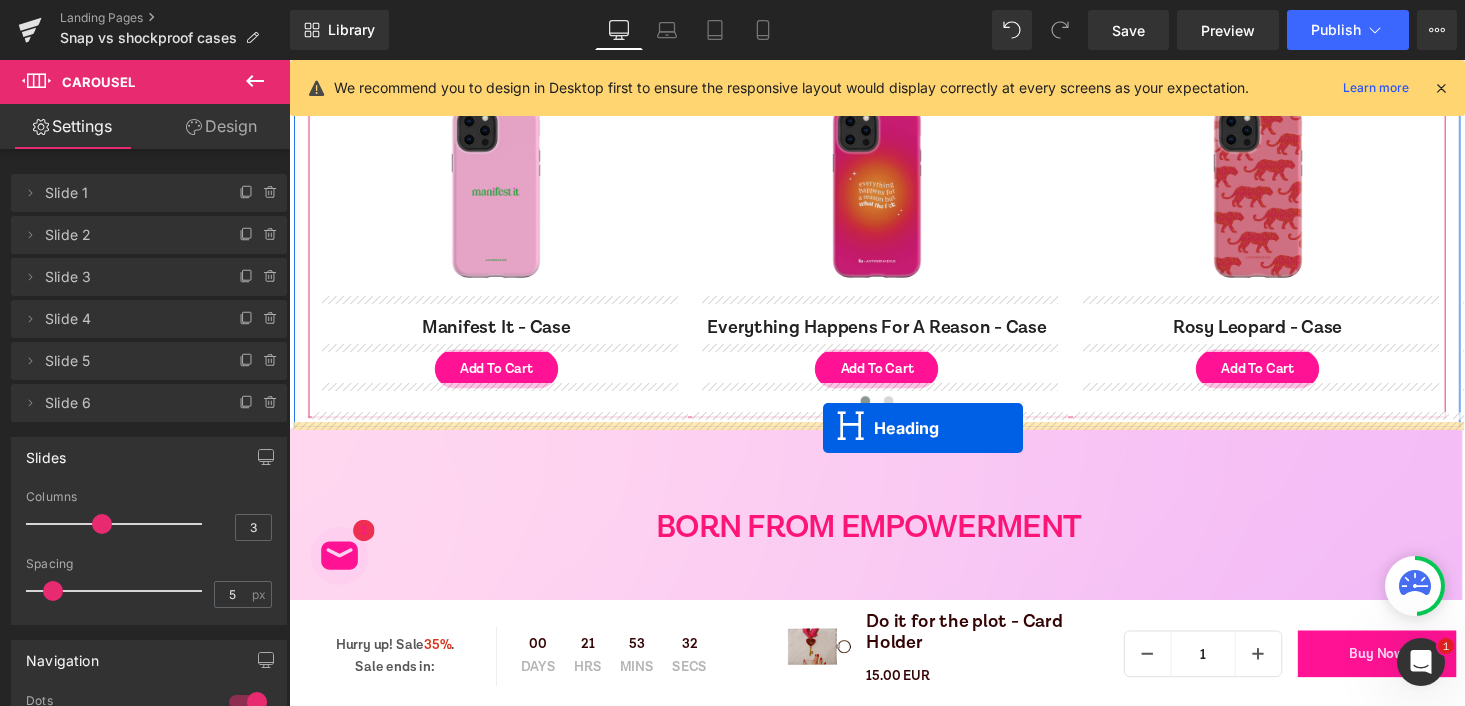 drag, startPoint x: 846, startPoint y: 361, endPoint x: 838, endPoint y: 439, distance: 78.40918 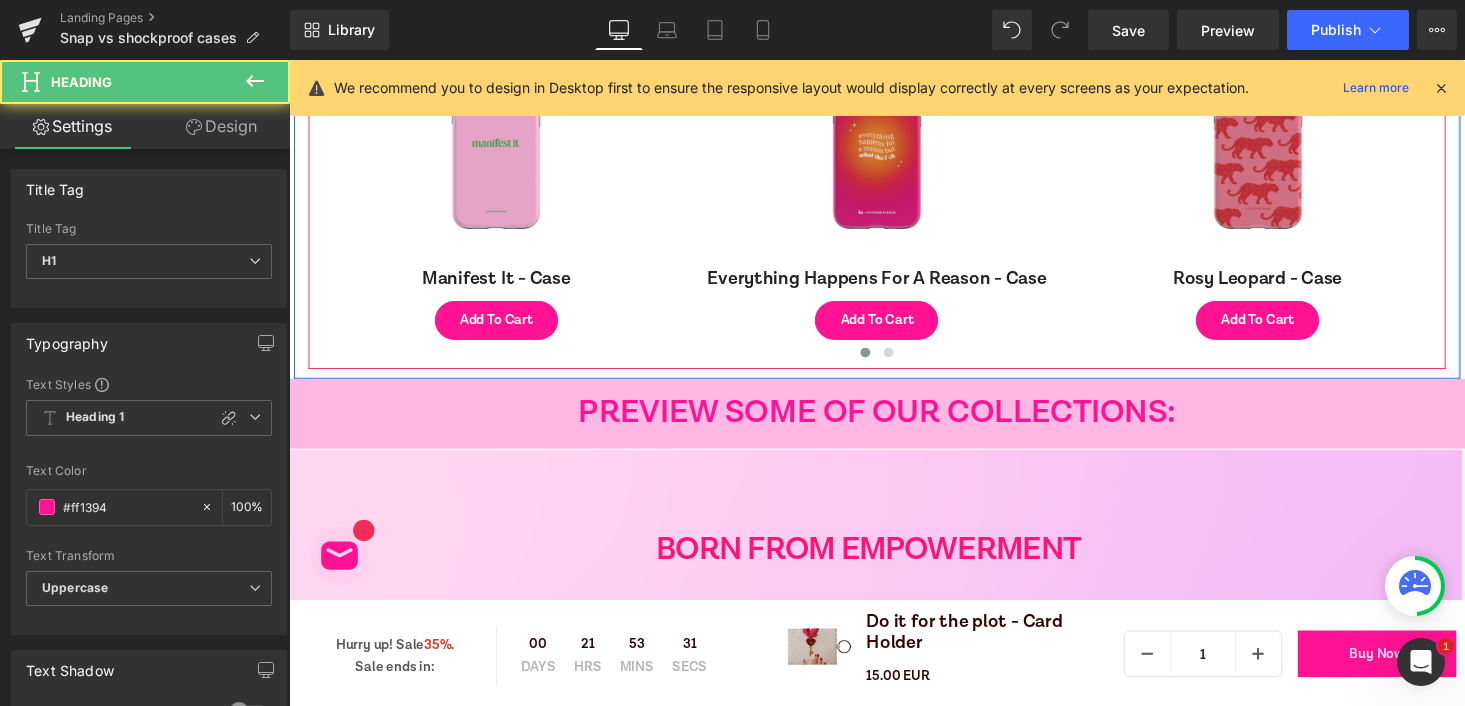 scroll, scrollTop: 3439, scrollLeft: 0, axis: vertical 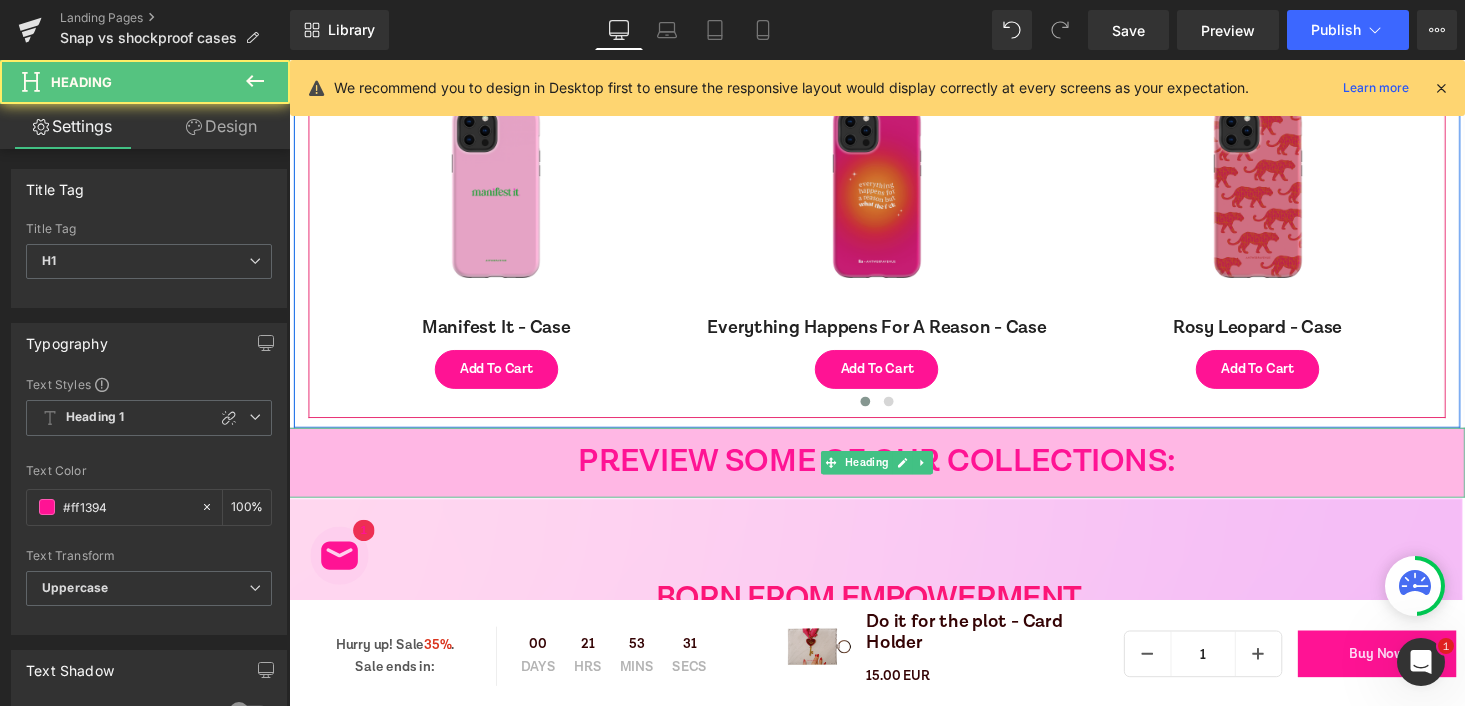 click on "PREVIEW SOME OF OUR COLLECTIONS:" at bounding box center (894, 474) 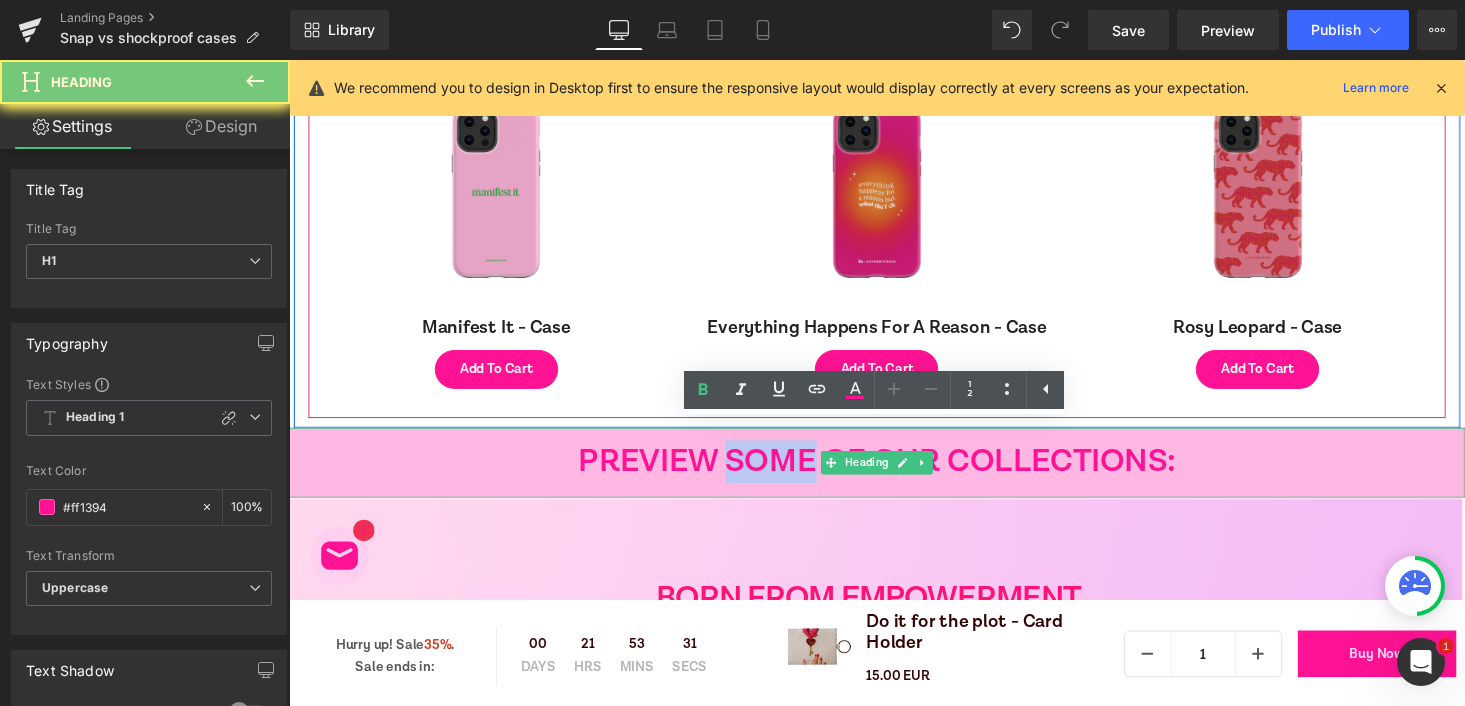 click on "PREVIEW SOME OF OUR COLLECTIONS:" at bounding box center [894, 474] 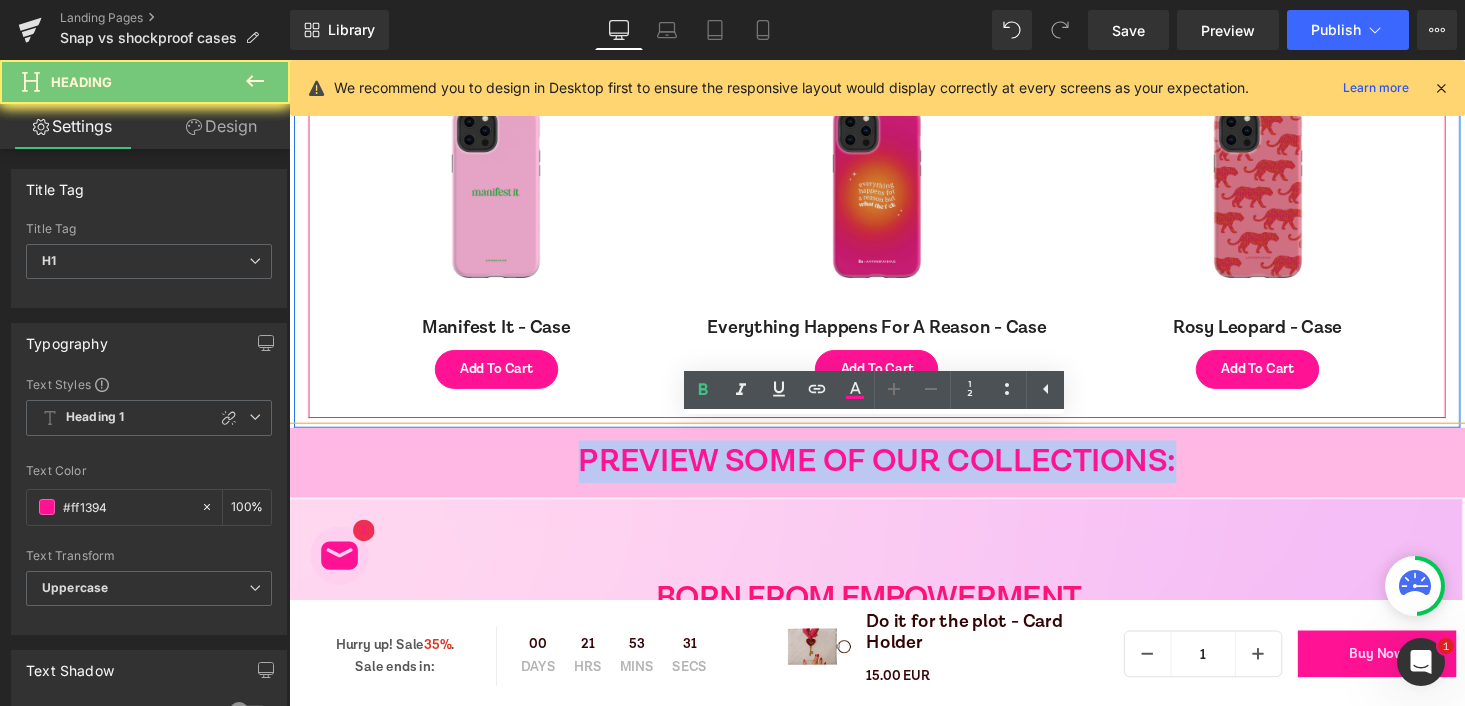 click on "PREVIEW SOME OF OUR COLLECTIONS:" at bounding box center (894, 474) 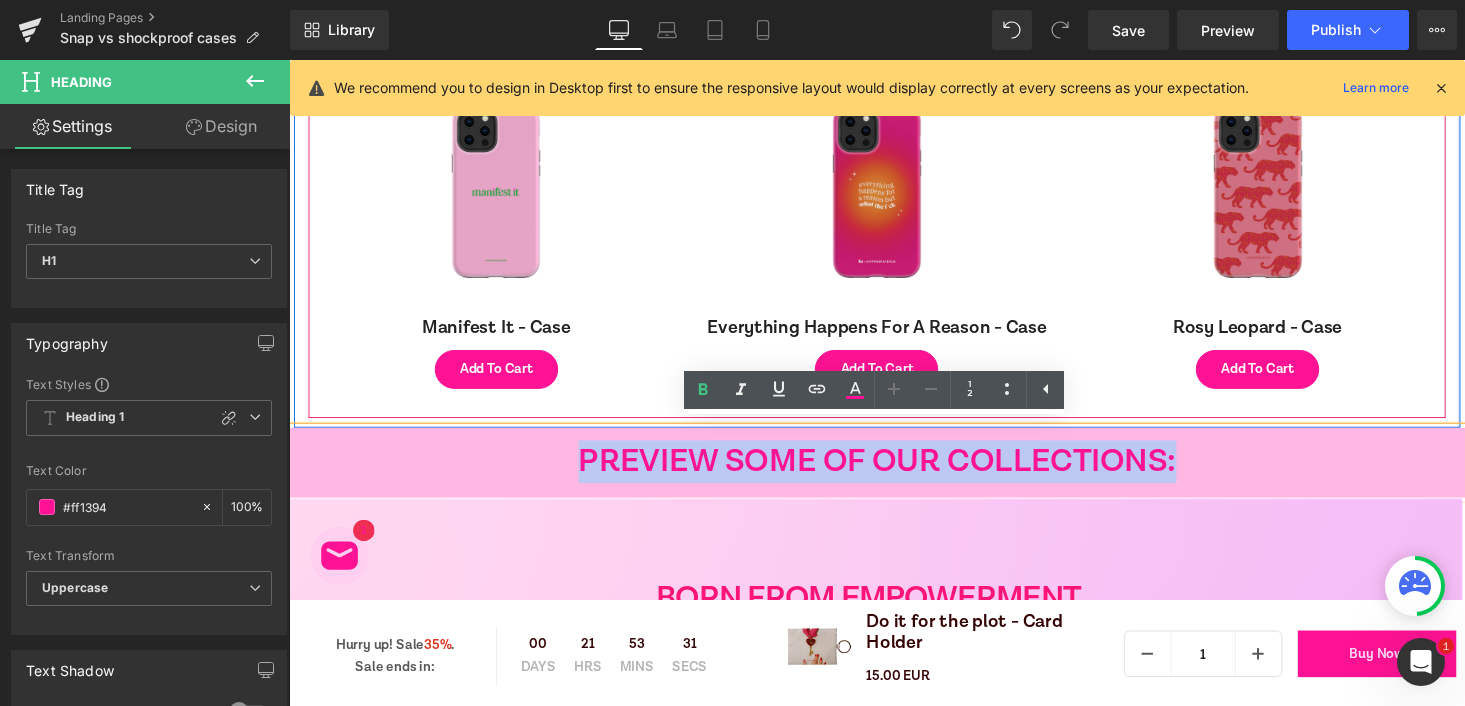 type 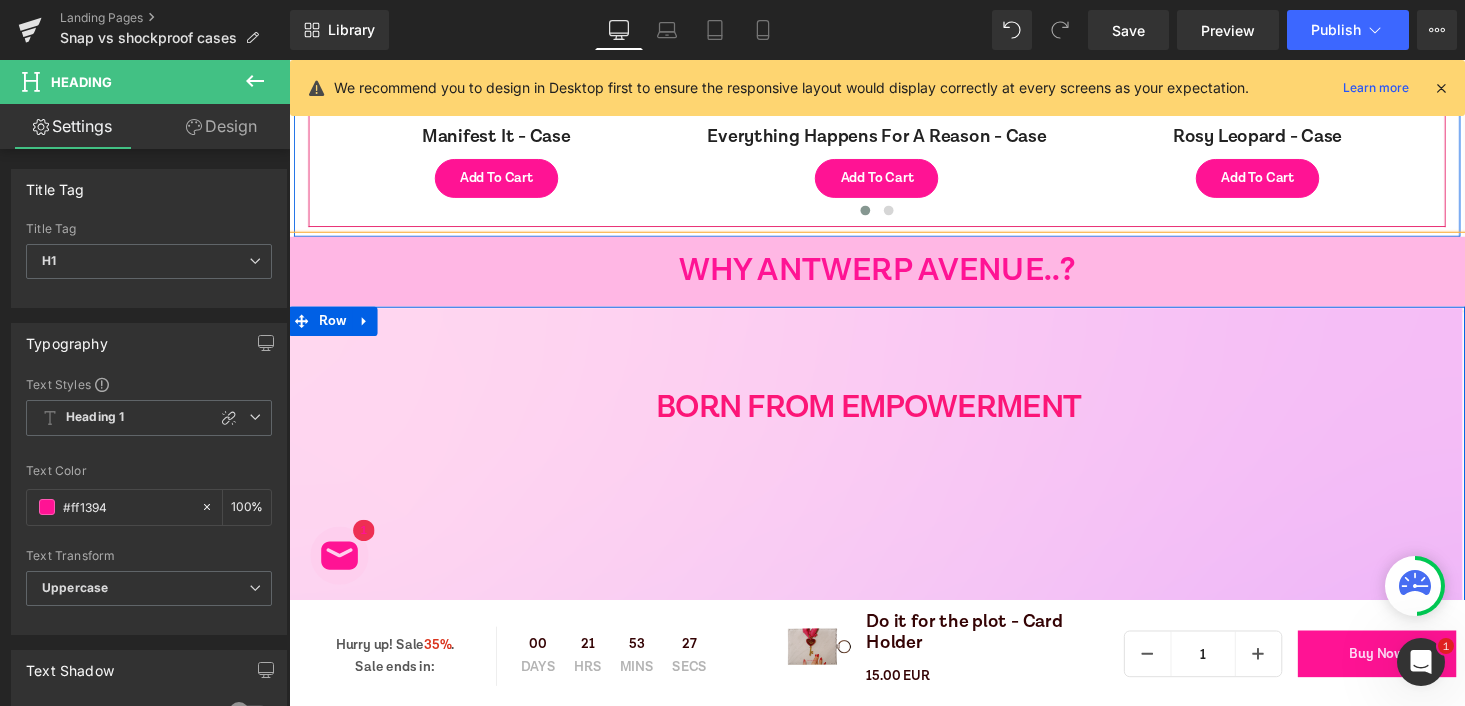 scroll, scrollTop: 3615, scrollLeft: 0, axis: vertical 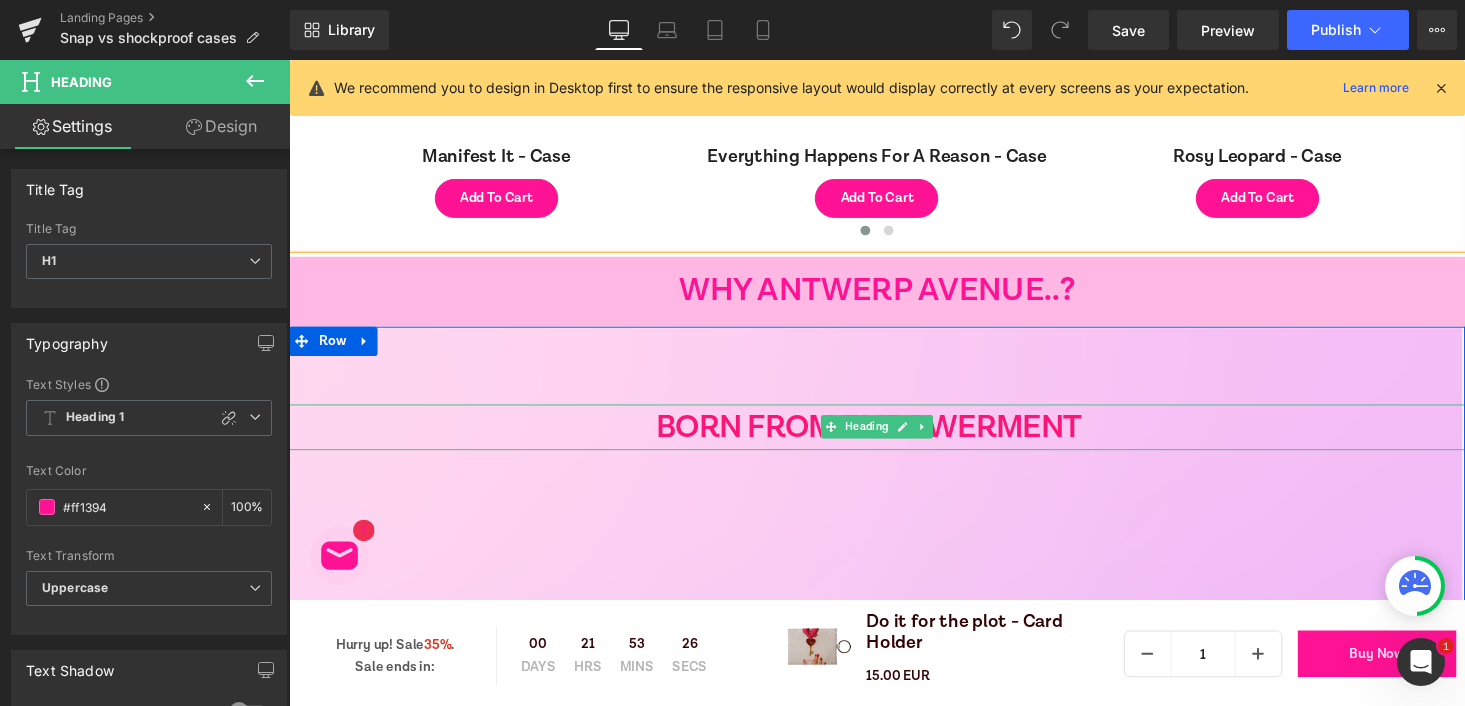 click on "BORN FROM EMPOWERMENT 🫶" at bounding box center [894, 437] 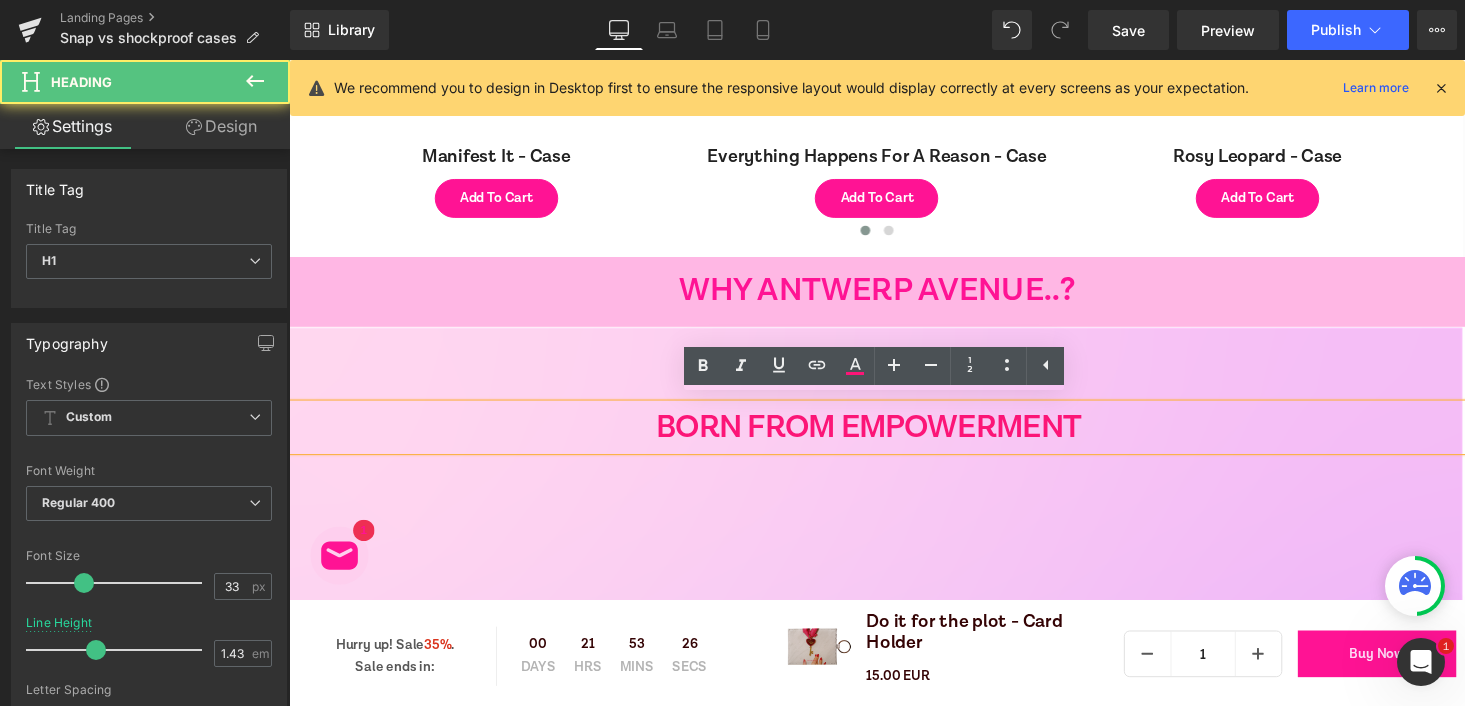 type 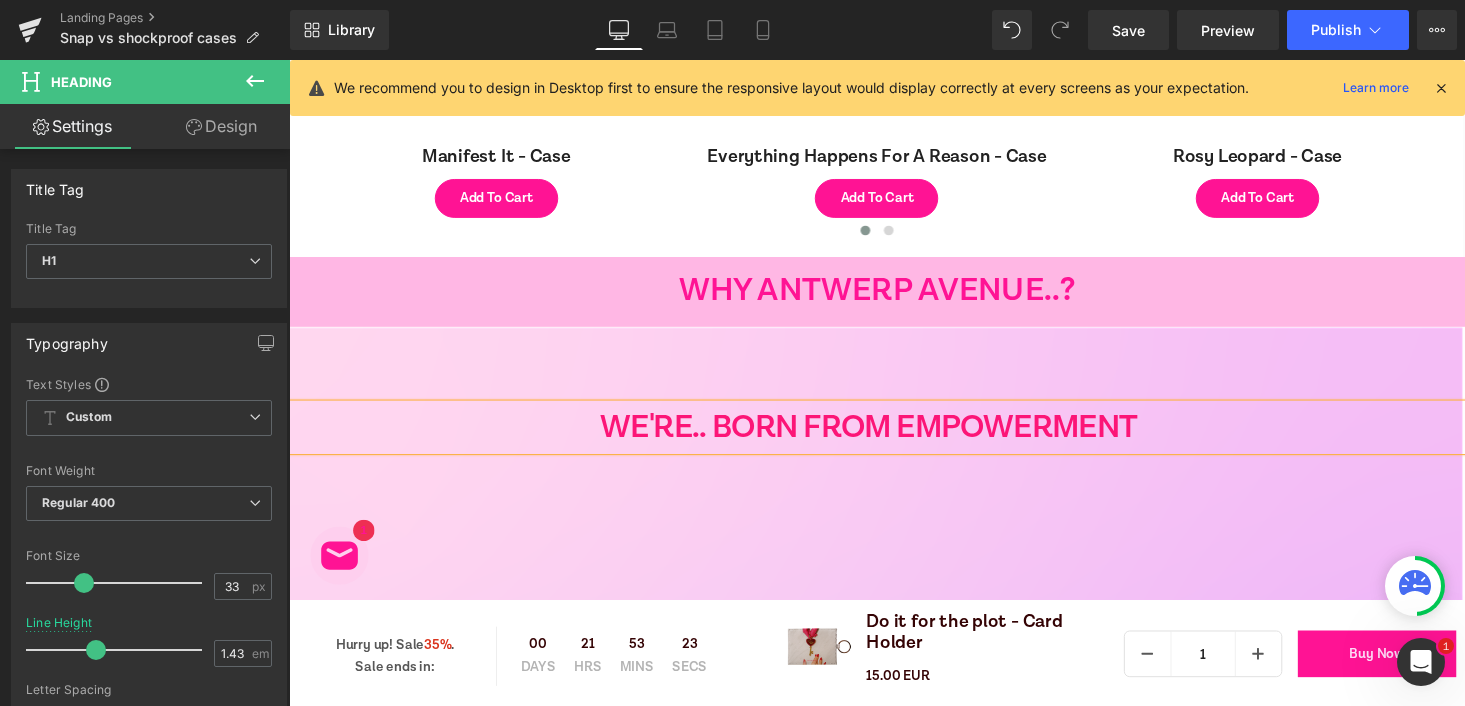 click on "WE'RE.. BORN FROM EMPOWERMENT 🫶" at bounding box center [894, 437] 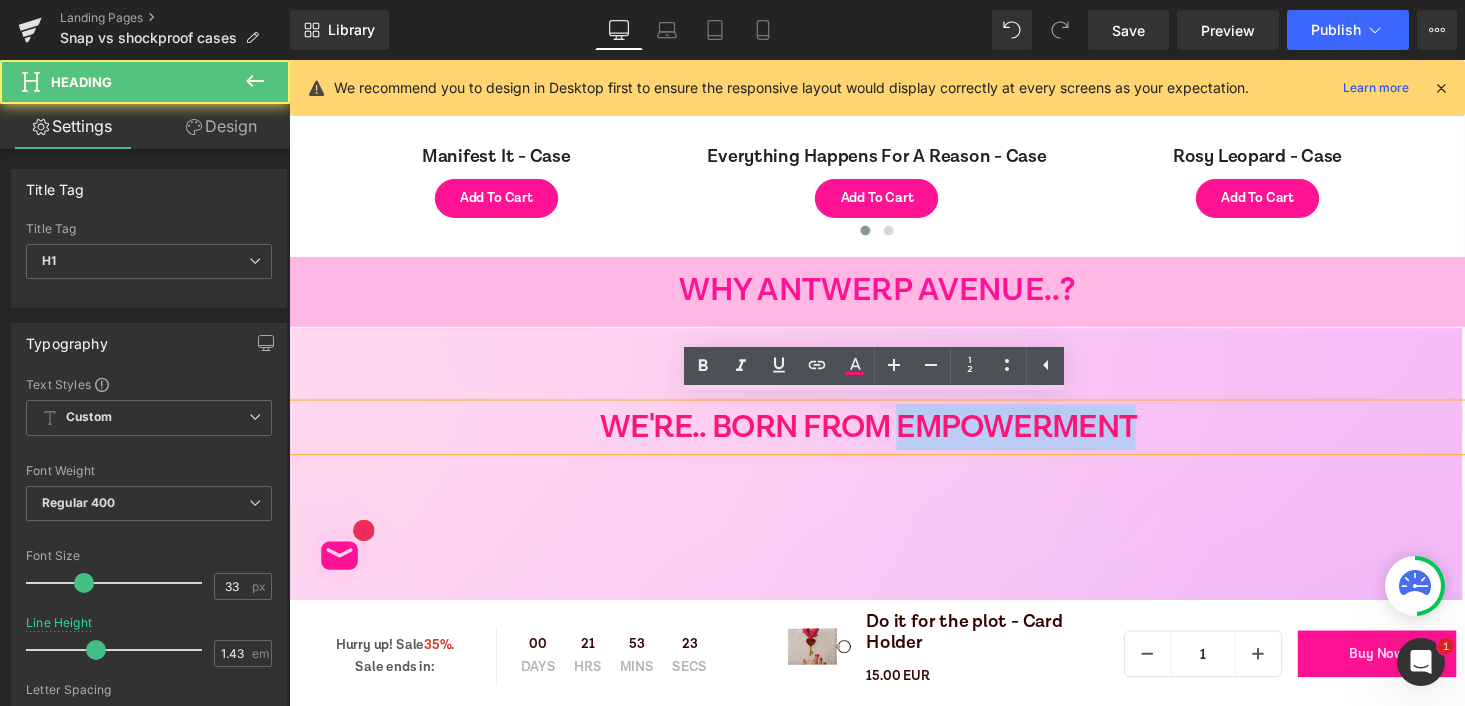 click on "WE'RE.. BORN FROM EMPOWERMENT 🫶" at bounding box center (894, 437) 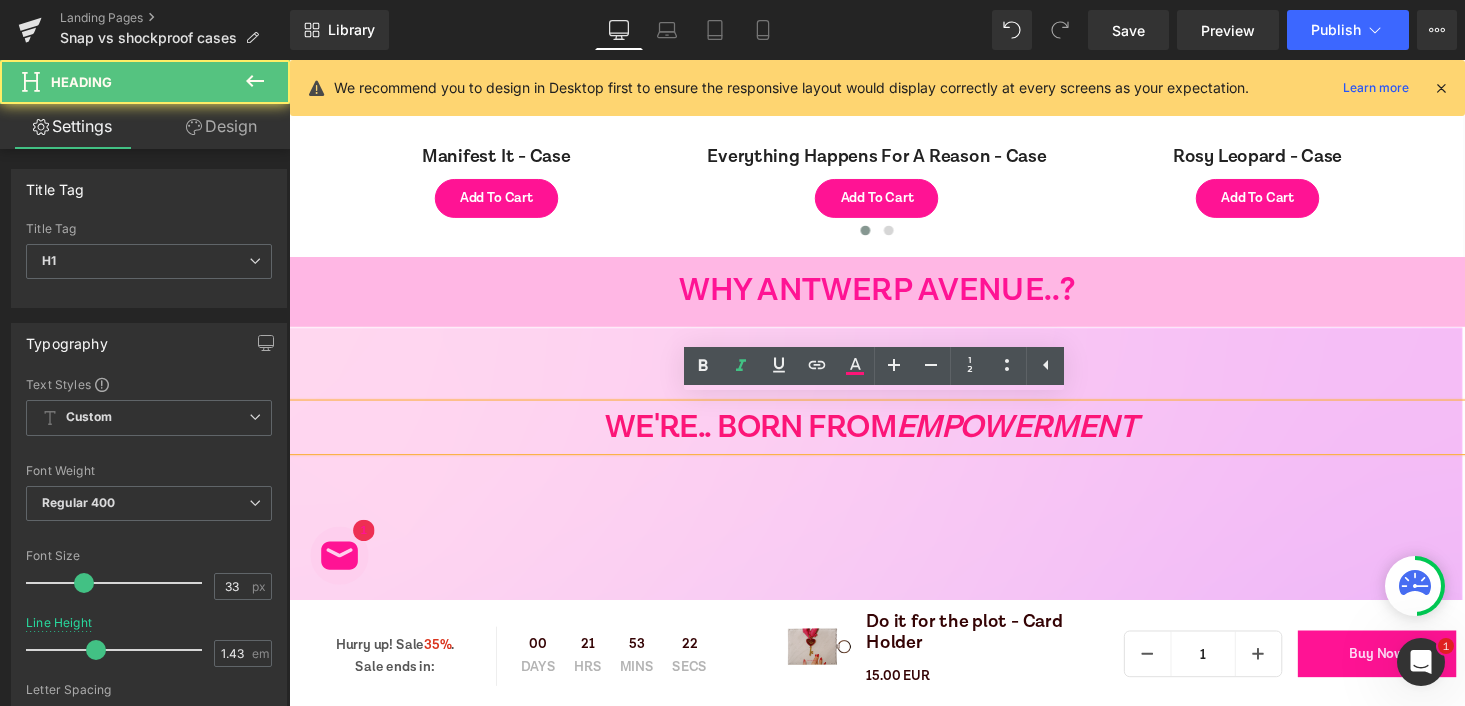 click on "EMPOWERMENT" at bounding box center [1037, 437] 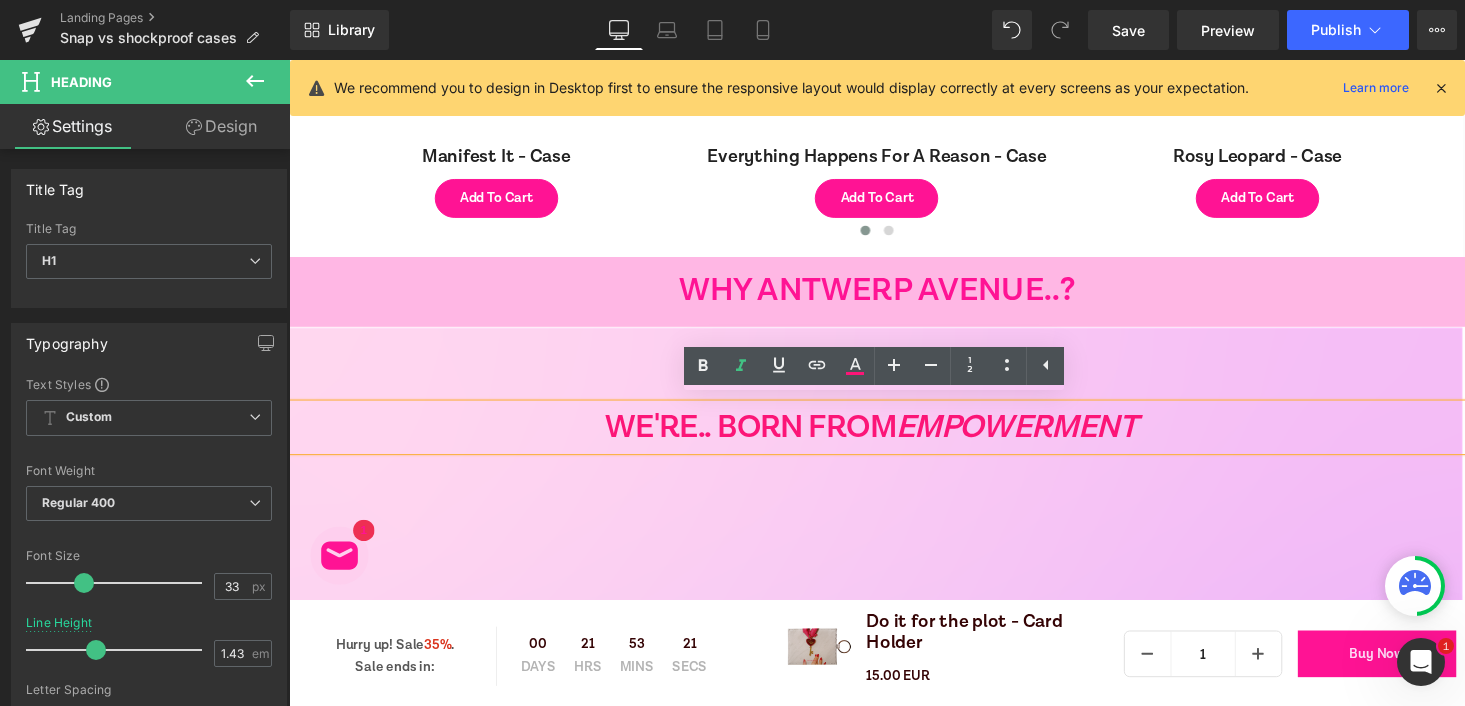 click on "EMPOWERMENT" at bounding box center (1037, 437) 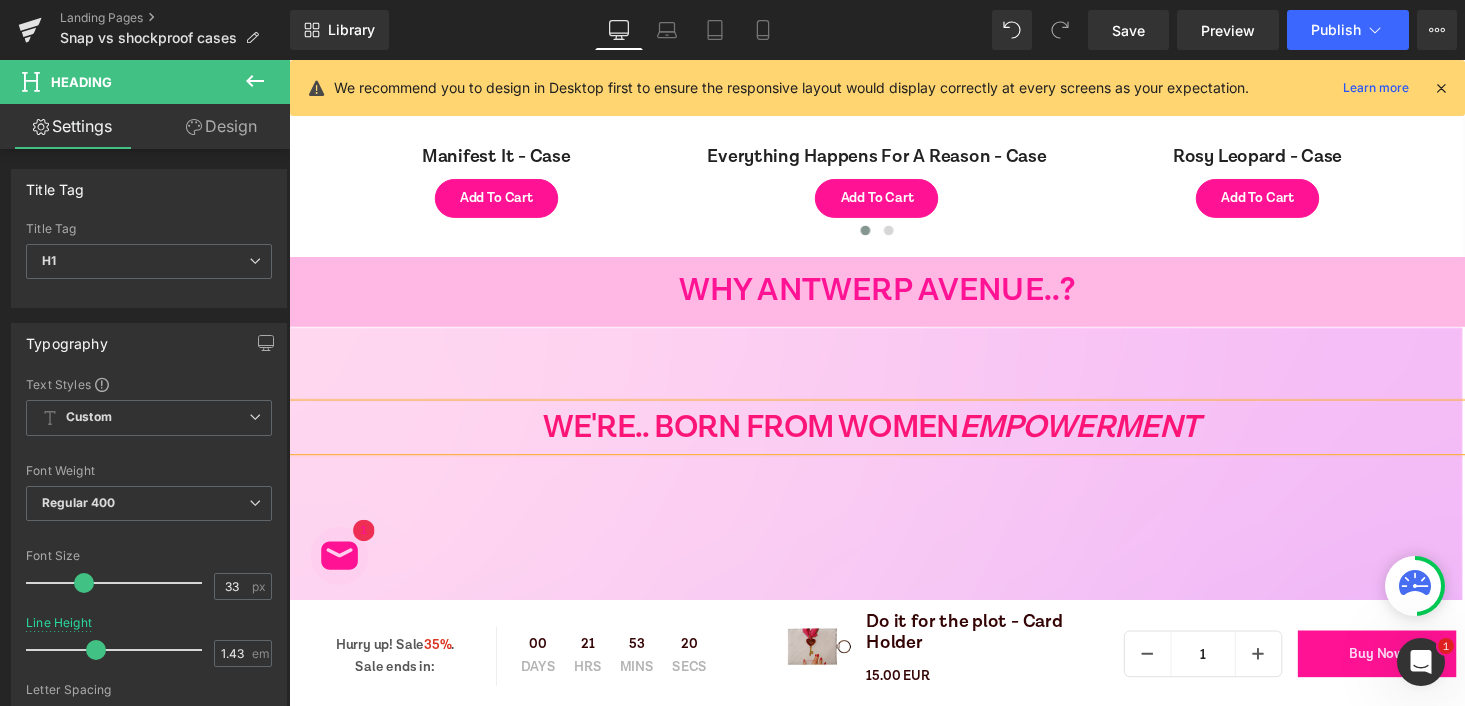 click on "WE'RE.. BORN FROM WOMEN  EMPOWERMENT  🫶" at bounding box center (894, 437) 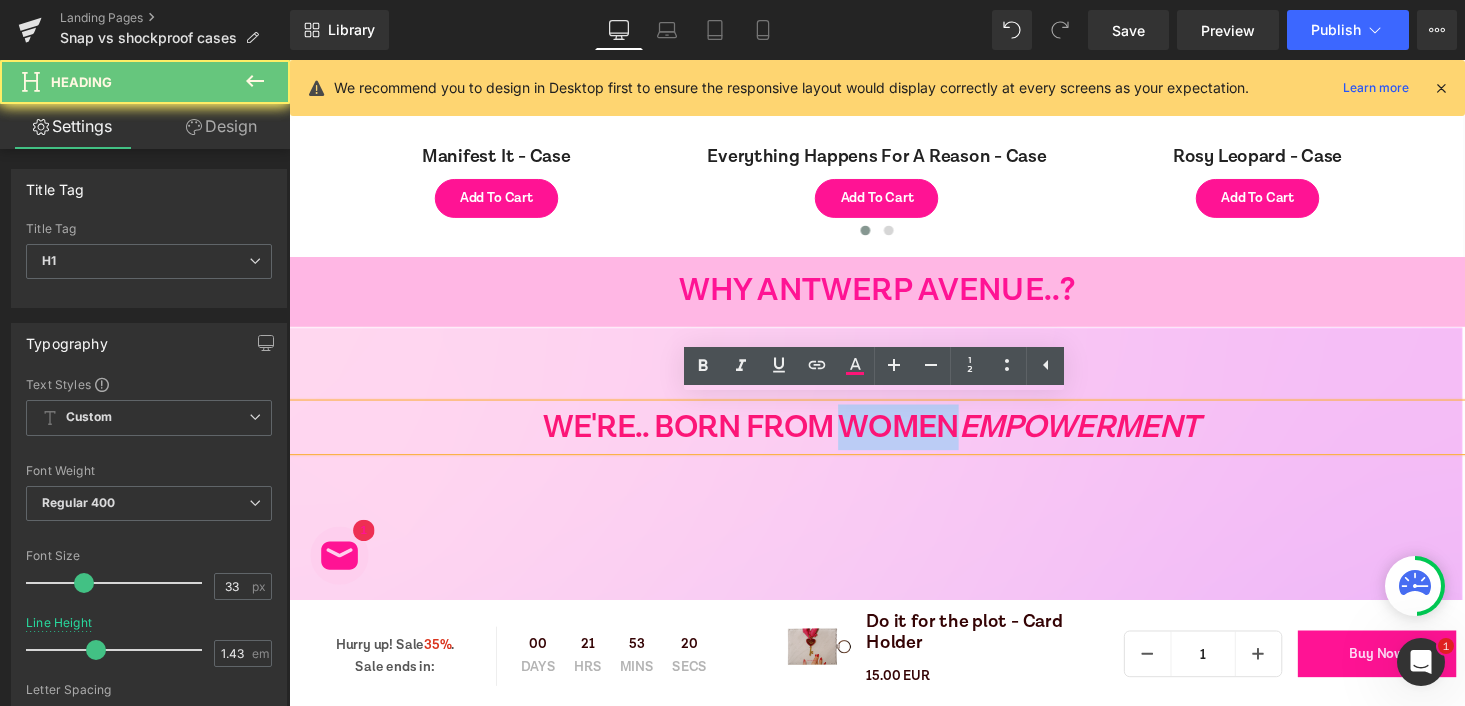 click on "WE'RE.. BORN FROM WOMEN  EMPOWERMENT  🫶" at bounding box center (894, 437) 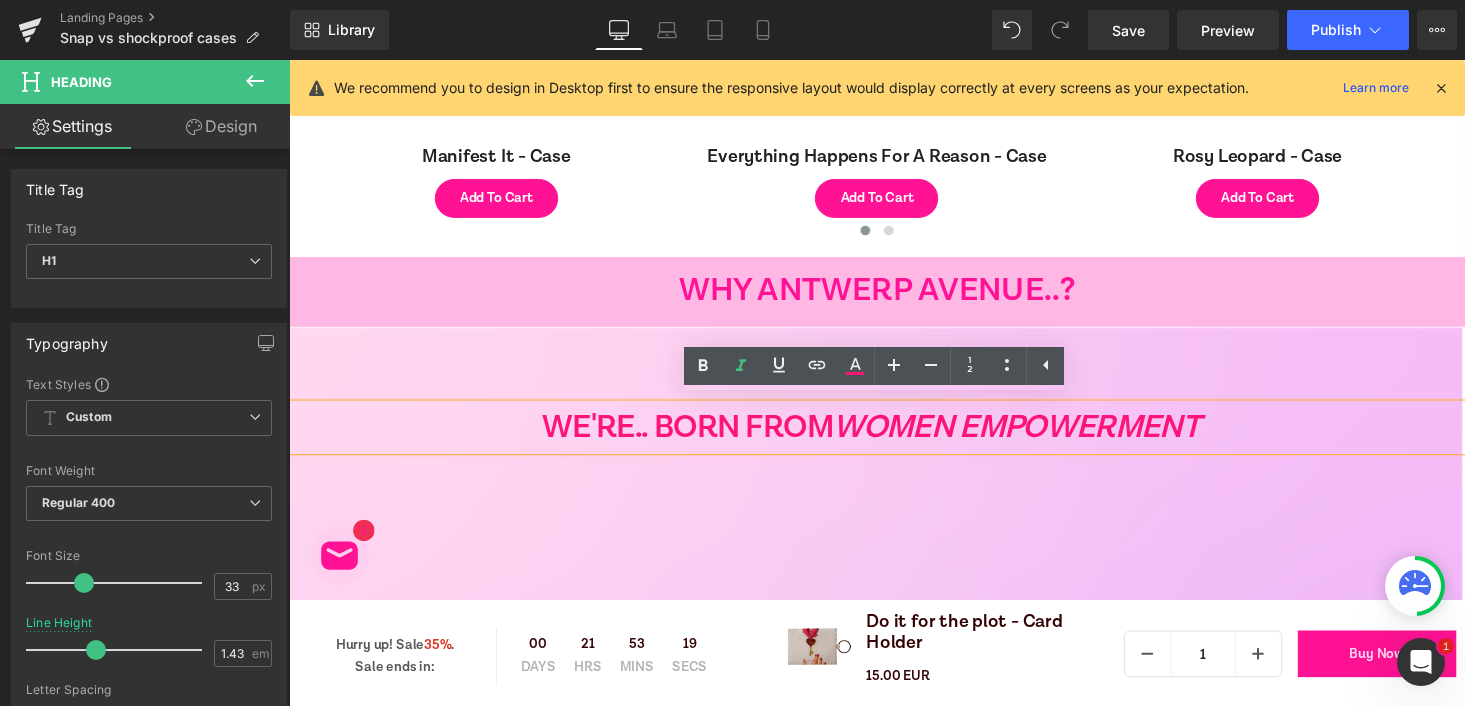 click on "The founder, Jess, started Antwerp Avenue with a mission: to break the mold of boring, uninspiring accessories . Tired of the corporate gray, she envisioned a world where women could flaunt their vibrant personalities without compromising on protection. Each design is a testament to this vision, blending design and functionality in perfect harmony. ♥︎♥︎♥︎ Text Block Row 80px" at bounding box center (894, 961) 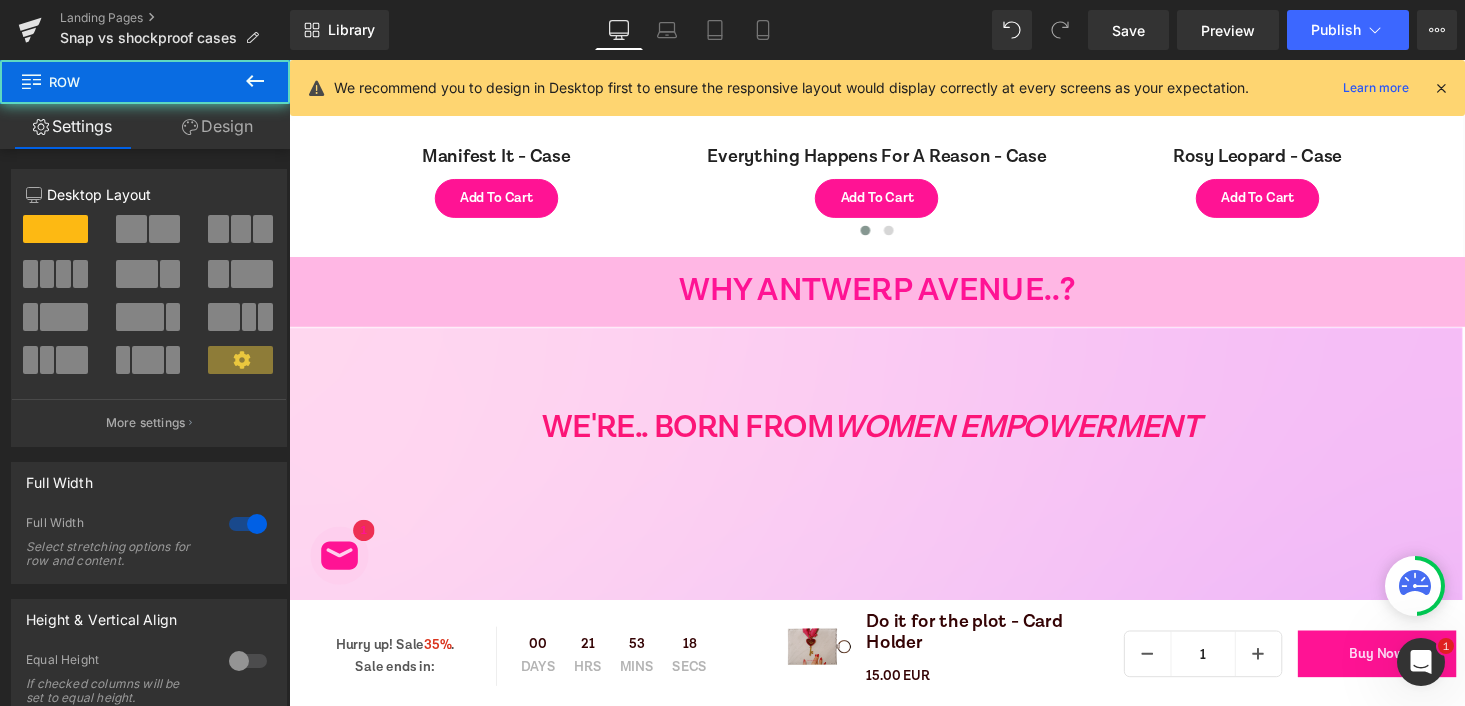 click on "The founder, Jess, started Antwerp Avenue with a mission: to break the mold of boring, uninspiring accessories . Tired of the corporate gray, she envisioned a world where women could flaunt their vibrant personalities without compromising on protection. Each design is a testament to this vision, blending design and functionality in perfect harmony. ♥︎♥︎♥︎ Text Block Row 80px" at bounding box center [894, 961] 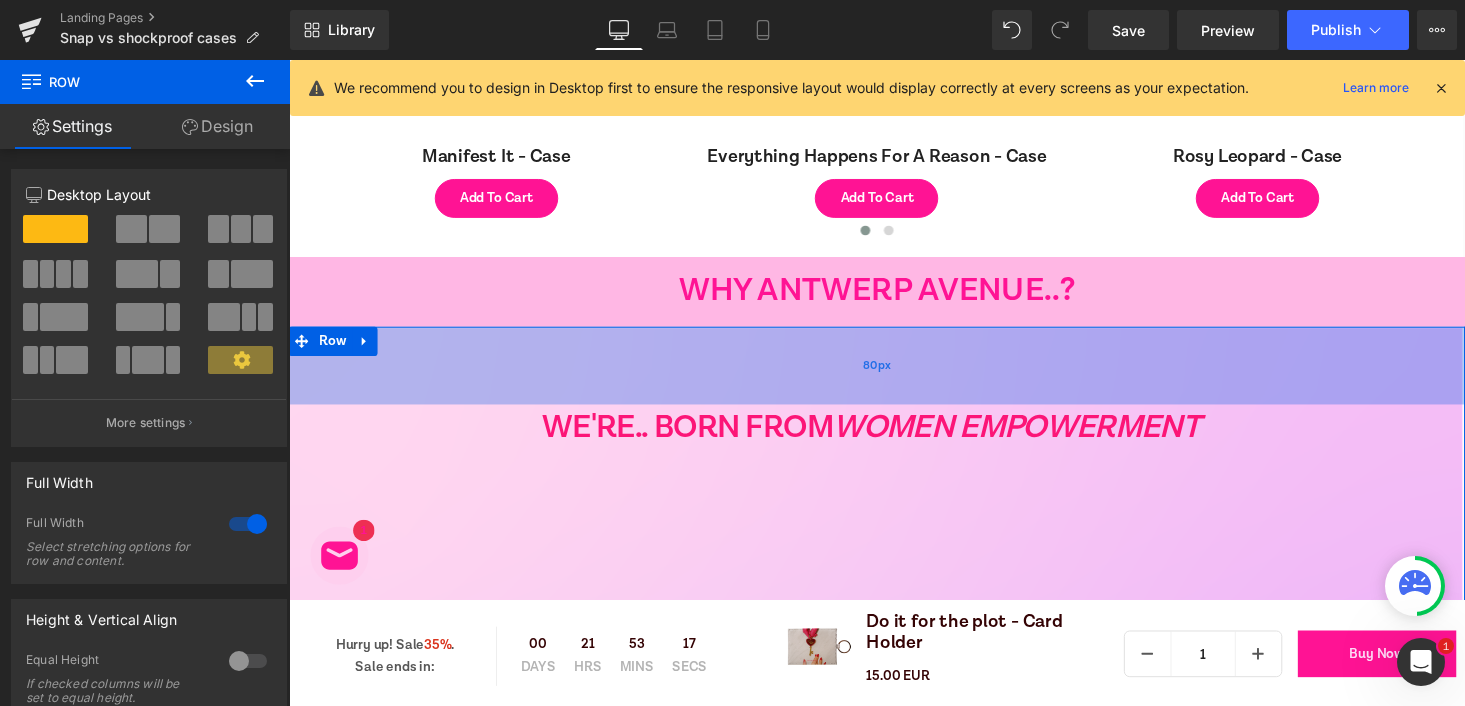 click on "80px" at bounding box center [894, 374] 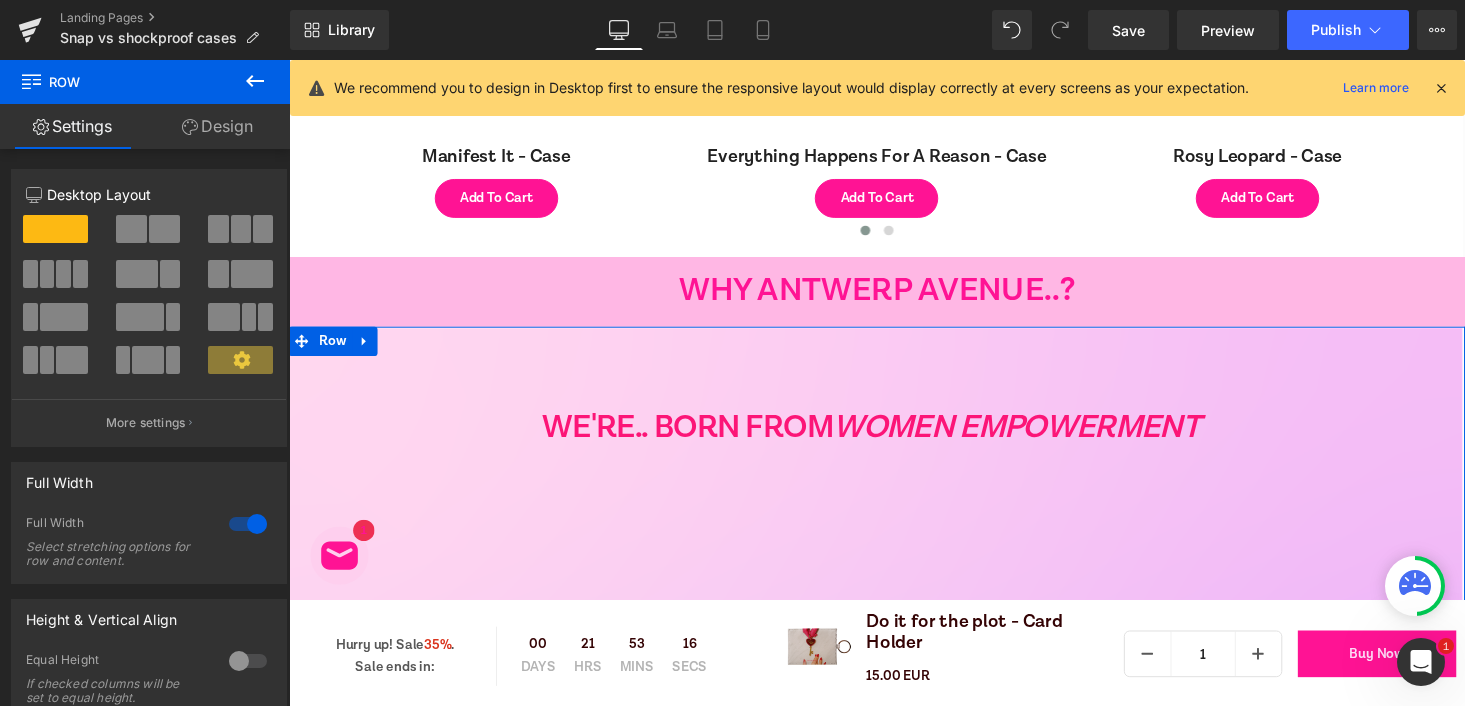 click on "Design" at bounding box center (217, 126) 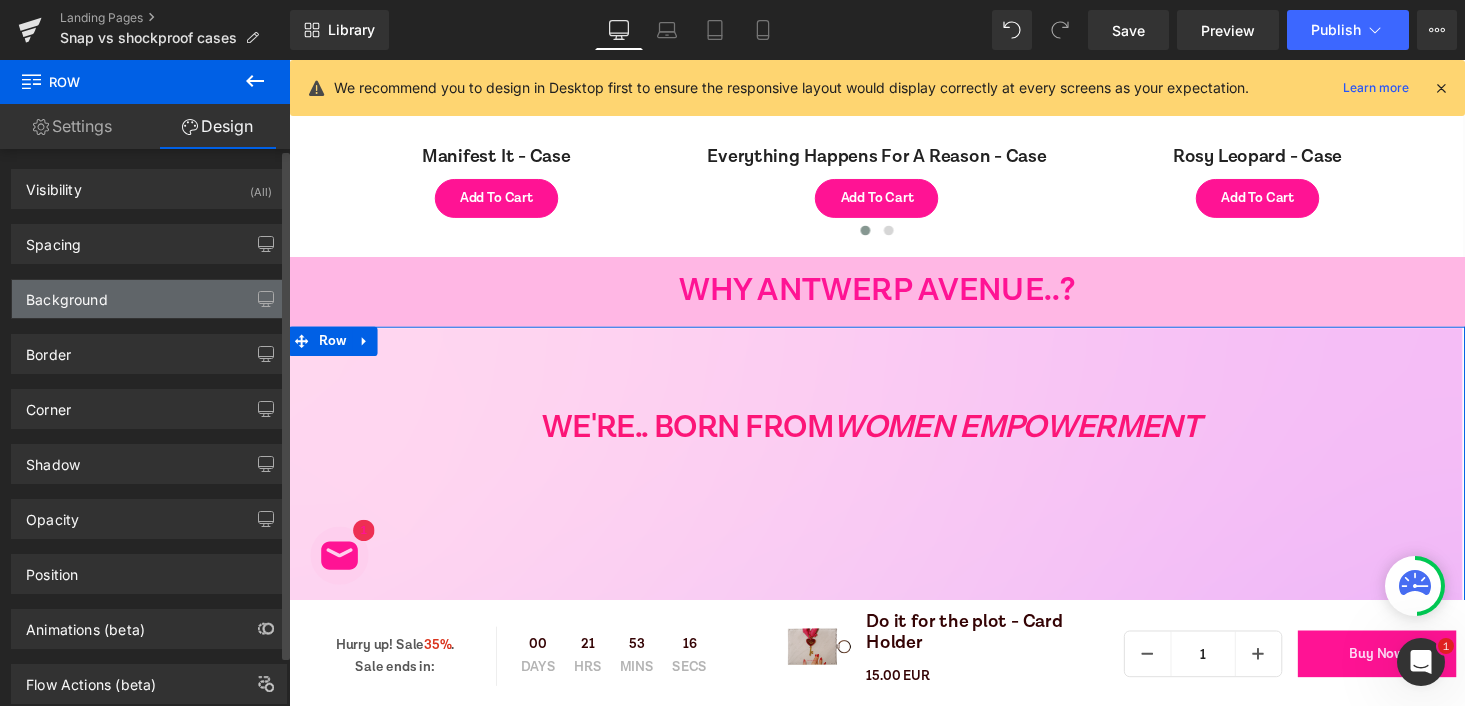 type on "0" 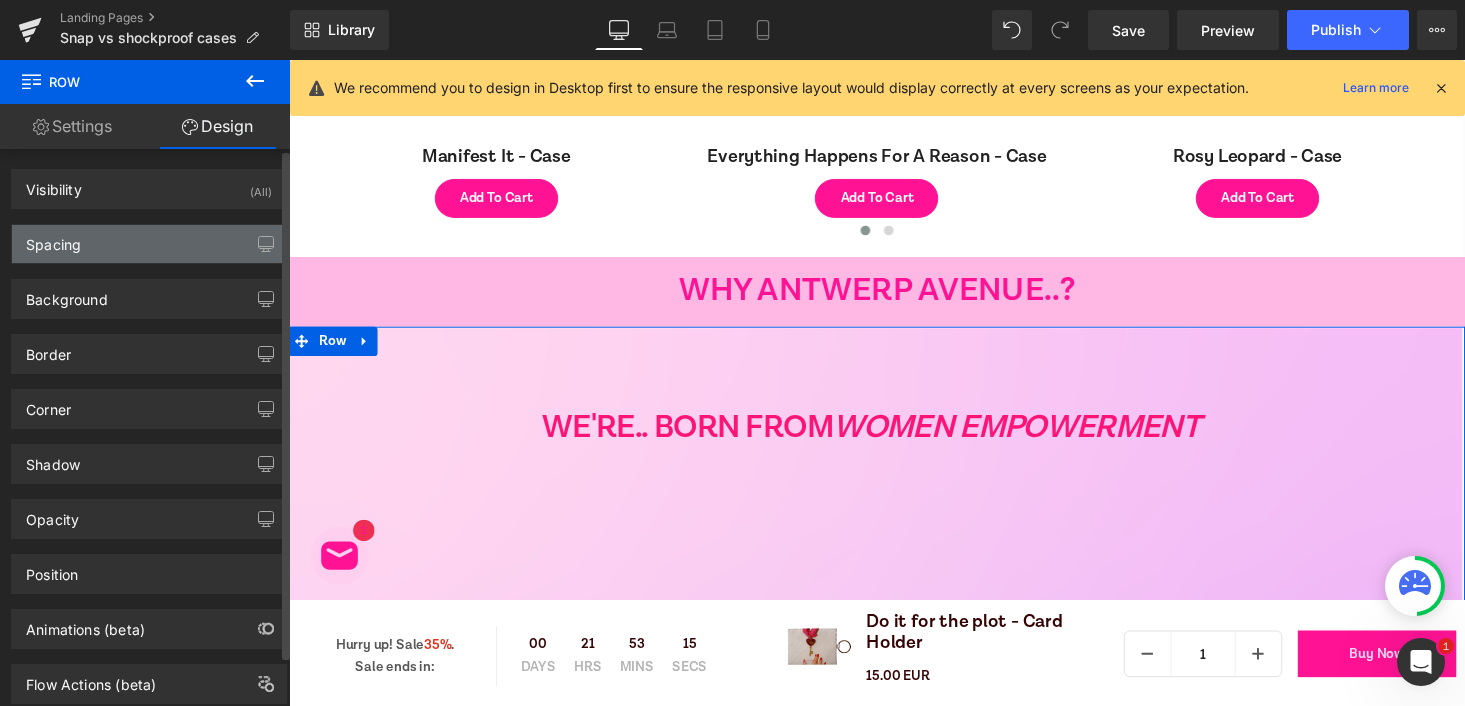 click on "Spacing" at bounding box center (149, 244) 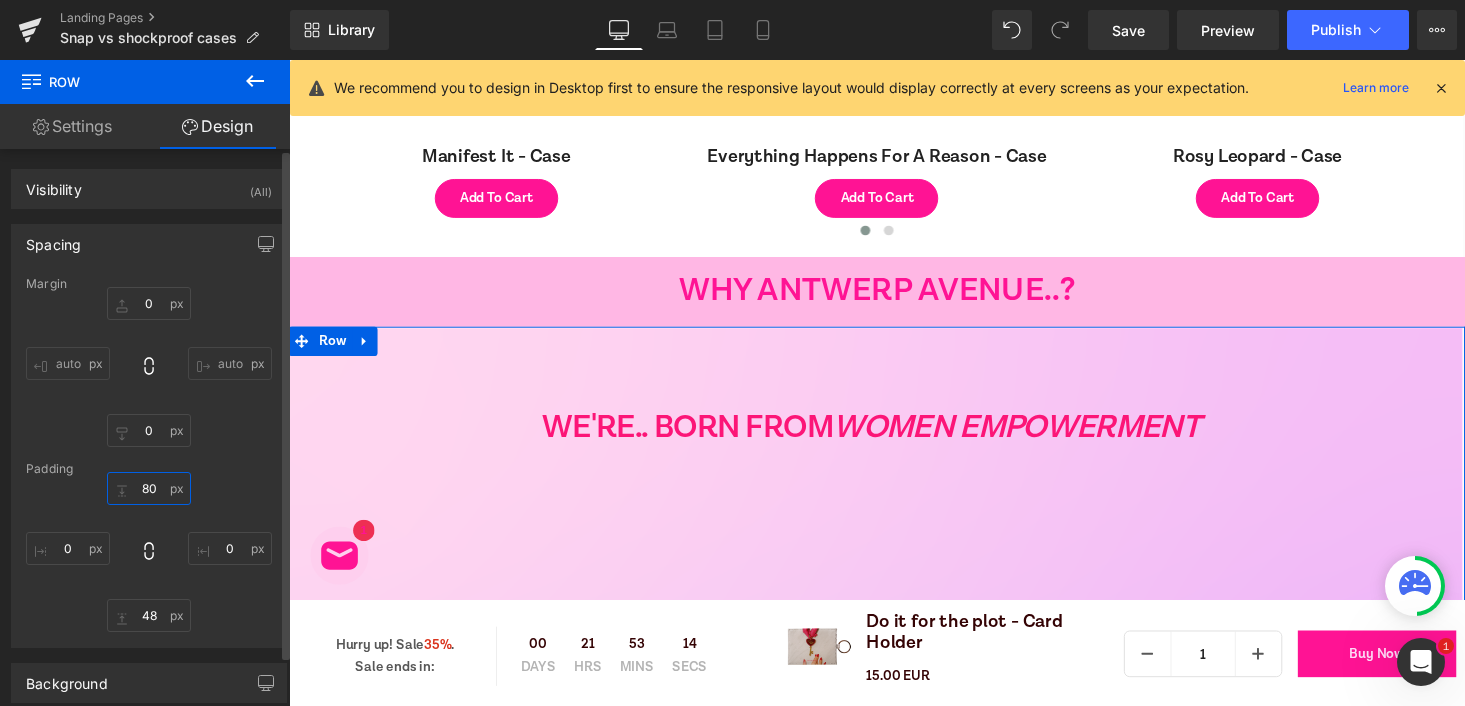 click on "80" at bounding box center (149, 488) 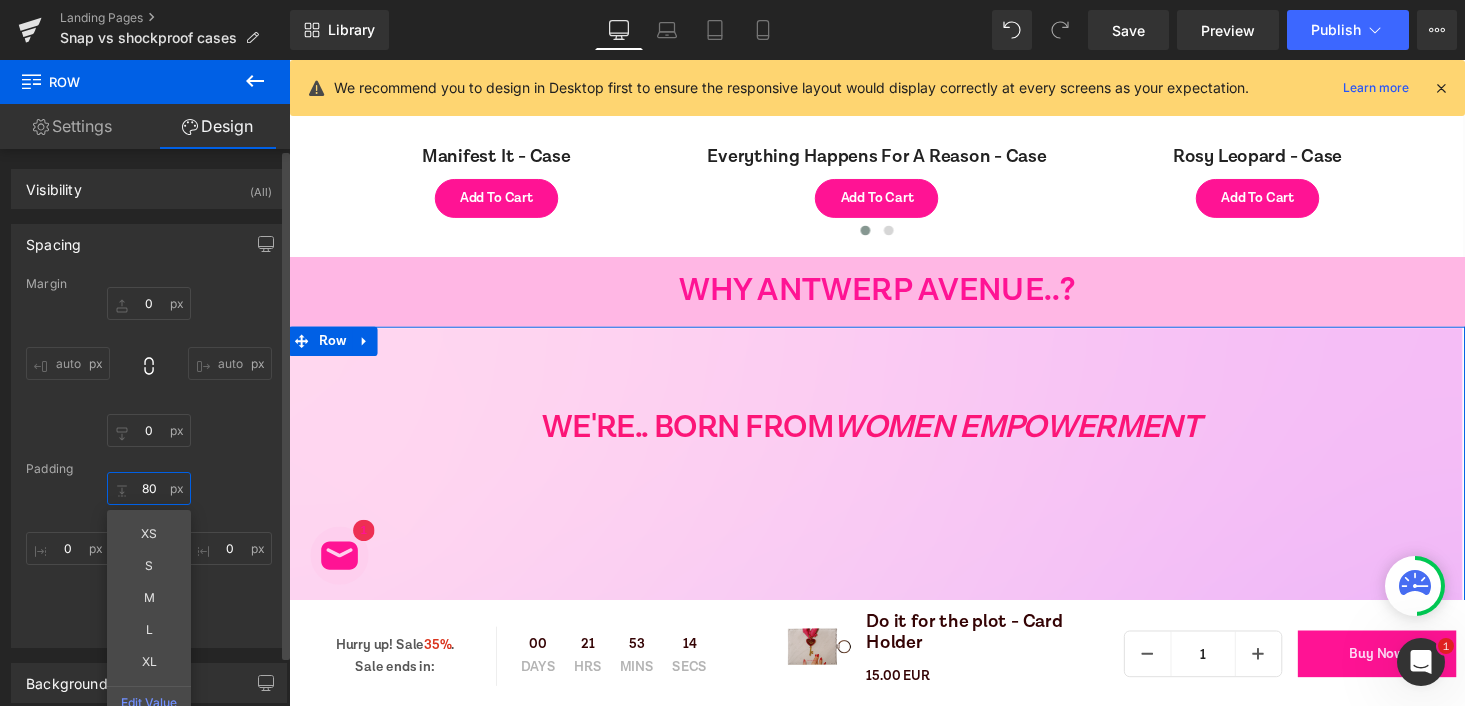 click on "80" at bounding box center (149, 488) 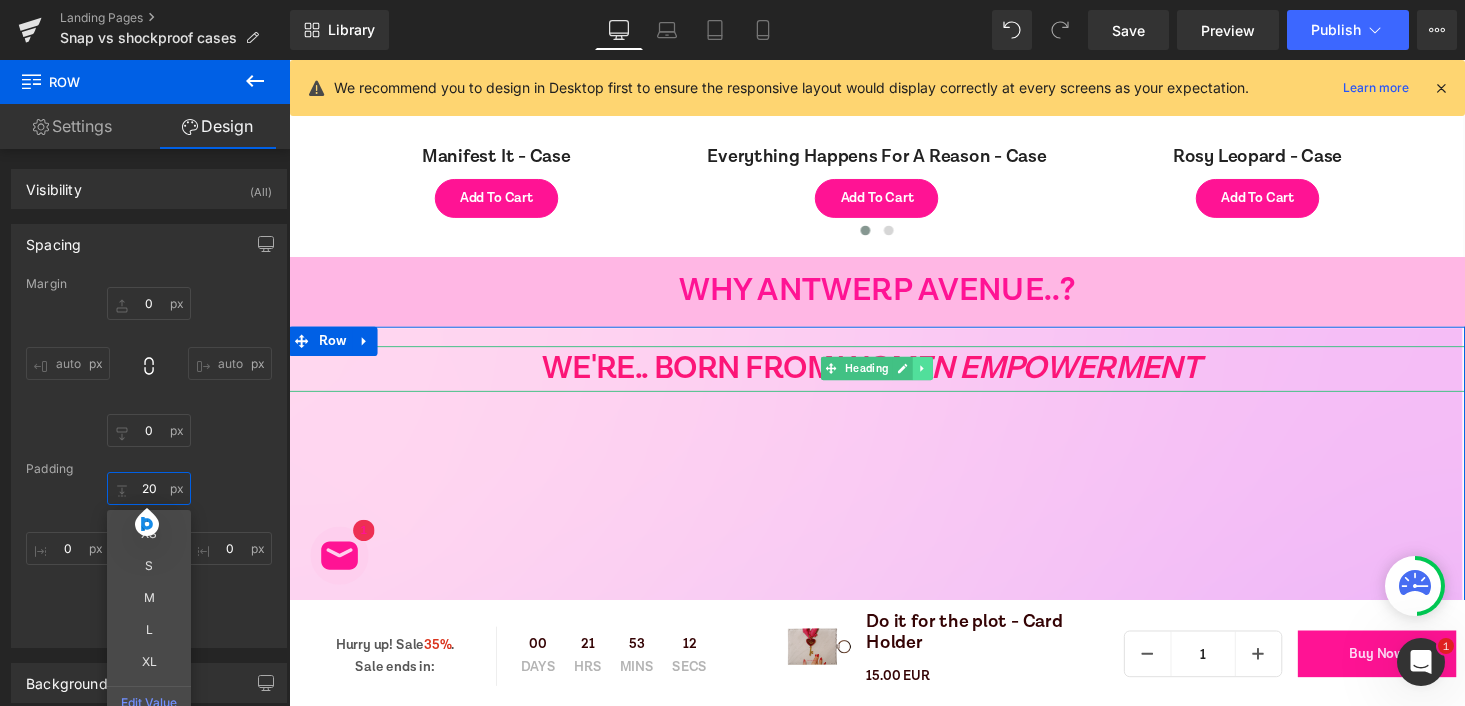type on "20" 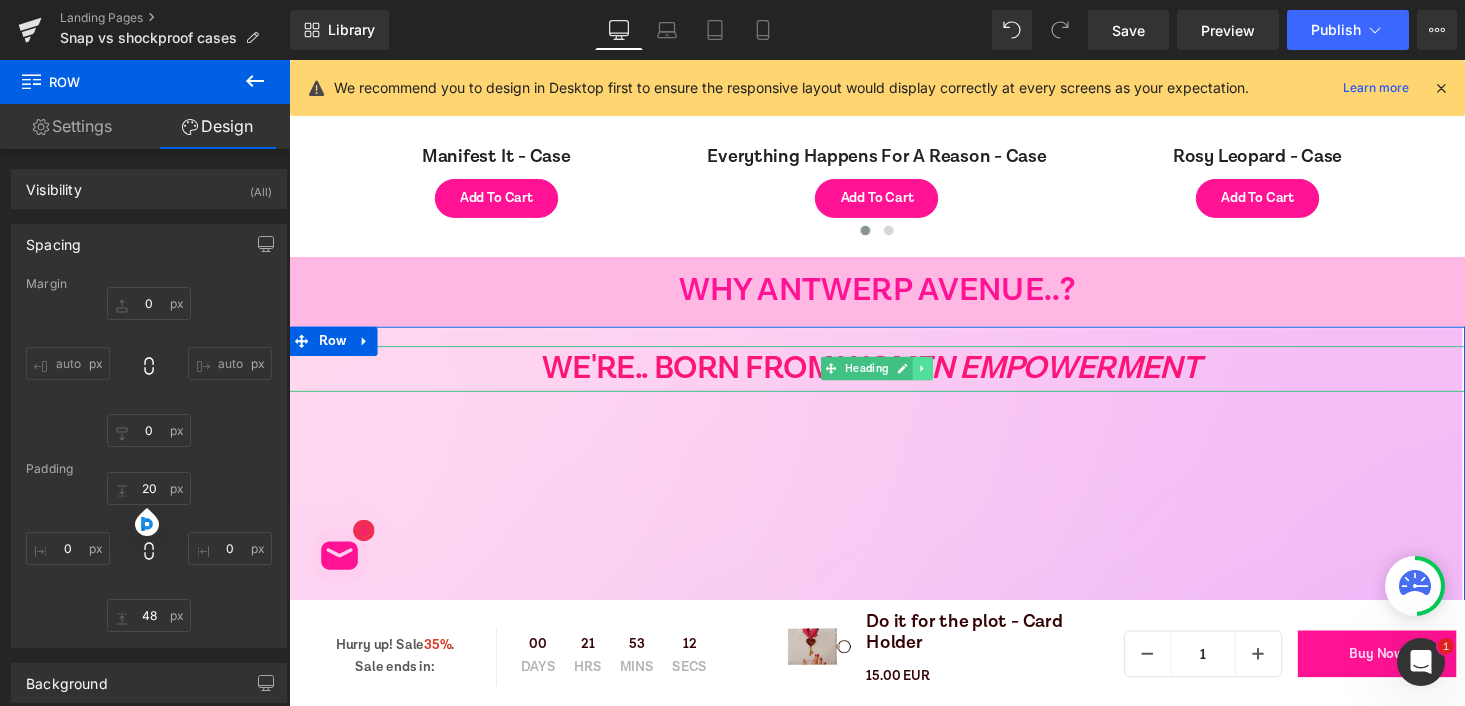 click 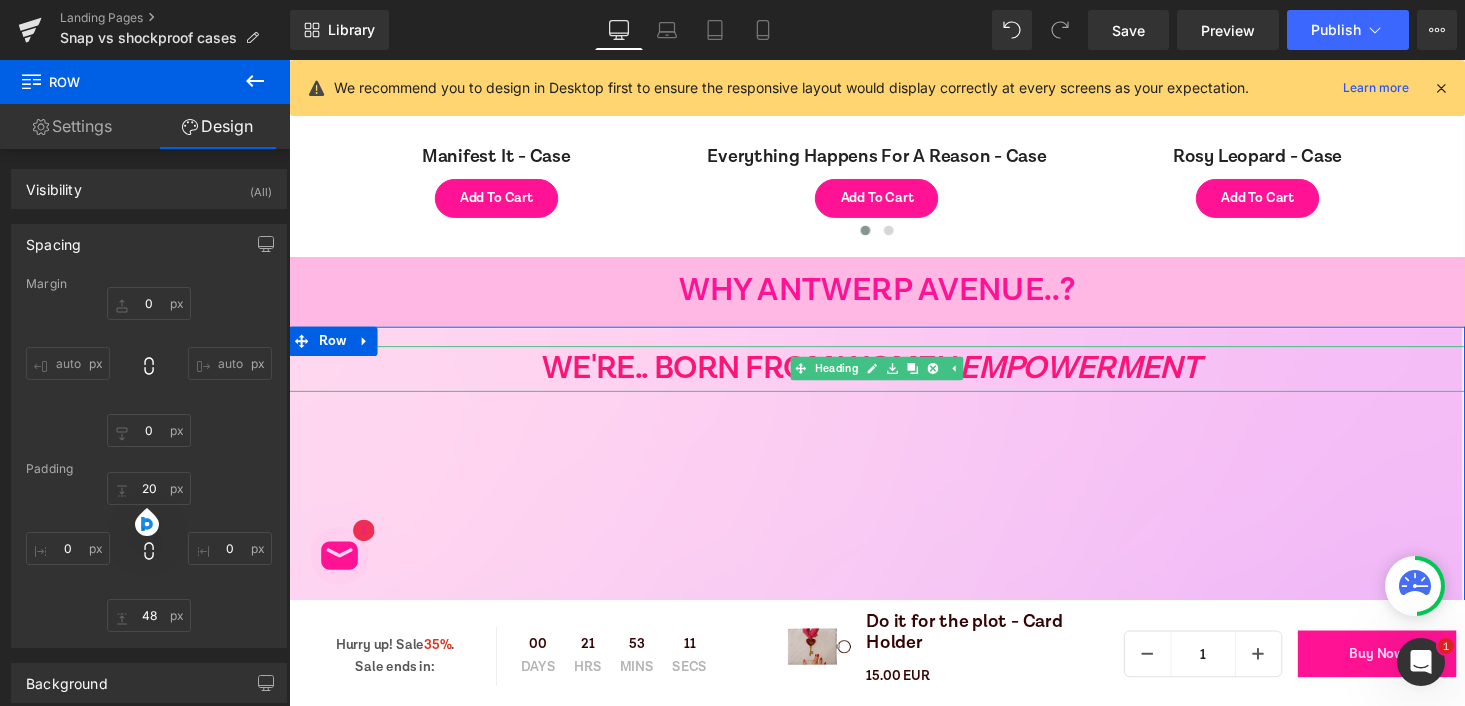 click on "EMPOWERMENT" at bounding box center (1102, 377) 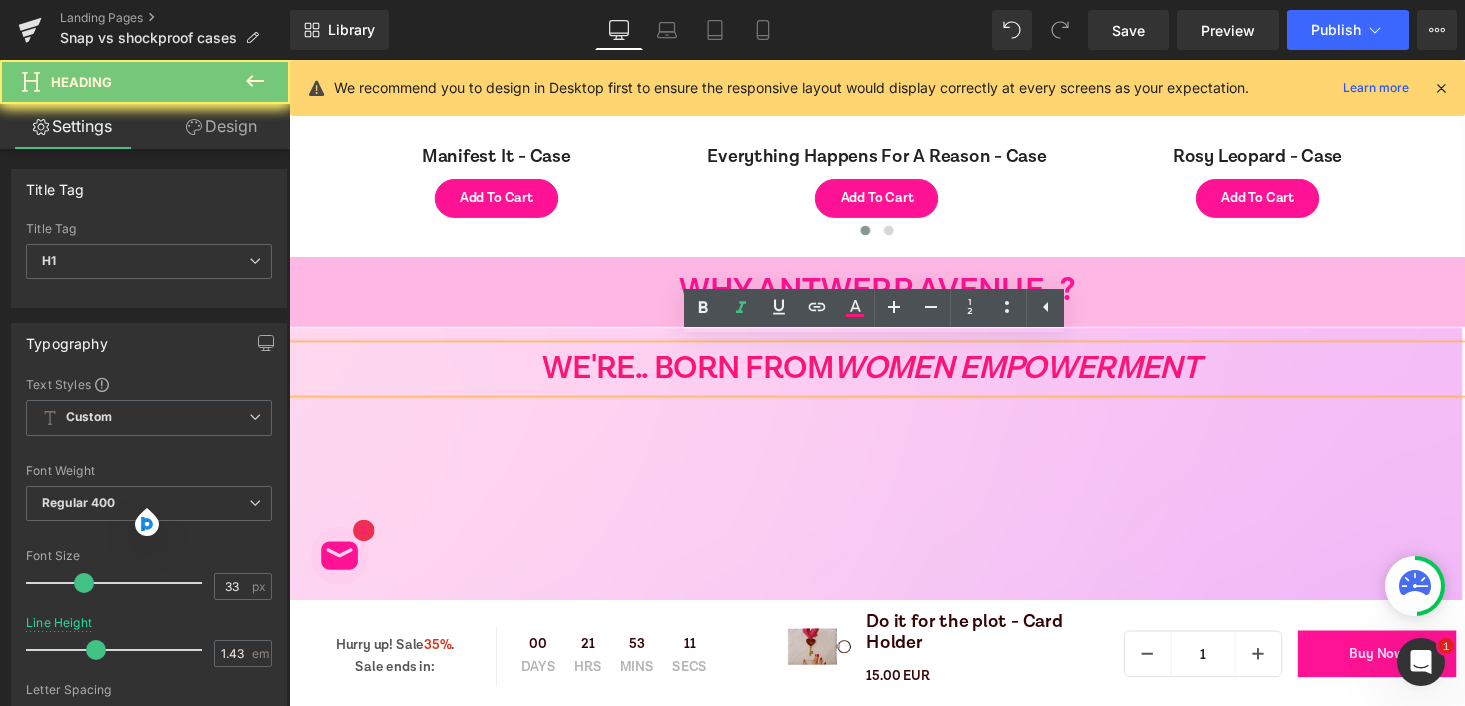 click on "EMPOWERMENT" at bounding box center [1102, 377] 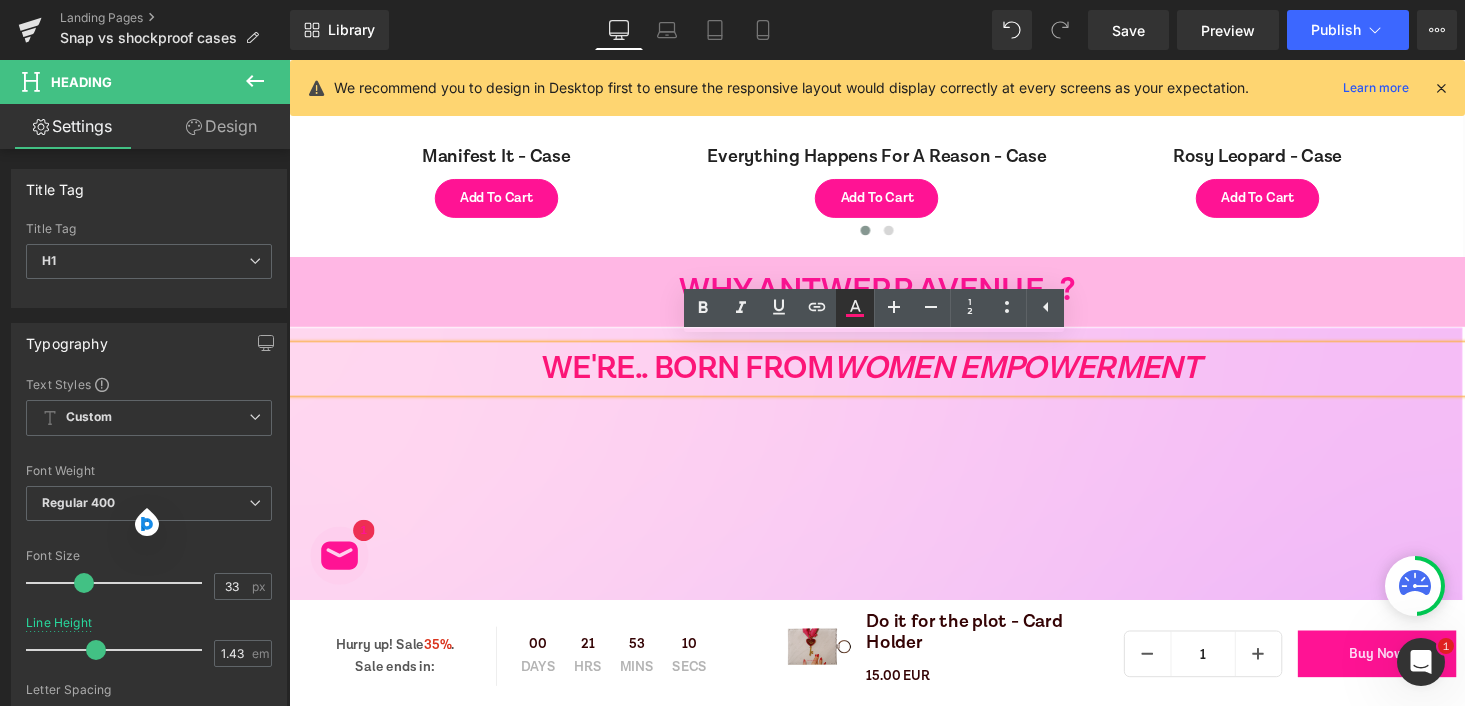 click 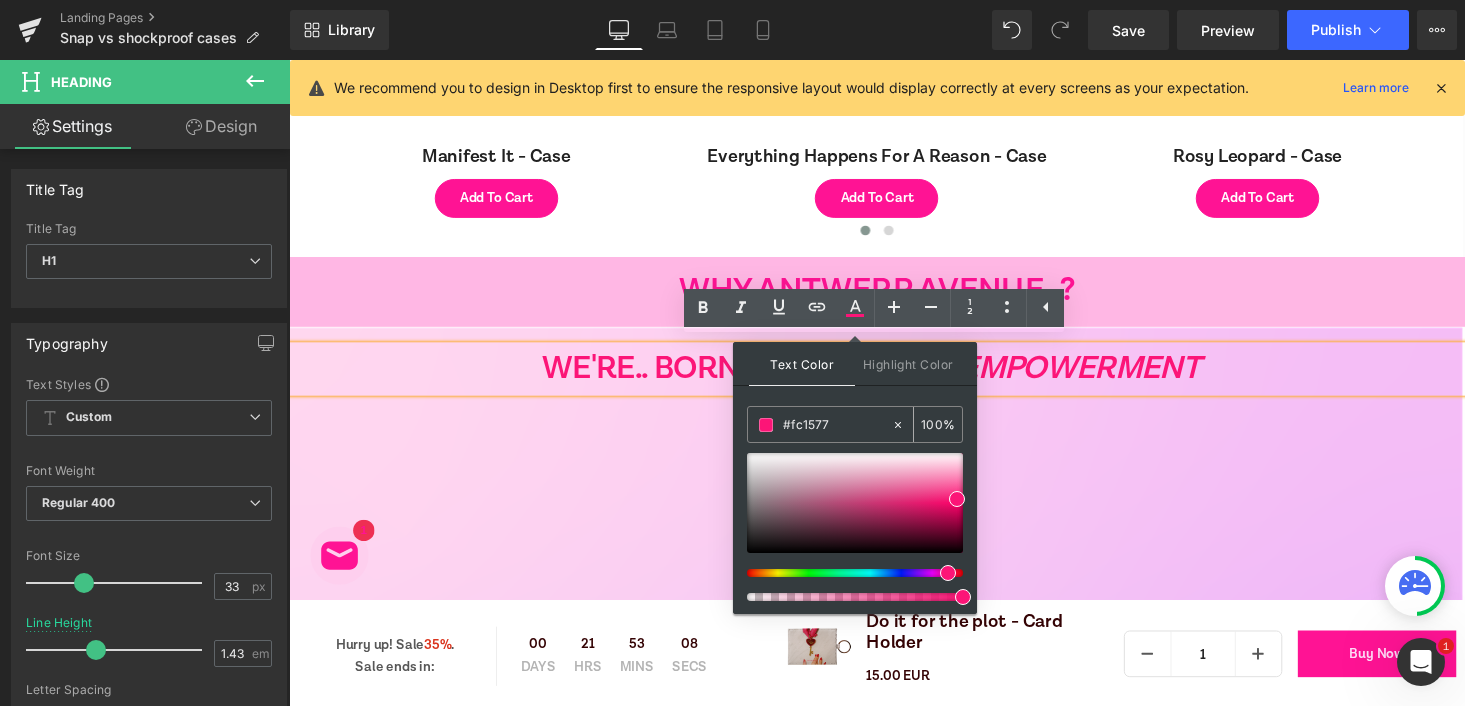 click on "#fc1577" at bounding box center [837, 425] 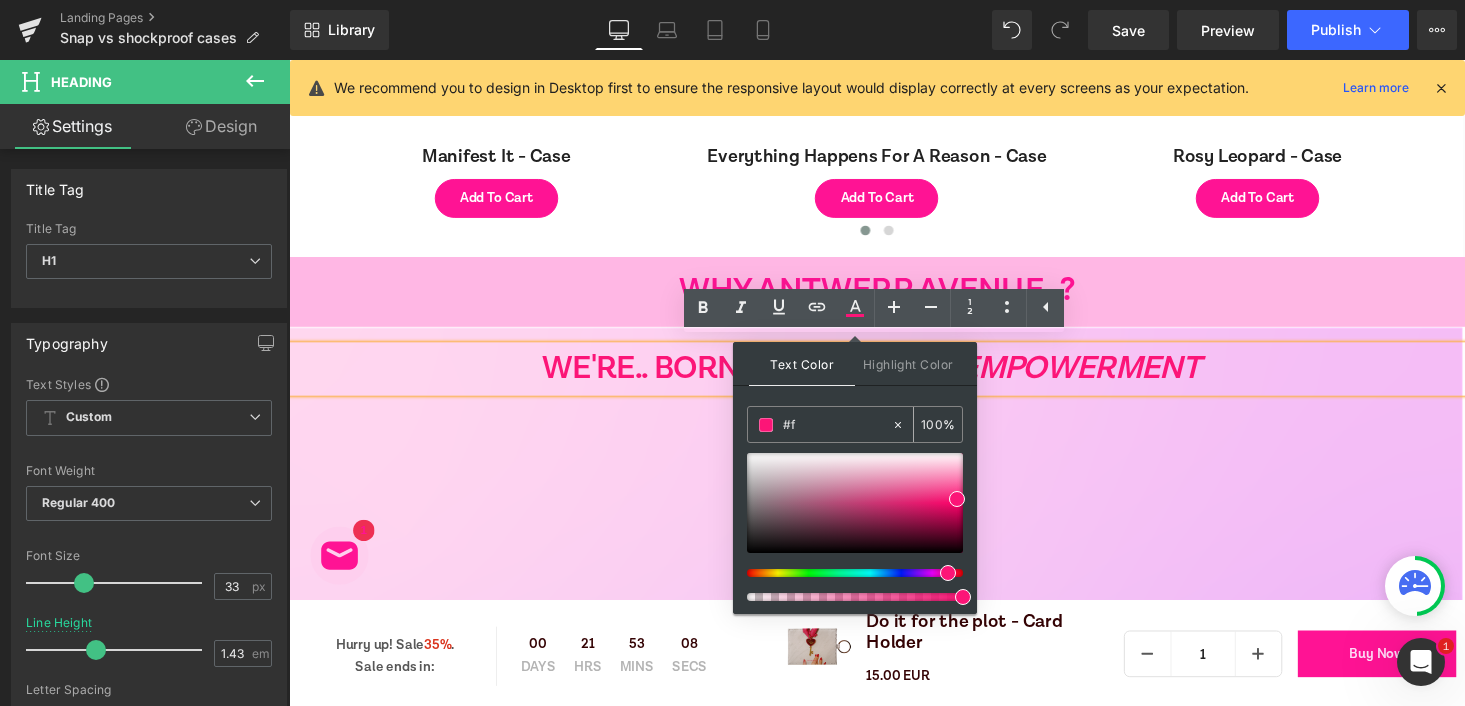 type on "0" 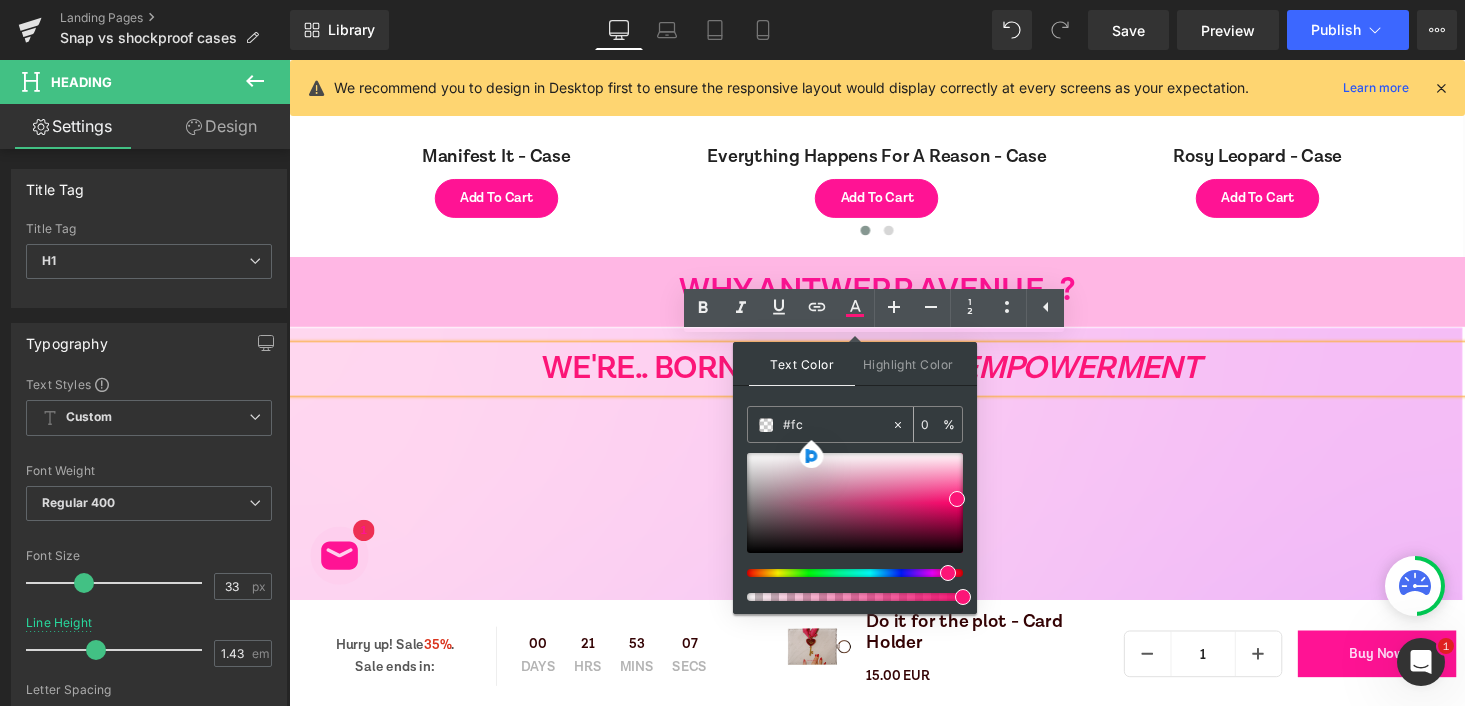 type on "#fc3" 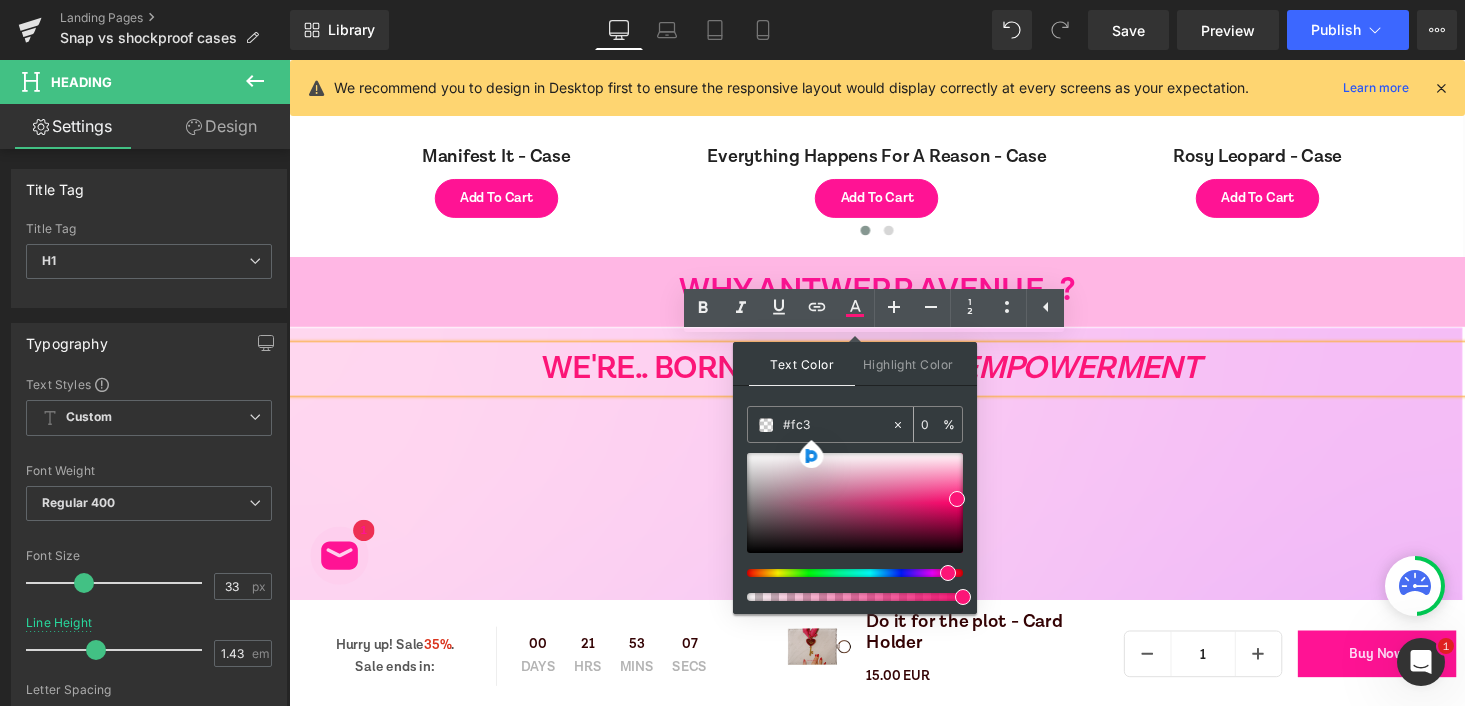 type on "100" 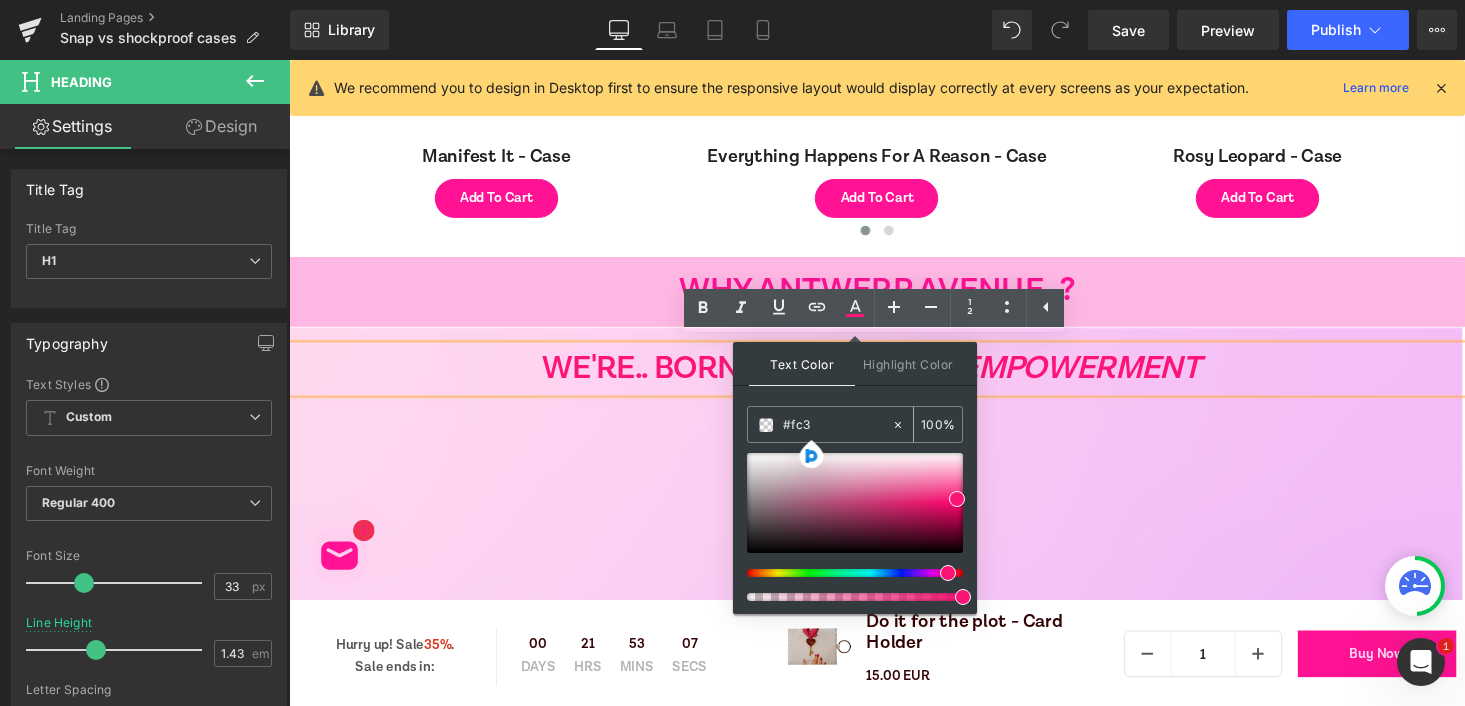 type on "#fc39" 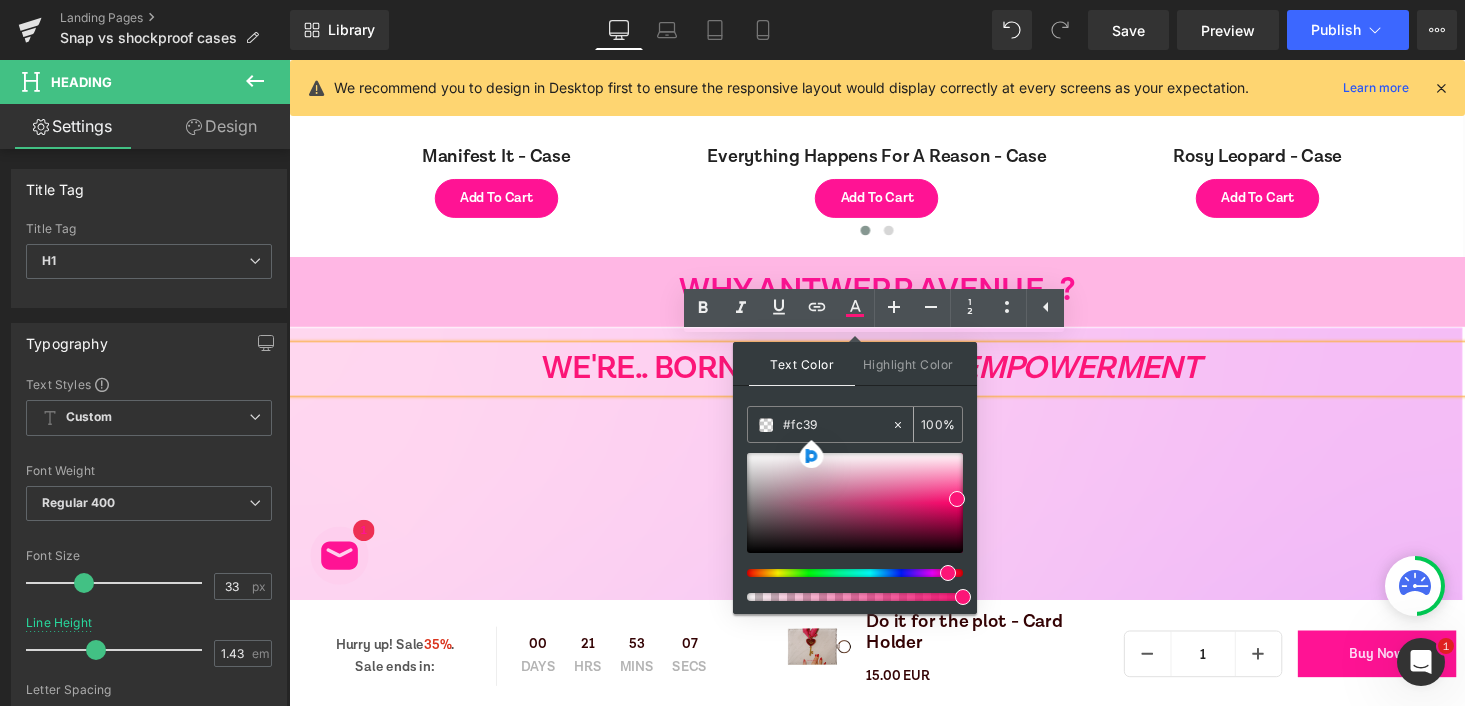 type on "60" 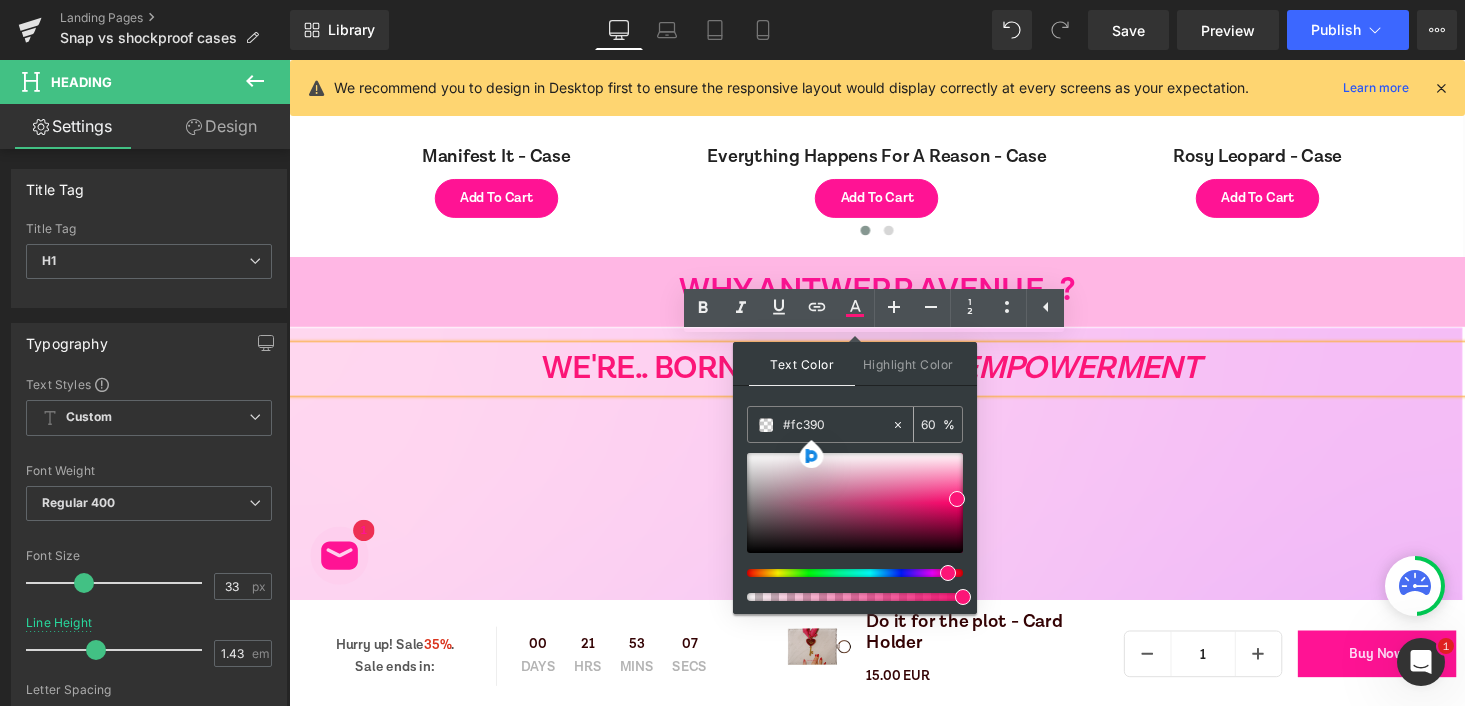 type on "#fc3908" 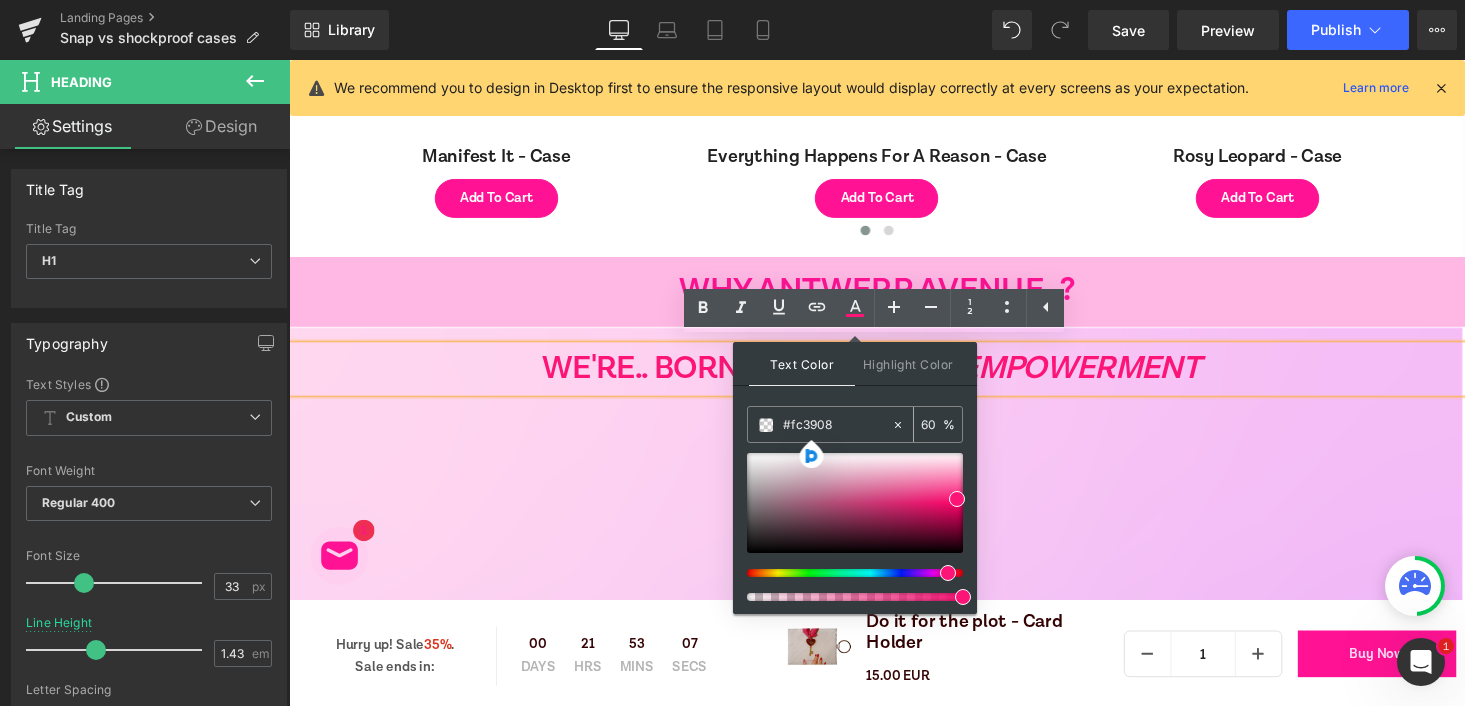 type on "100" 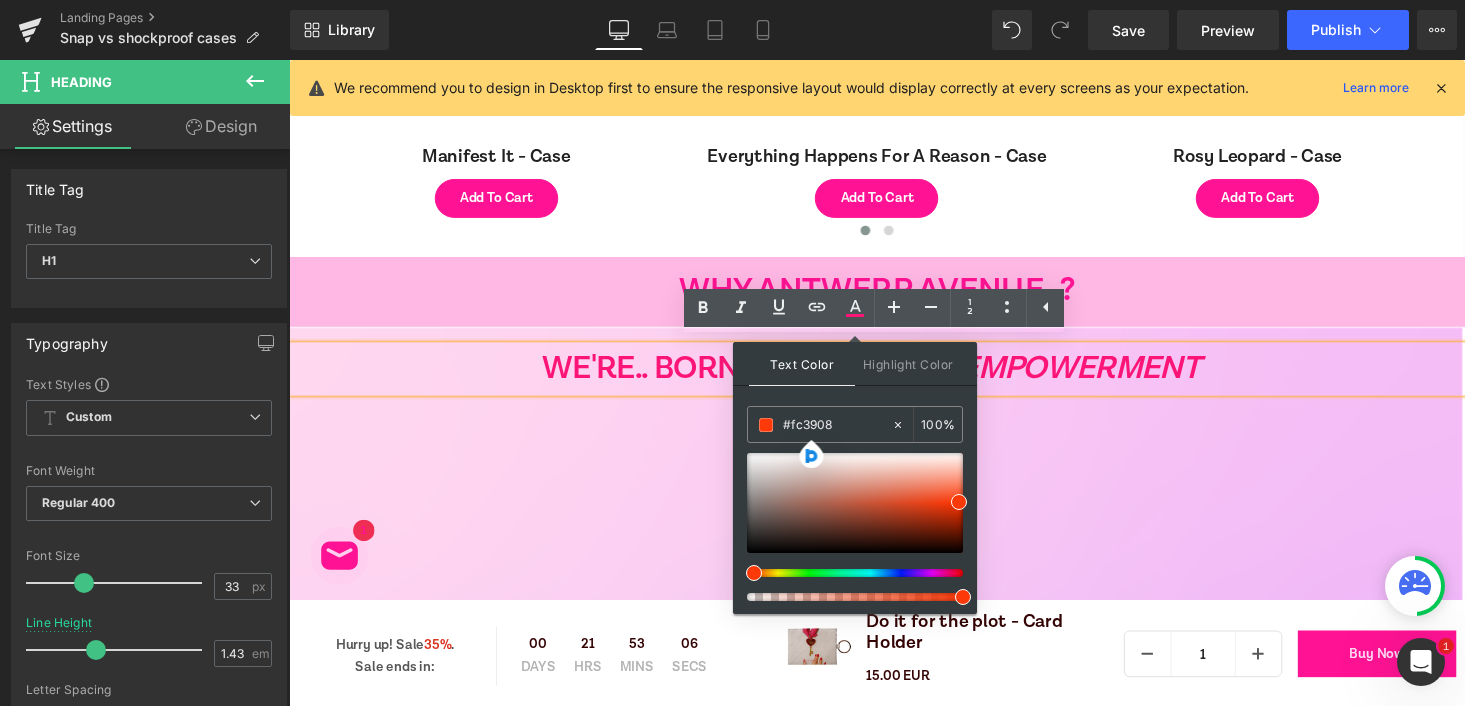 type on "#fc3908" 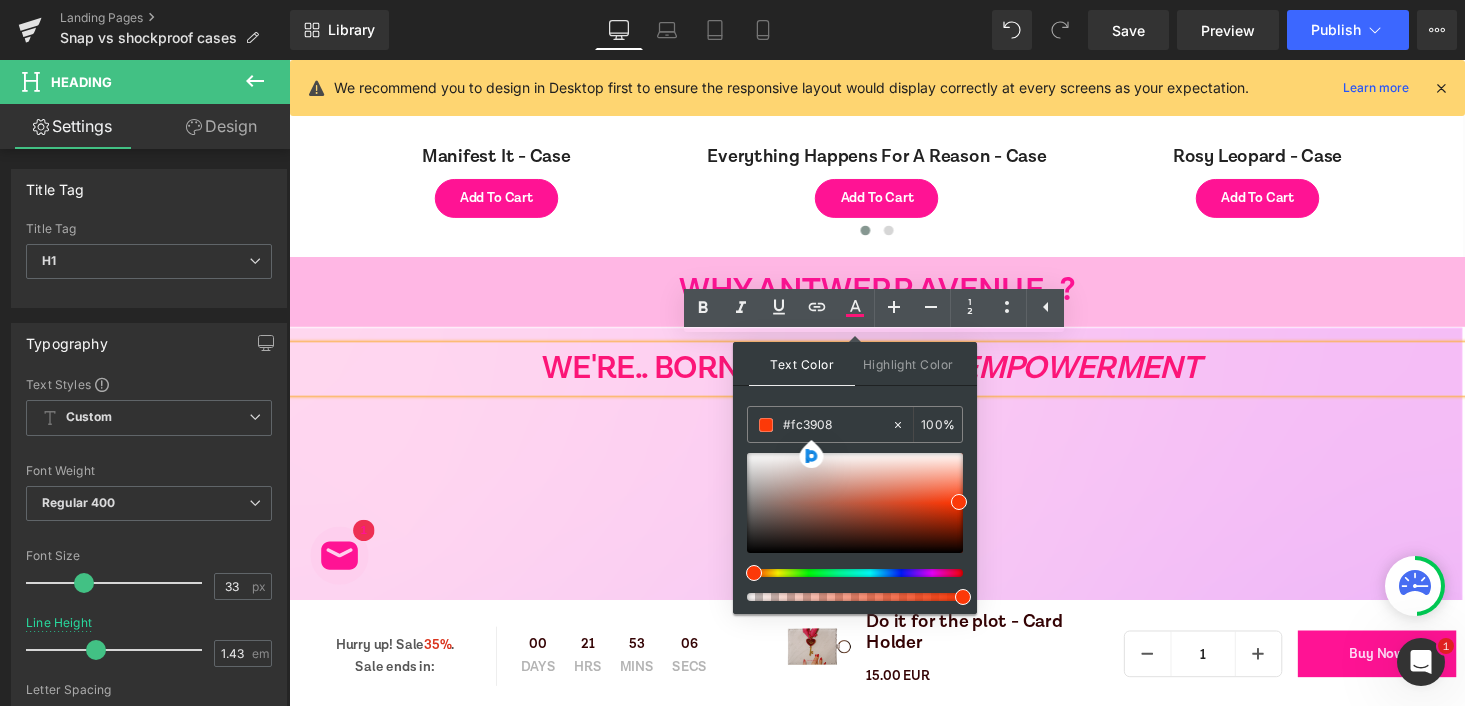 click on "We're.. born from women empowerment 🫶" at bounding box center (894, 377) 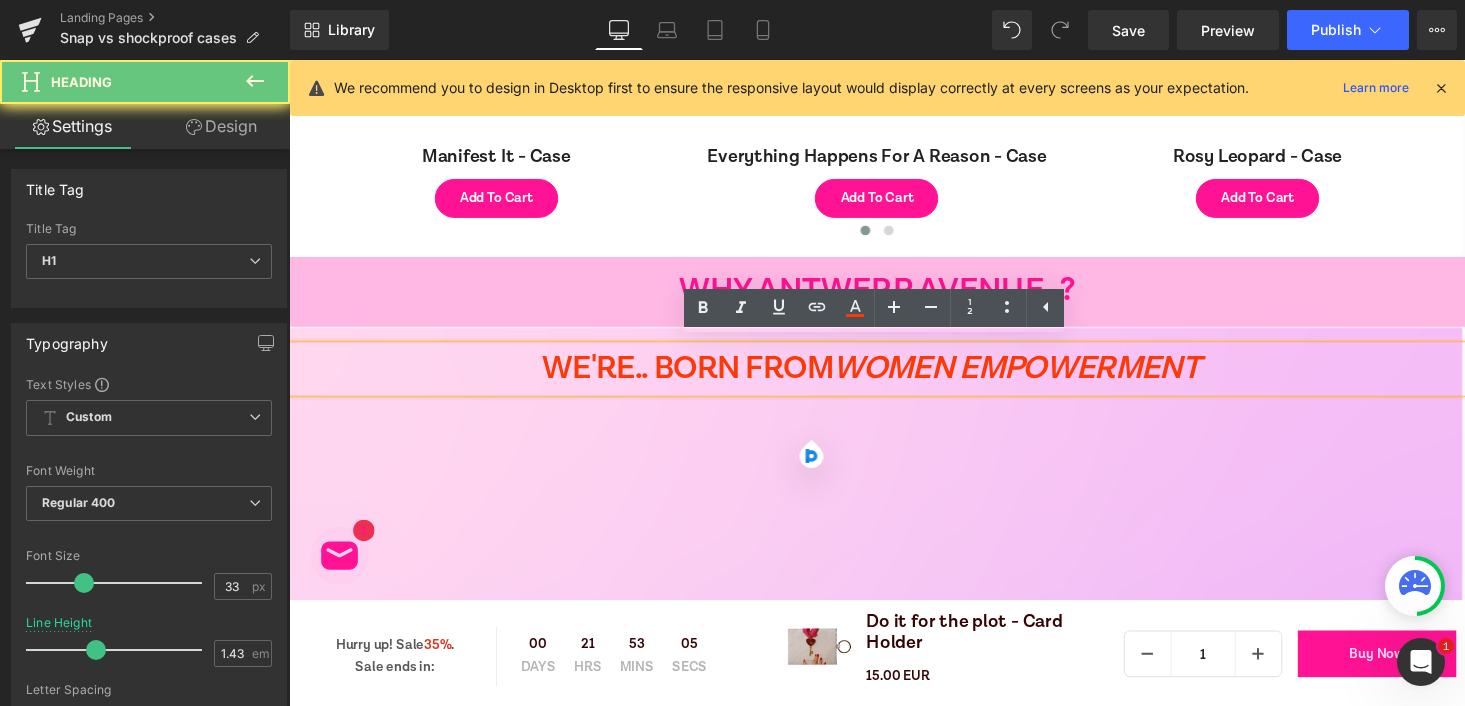click on "We're.. born from women empowerment 🫶" at bounding box center (894, 377) 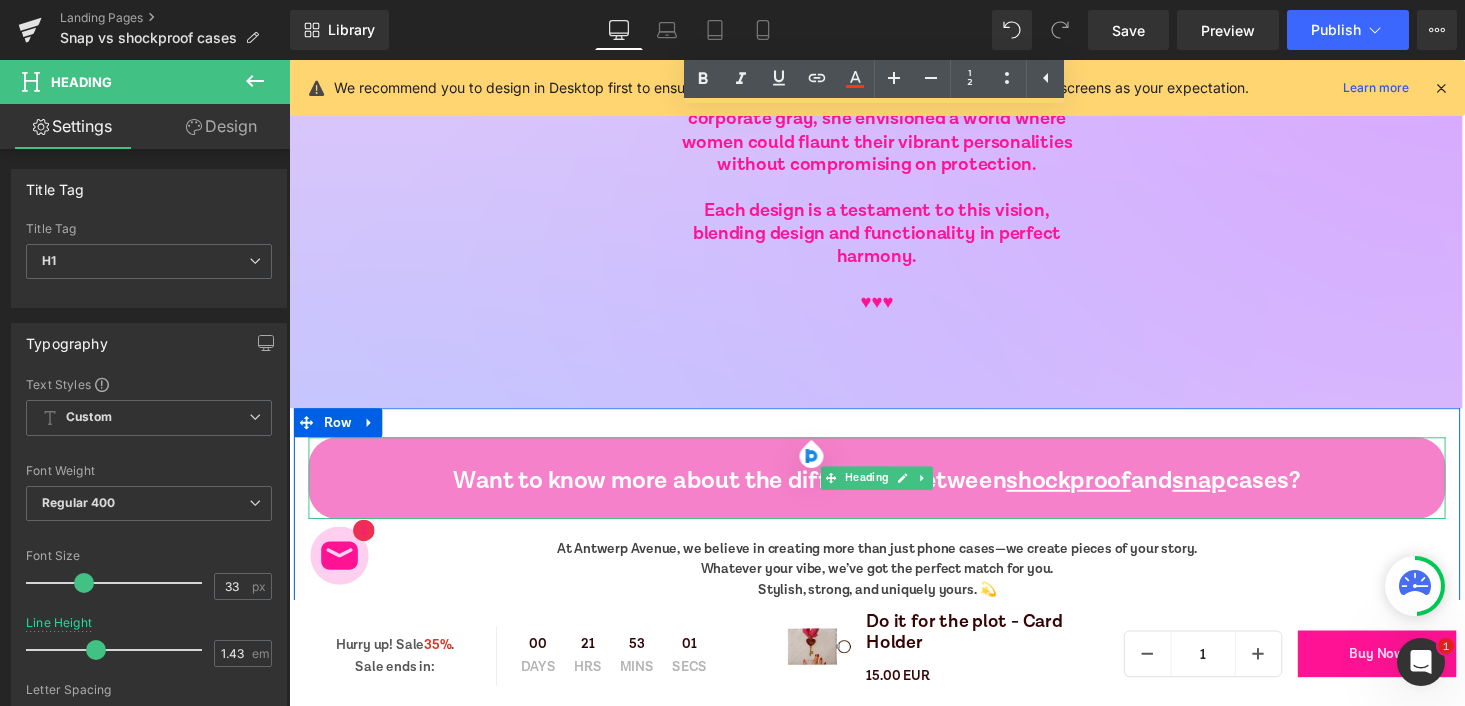 scroll, scrollTop: 4928, scrollLeft: 0, axis: vertical 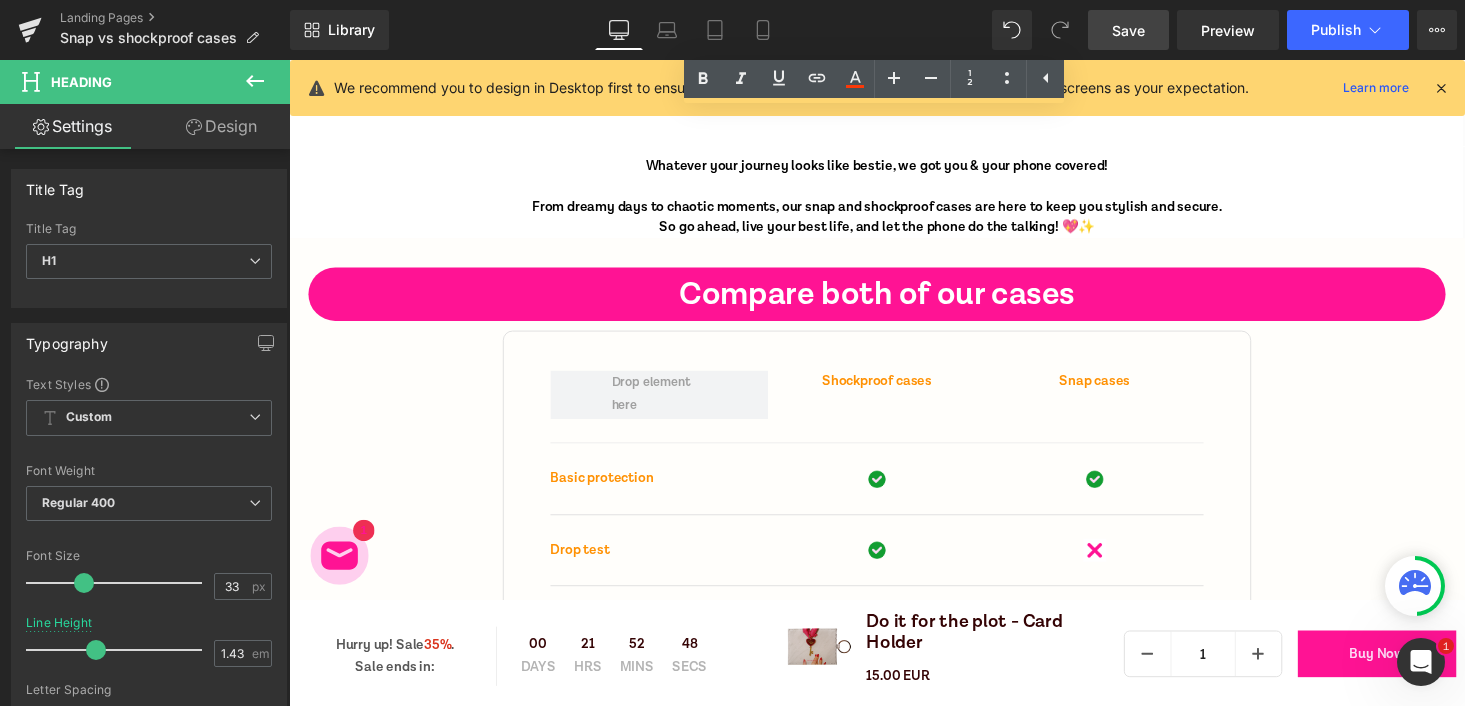 click on "Save" at bounding box center (1128, 30) 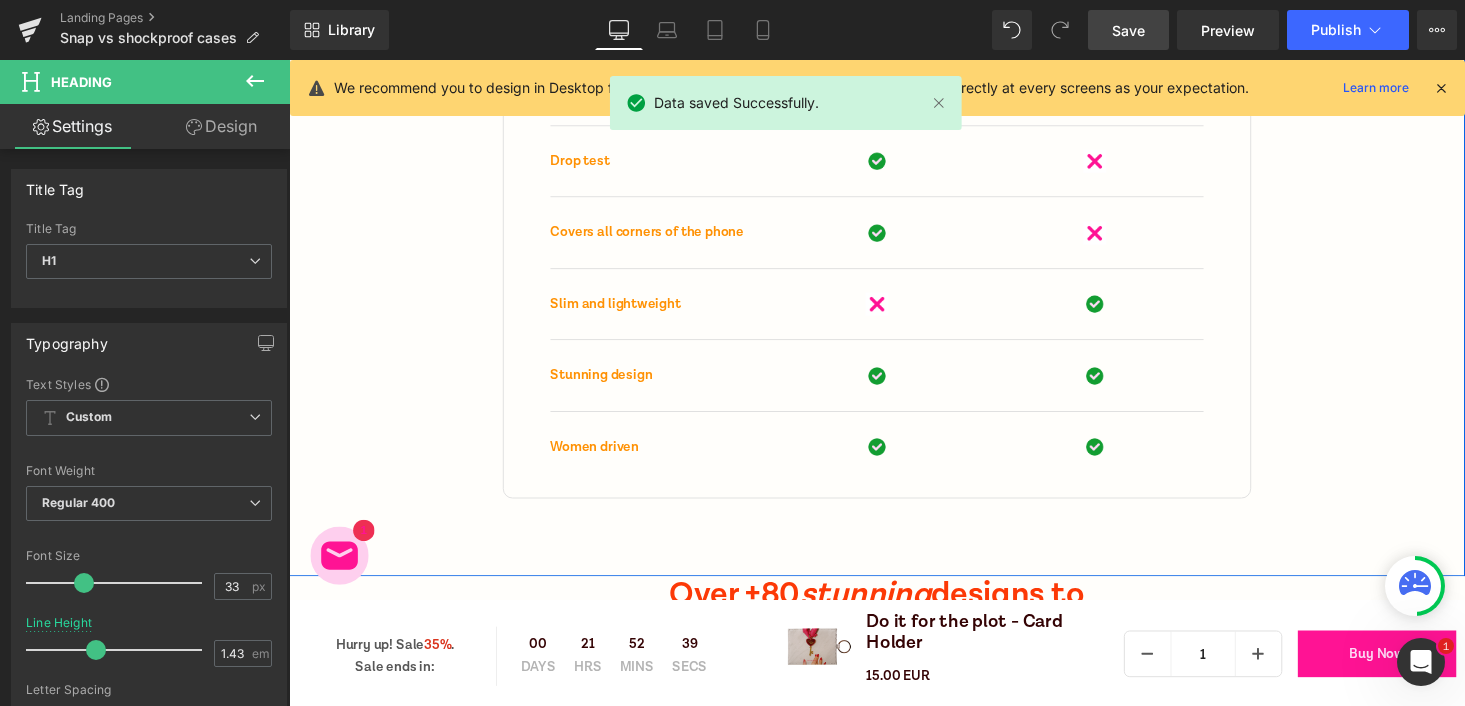 scroll, scrollTop: 7437, scrollLeft: 0, axis: vertical 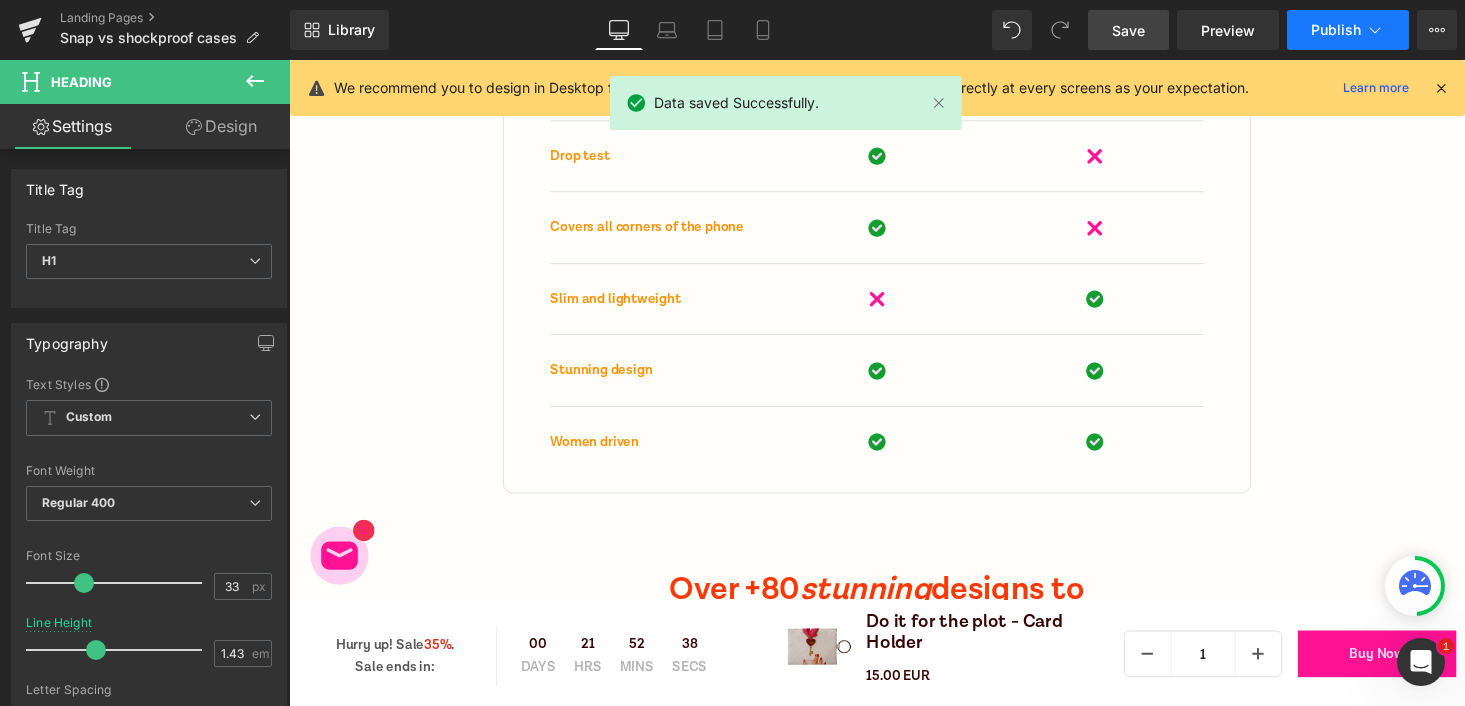 click 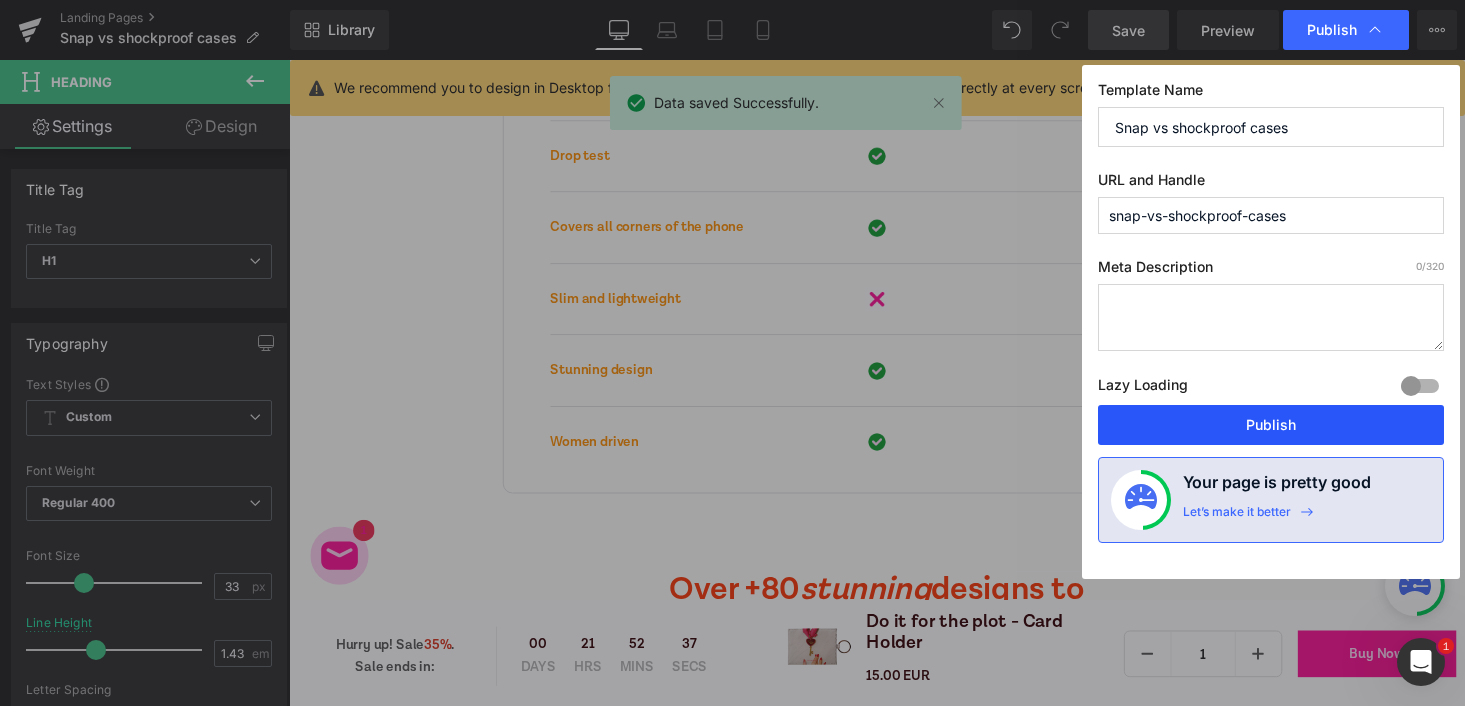 click on "Publish" at bounding box center (1271, 425) 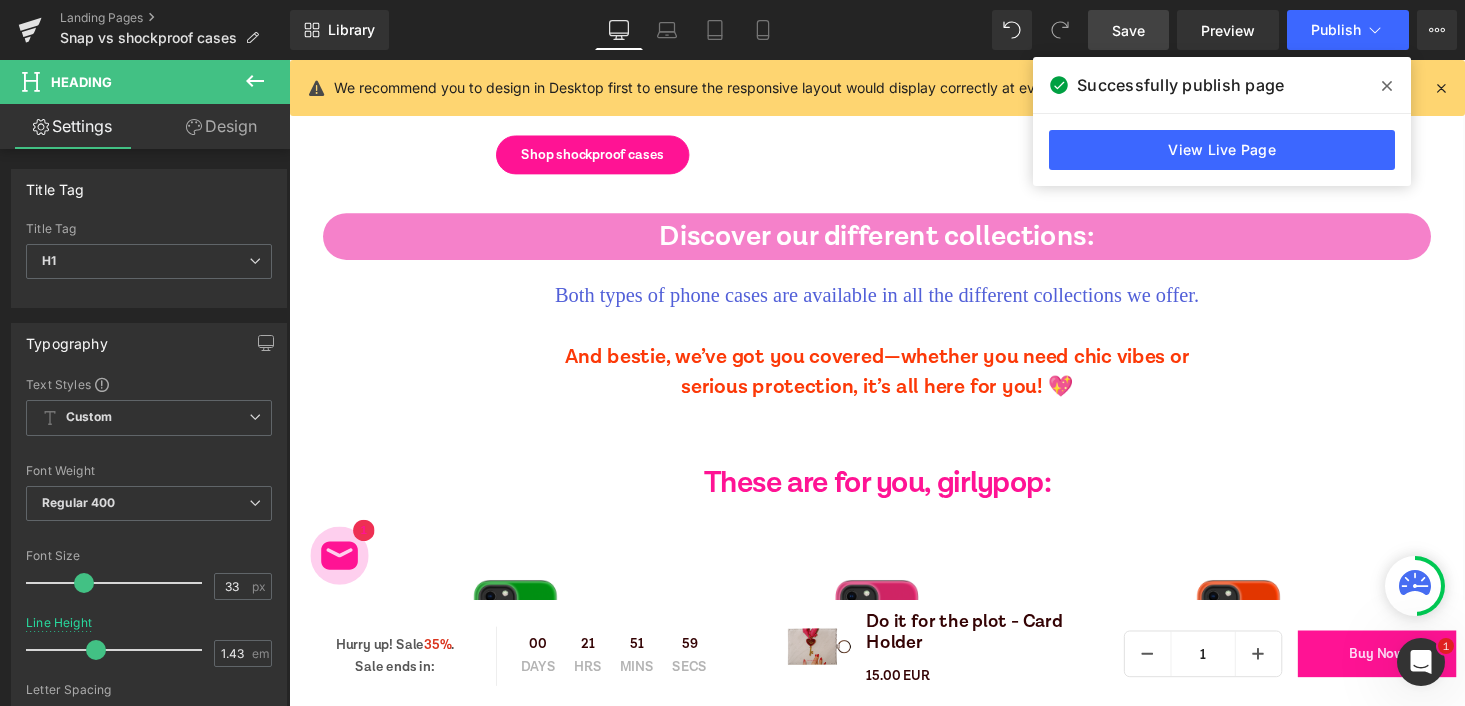 scroll, scrollTop: 1934, scrollLeft: 0, axis: vertical 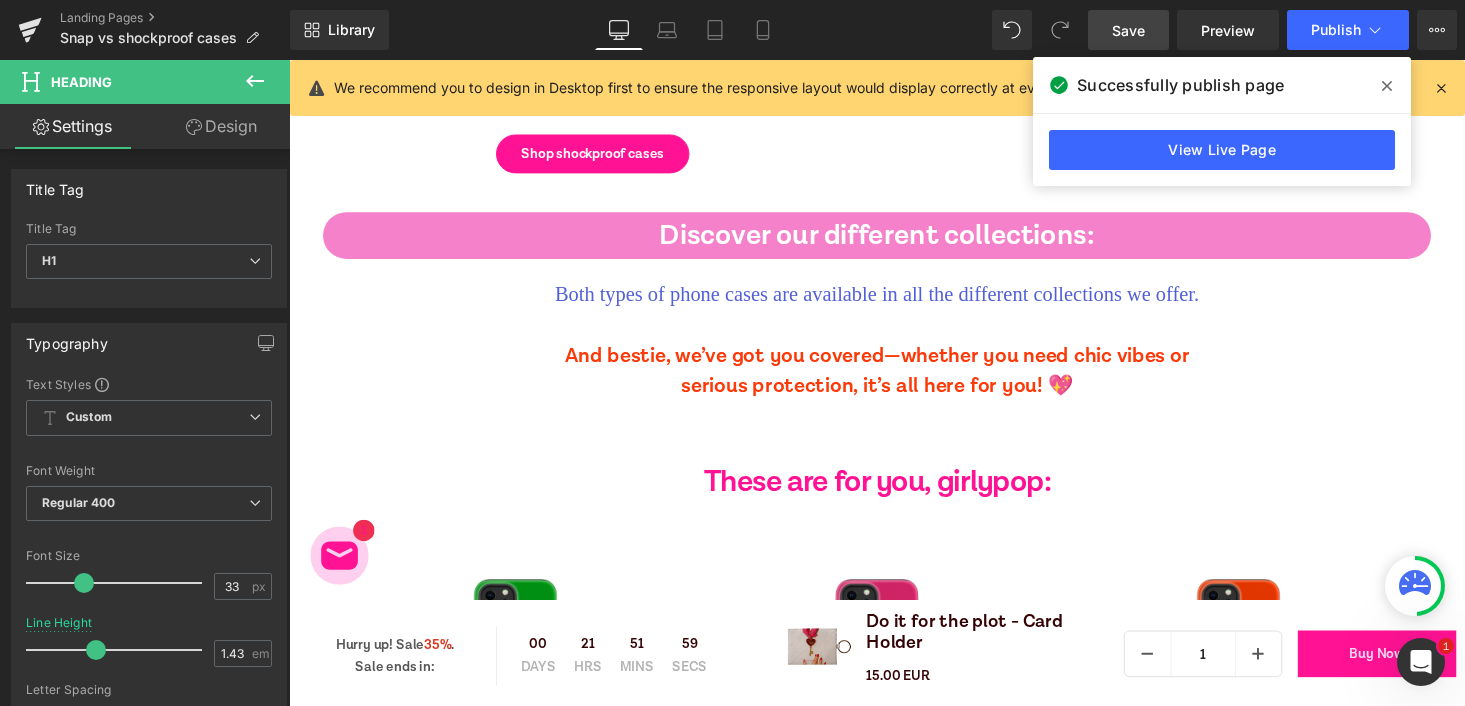 click on "Discover our different collections: Heading" at bounding box center [894, 240] 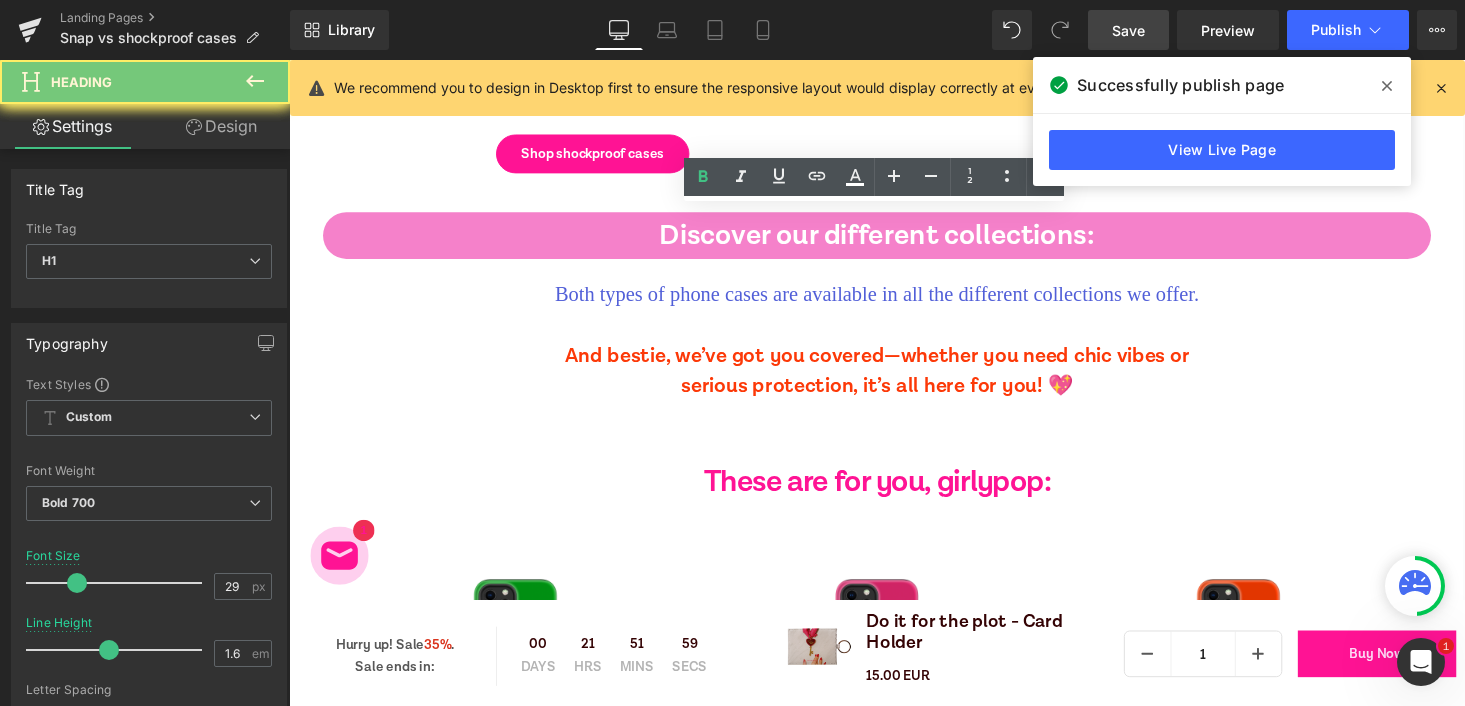 click on "Discover our different collections:" at bounding box center (894, 241) 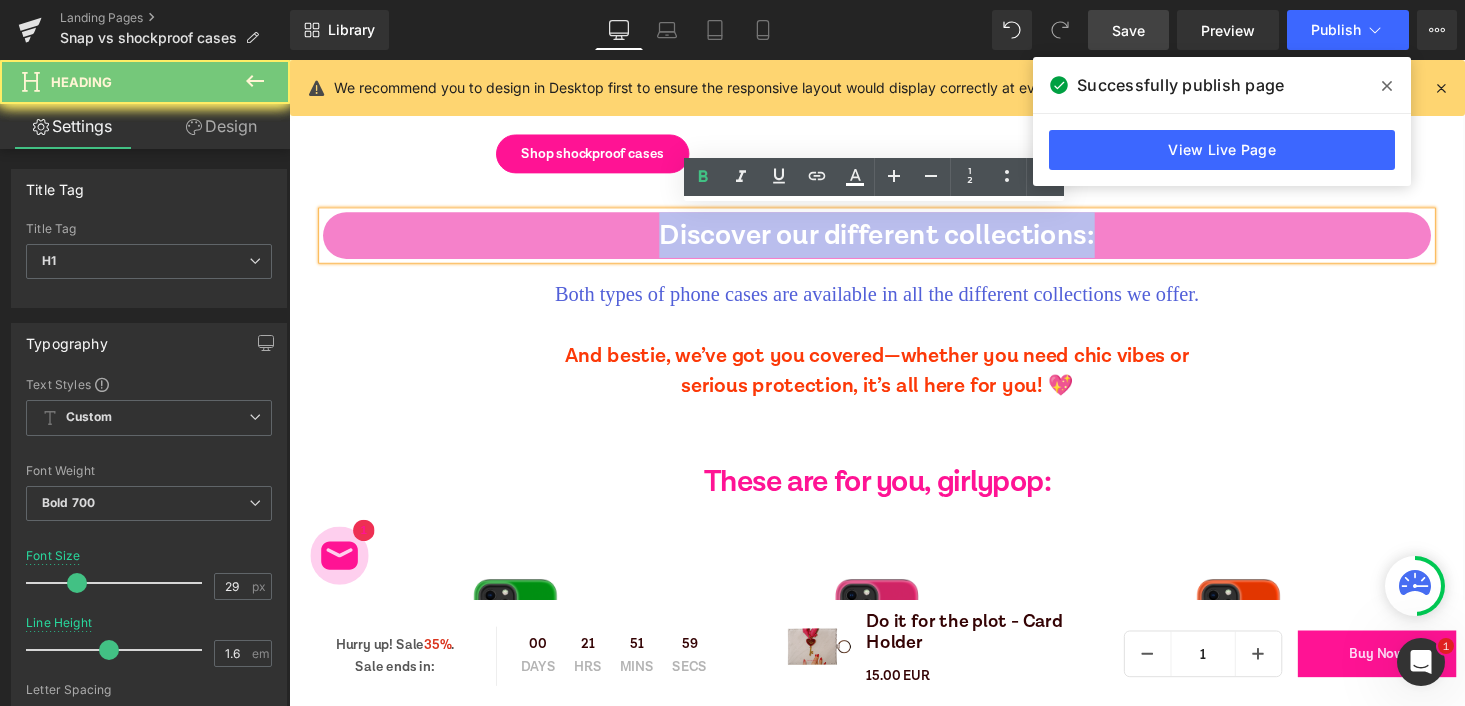 type 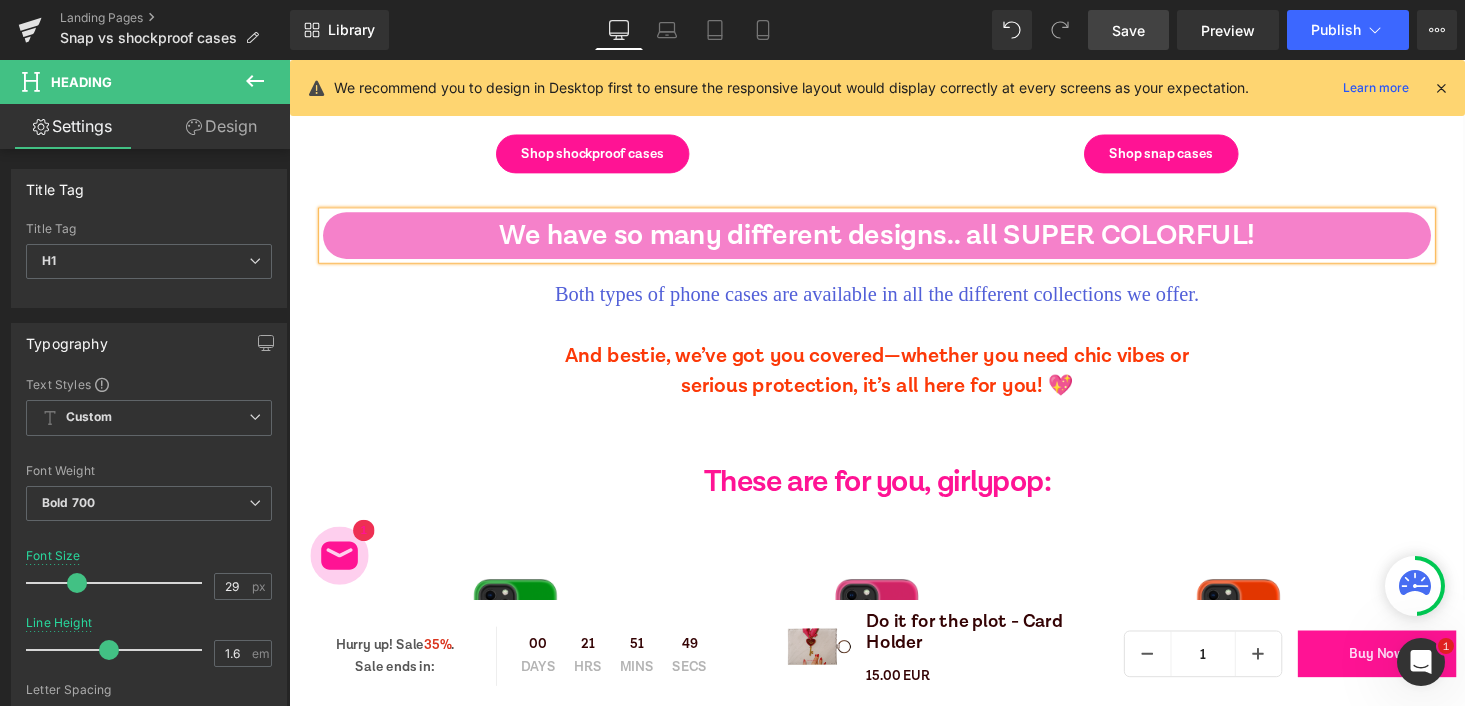 click on "We have so many different designs.. all SUPER COLORFUL!" at bounding box center (894, 241) 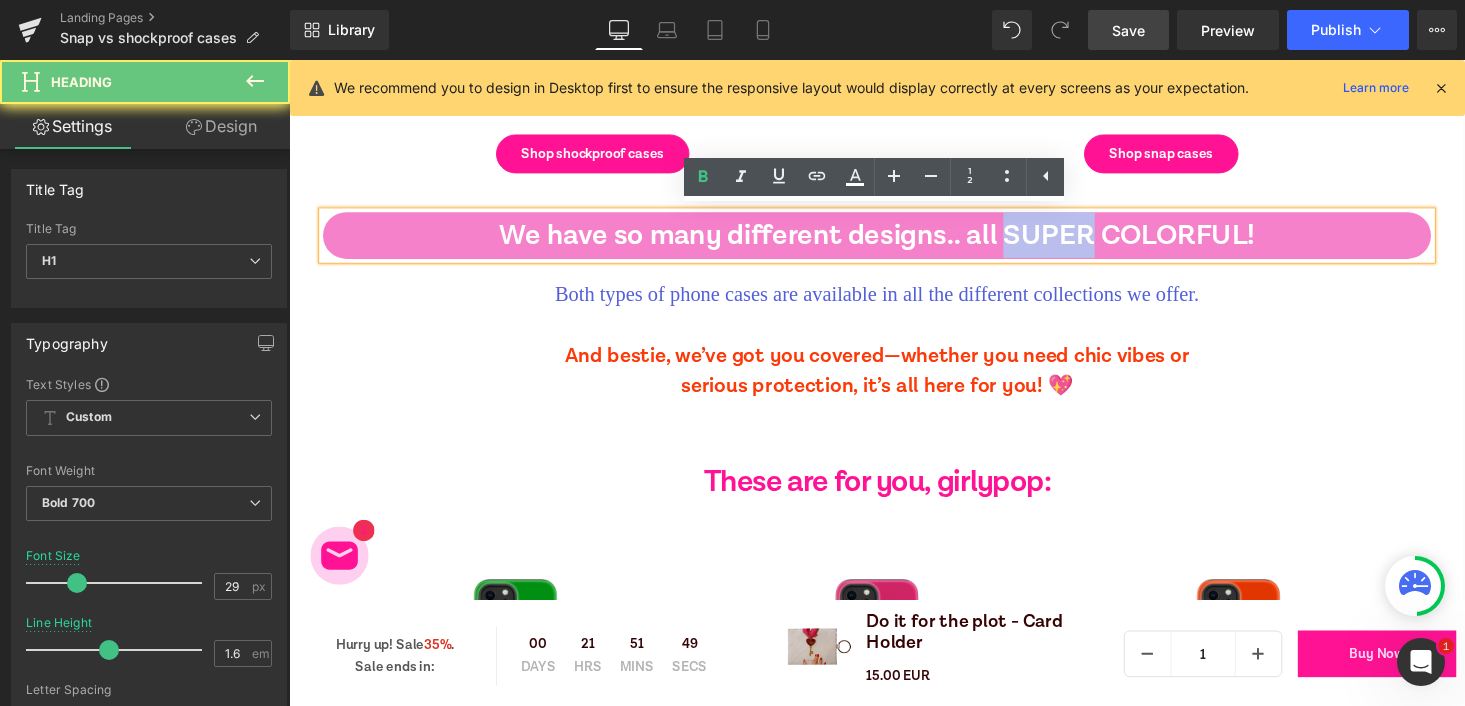 click on "We have so many different designs.. all SUPER COLORFUL!" at bounding box center [894, 241] 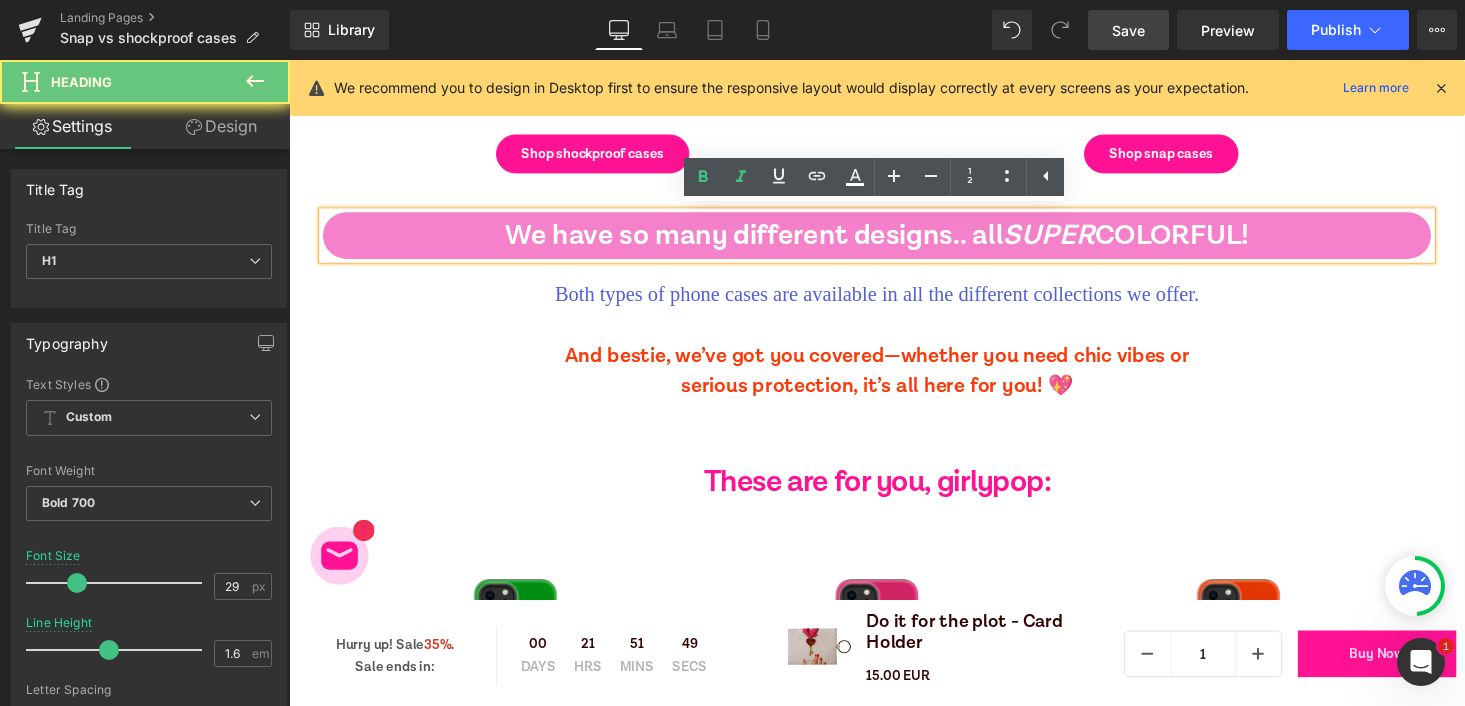 click on "We have so many different designs.. all  SUPER  COLORFUL!" at bounding box center [894, 241] 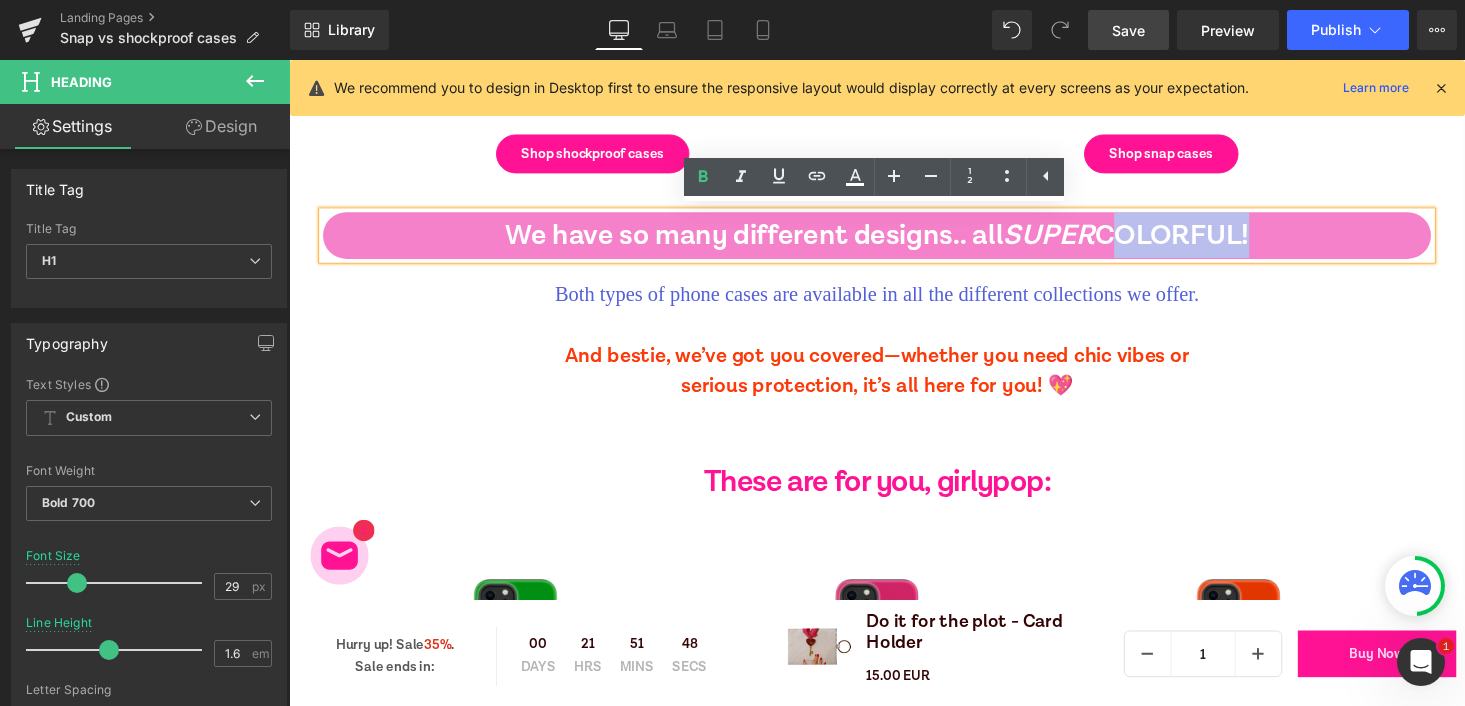 click on "We have so many different designs.. all  SUPER  COLORFUL!" at bounding box center (894, 241) 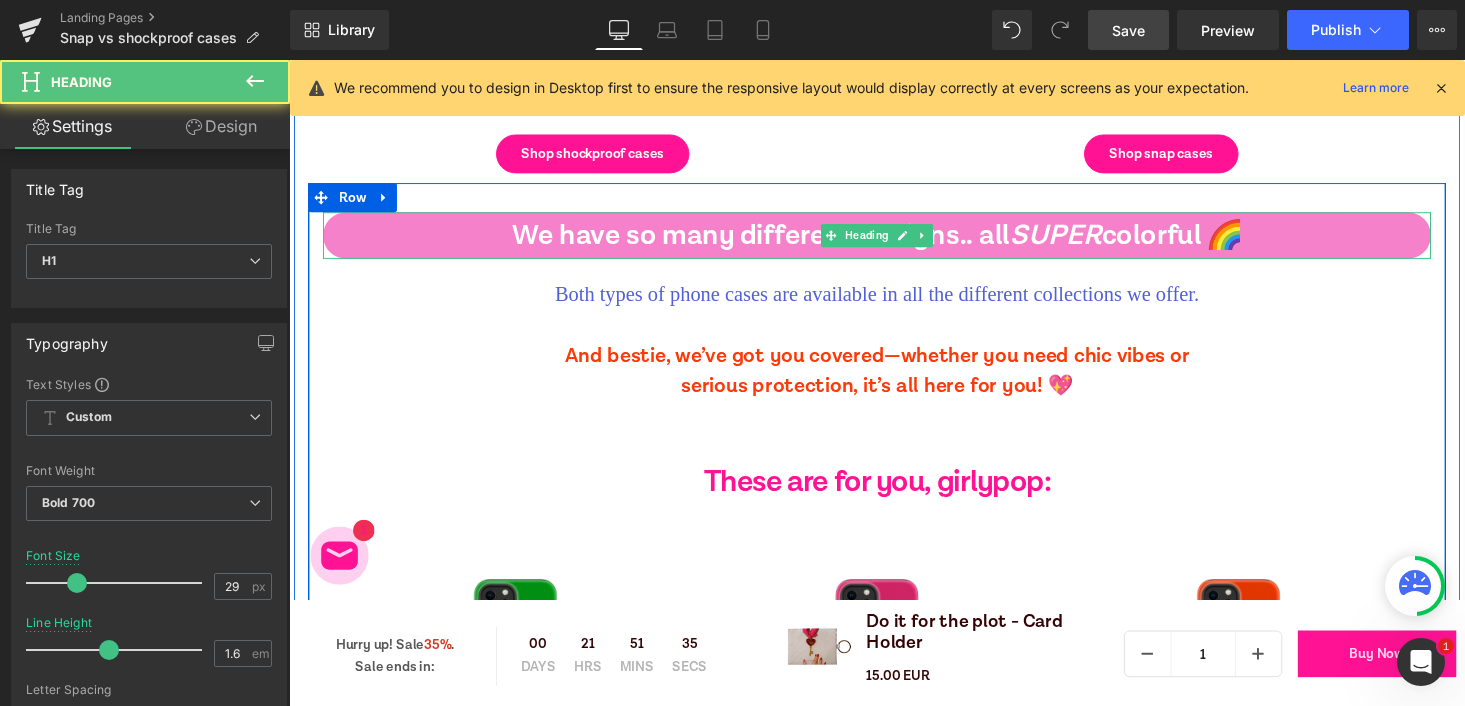 drag, startPoint x: 1284, startPoint y: 241, endPoint x: 1248, endPoint y: 241, distance: 36 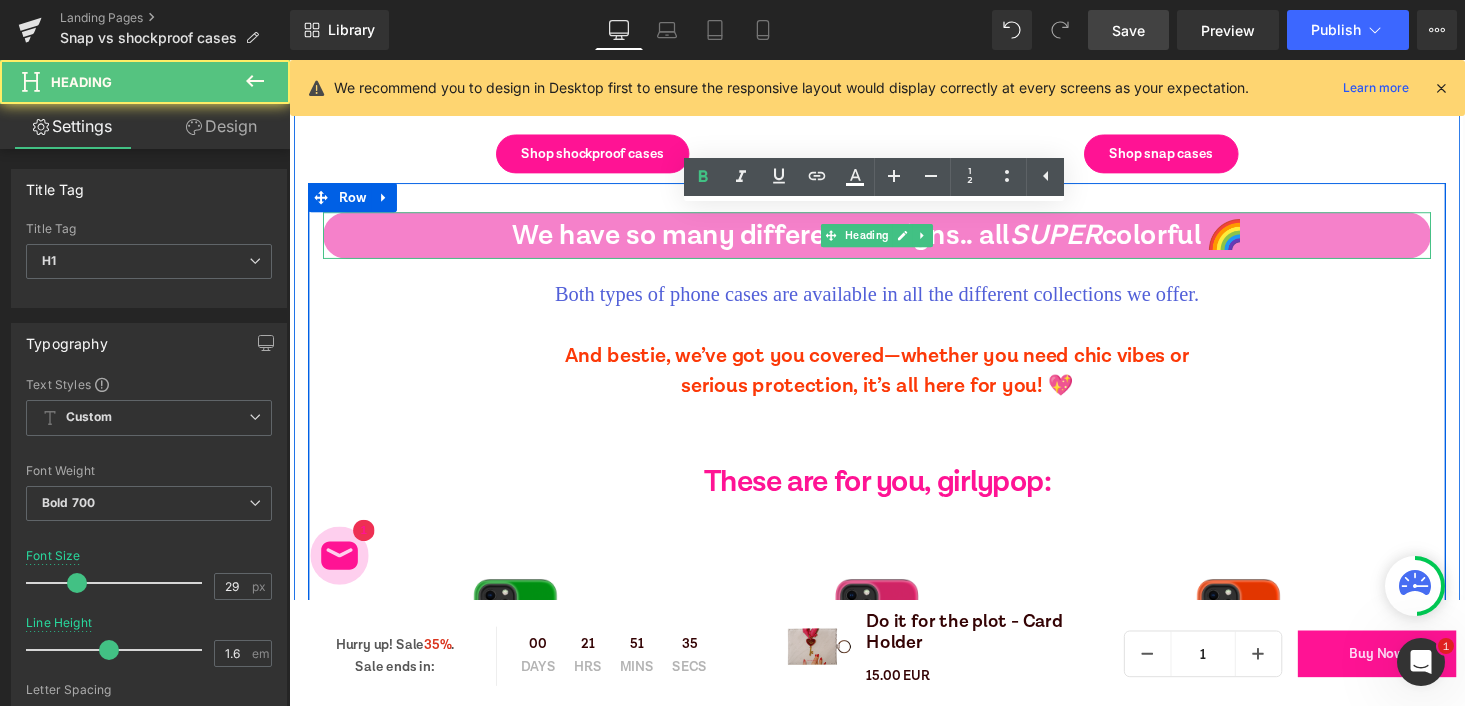 copy on "🌈" 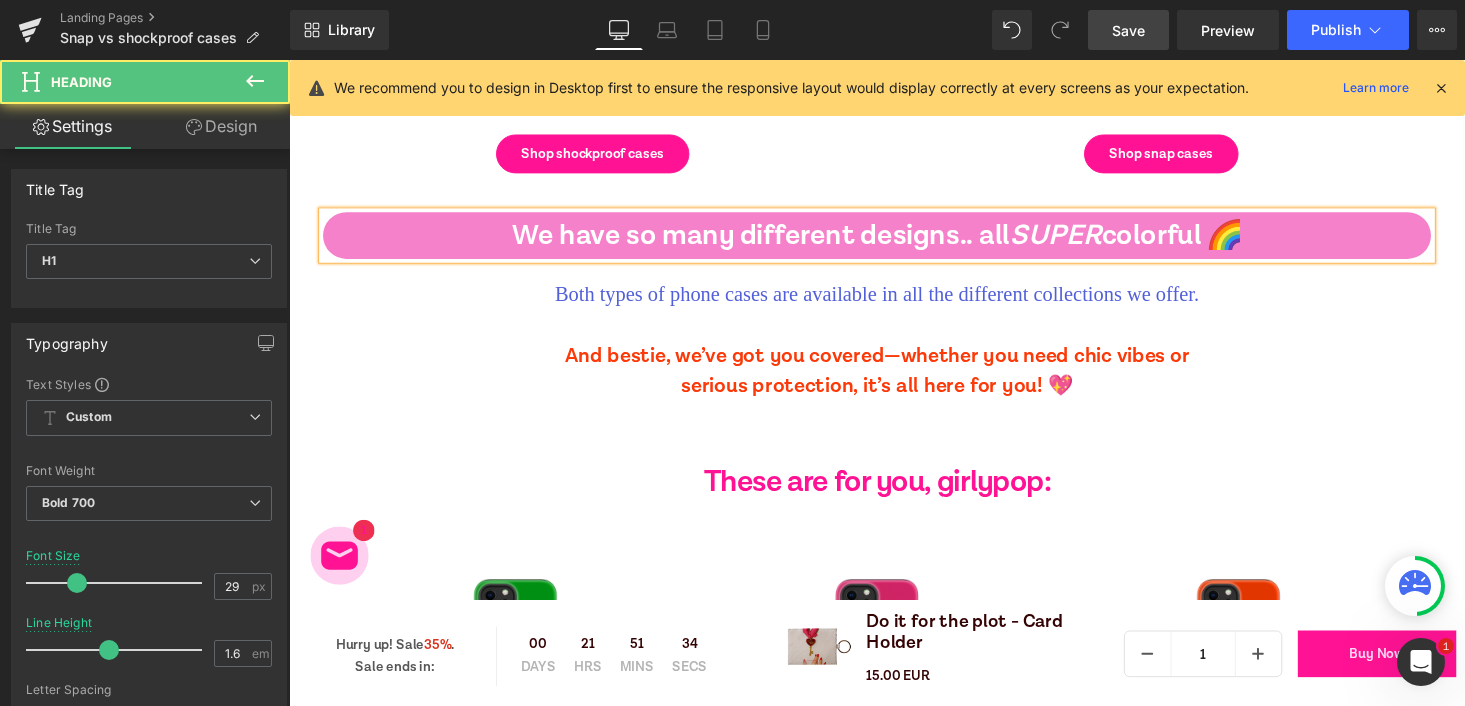 click on "We have so many different designs.. all  SUPER  colorful 🌈" at bounding box center [894, 240] 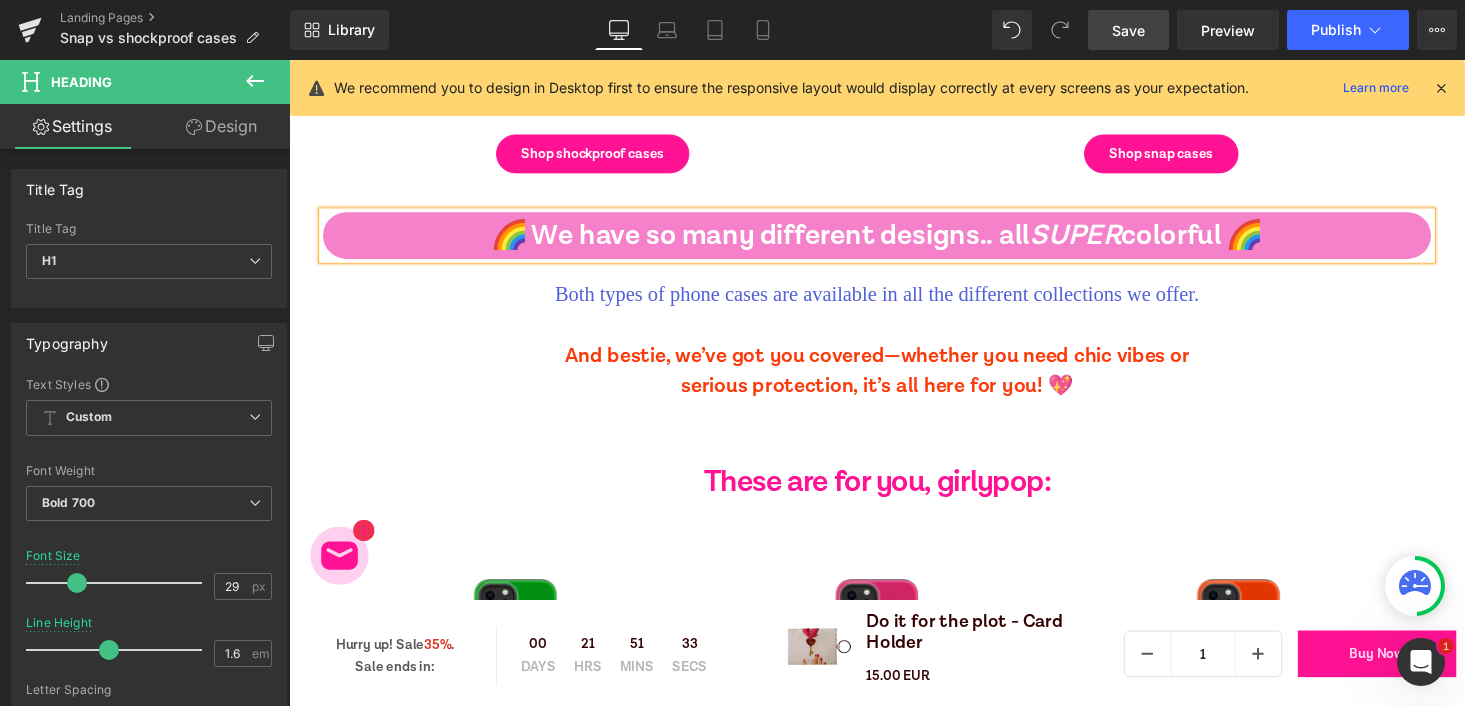 click on "🌈 We have so many different designs.. all  SUPER  colorful 🌈" at bounding box center [894, 240] 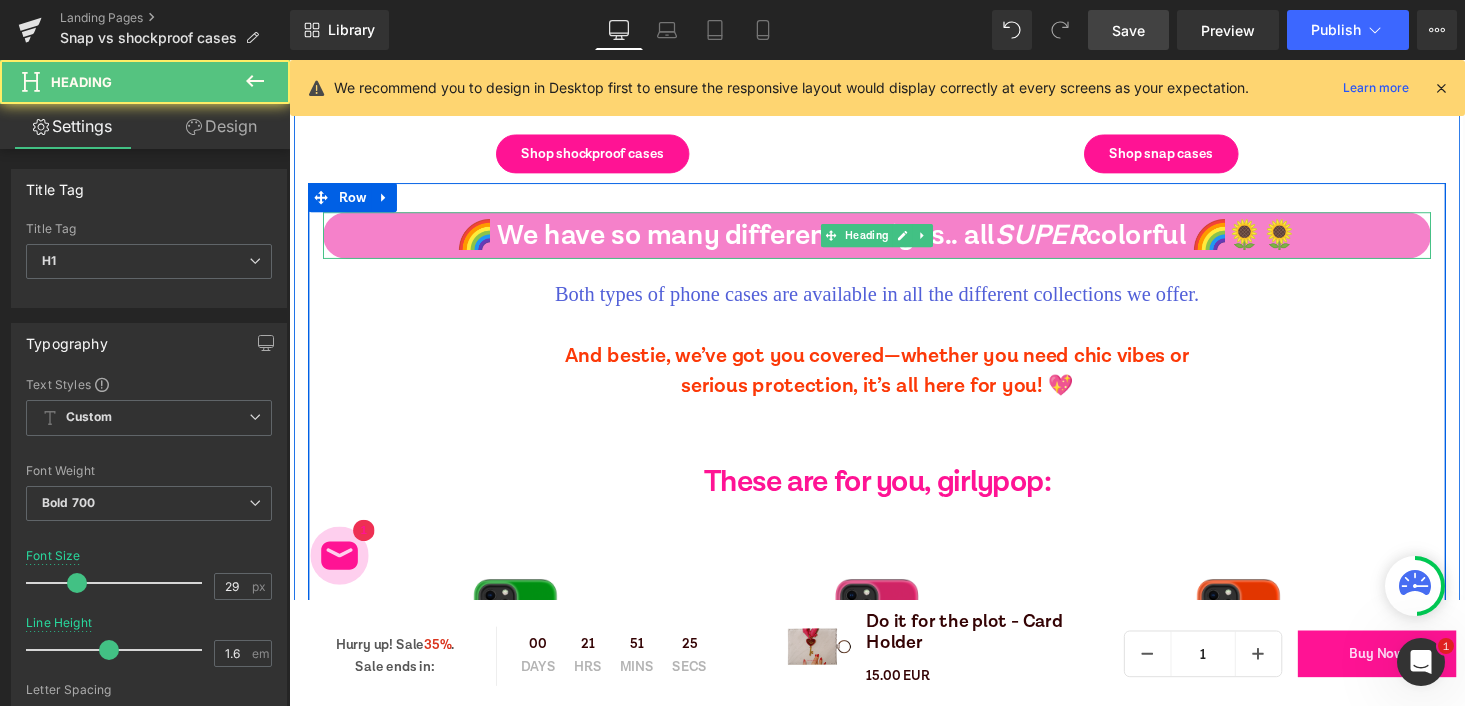 click on "🌈 We have so many different designs.. all  SUPER  colorful 🌈🌻🌻" at bounding box center (894, 241) 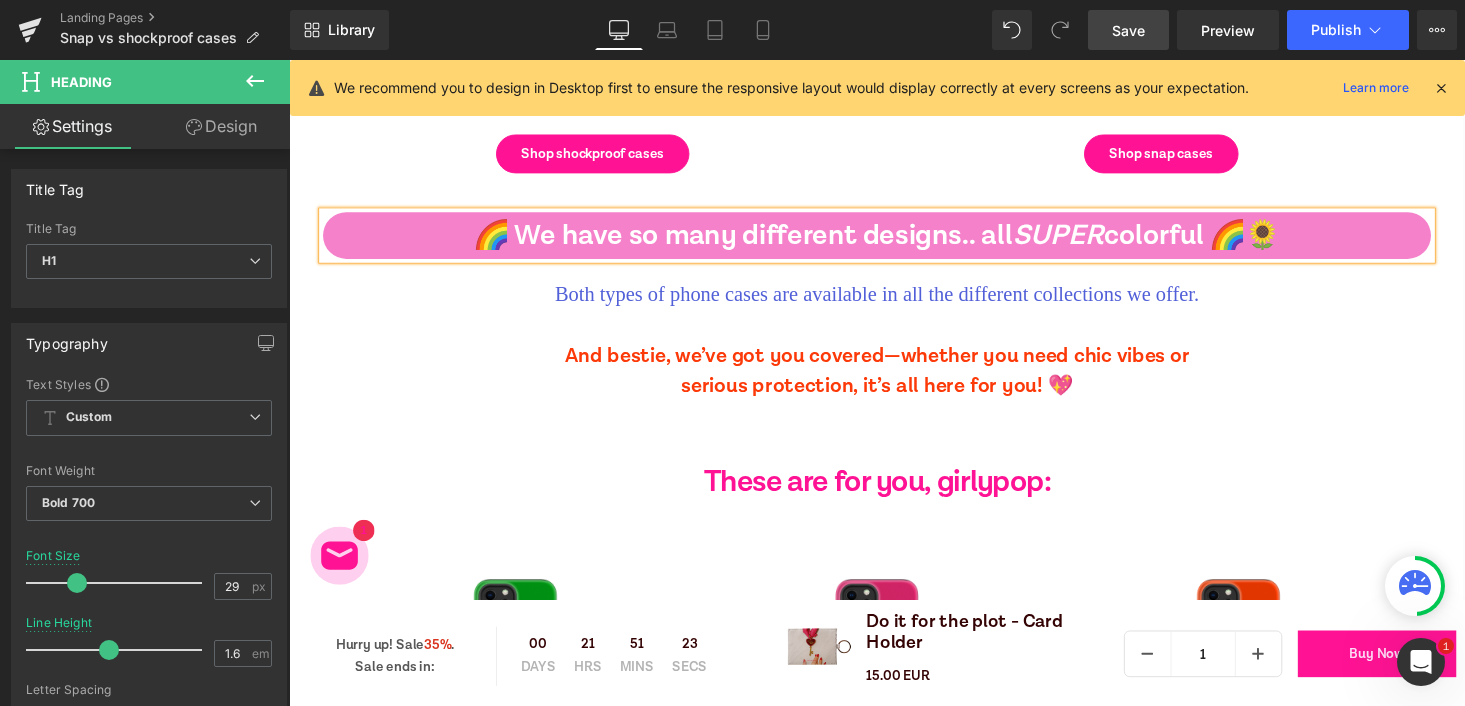 drag, startPoint x: 1308, startPoint y: 235, endPoint x: 1282, endPoint y: 235, distance: 26 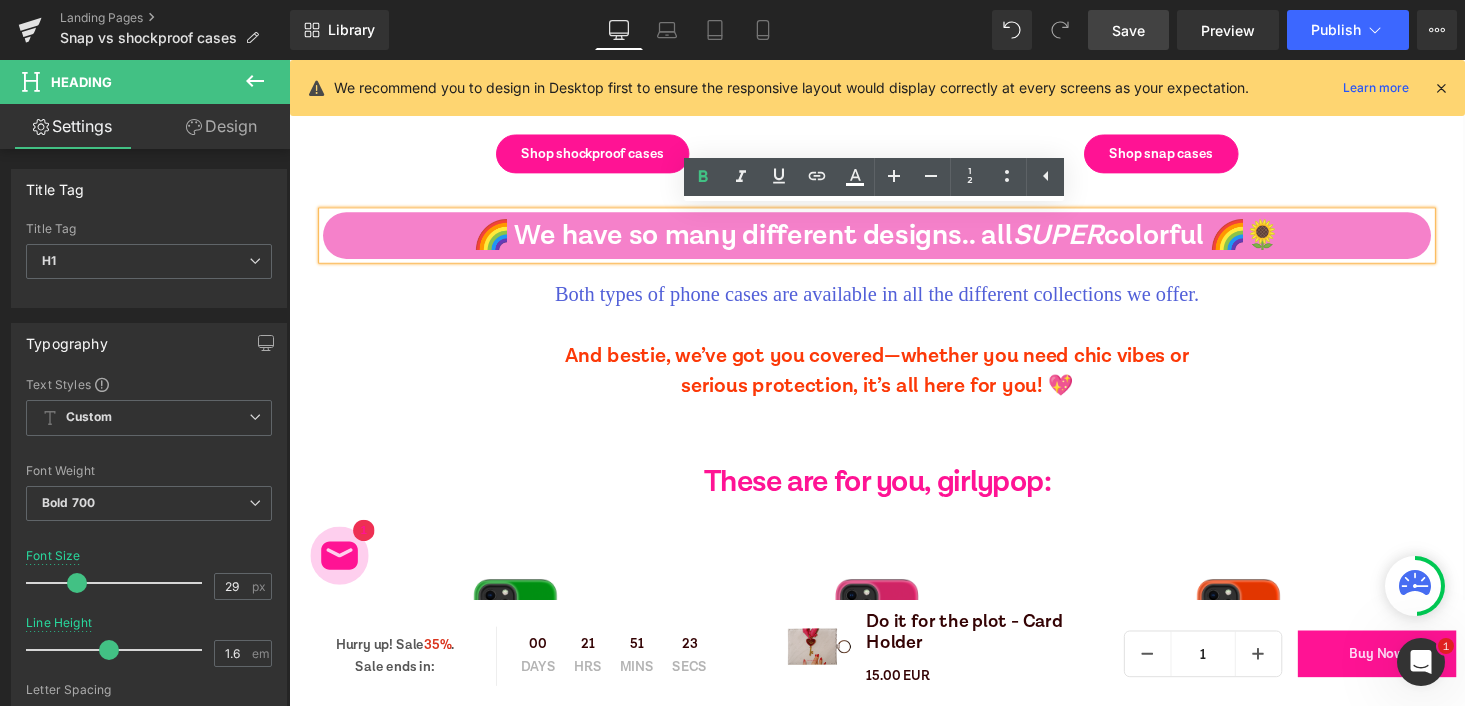 copy on "colorful 🌈🌻" 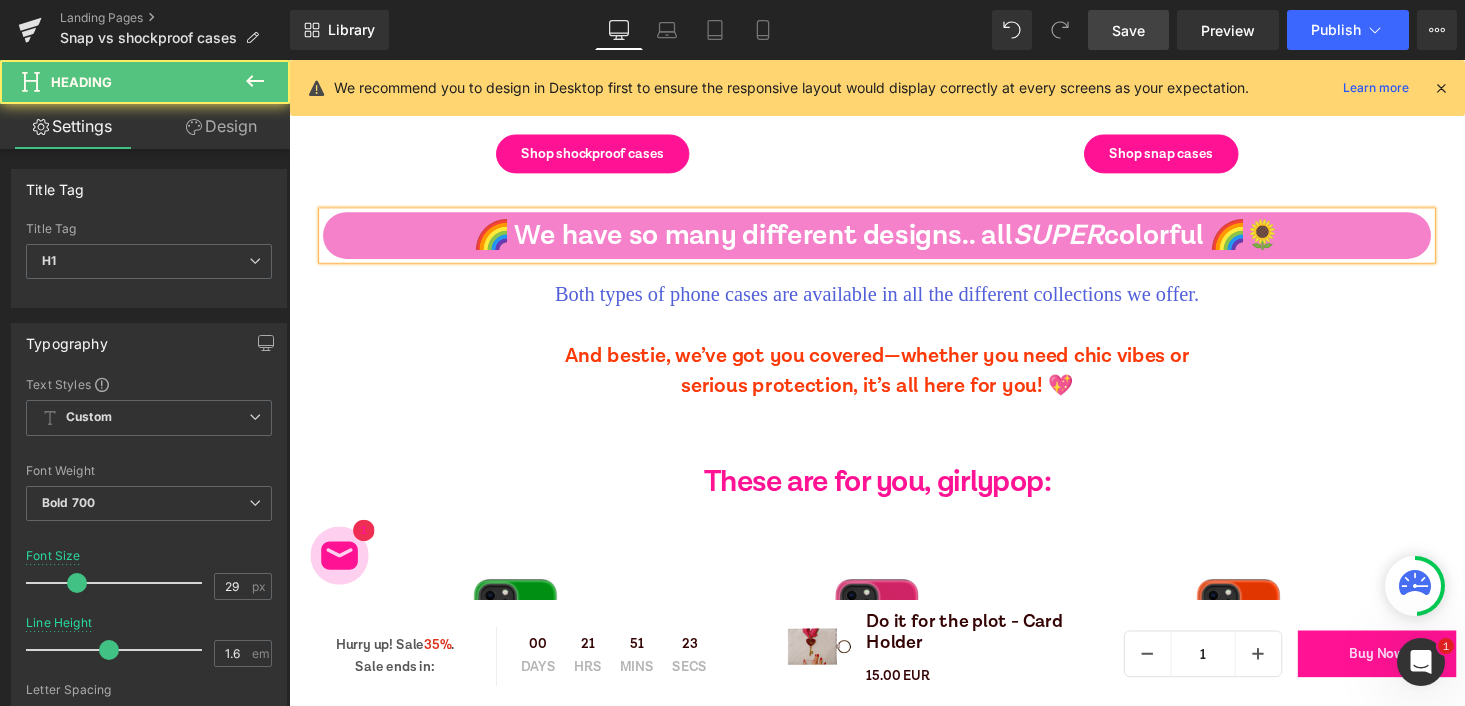 click on "🌈 We have so many different designs.. all  SUPER  colorful 🌈🌻" at bounding box center [894, 240] 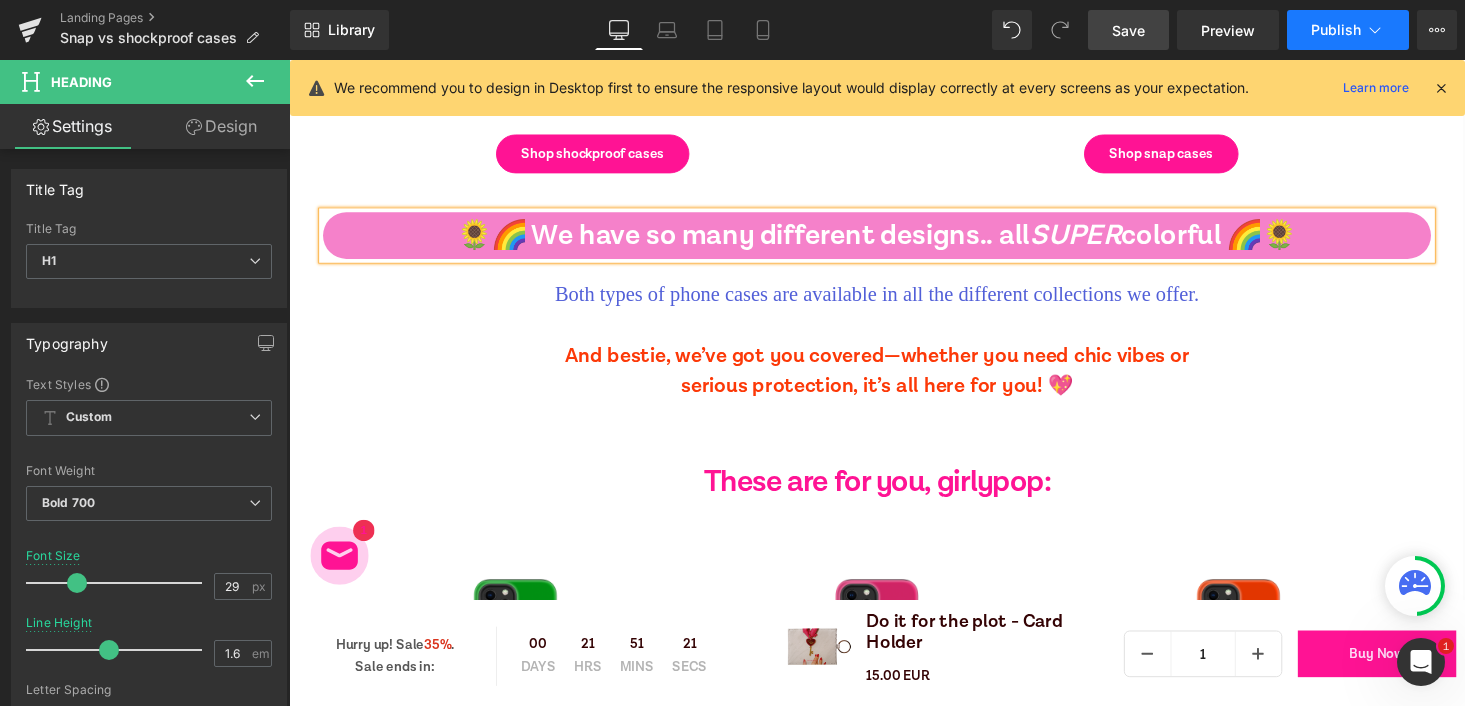 click on "Publish" at bounding box center [1348, 30] 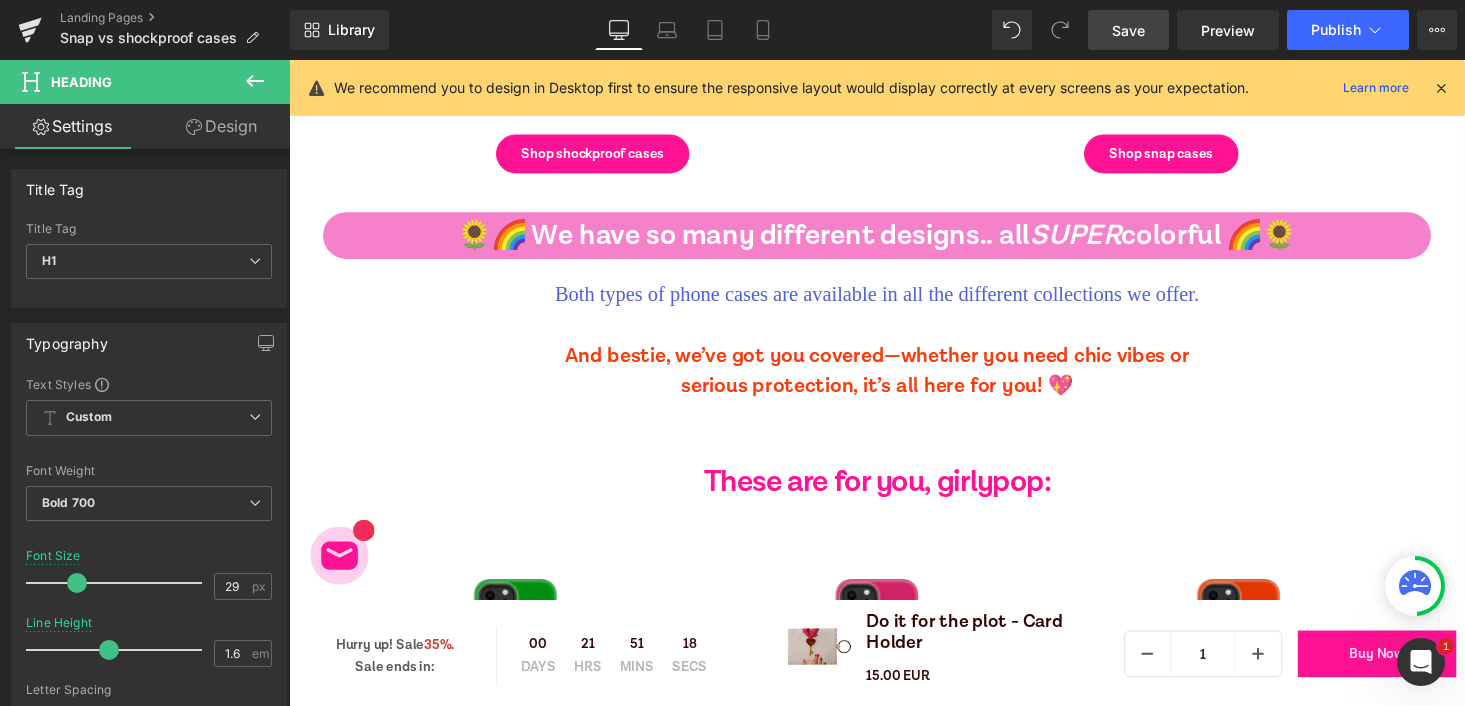 drag, startPoint x: 1137, startPoint y: 39, endPoint x: 691, endPoint y: 451, distance: 607.17377 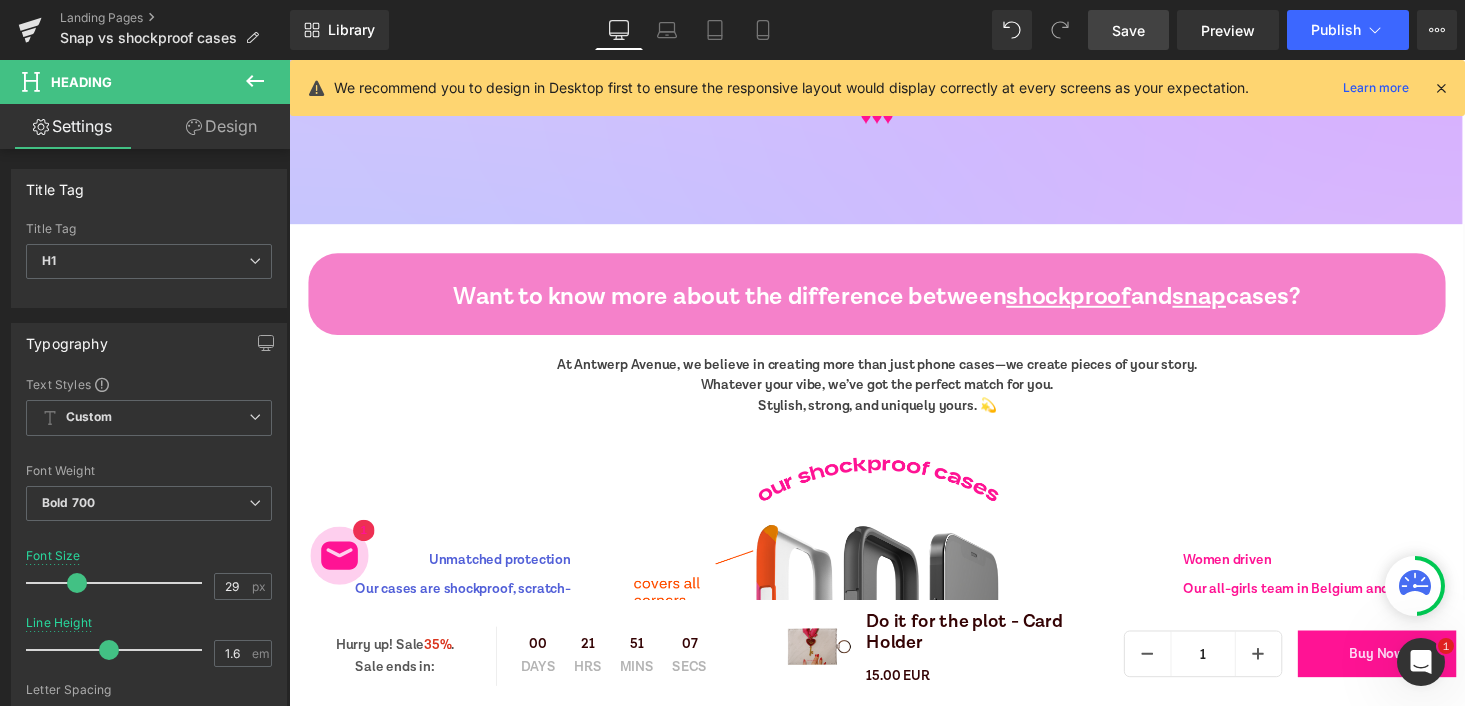 scroll, scrollTop: 4853, scrollLeft: 0, axis: vertical 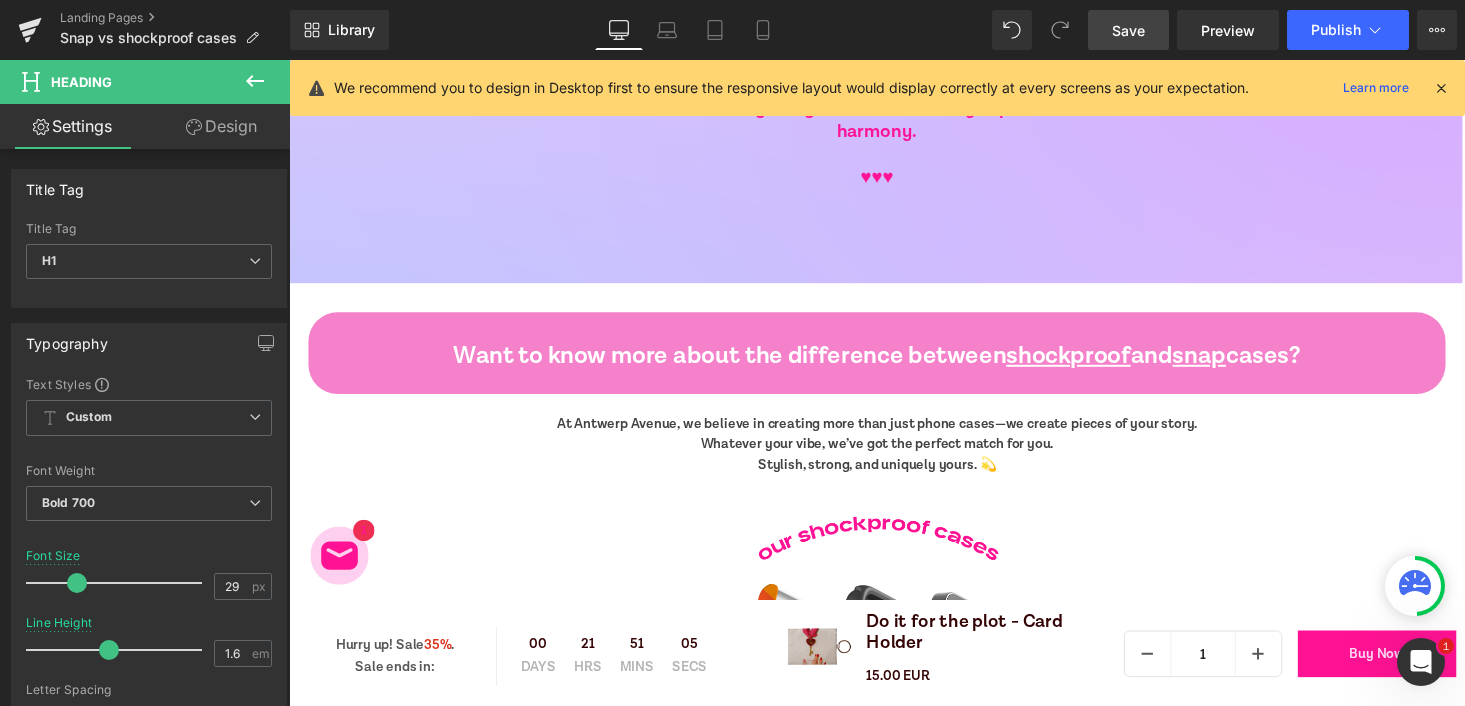 click on "Save" at bounding box center (1128, 30) 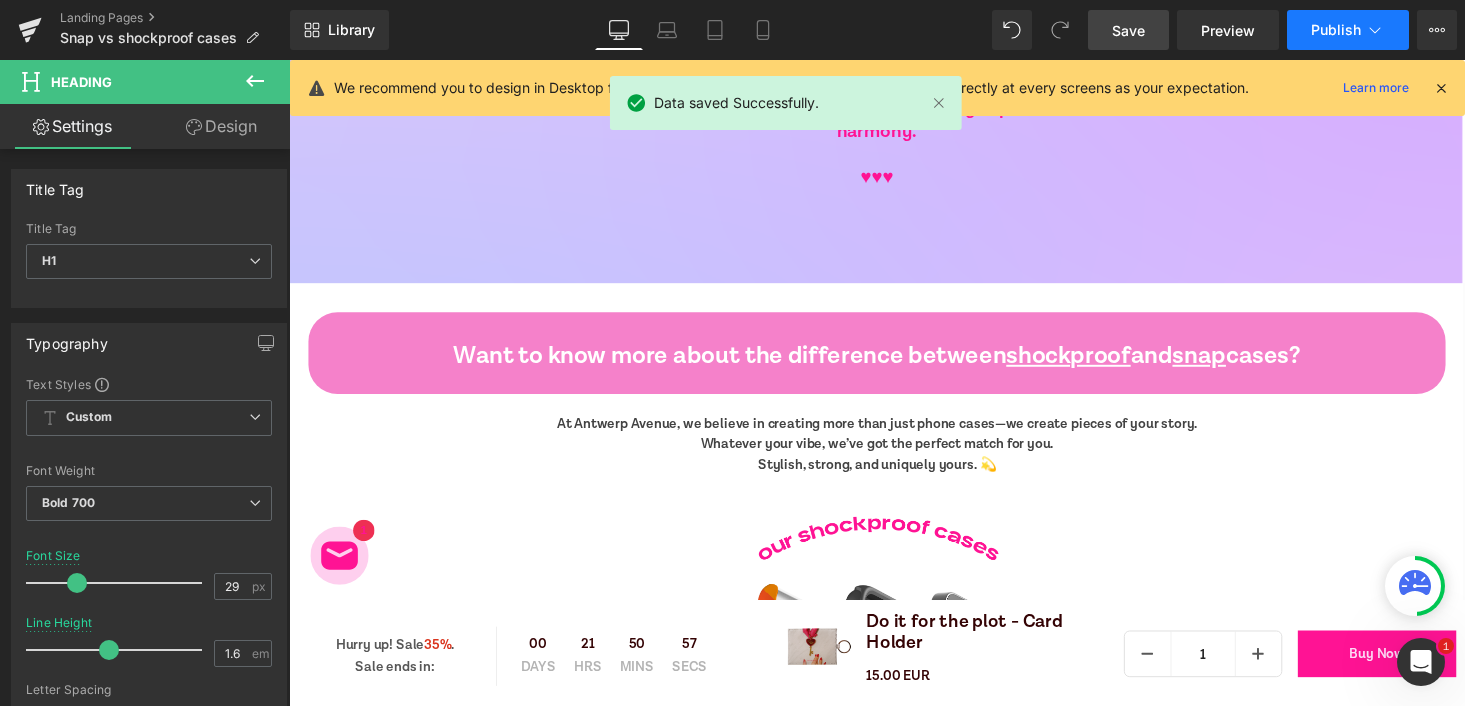 click on "Publish" at bounding box center [1336, 30] 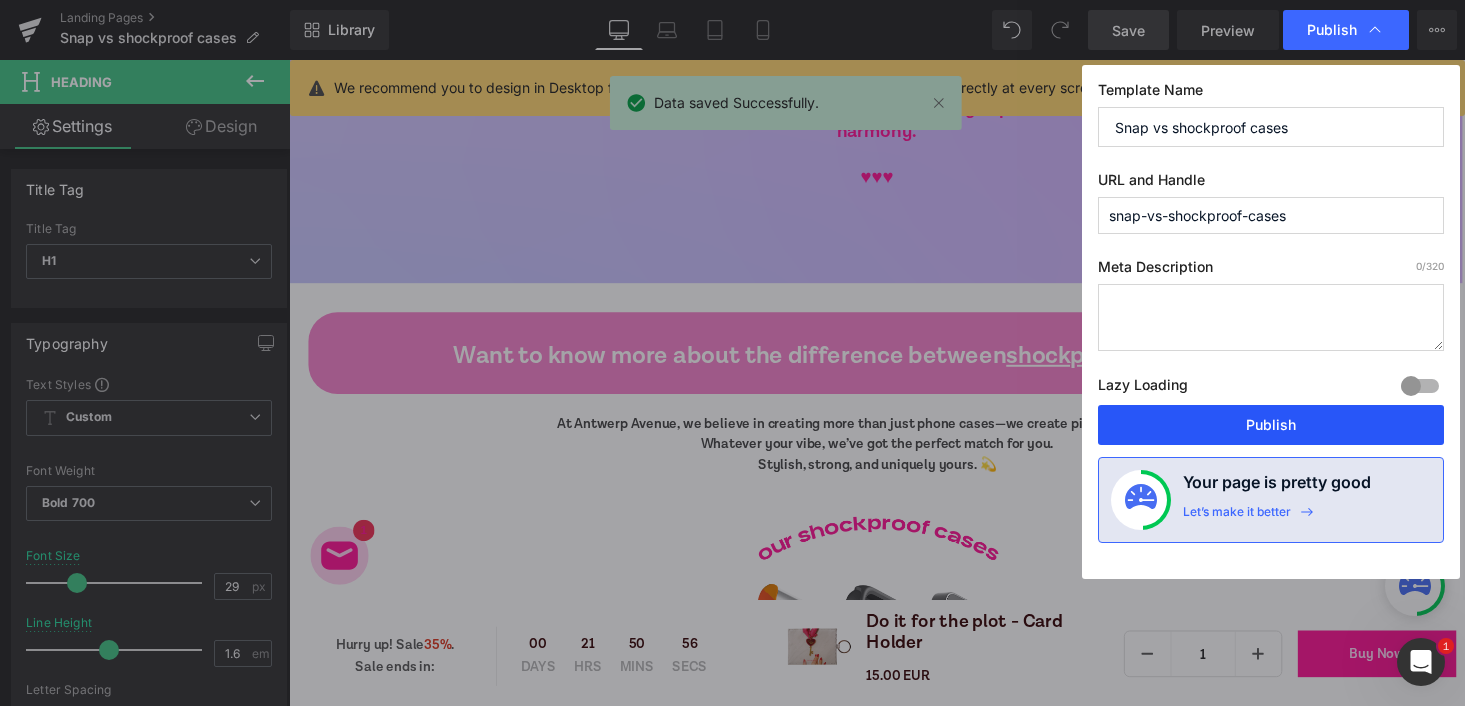 click on "Publish" at bounding box center [1271, 425] 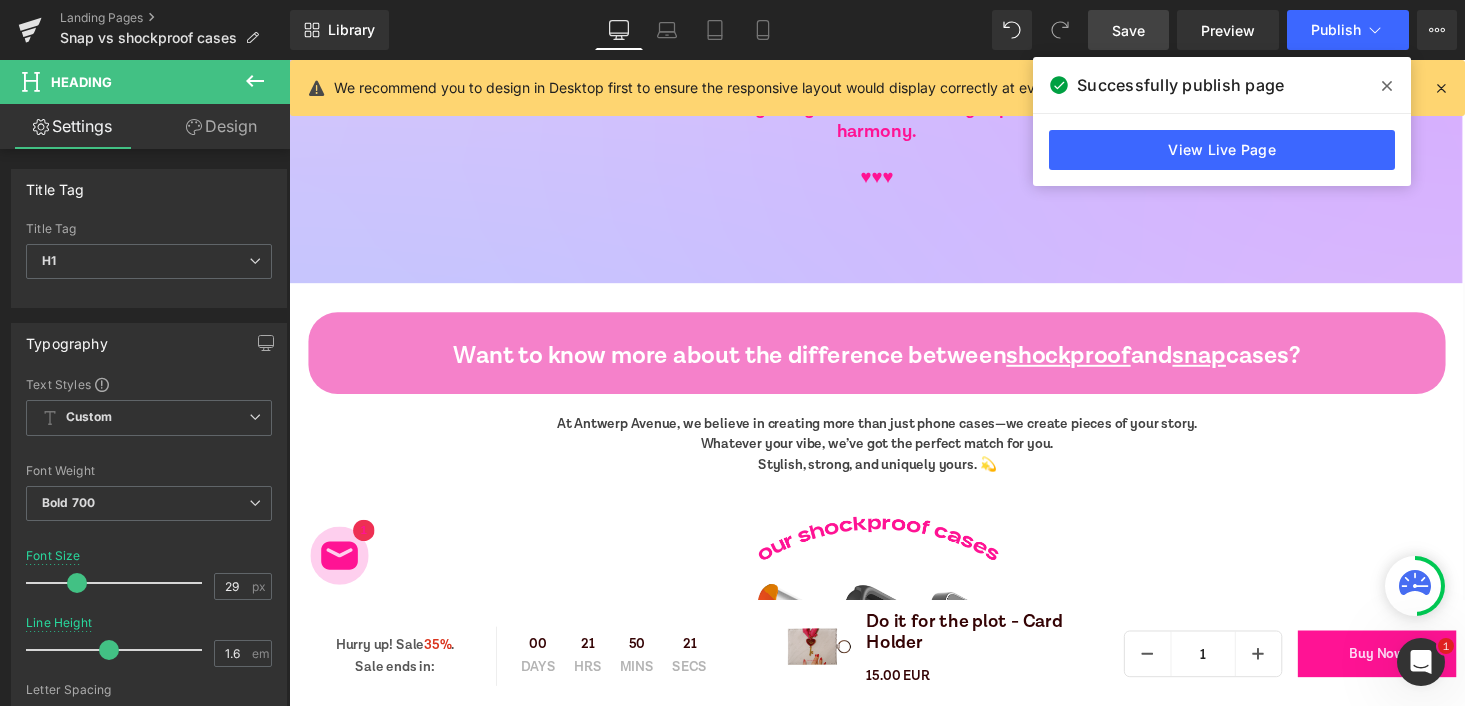 click 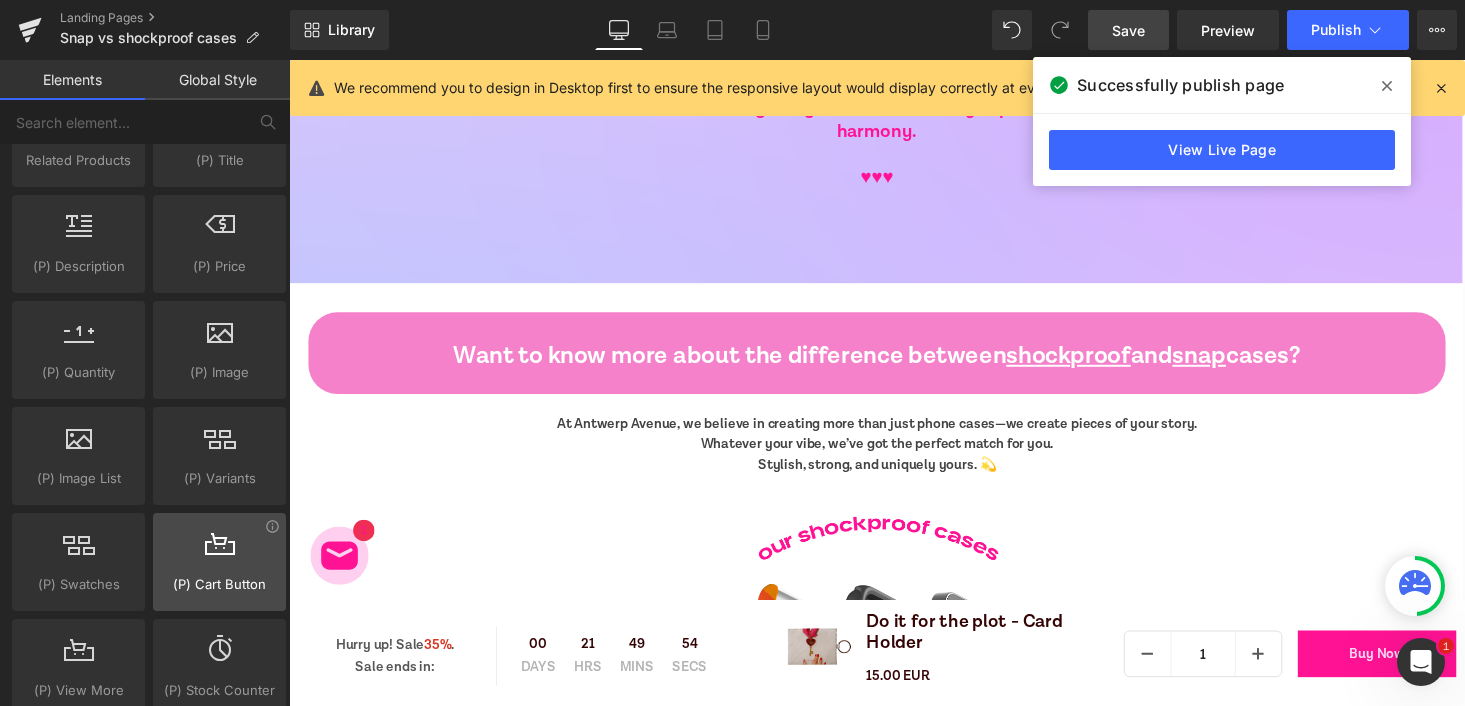 scroll, scrollTop: 2128, scrollLeft: 0, axis: vertical 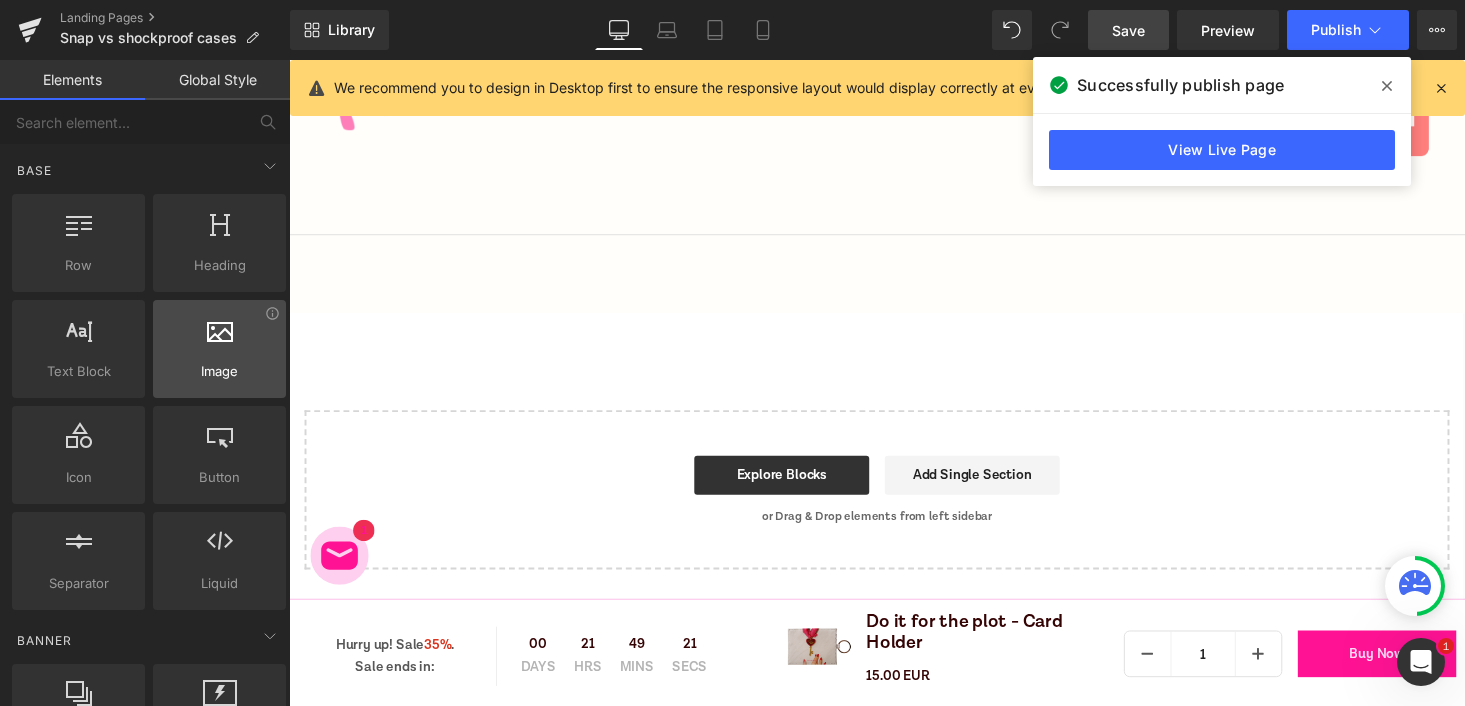 click at bounding box center (219, 338) 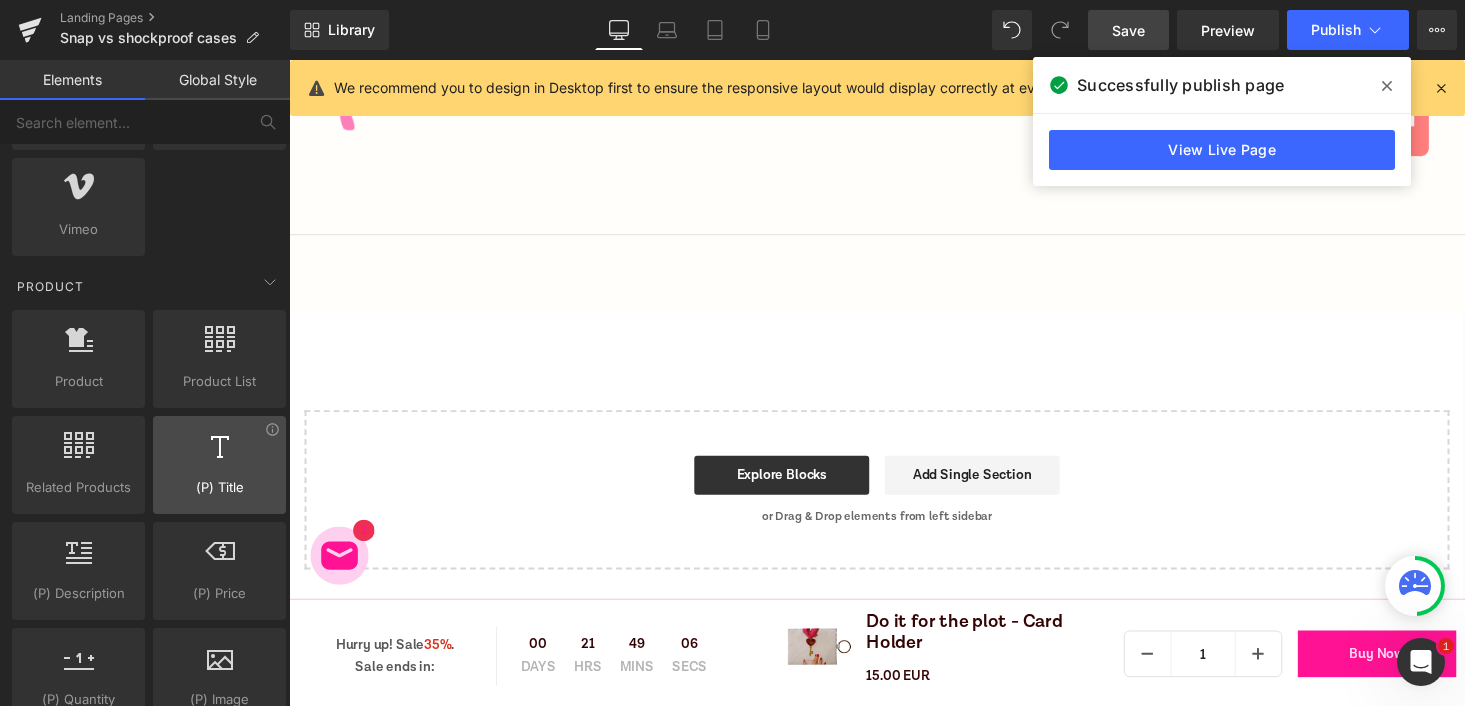 scroll, scrollTop: 1606, scrollLeft: 0, axis: vertical 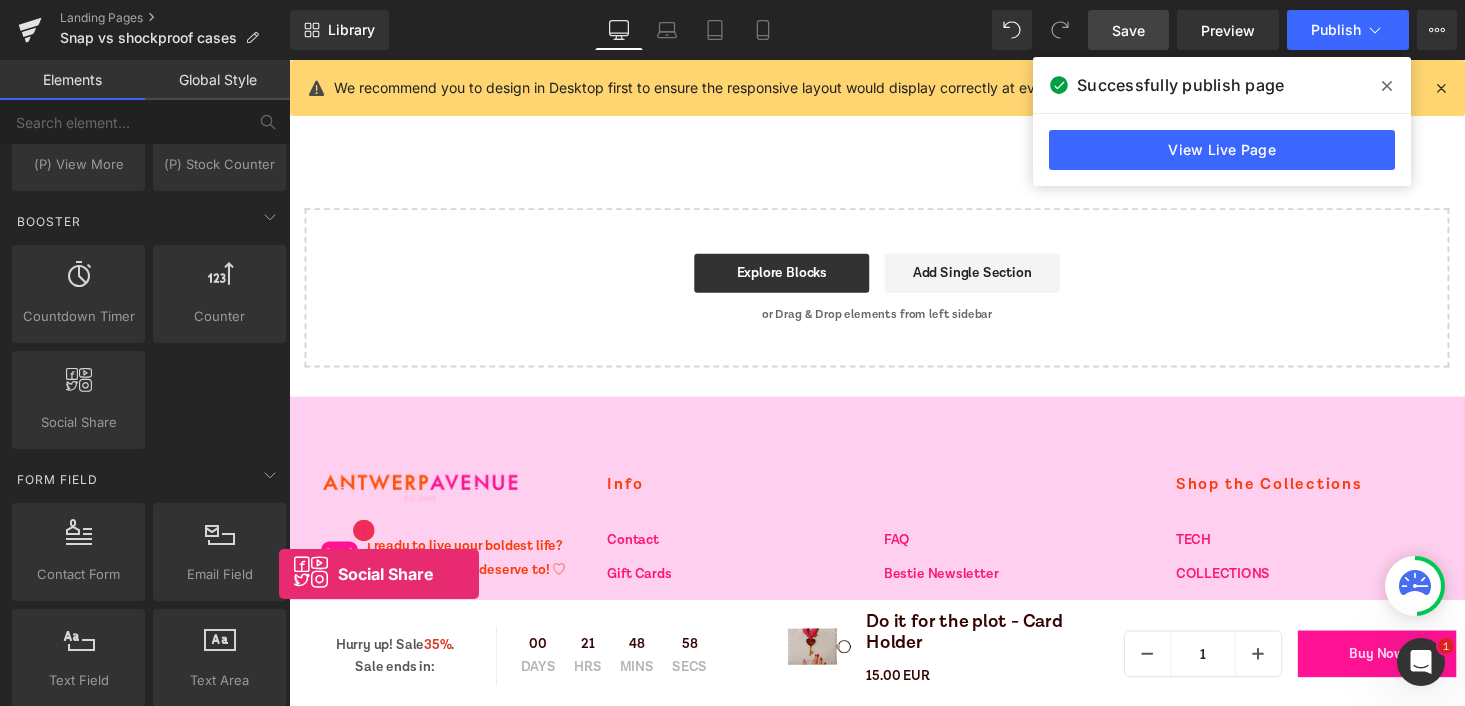 drag, startPoint x: 253, startPoint y: 367, endPoint x: 279, endPoint y: 319, distance: 54.589375 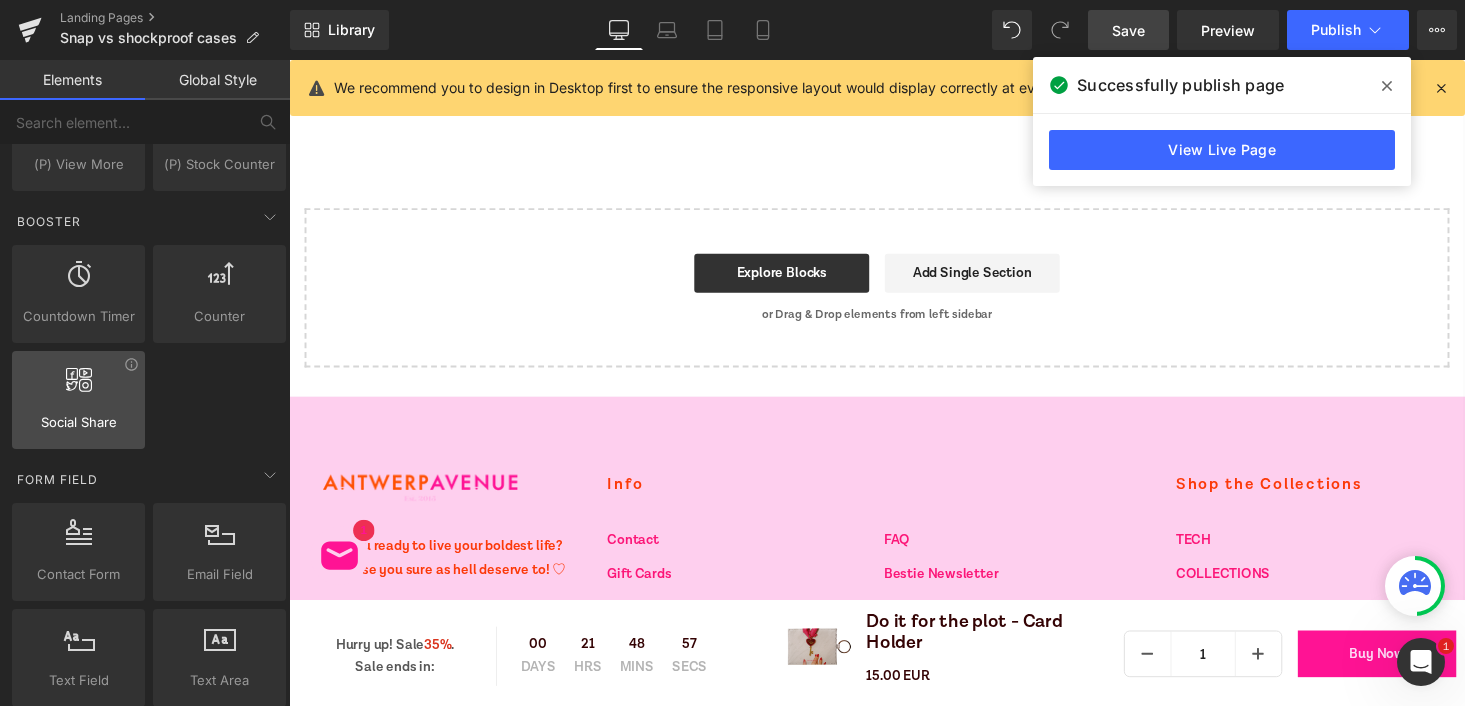 click at bounding box center [78, 389] 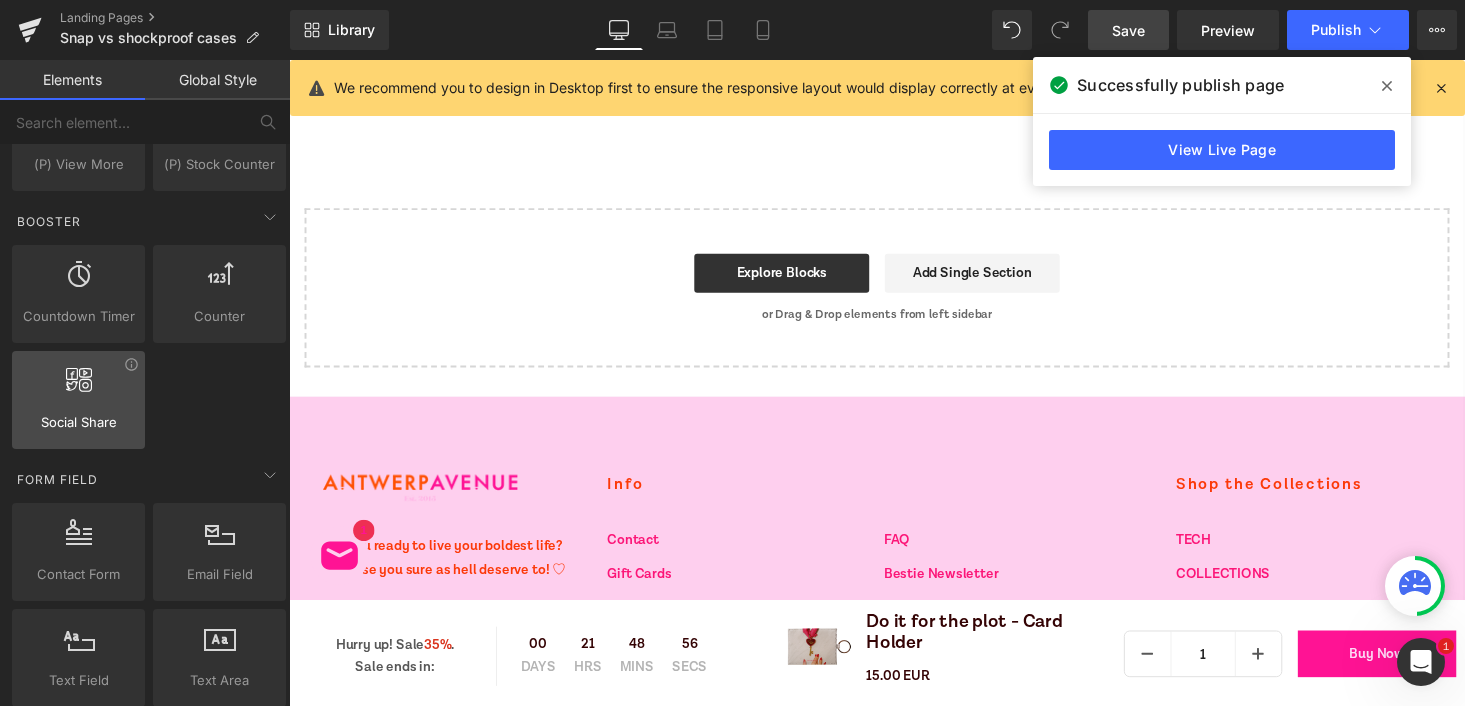 click on "Social Share" at bounding box center (78, 422) 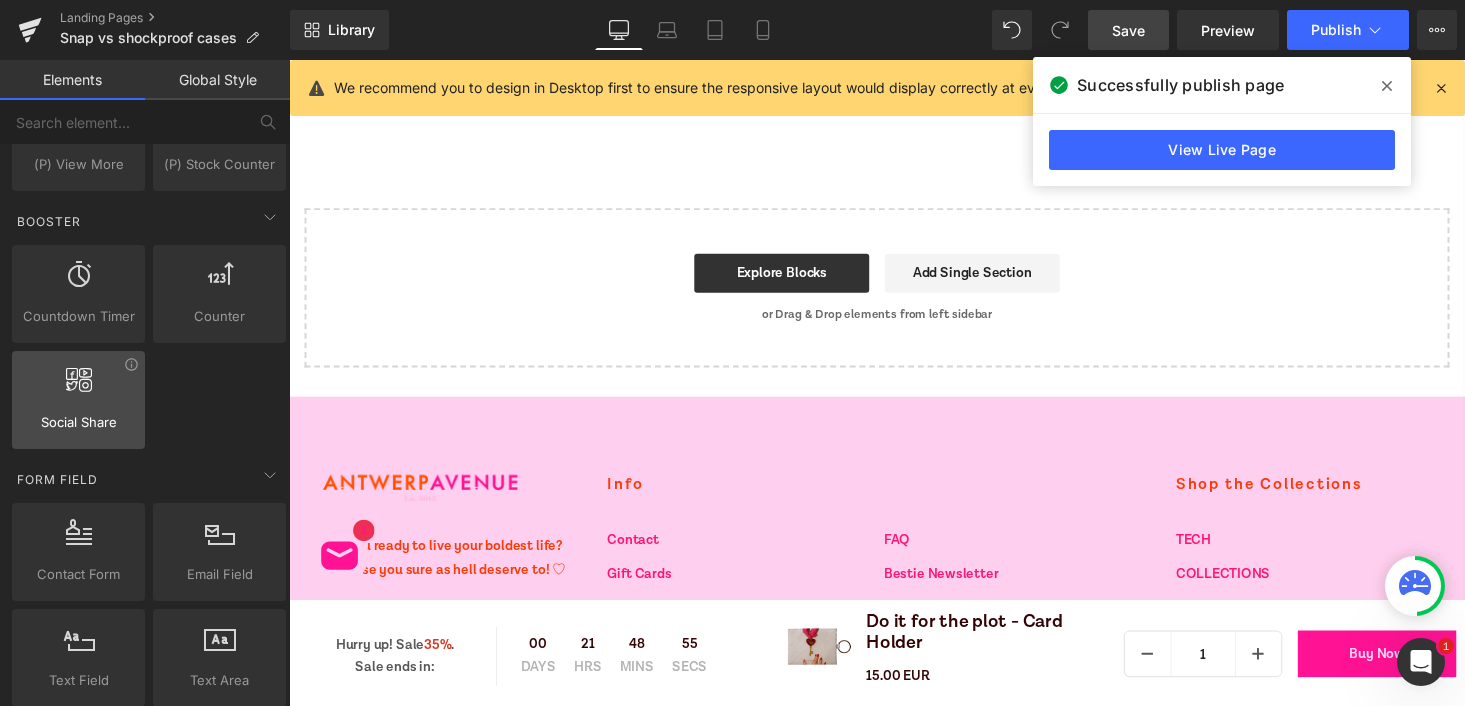 click at bounding box center (78, 389) 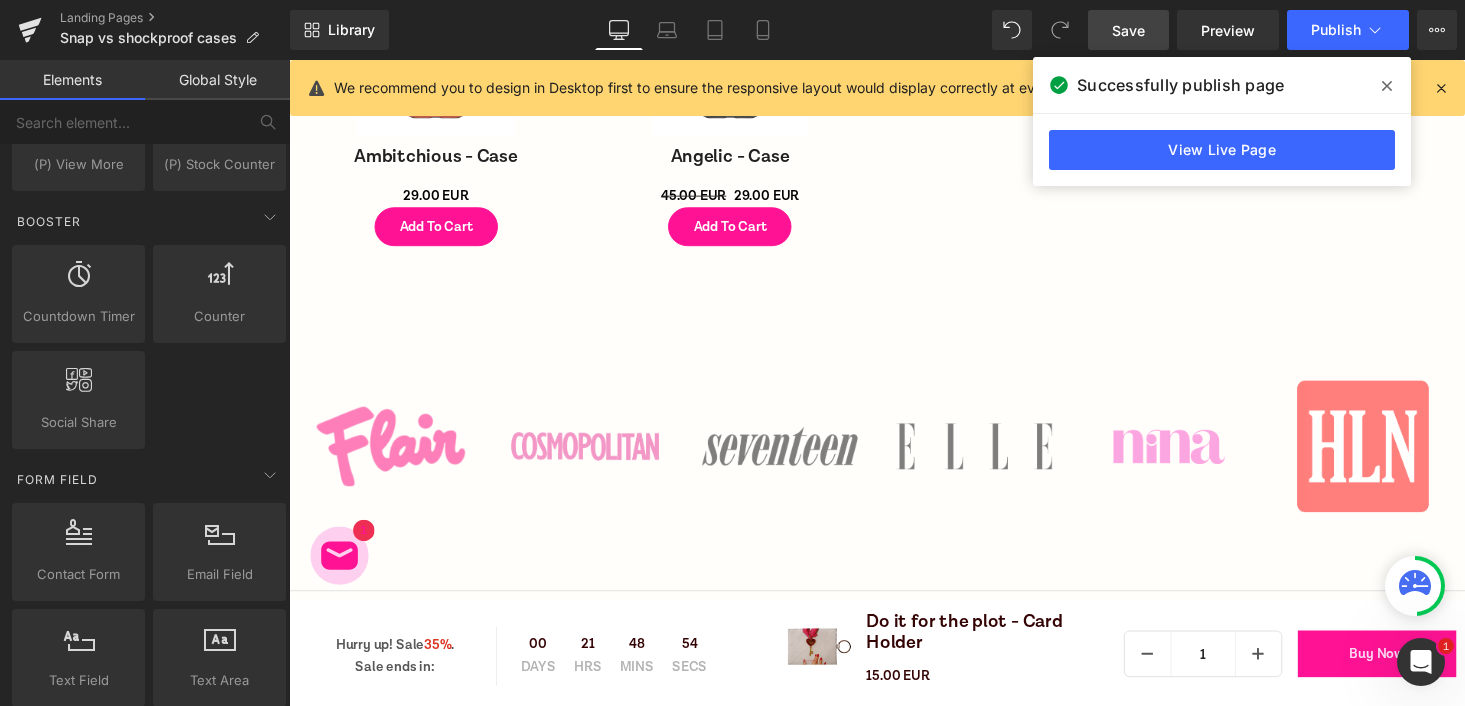 scroll, scrollTop: 8489, scrollLeft: 0, axis: vertical 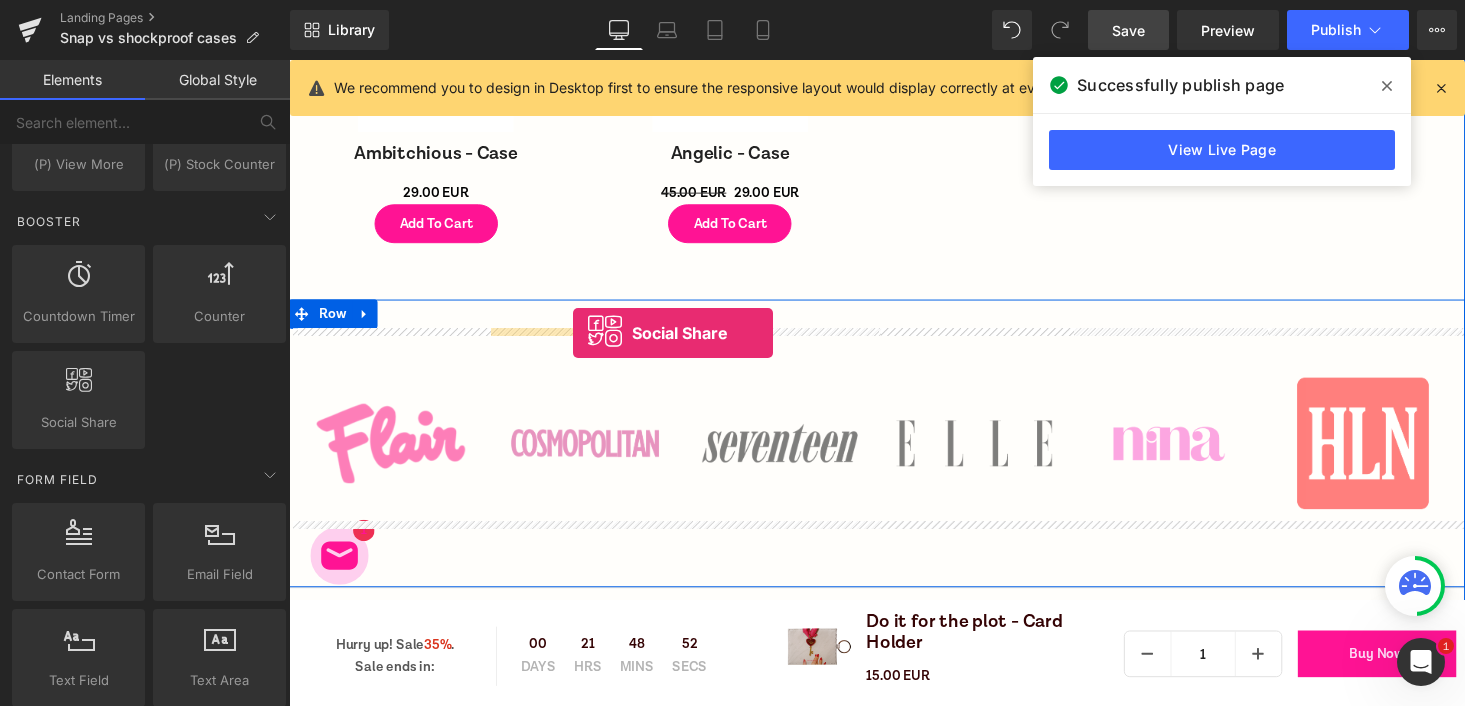 drag, startPoint x: 362, startPoint y: 463, endPoint x: 581, endPoint y: 340, distance: 251.17723 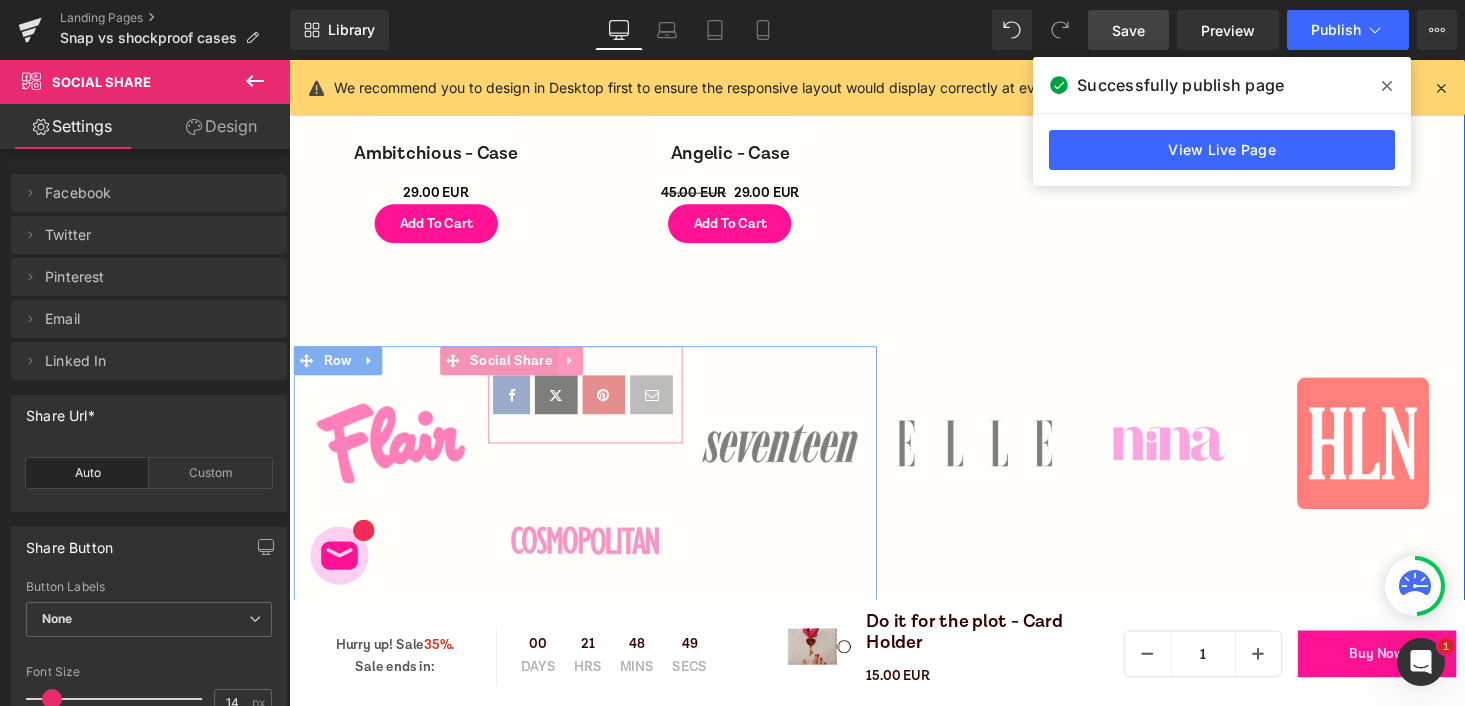 click 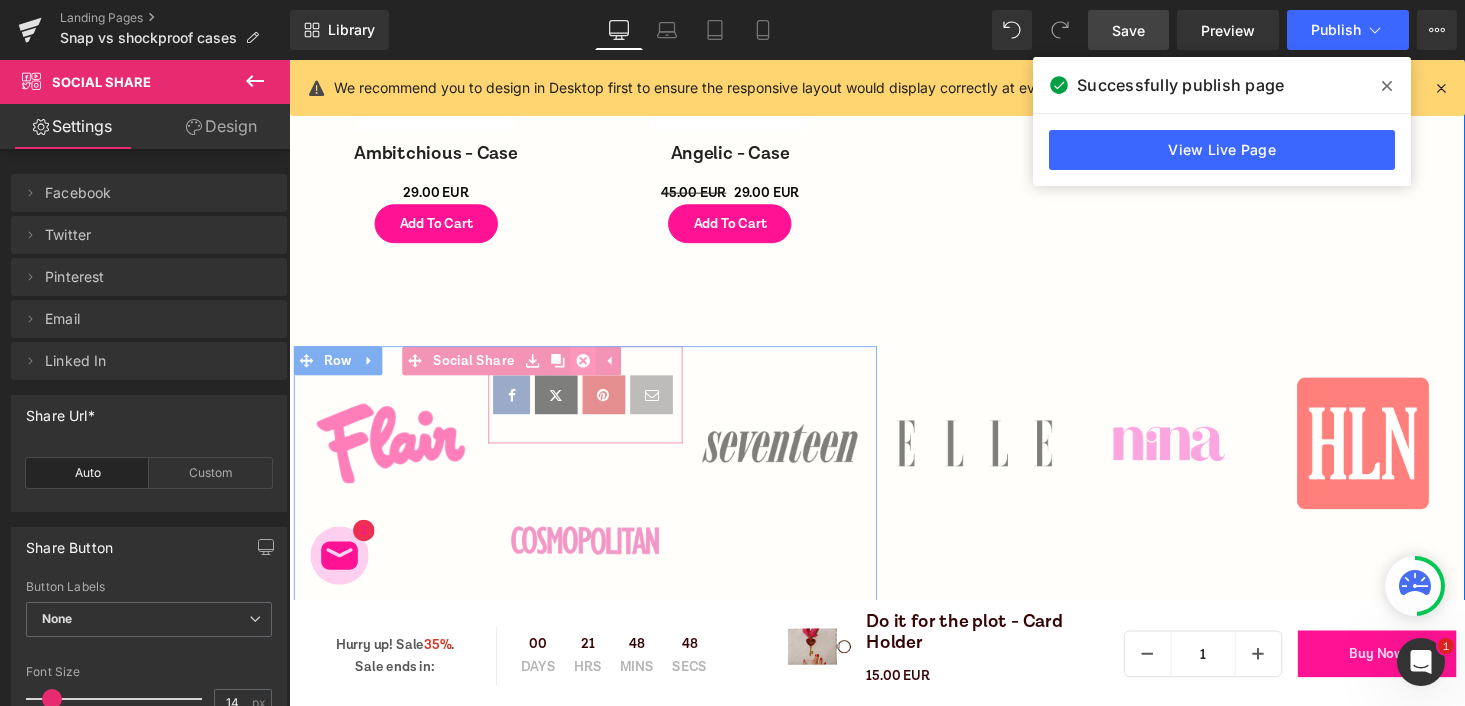 click 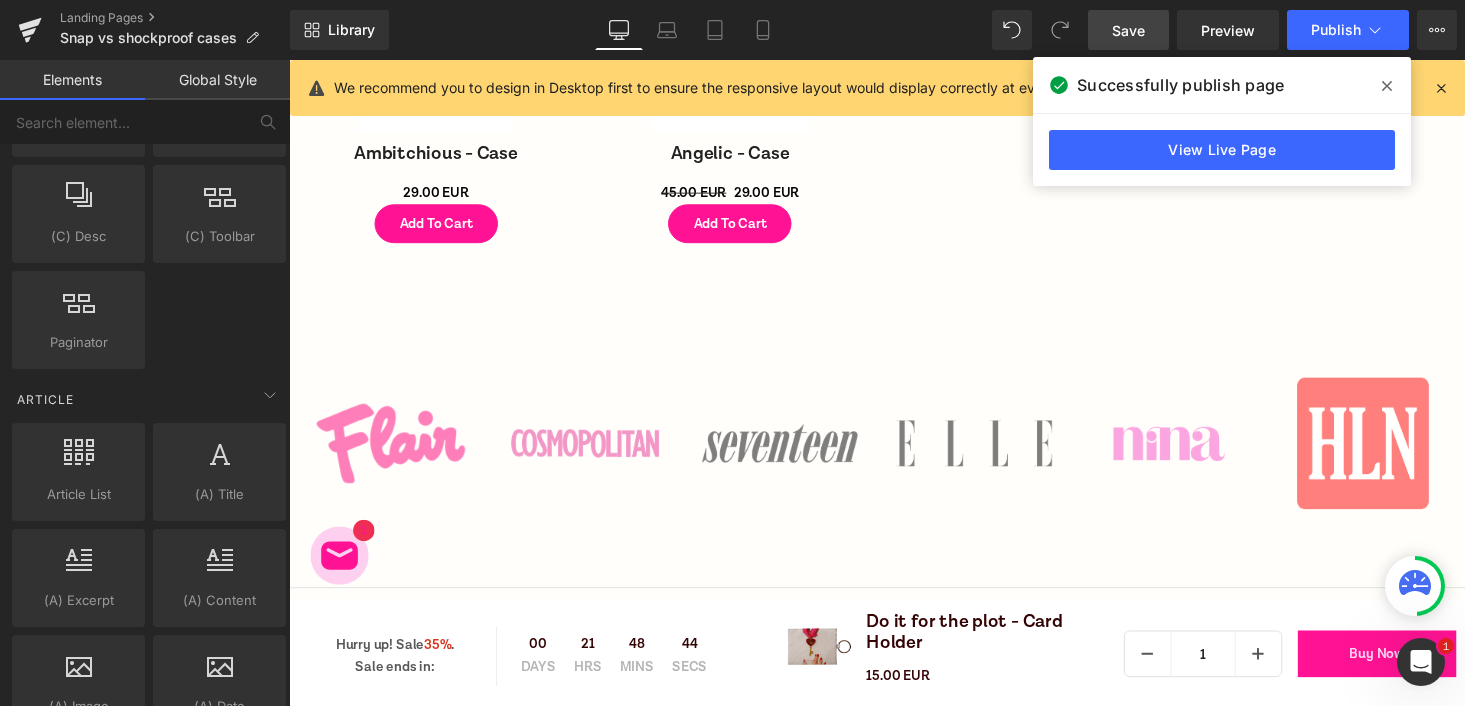 scroll, scrollTop: 3532, scrollLeft: 0, axis: vertical 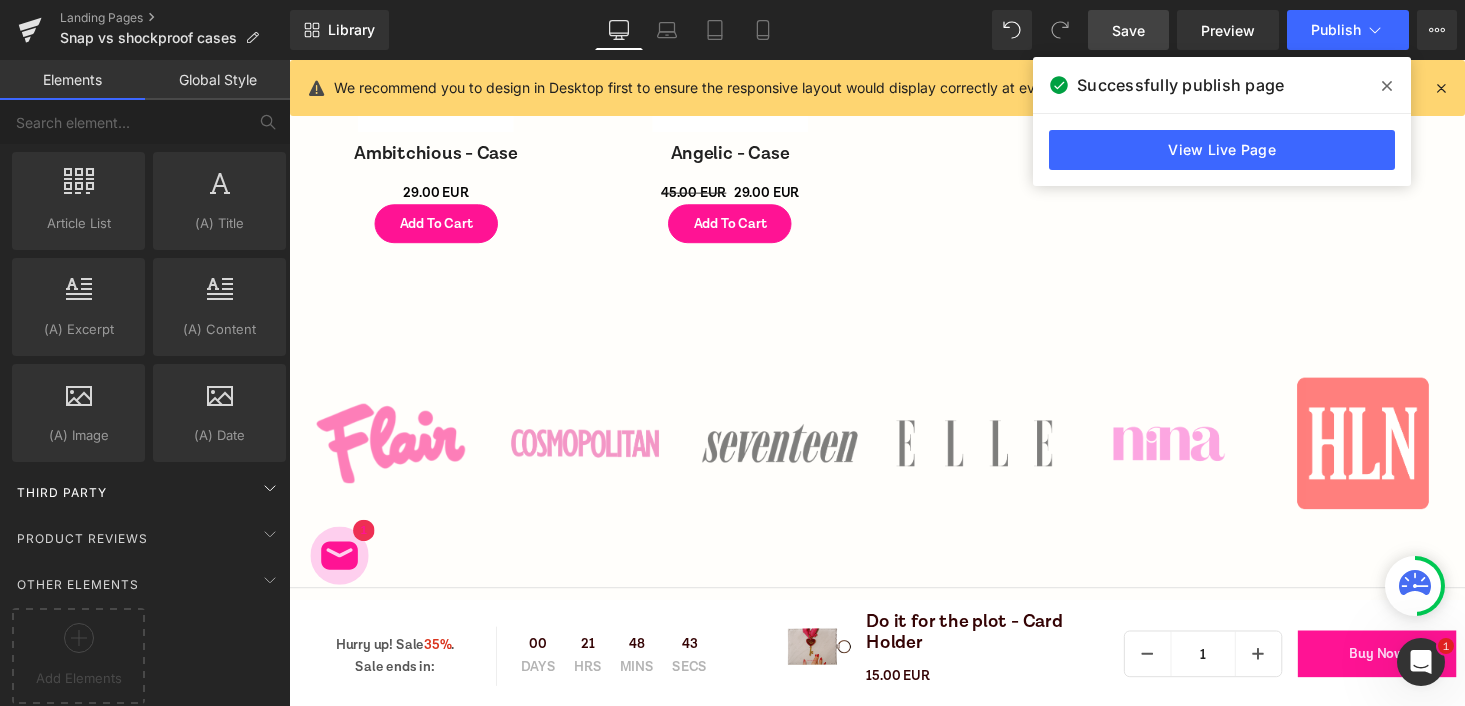 click on "Third Party" at bounding box center [149, 492] 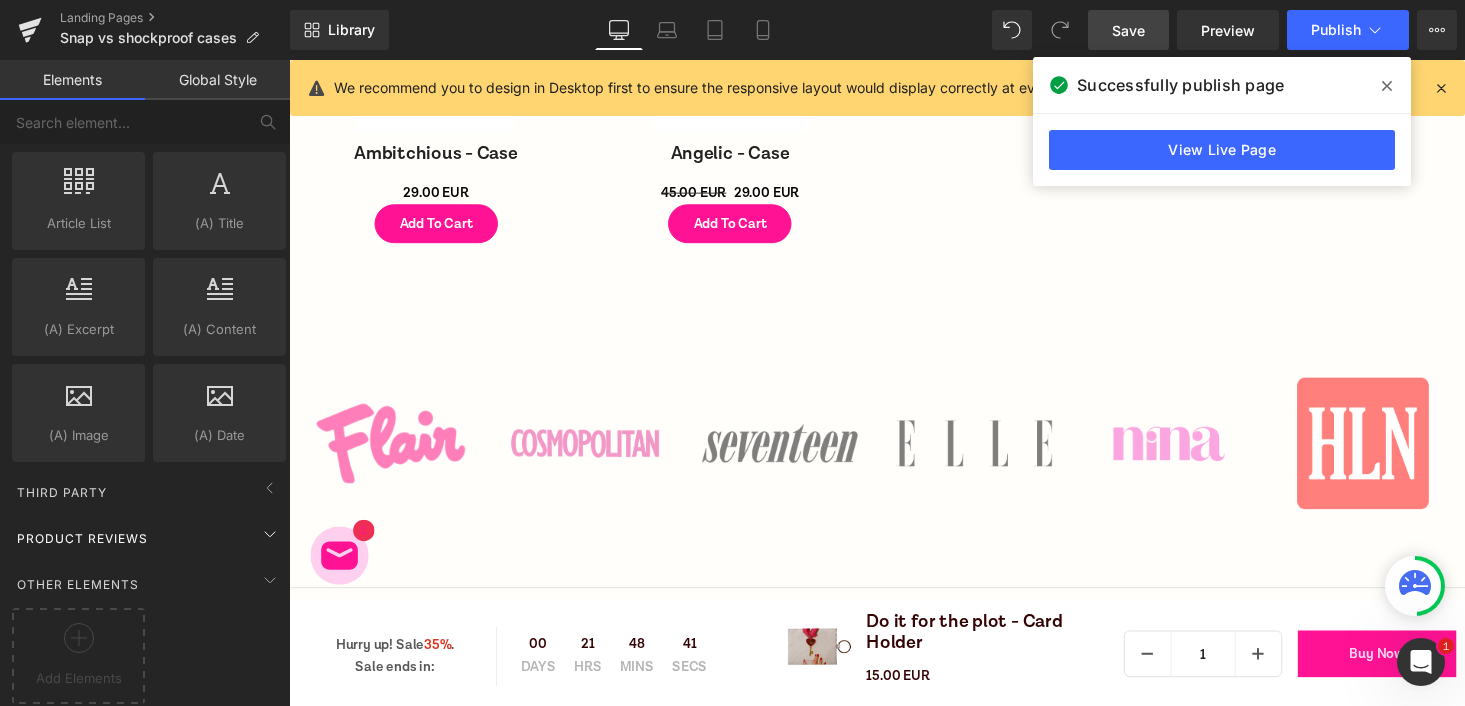 click on "Product Reviews" at bounding box center (149, 538) 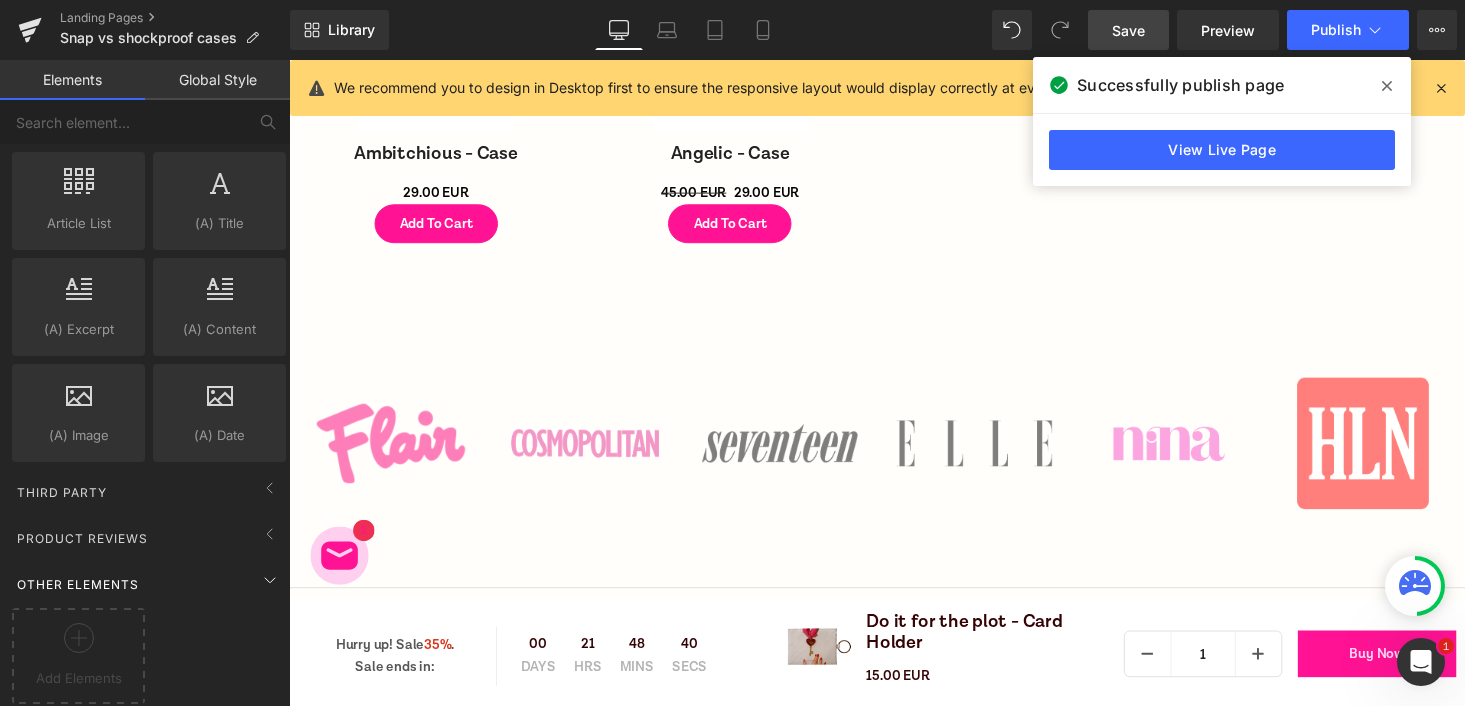 click on "Other Elements" at bounding box center [149, 584] 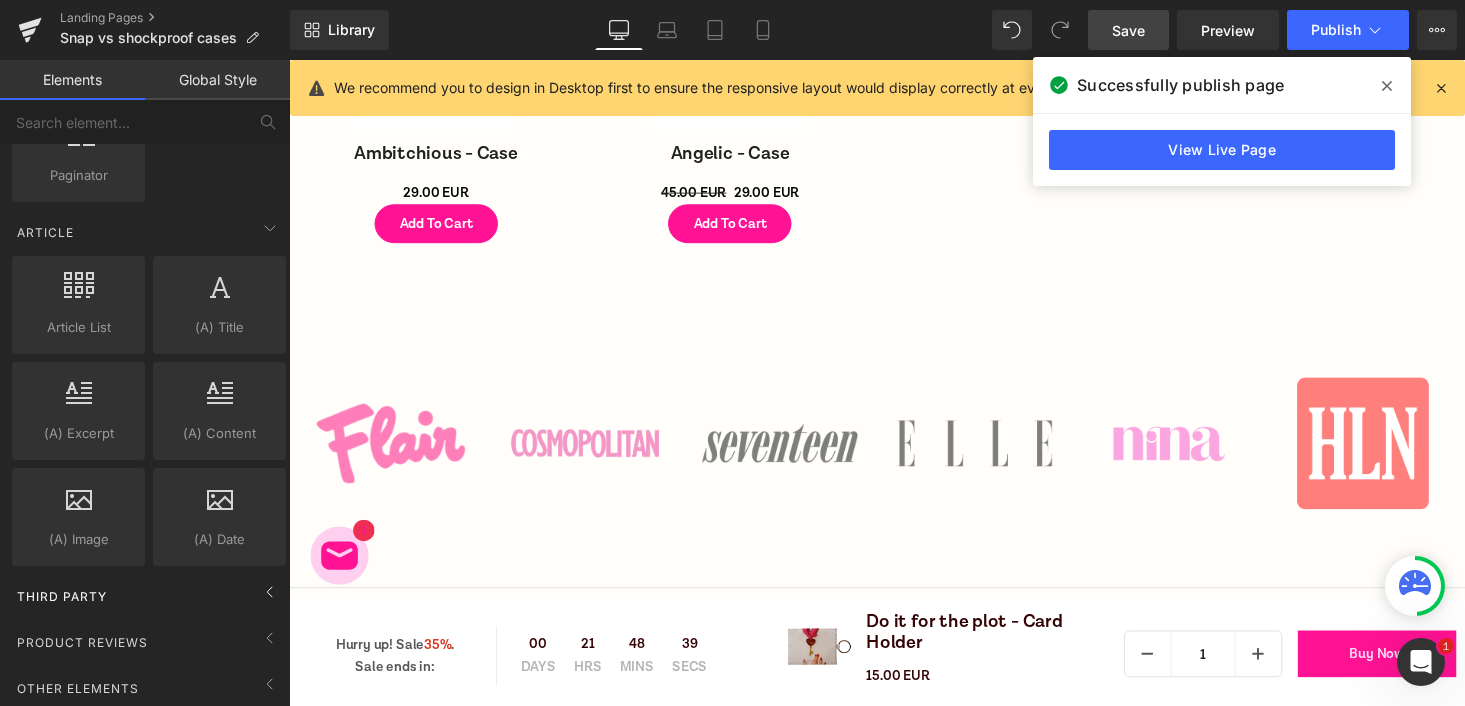 scroll, scrollTop: 3428, scrollLeft: 0, axis: vertical 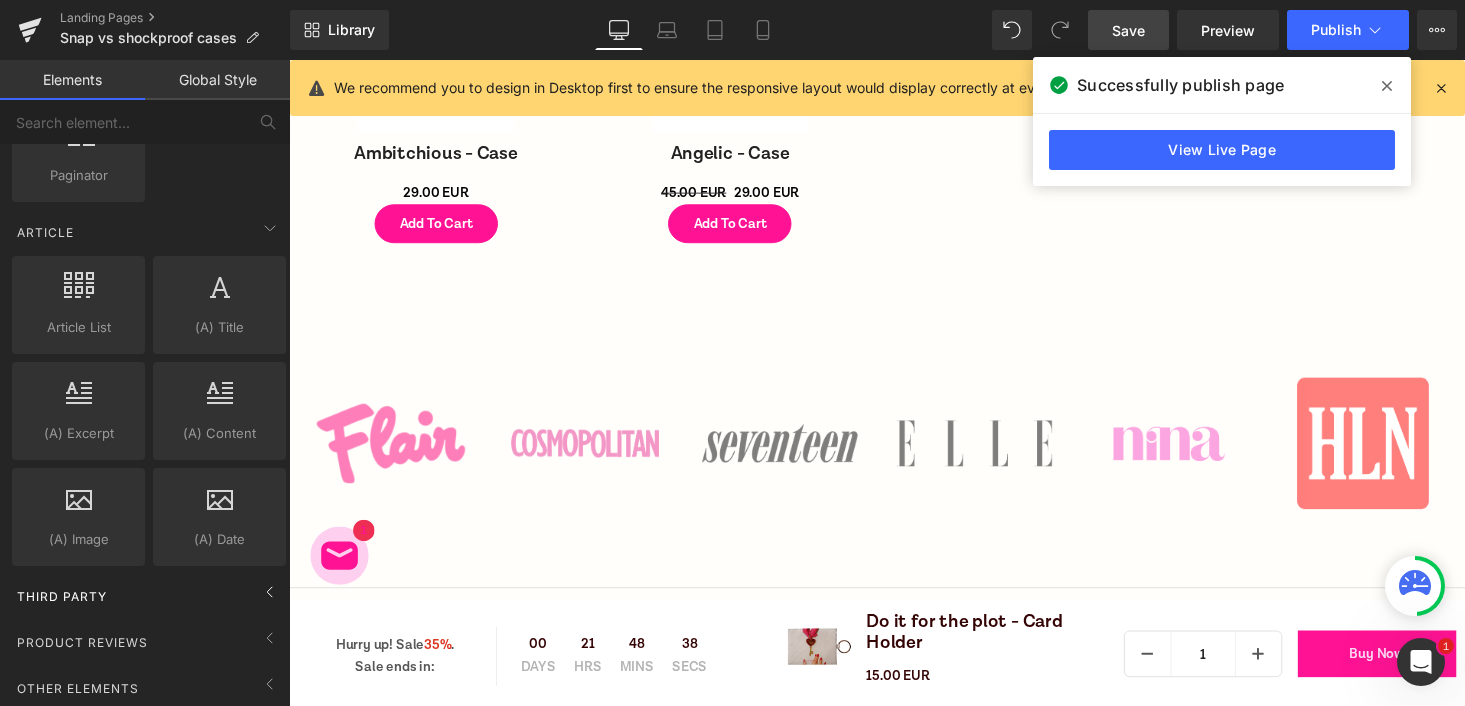 click on "Third Party" at bounding box center (149, 596) 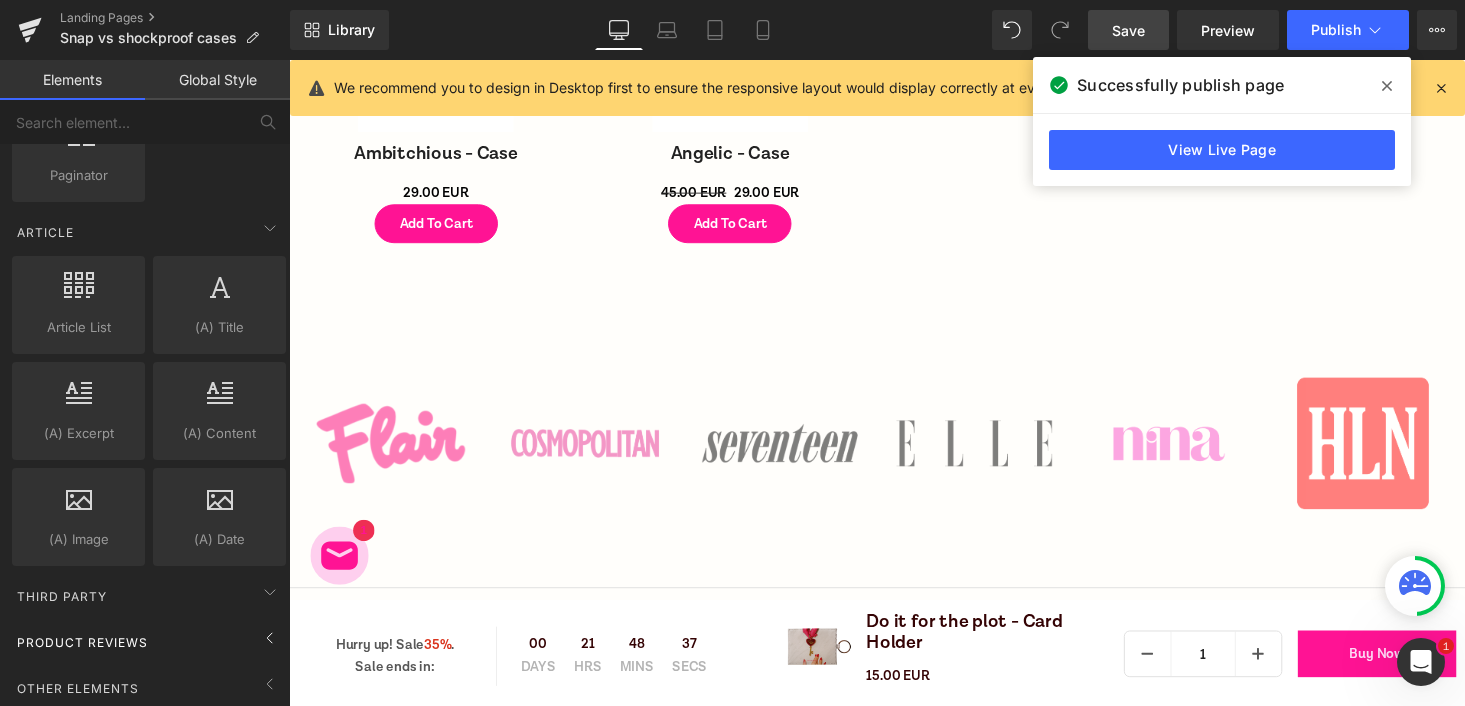click on "Product Reviews" at bounding box center [149, 642] 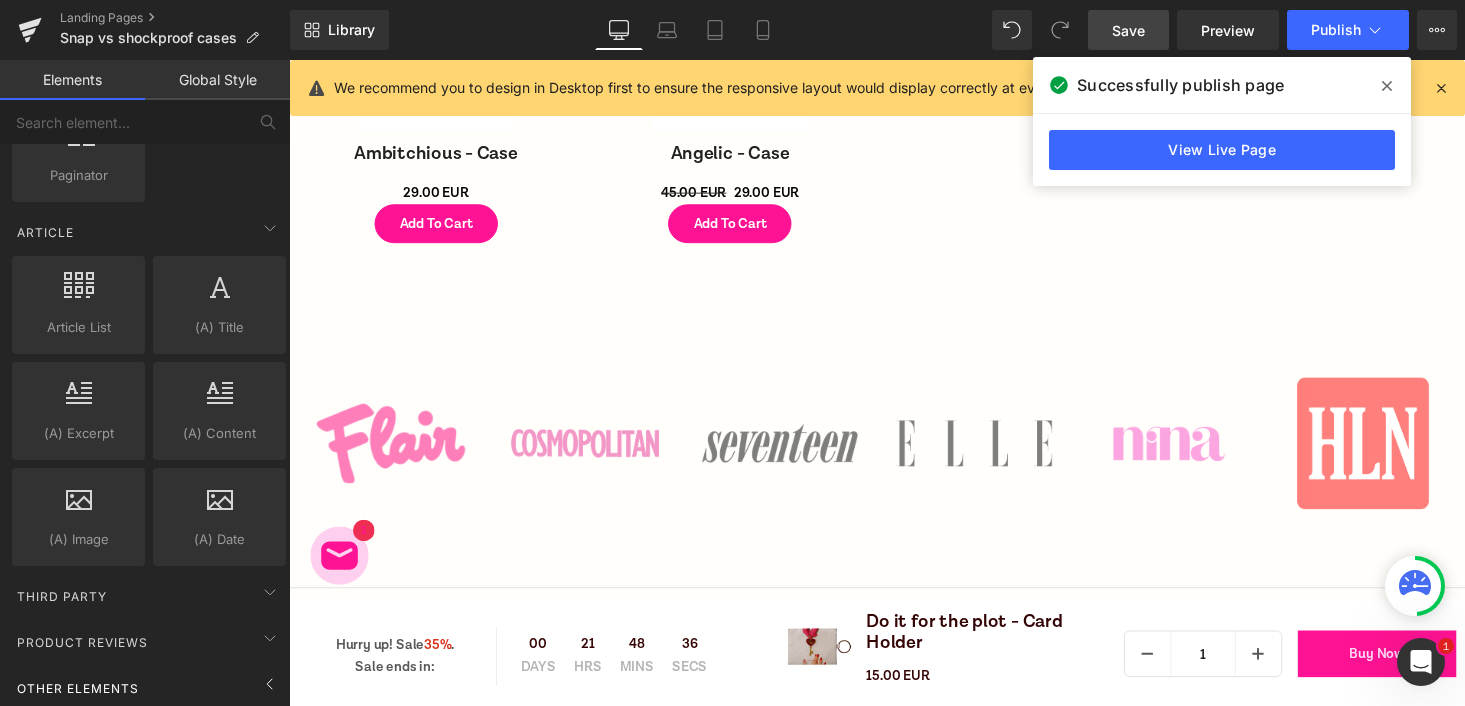 click on "Other Elements" at bounding box center (149, 688) 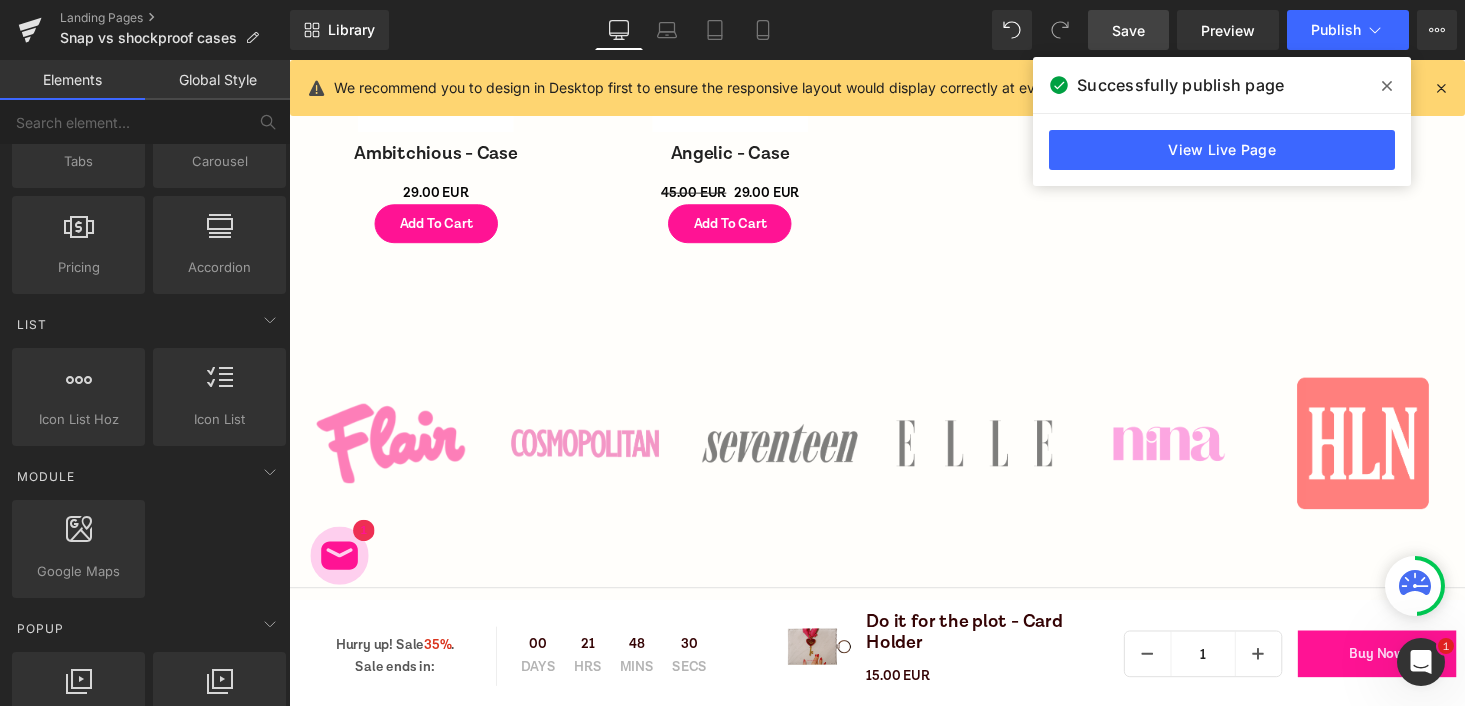 scroll, scrollTop: 0, scrollLeft: 0, axis: both 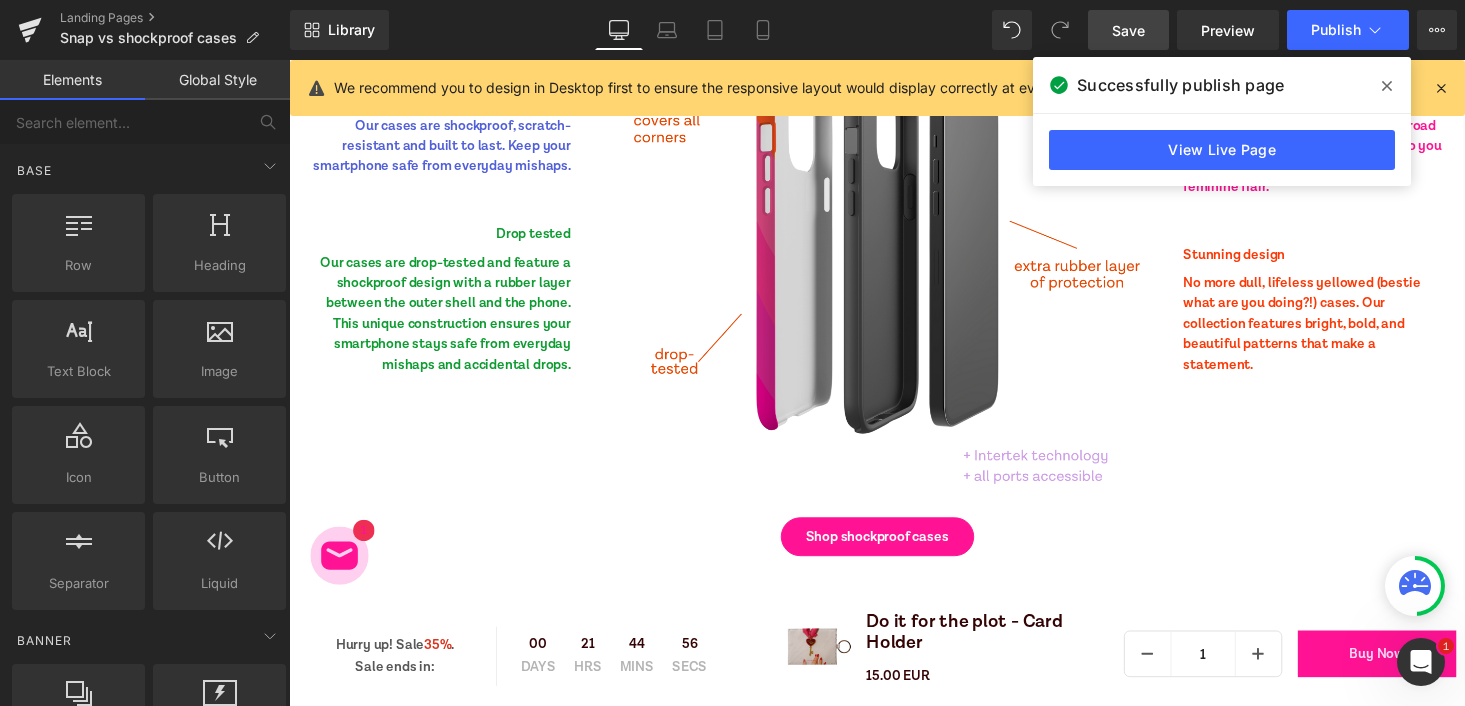click at bounding box center (894, 246) 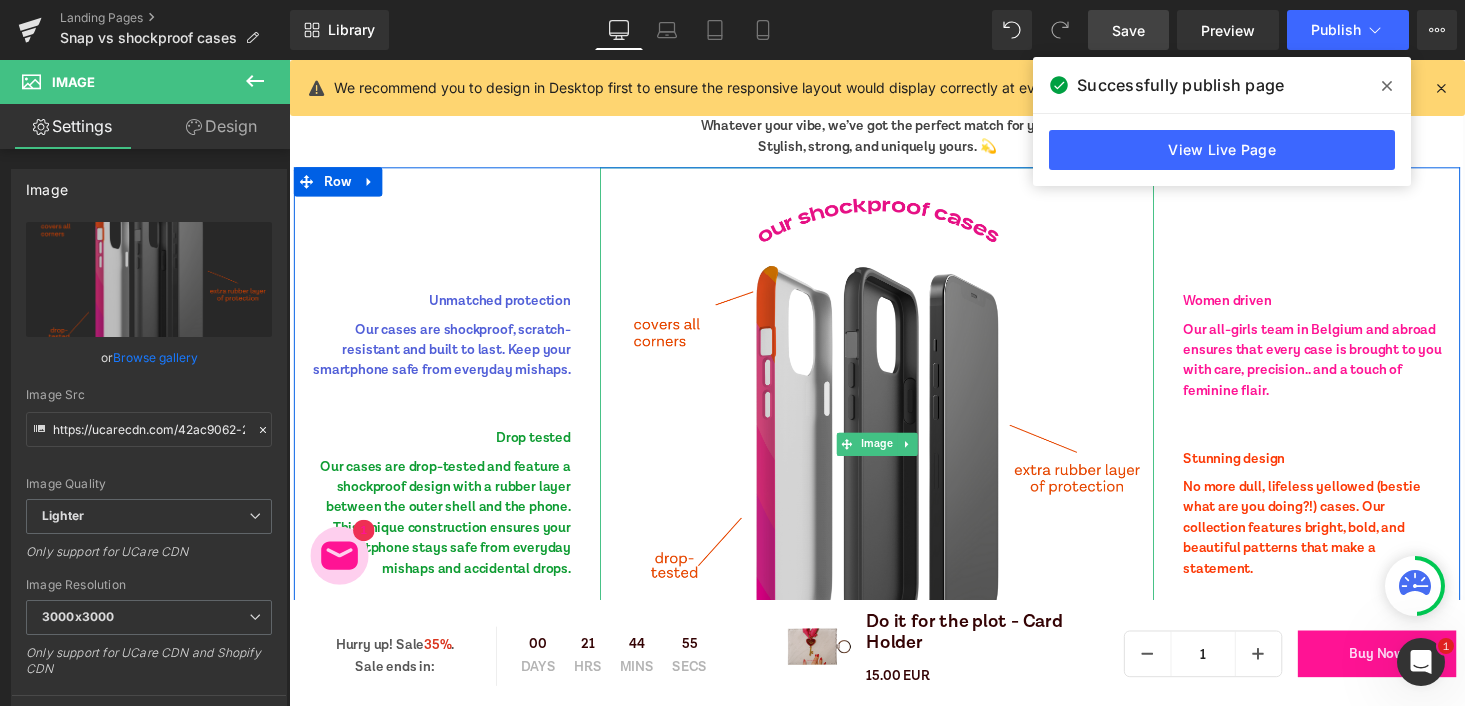 scroll, scrollTop: 5177, scrollLeft: 0, axis: vertical 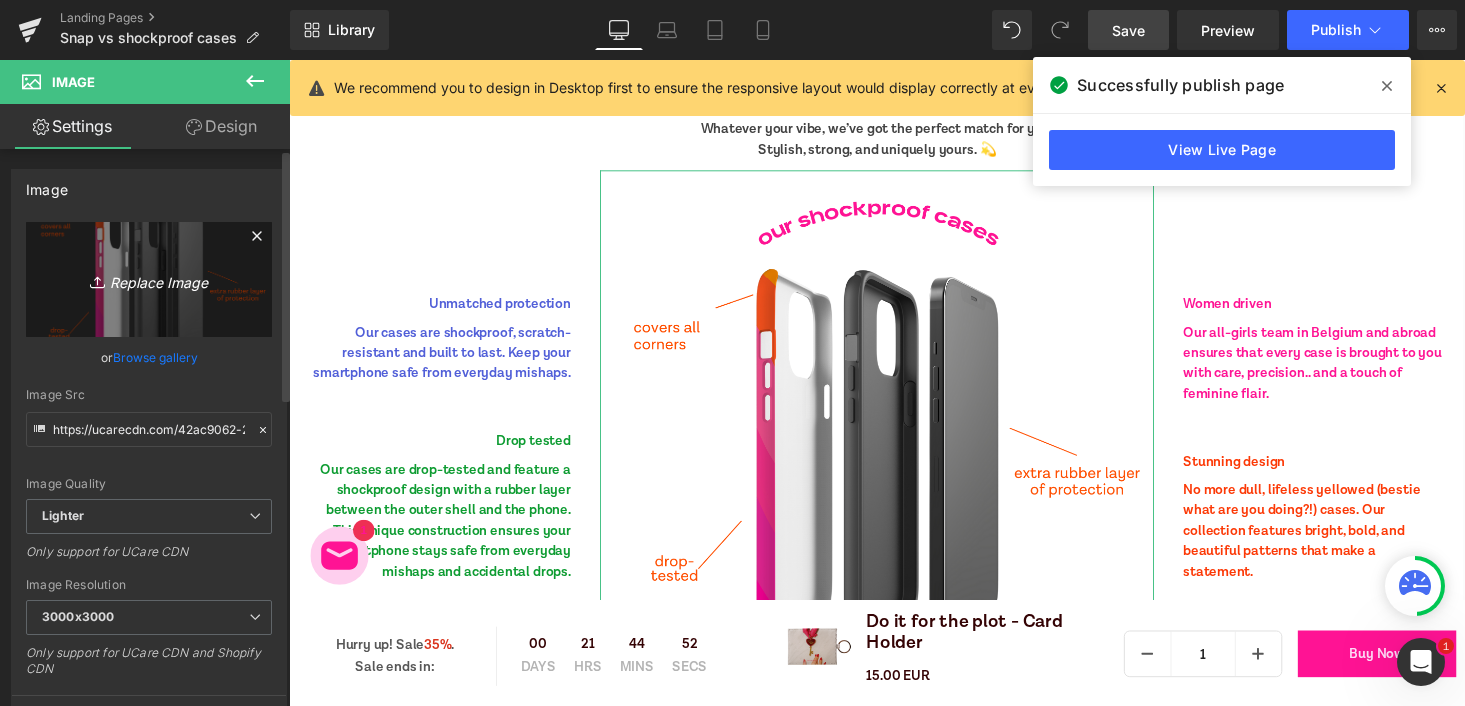 click on "Replace Image" at bounding box center [149, 279] 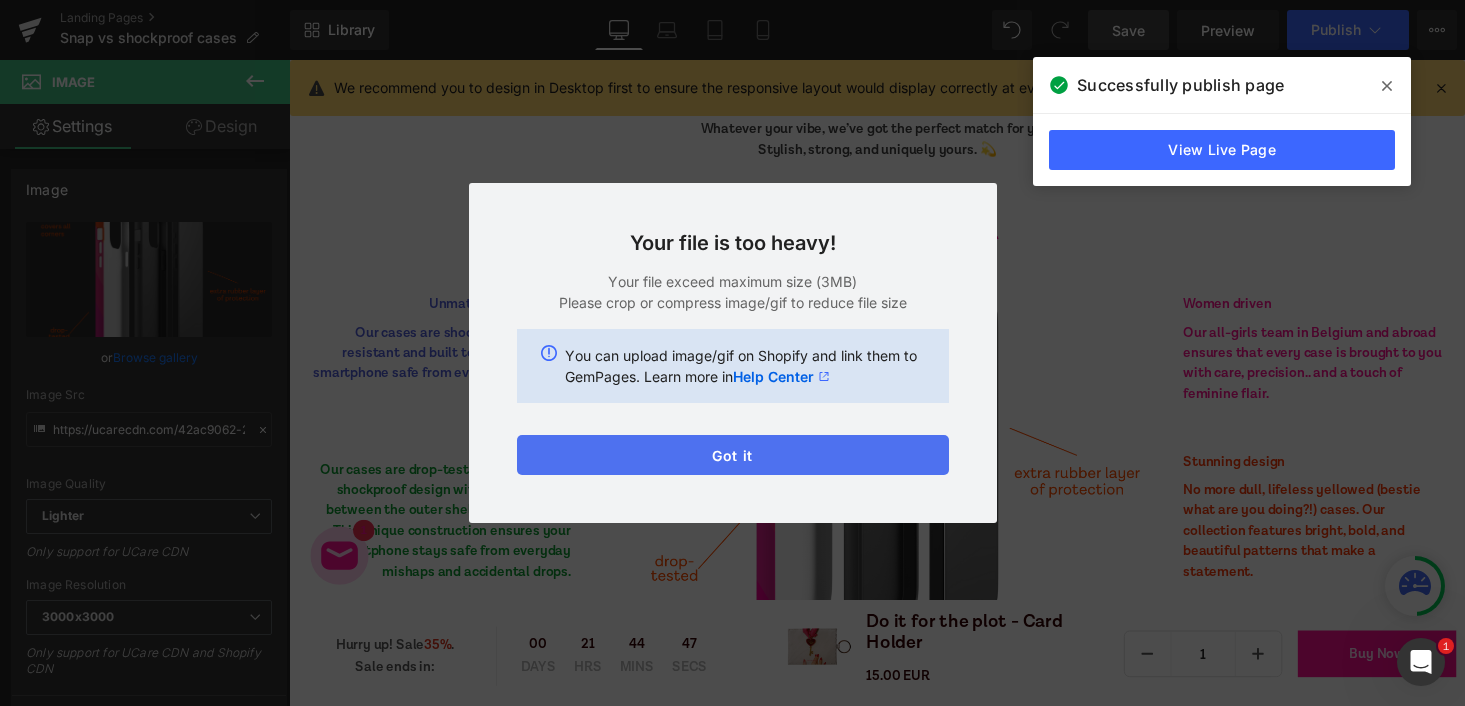 click on "Got it" at bounding box center [733, 455] 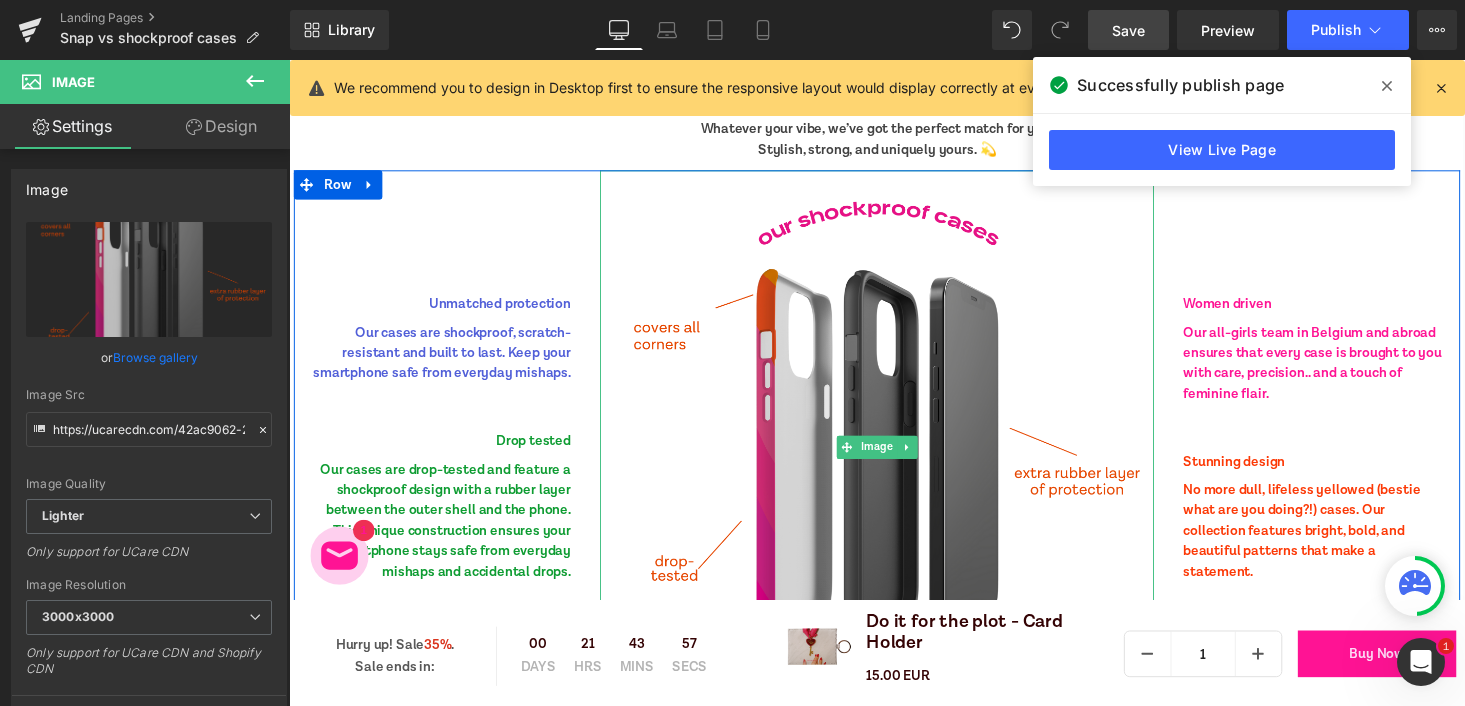 click at bounding box center (894, 459) 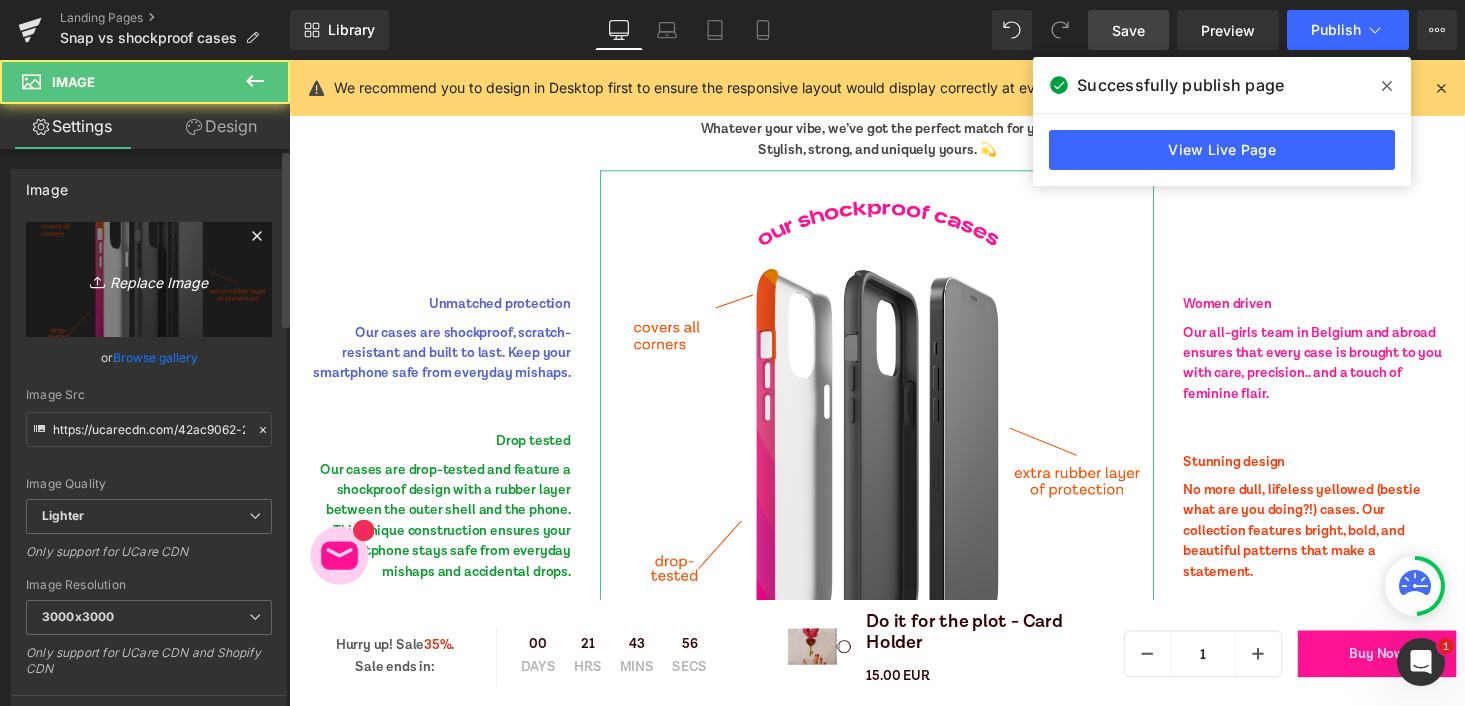 click on "Replace Image" at bounding box center (149, 279) 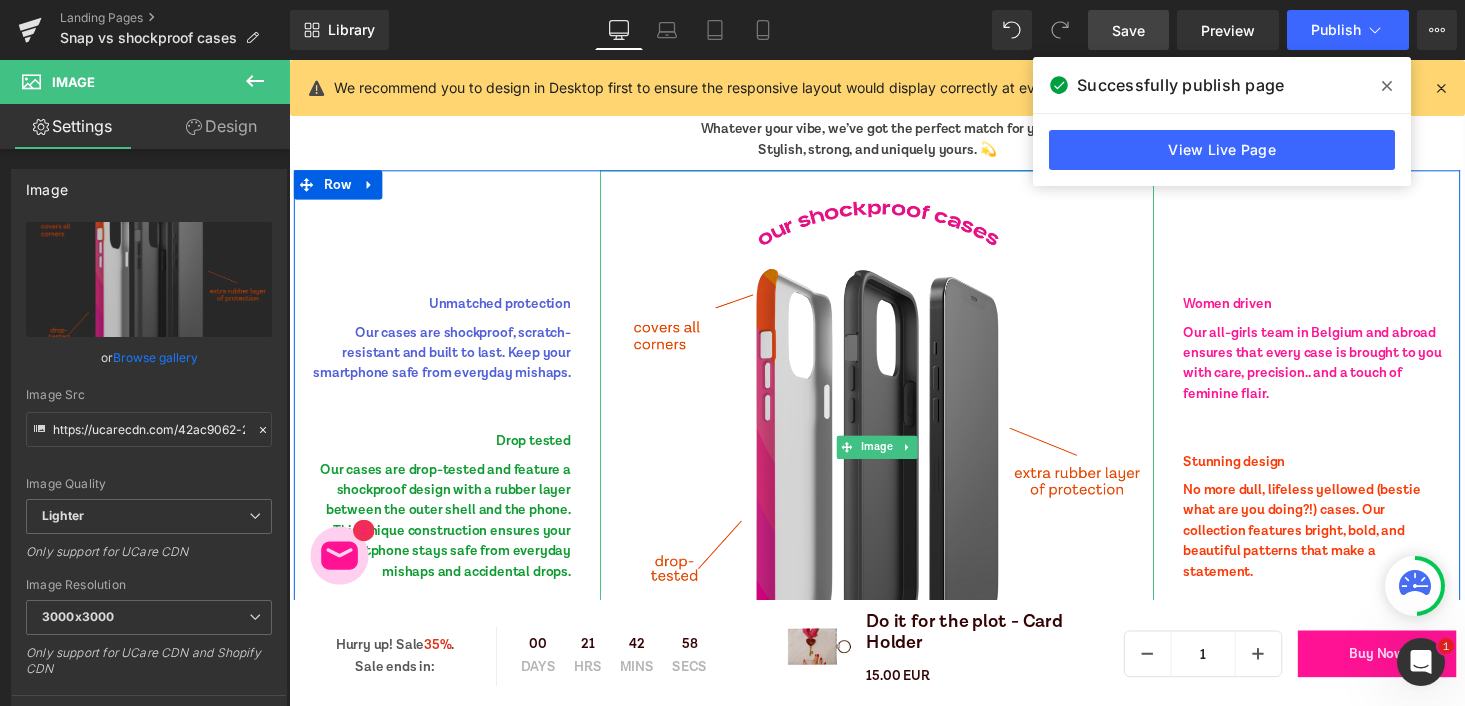 click at bounding box center [894, 459] 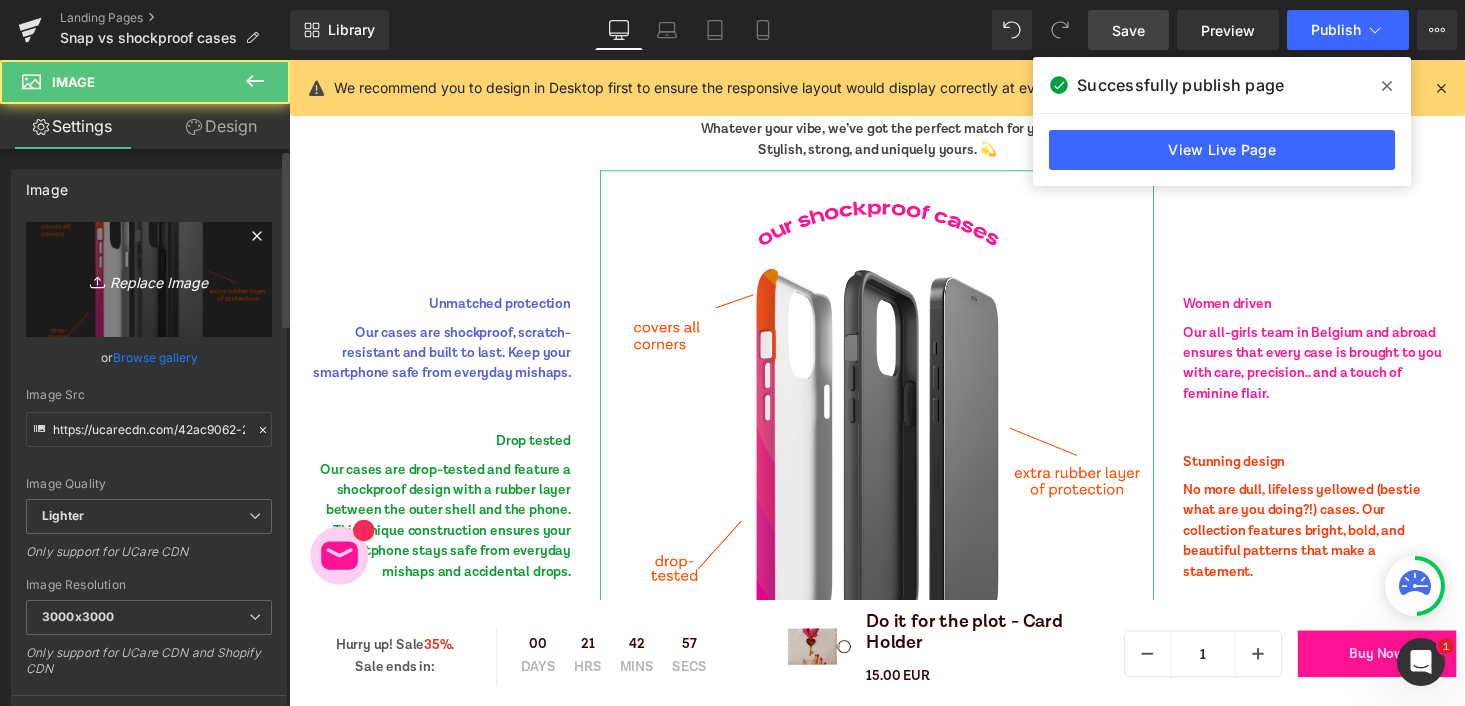 click on "Replace Image" at bounding box center [149, 279] 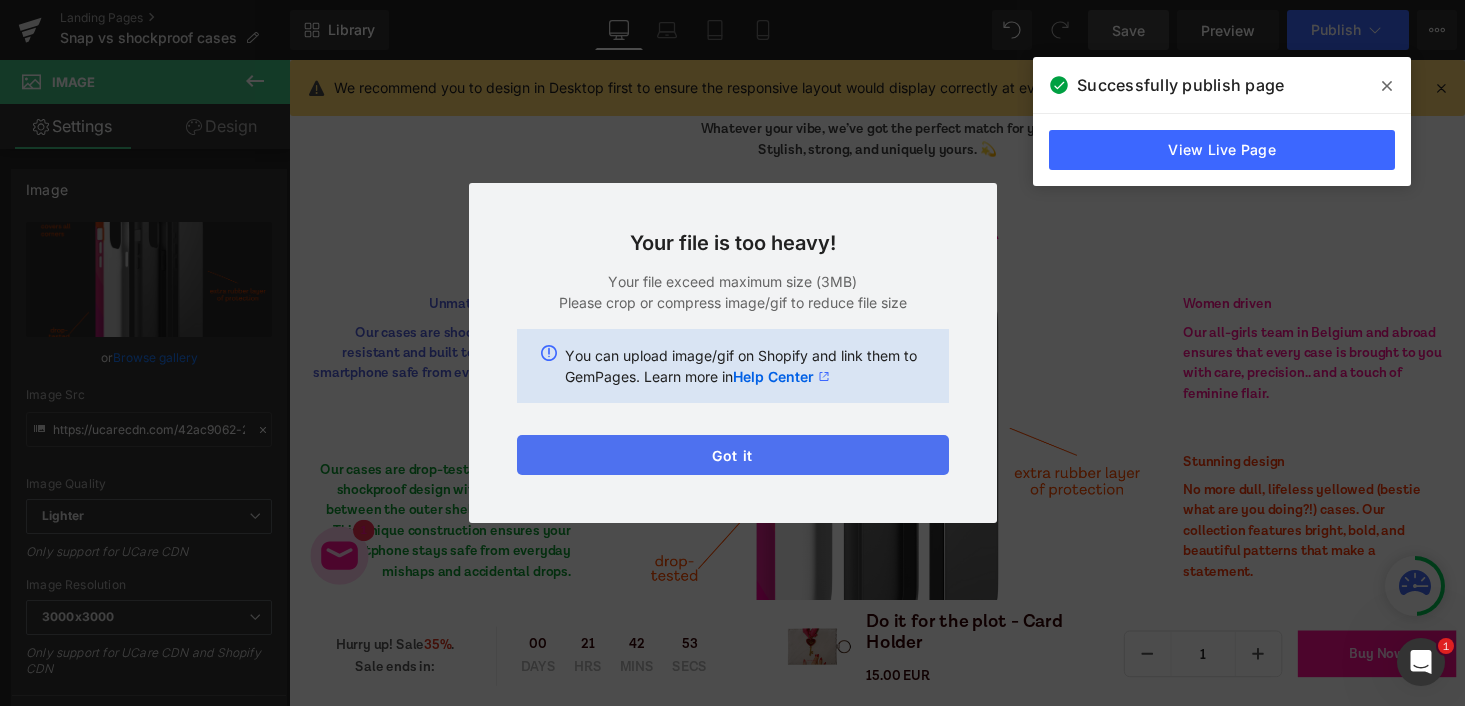 click on "Got it" at bounding box center (733, 455) 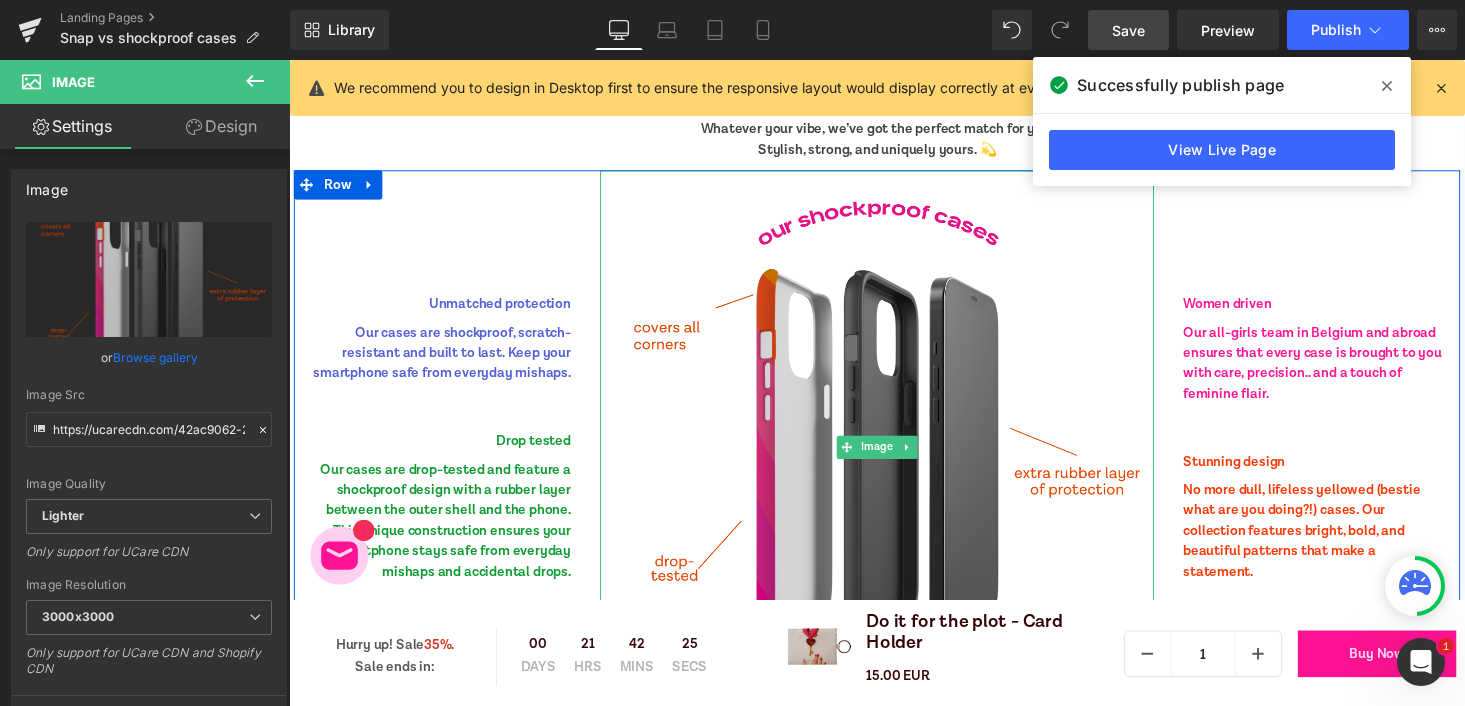 click at bounding box center (894, 459) 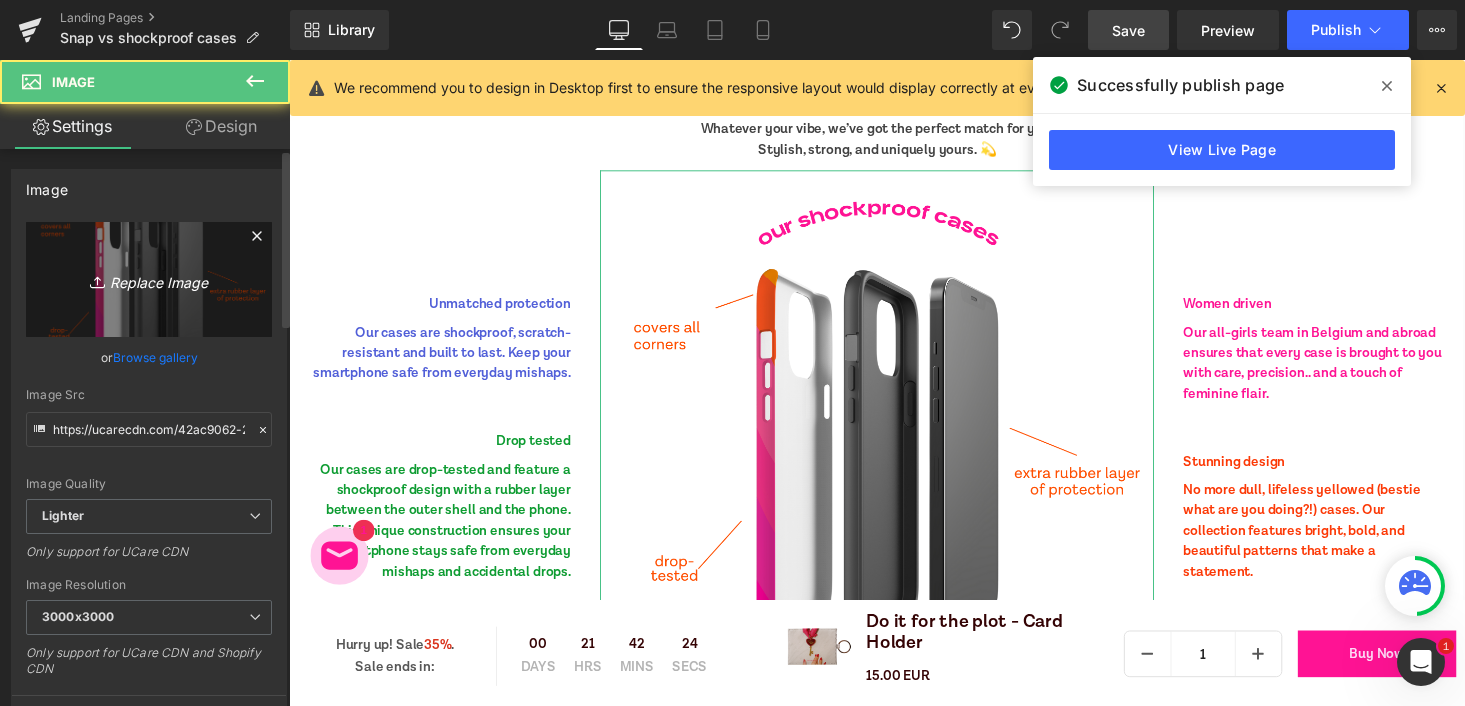 click on "Replace Image" at bounding box center [149, 279] 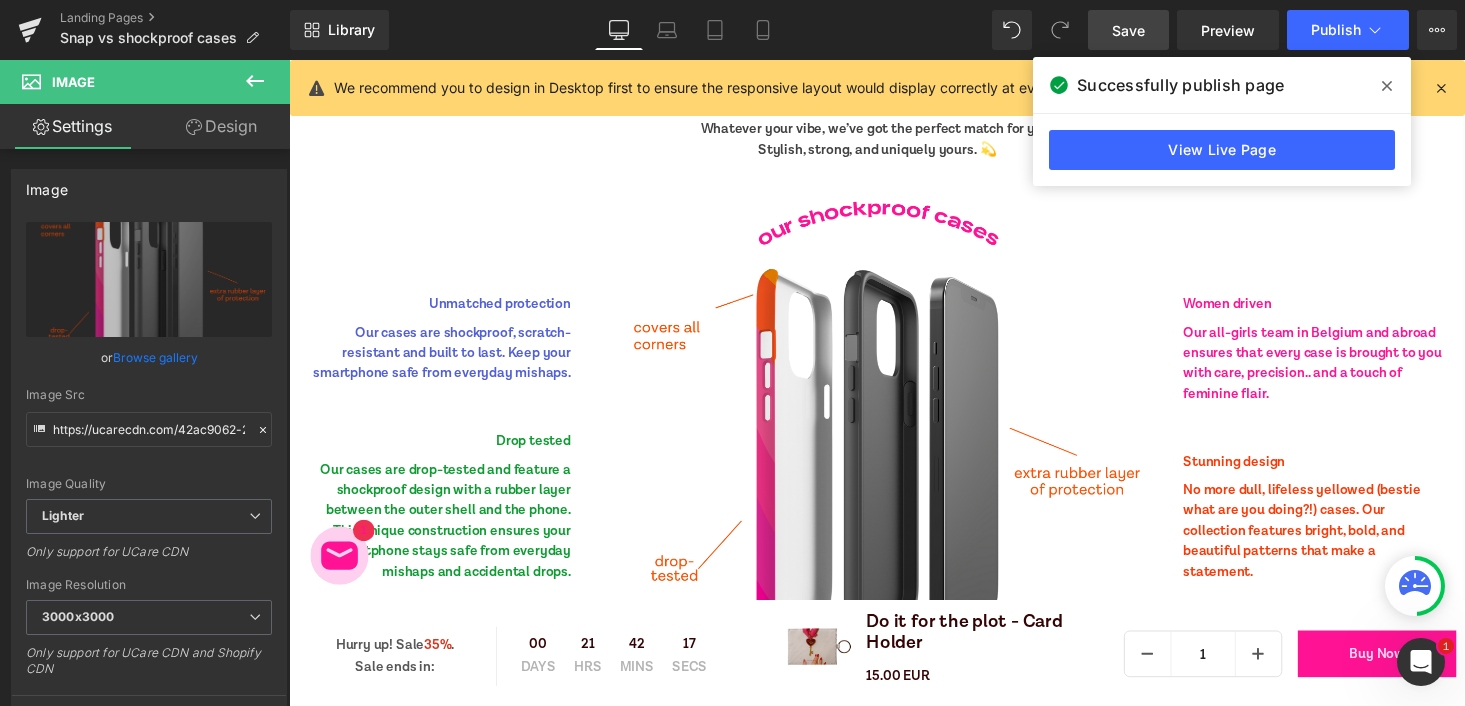 type on "C:\fakepath\Black and White Cute Sea Creatures Pattern Phone Wallpaper (2).gif" 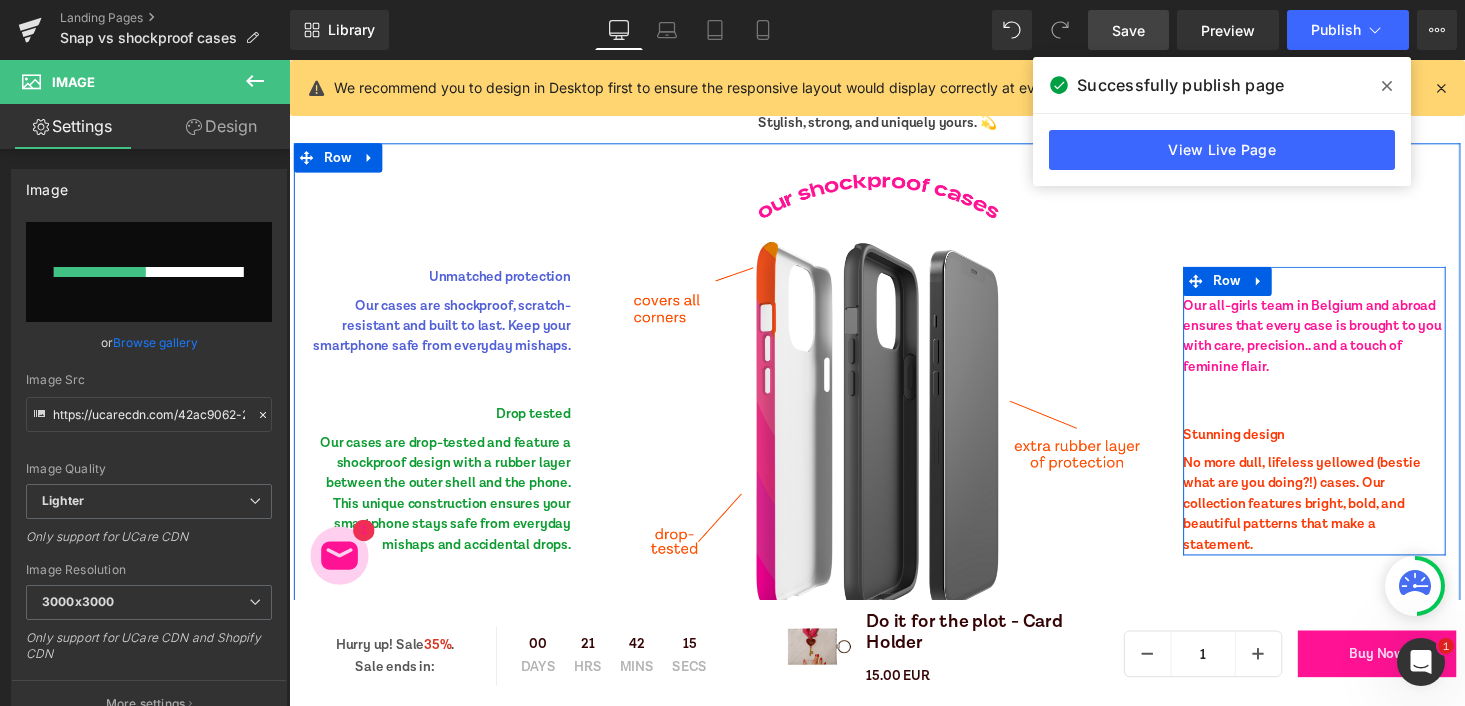scroll, scrollTop: 5207, scrollLeft: 0, axis: vertical 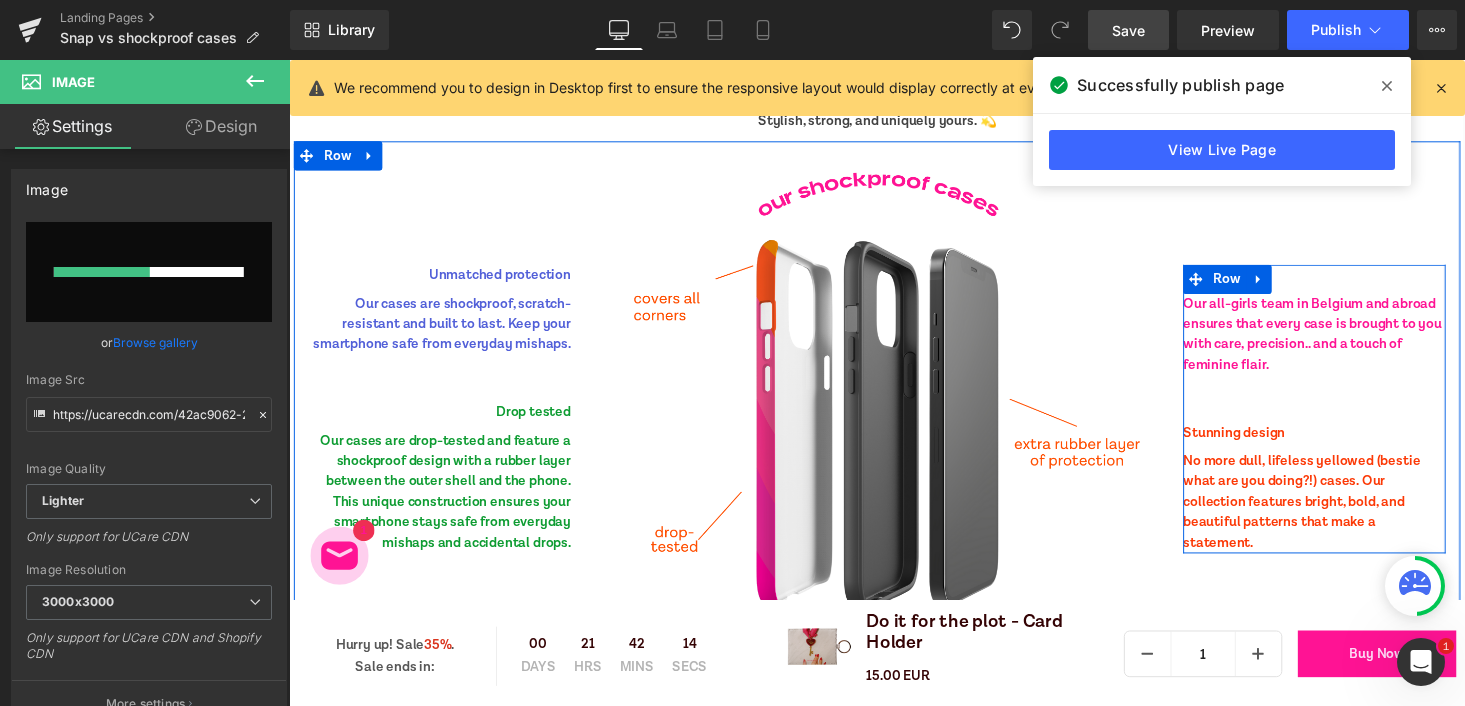 type 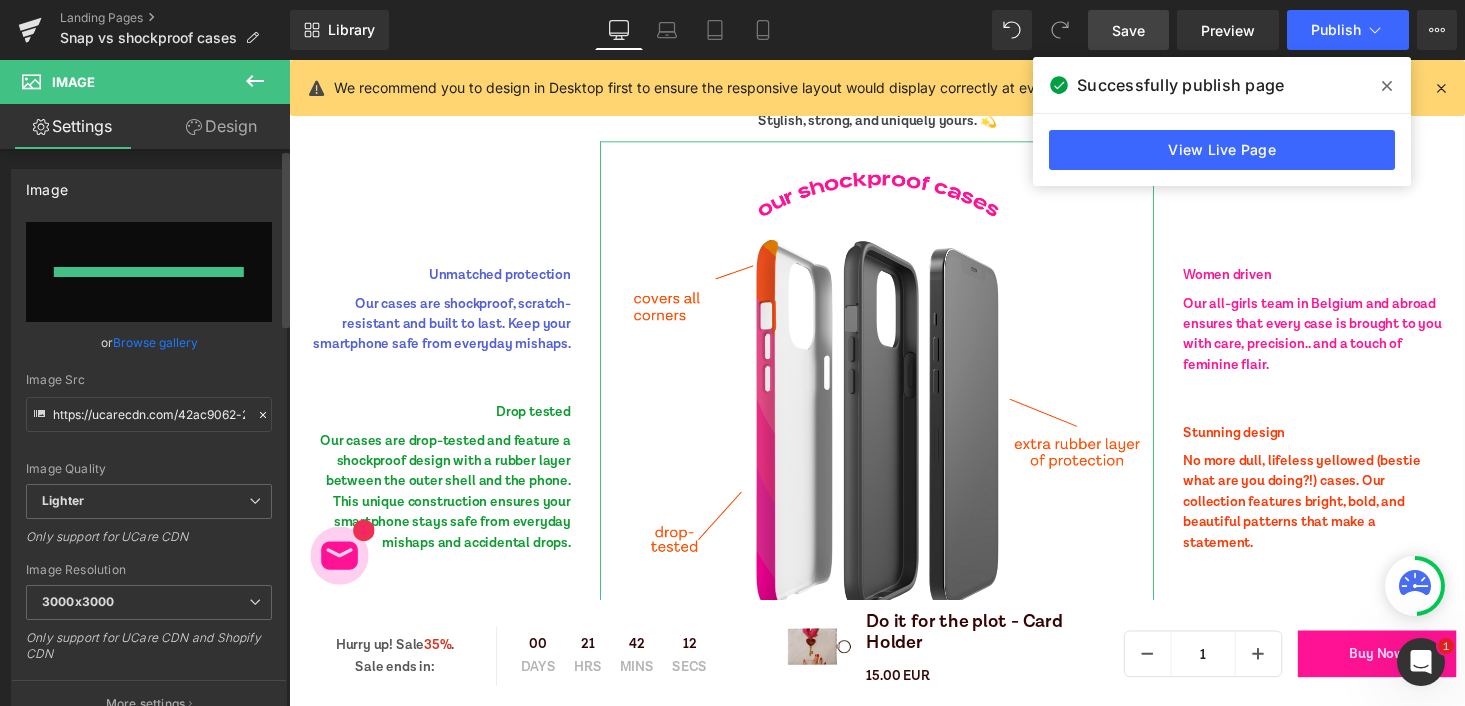 type on "https://ucarecdn.com/f892b861-f33c-4668-831c-18b2a926d99d/Black%20and%20White%20Cute%20Sea%20Creatures%20Pattern%20Phone%20Wallpaper%20_2_.gif" 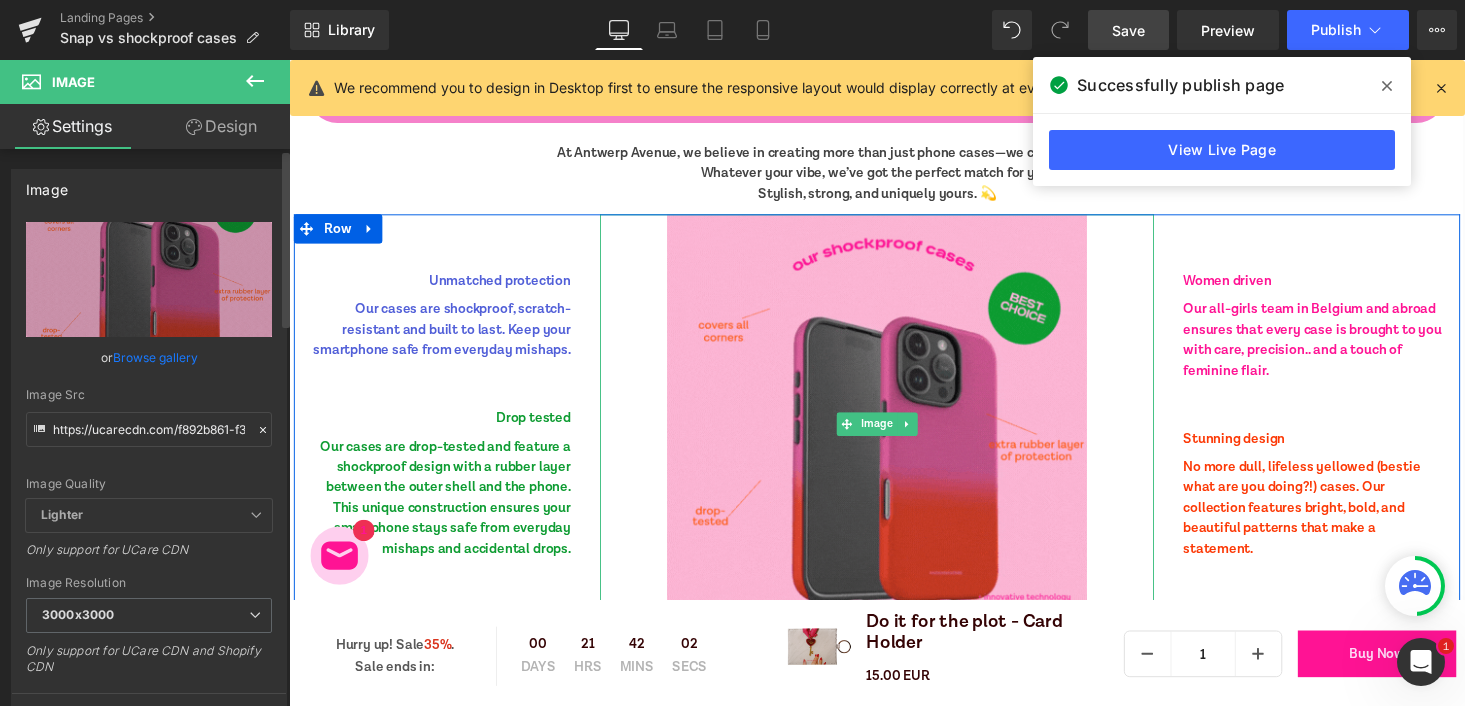 scroll, scrollTop: 5138, scrollLeft: 0, axis: vertical 